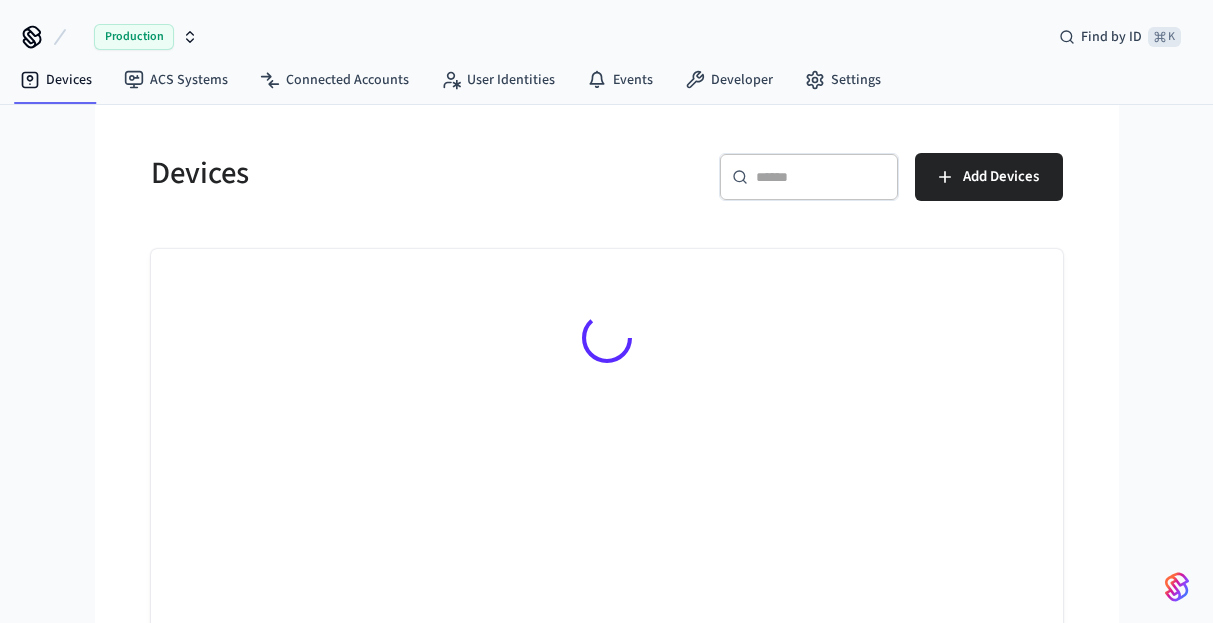 scroll, scrollTop: 0, scrollLeft: 0, axis: both 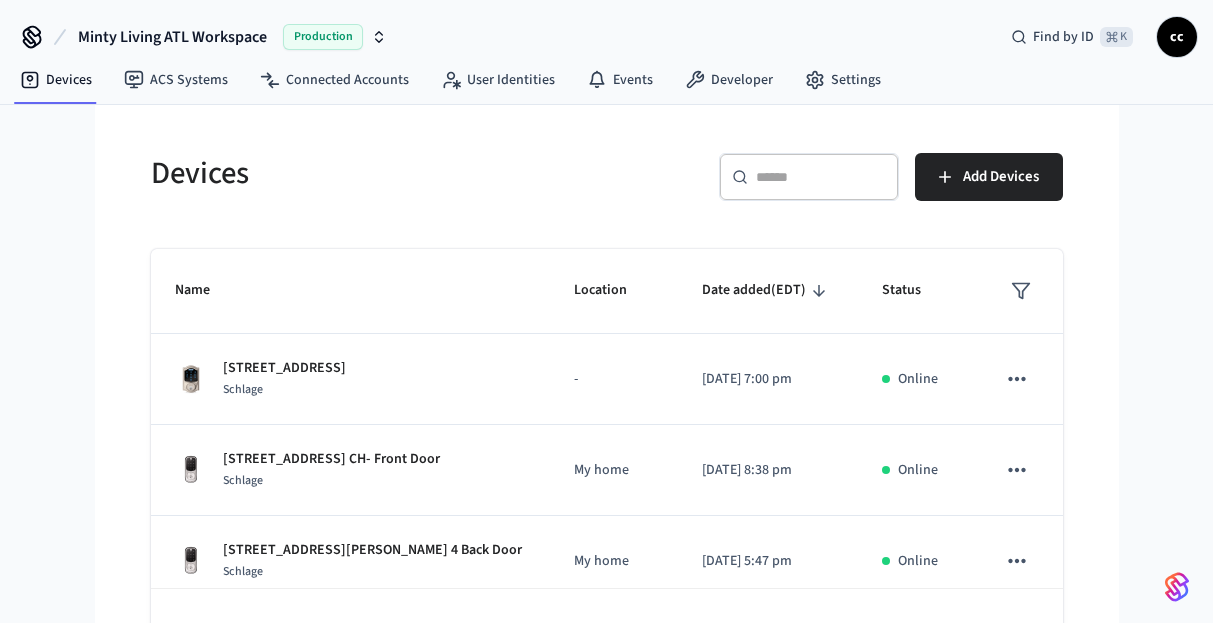 drag, startPoint x: 748, startPoint y: 158, endPoint x: 773, endPoint y: 185, distance: 36.796738 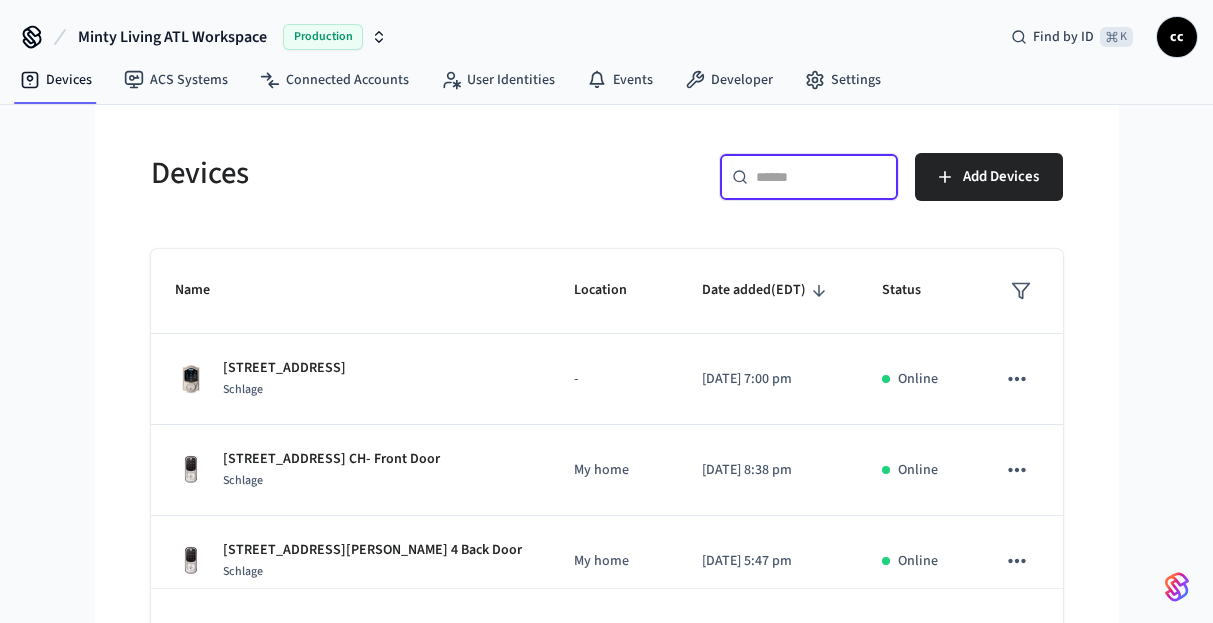 paste on "**********" 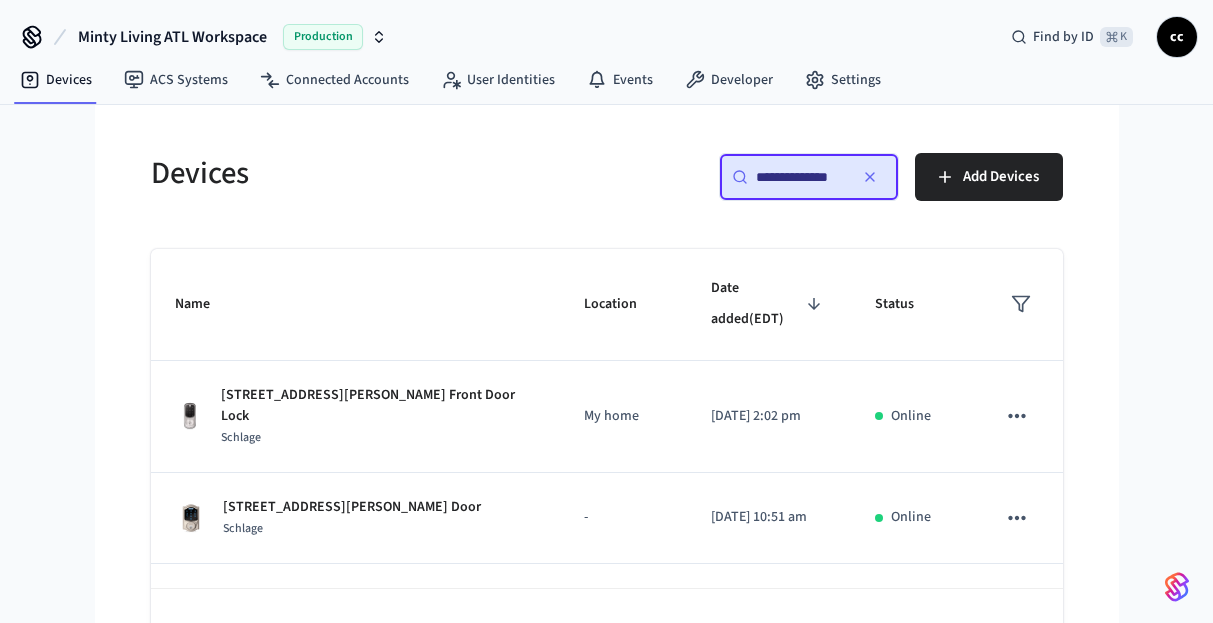 scroll, scrollTop: 0, scrollLeft: 0, axis: both 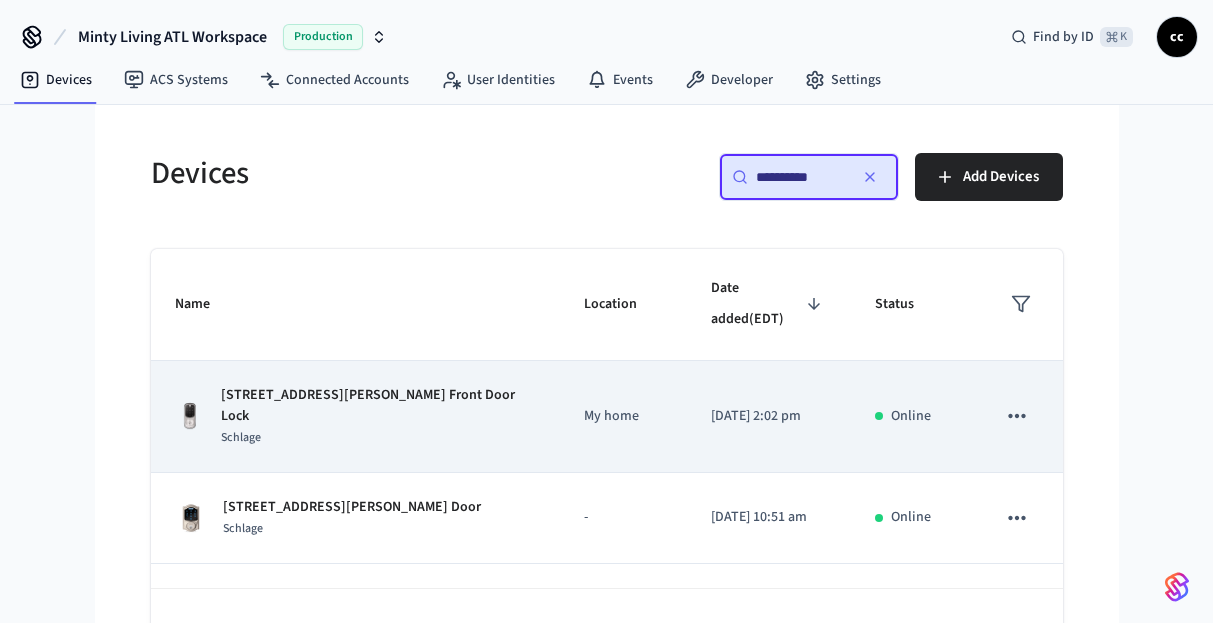 type on "**********" 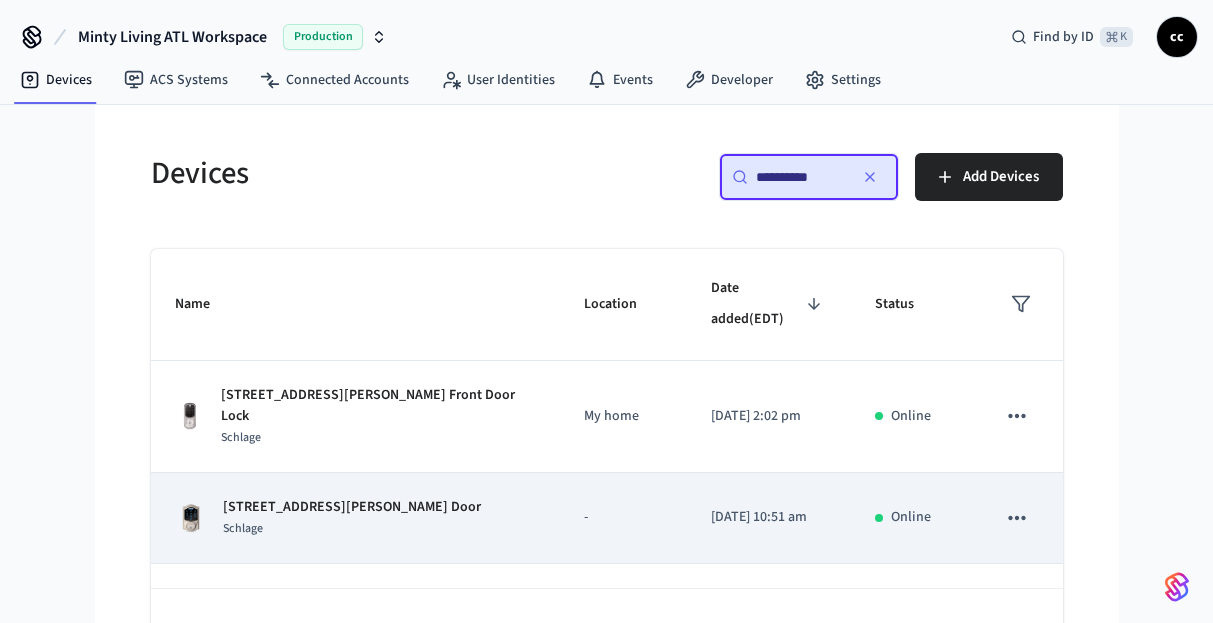 click on "[STREET_ADDRESS][PERSON_NAME] Door" at bounding box center (352, 507) 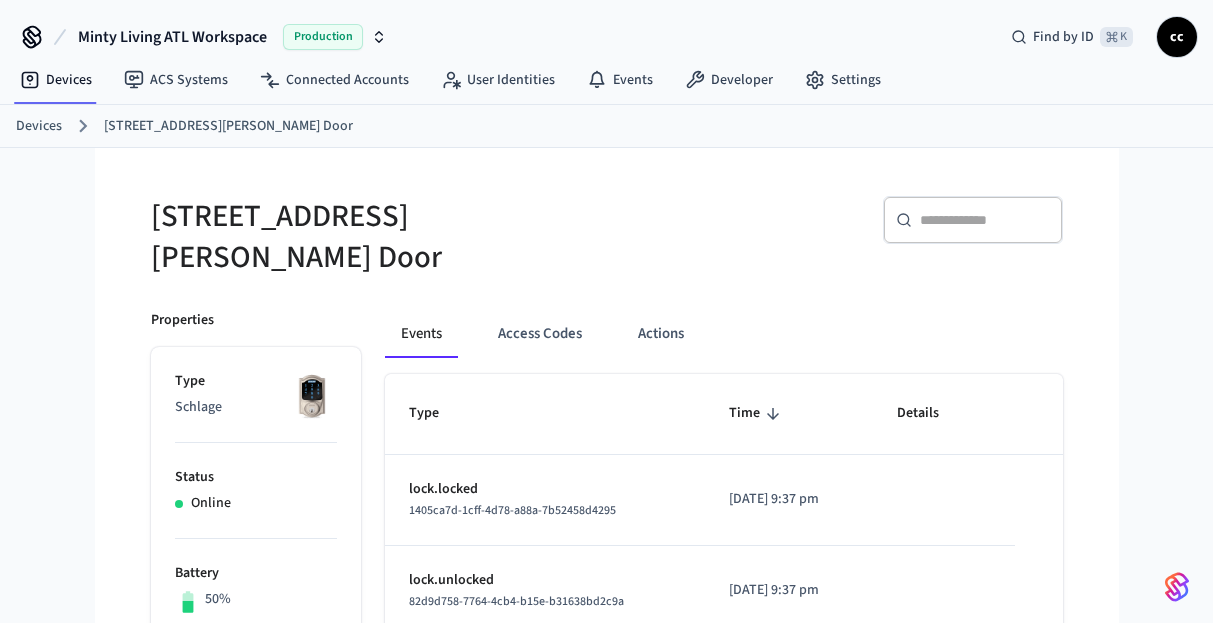 click on "Access Codes" at bounding box center (540, 334) 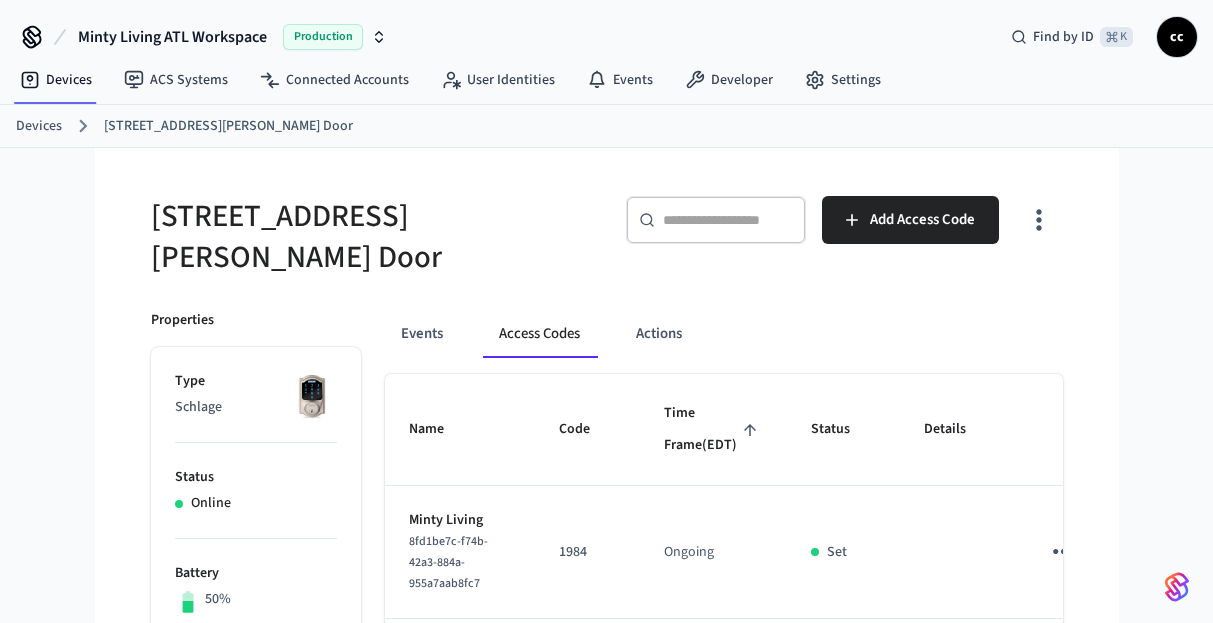 click on "Time Frame  (EDT)" at bounding box center (713, 429) 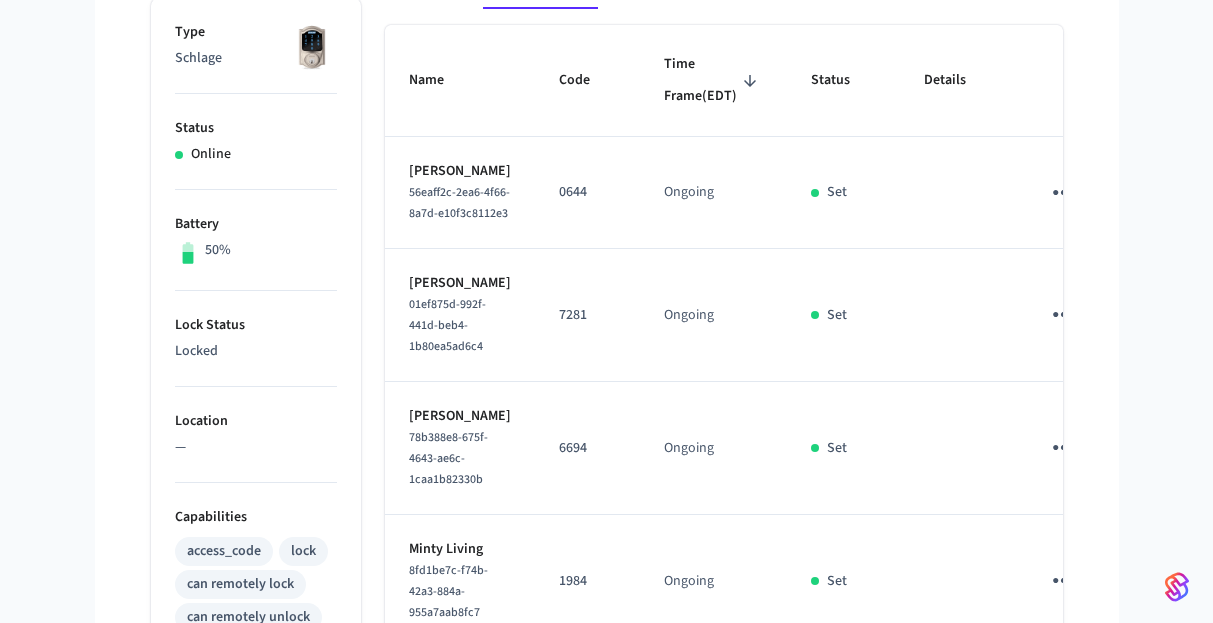scroll, scrollTop: 539, scrollLeft: 0, axis: vertical 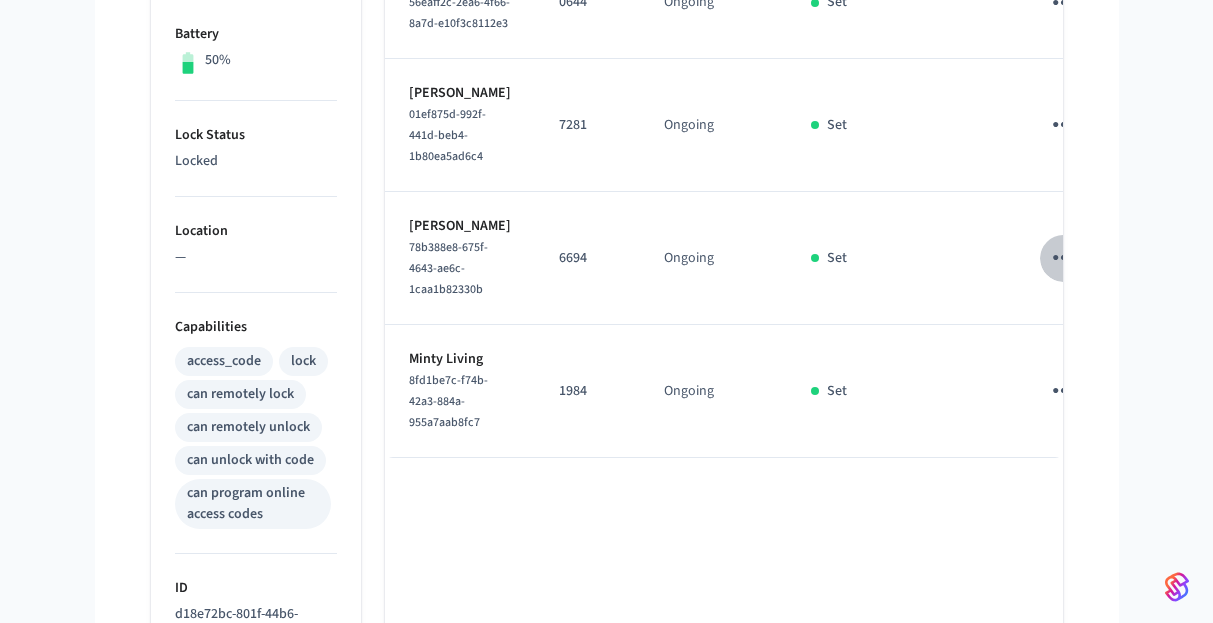 click 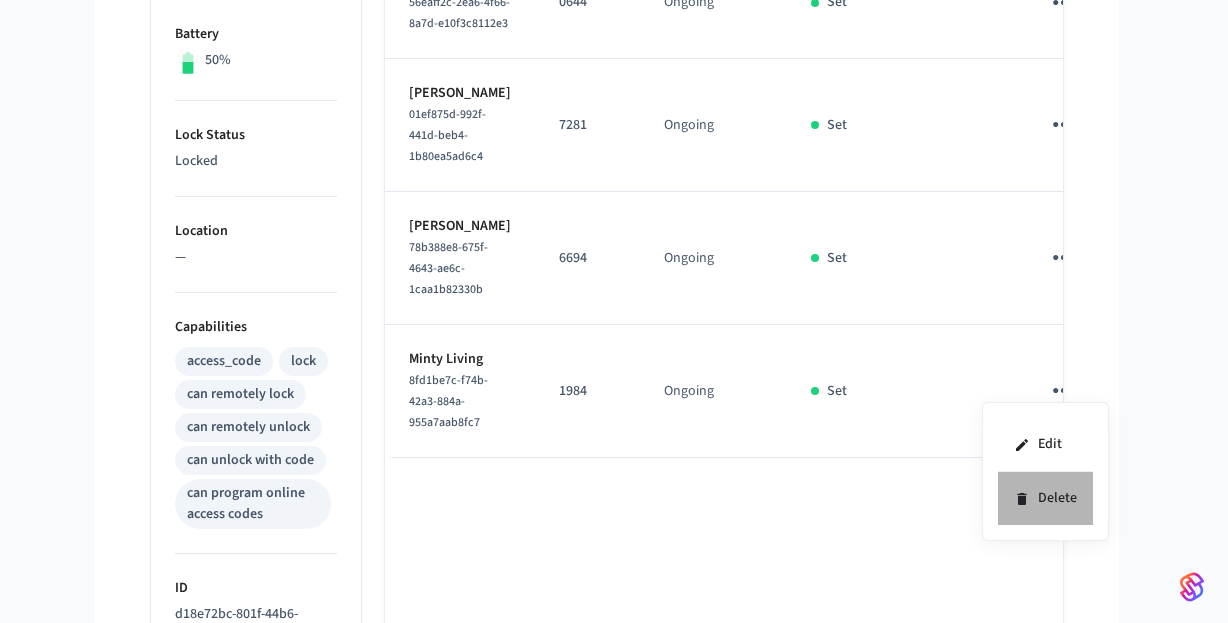 click on "Delete" at bounding box center (1045, 498) 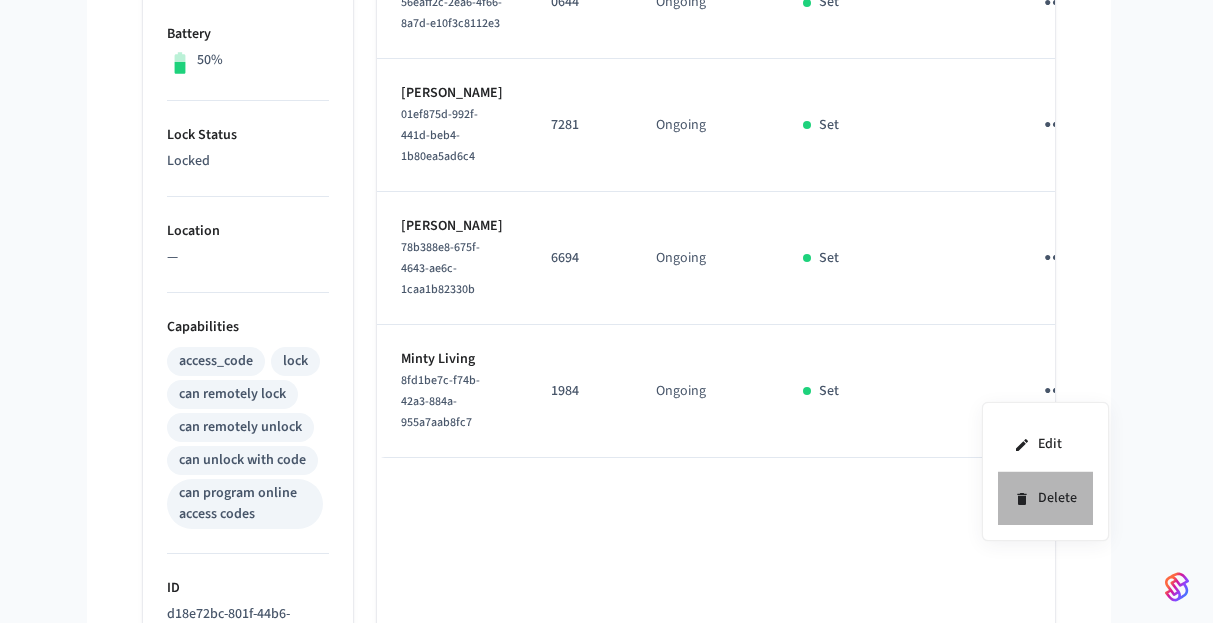 type 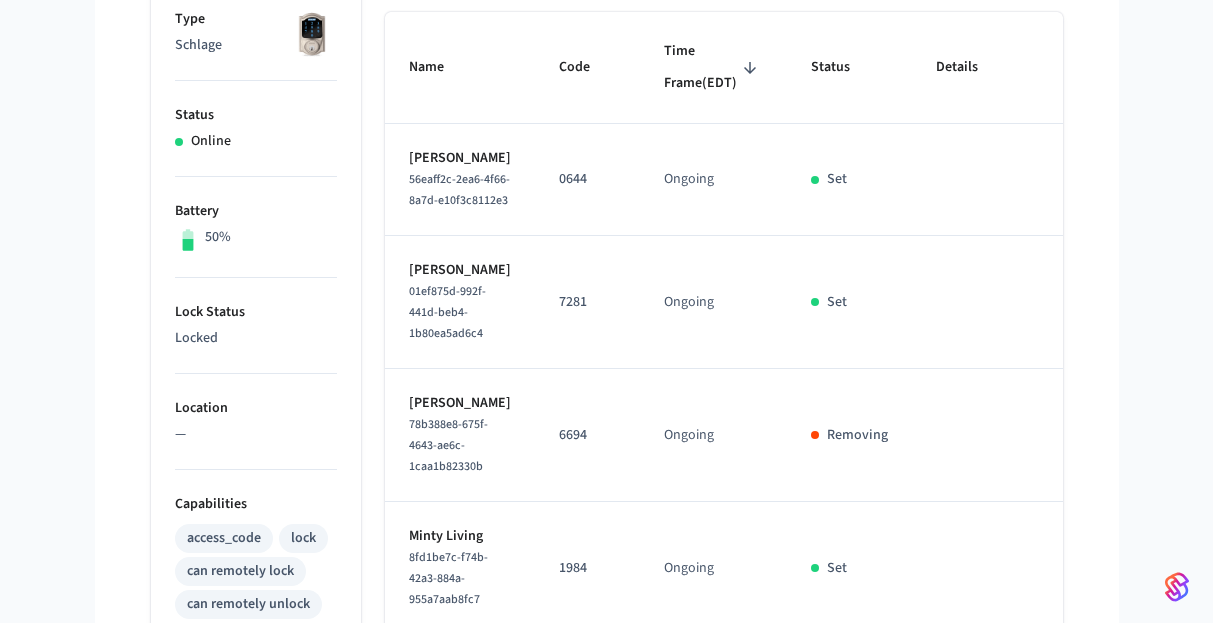 scroll, scrollTop: 361, scrollLeft: 0, axis: vertical 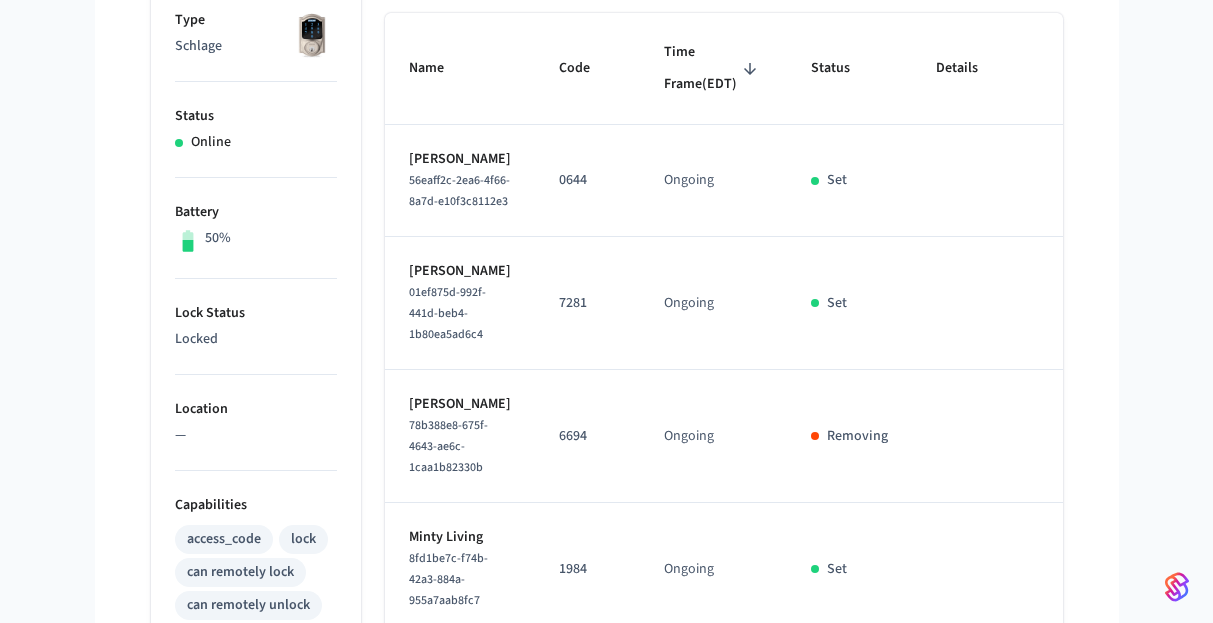 click 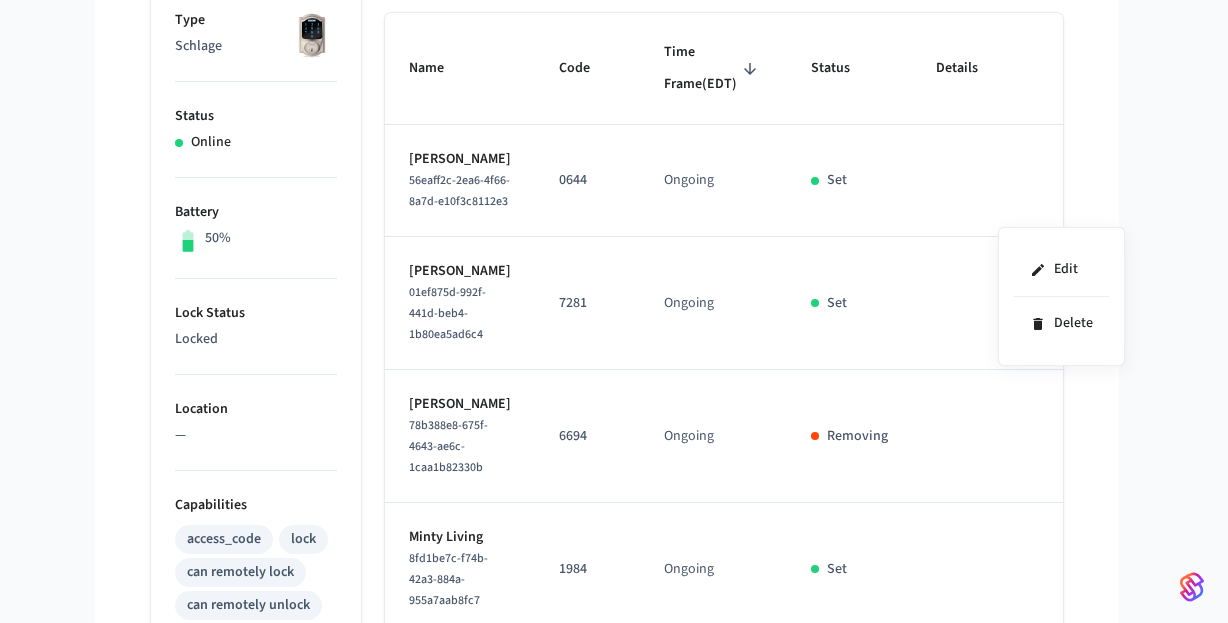 click at bounding box center (614, 311) 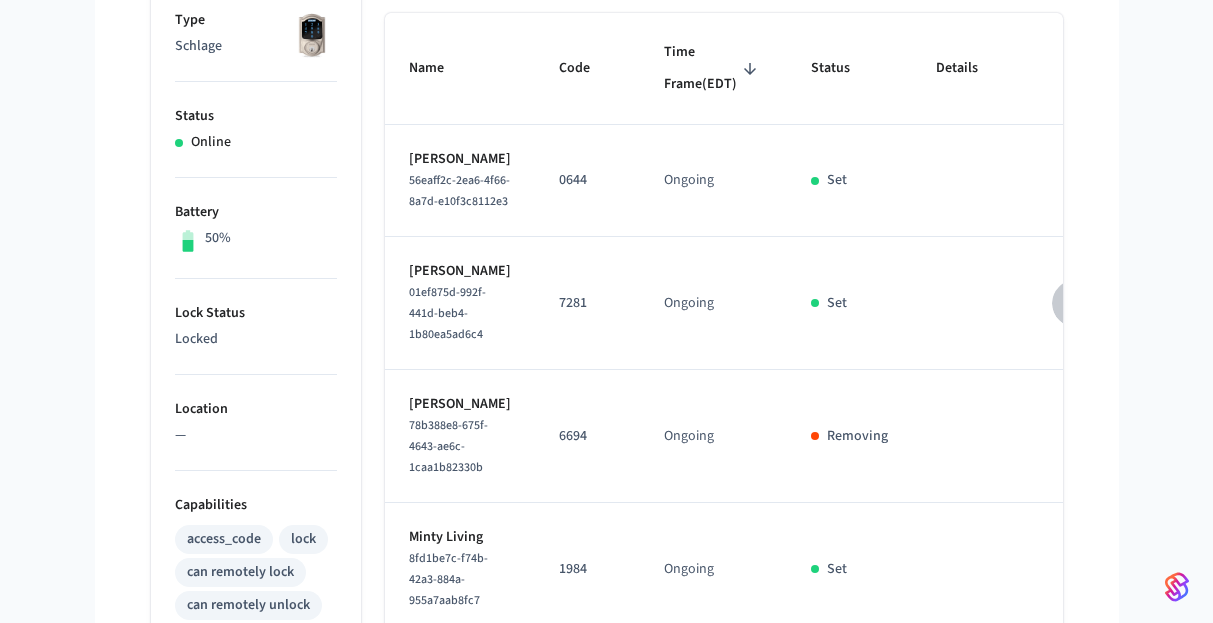 click 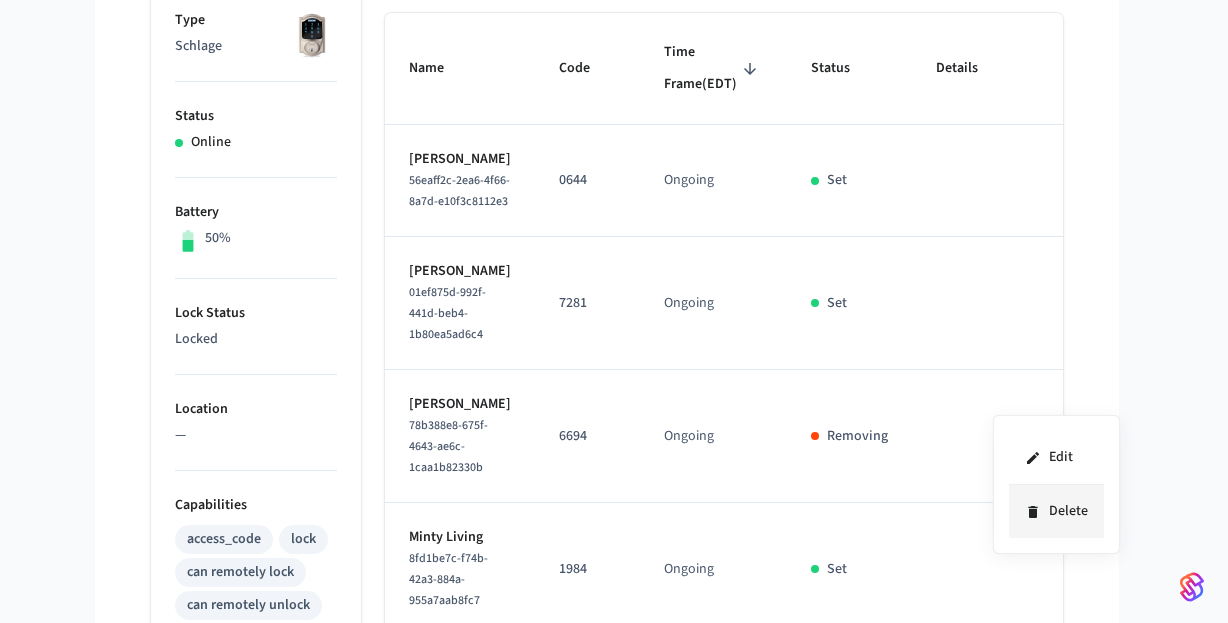 click on "Delete" at bounding box center (1056, 511) 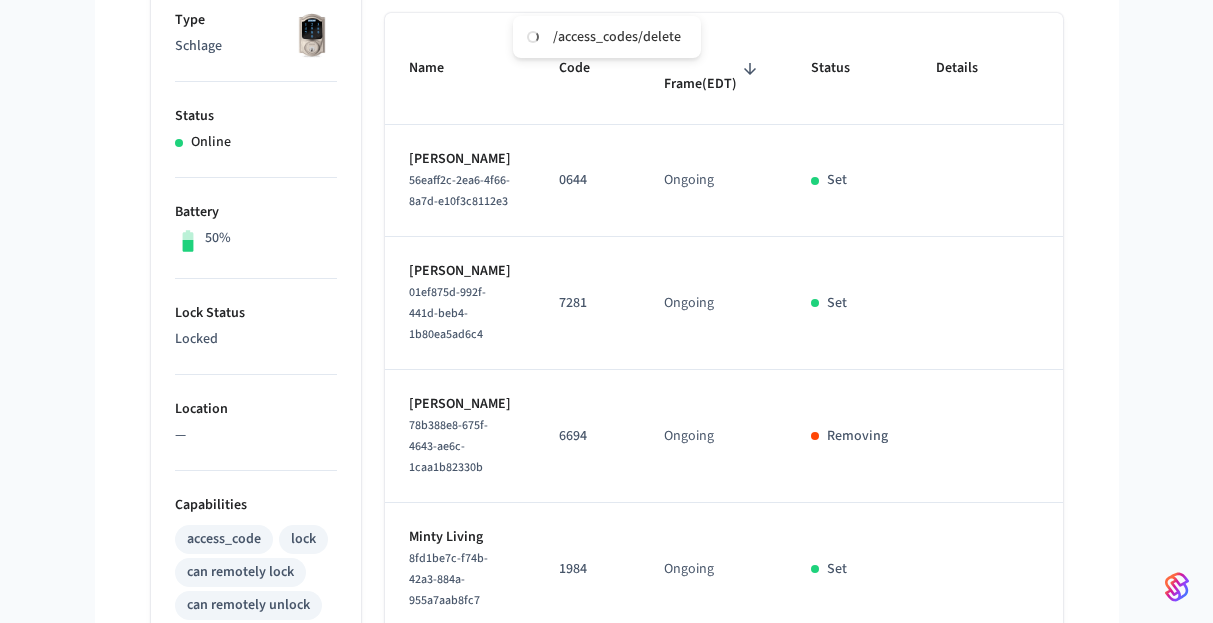 type 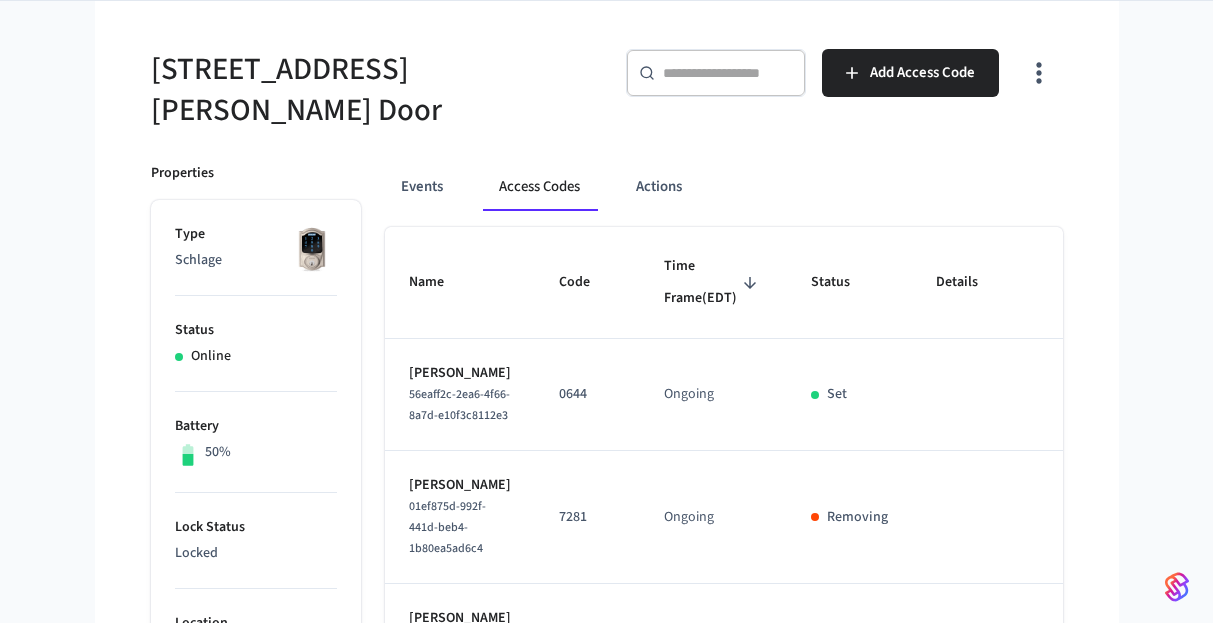scroll, scrollTop: 133, scrollLeft: 0, axis: vertical 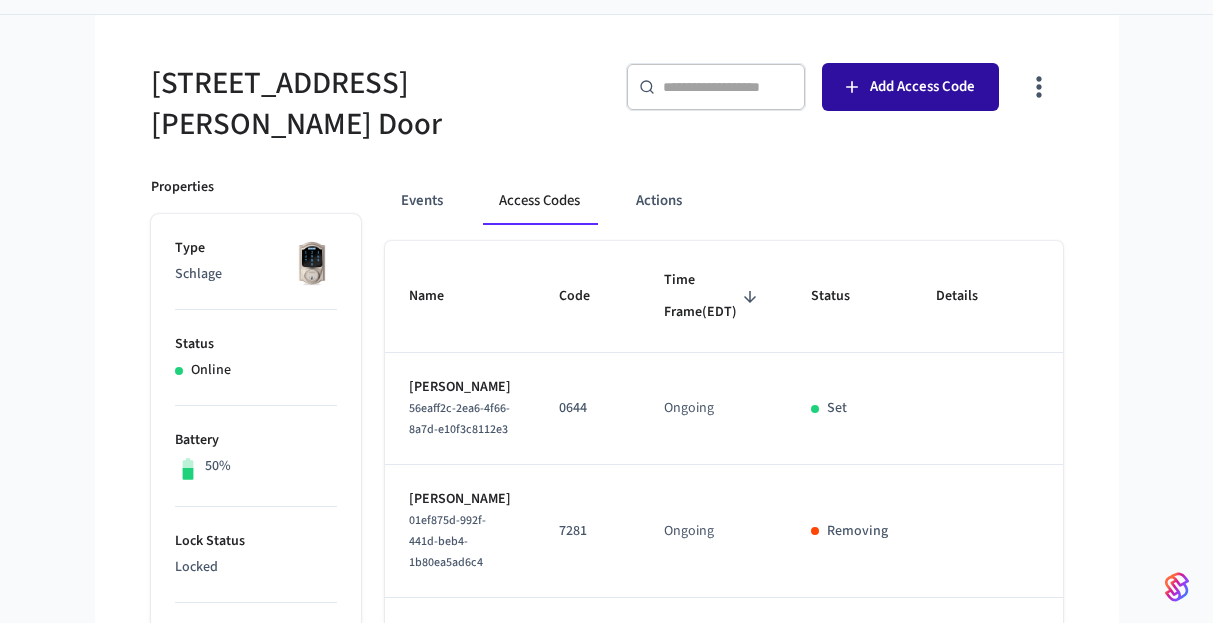 click 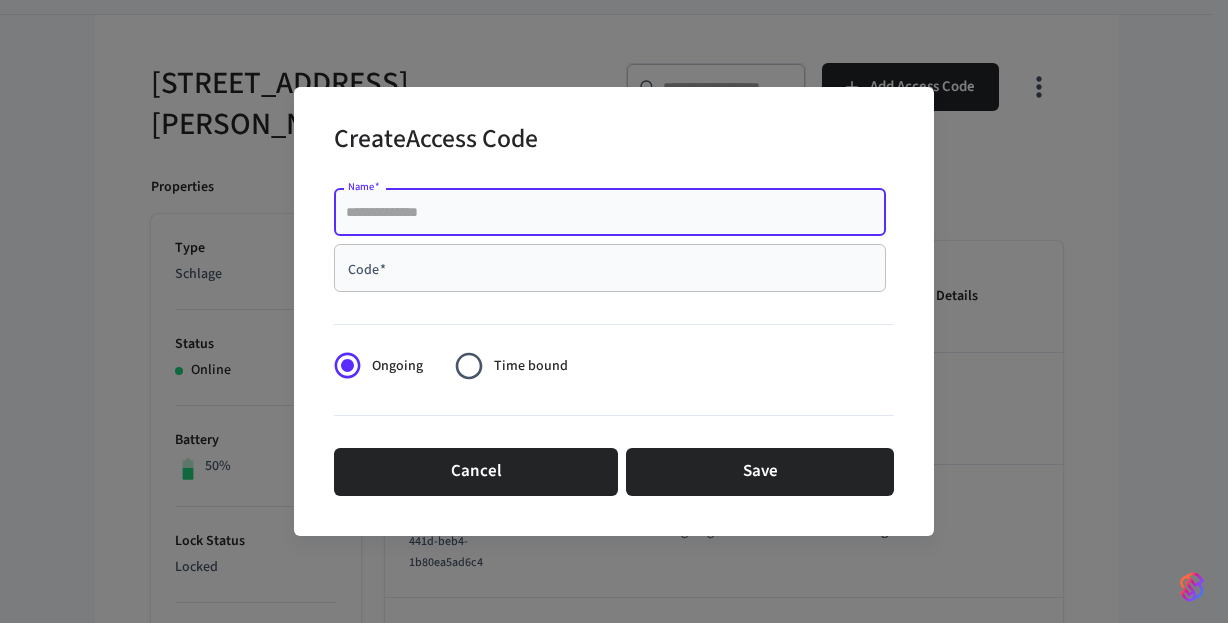 click on "Name   *" at bounding box center [610, 212] 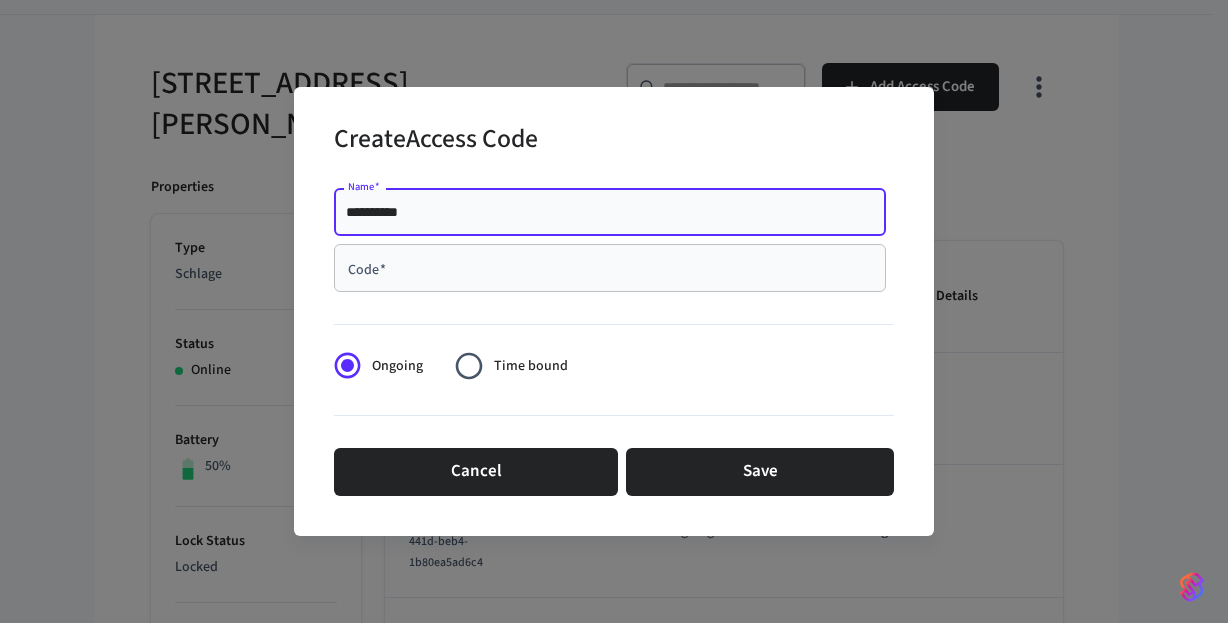 type on "**********" 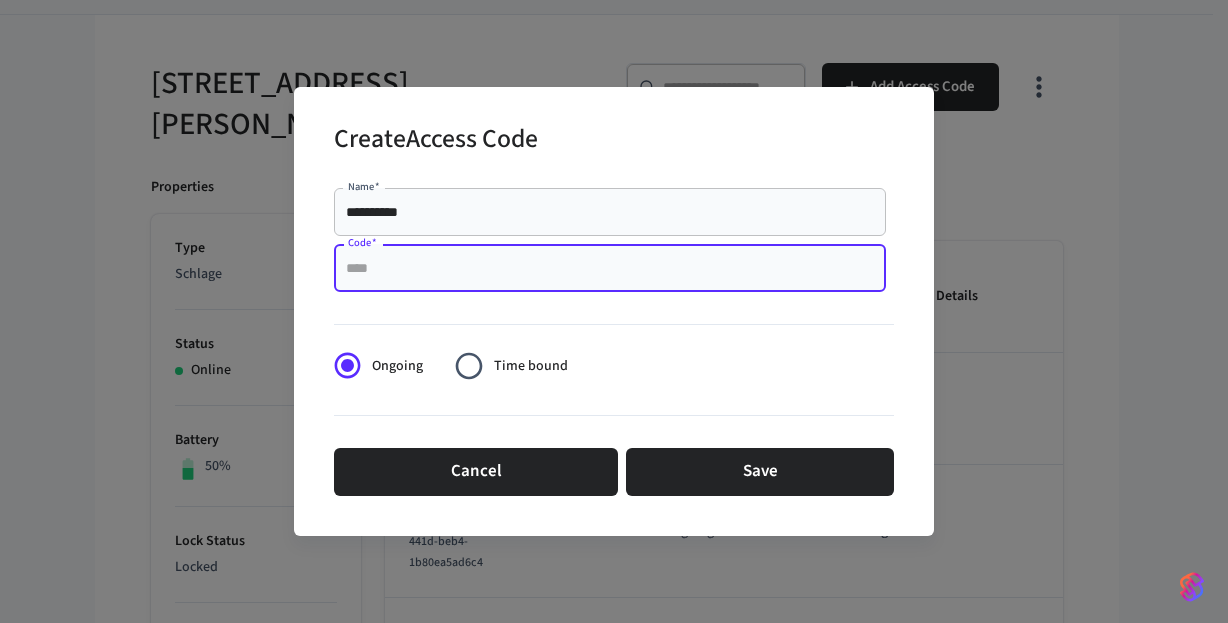 paste on "****" 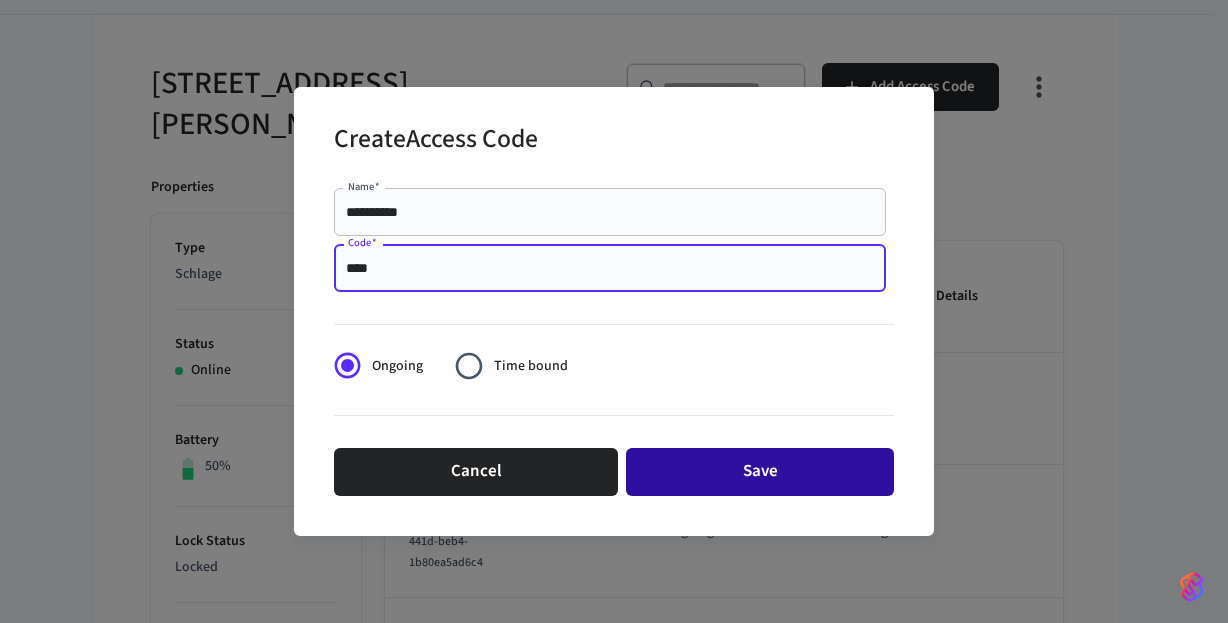 type on "****" 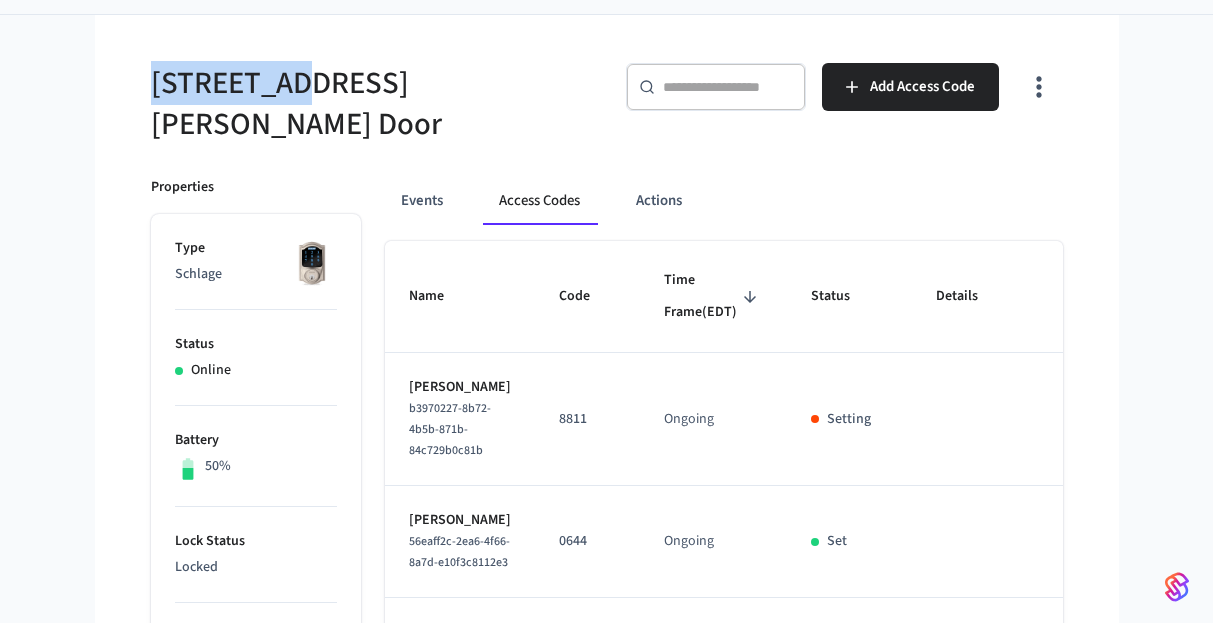 drag, startPoint x: 298, startPoint y: 89, endPoint x: 109, endPoint y: 82, distance: 189.12958 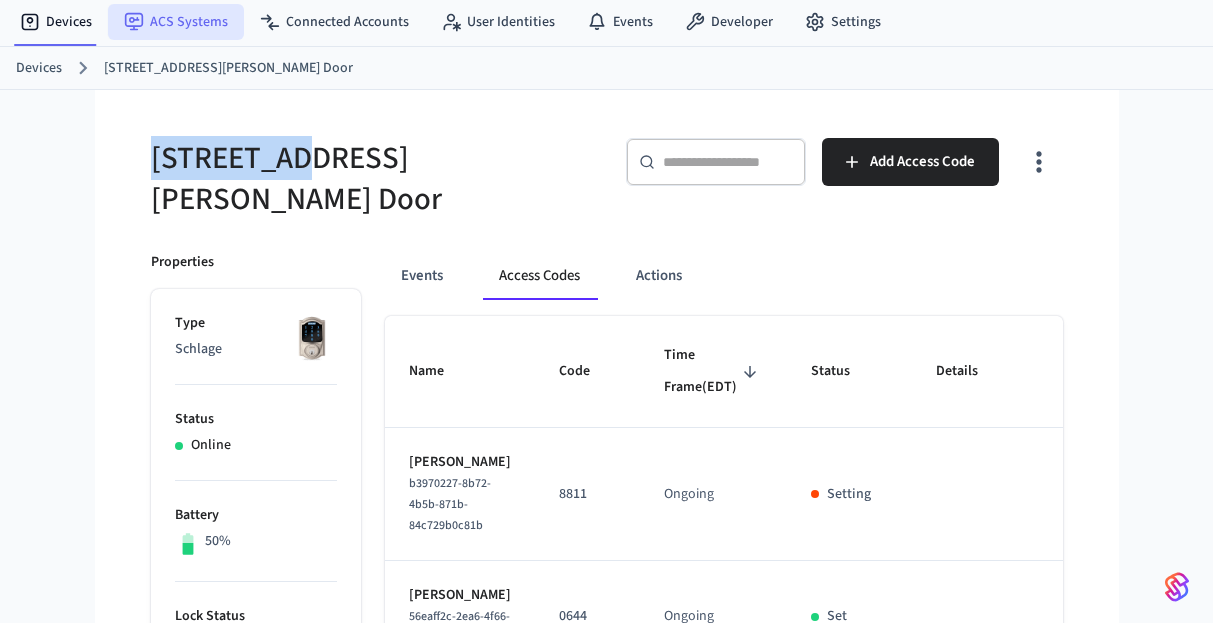 scroll, scrollTop: 0, scrollLeft: 0, axis: both 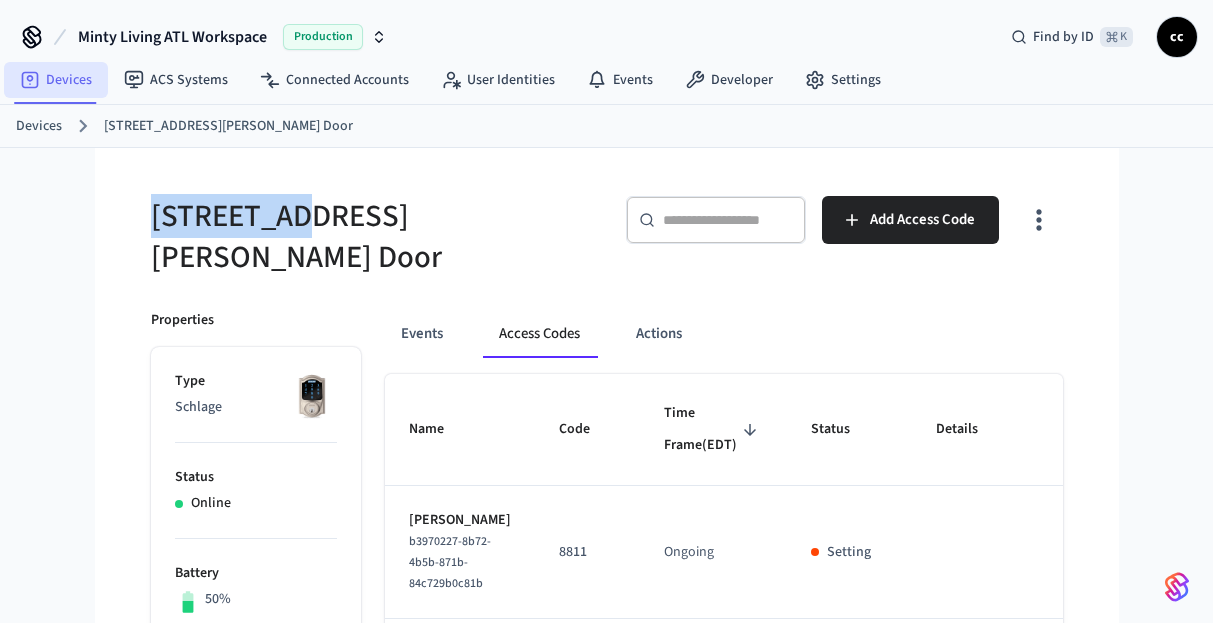 click on "Devices" at bounding box center (56, 80) 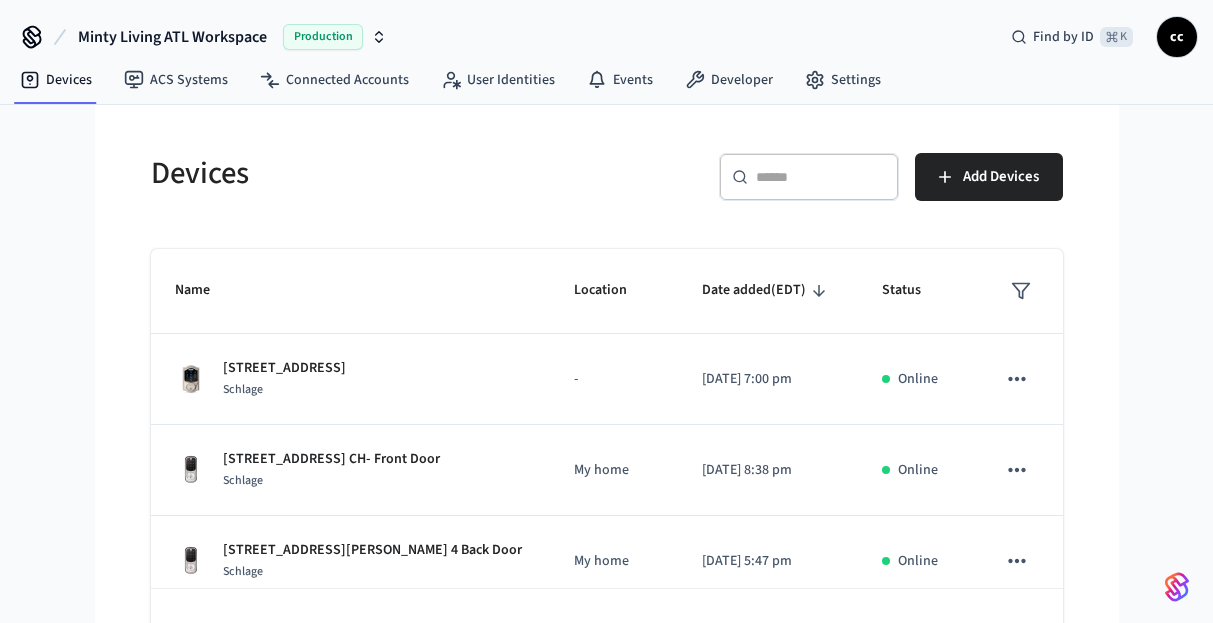 click on "​ ​" at bounding box center (809, 177) 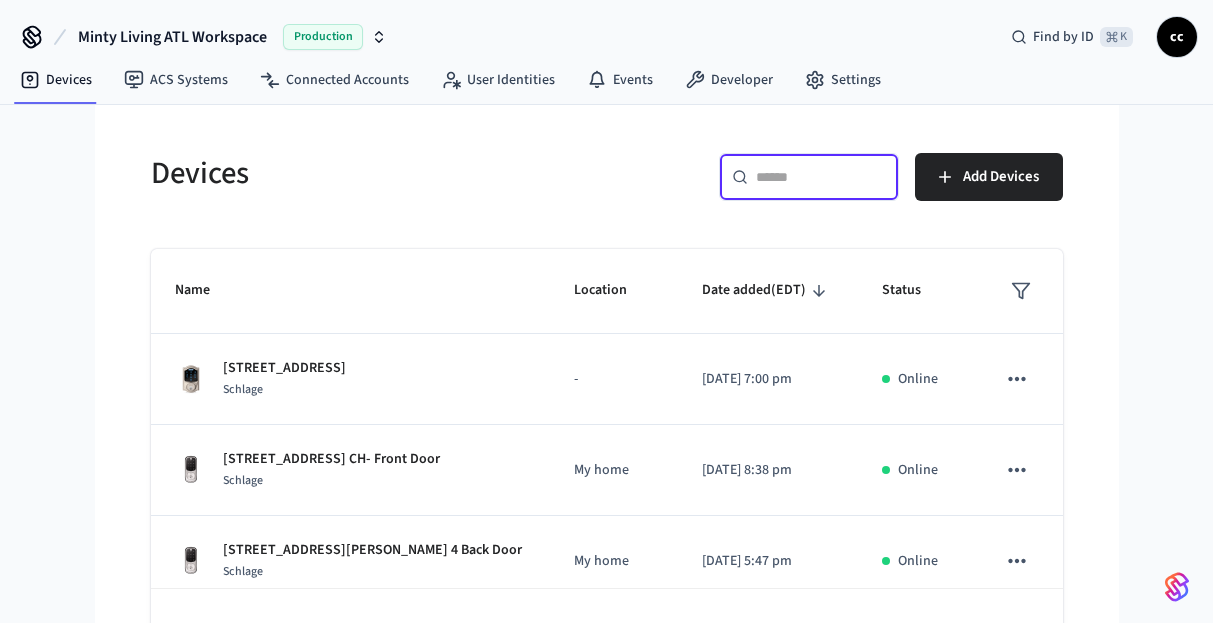 paste on "**********" 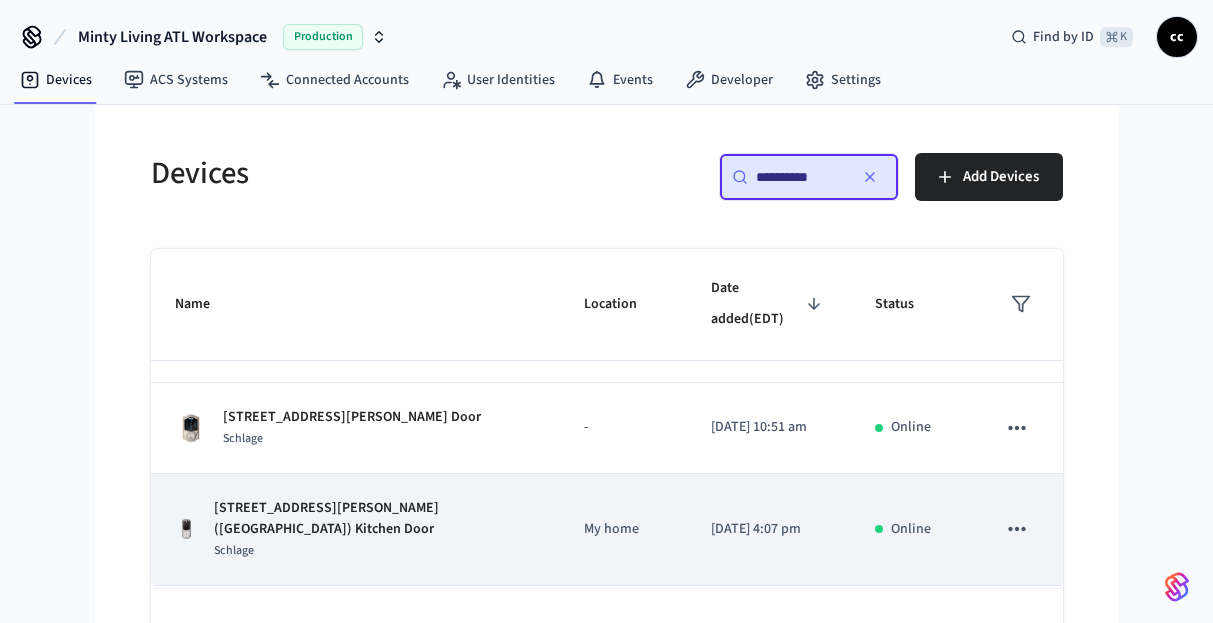 scroll, scrollTop: 105, scrollLeft: 0, axis: vertical 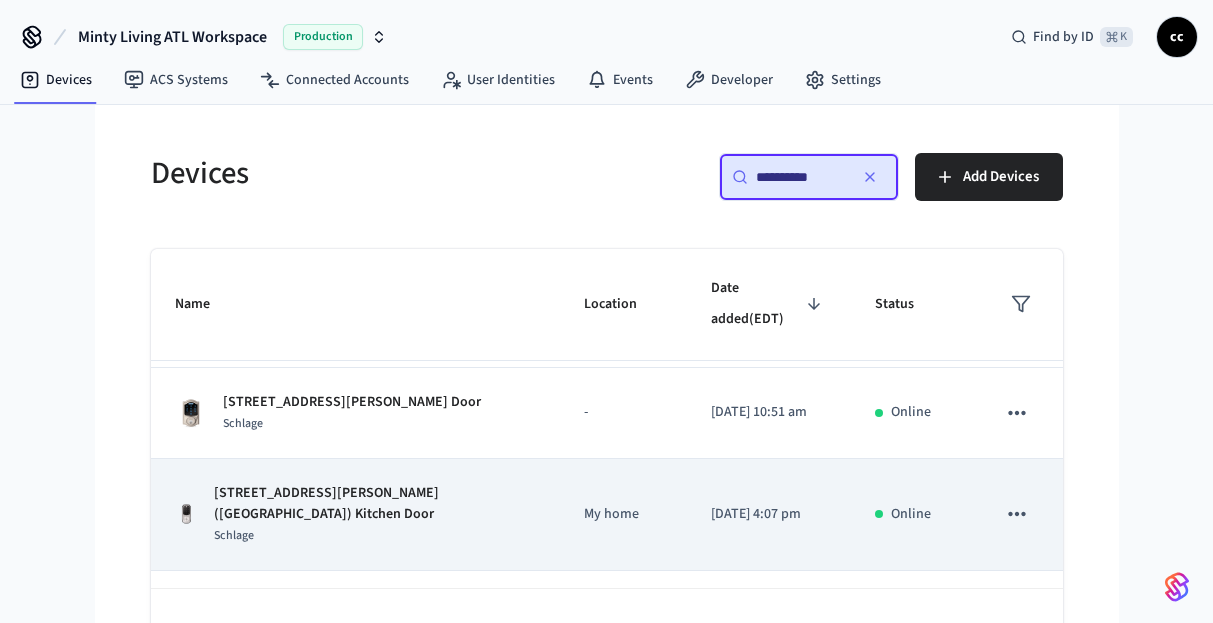type on "**********" 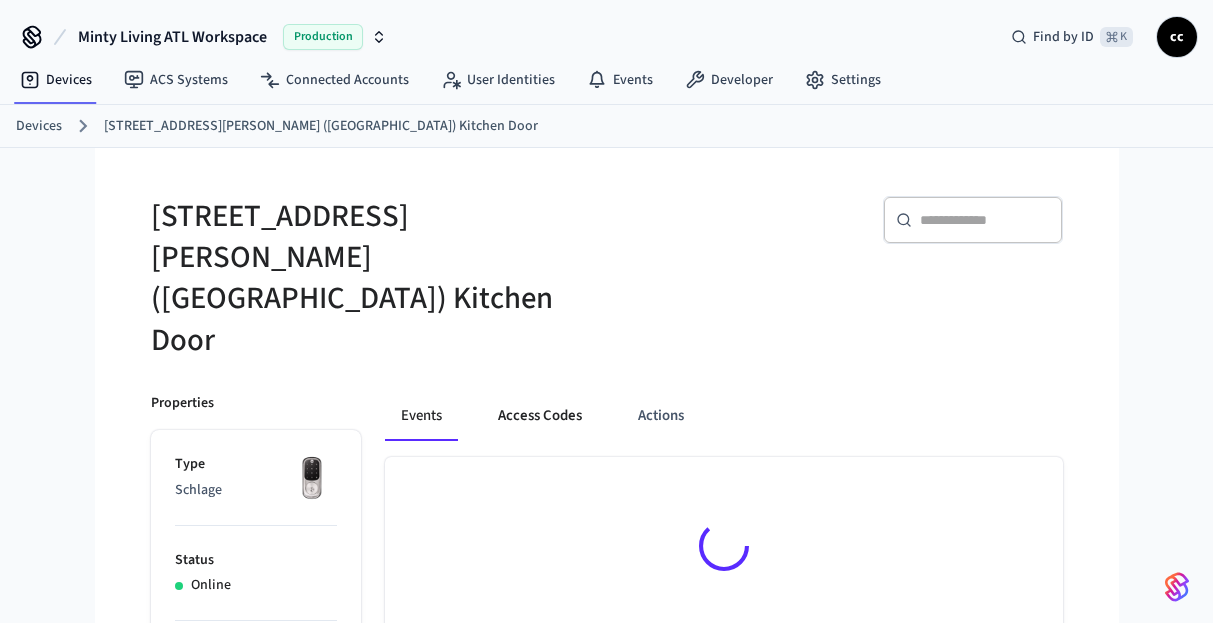 click on "Access Codes" at bounding box center [540, 417] 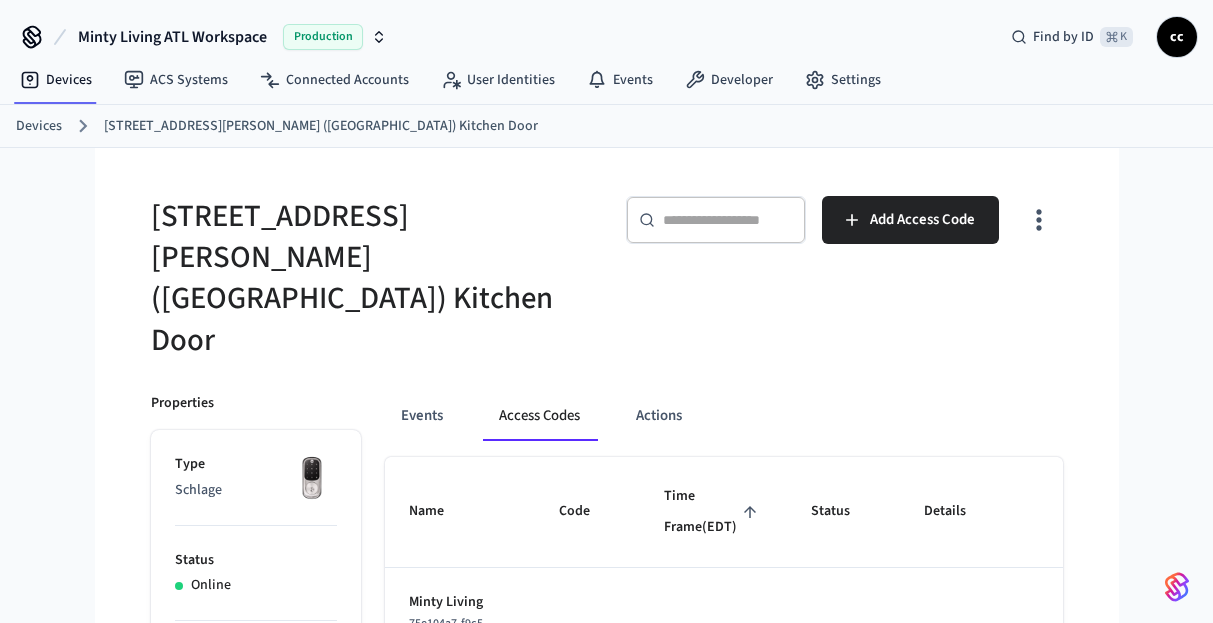 drag, startPoint x: 697, startPoint y: 440, endPoint x: 681, endPoint y: 442, distance: 16.124516 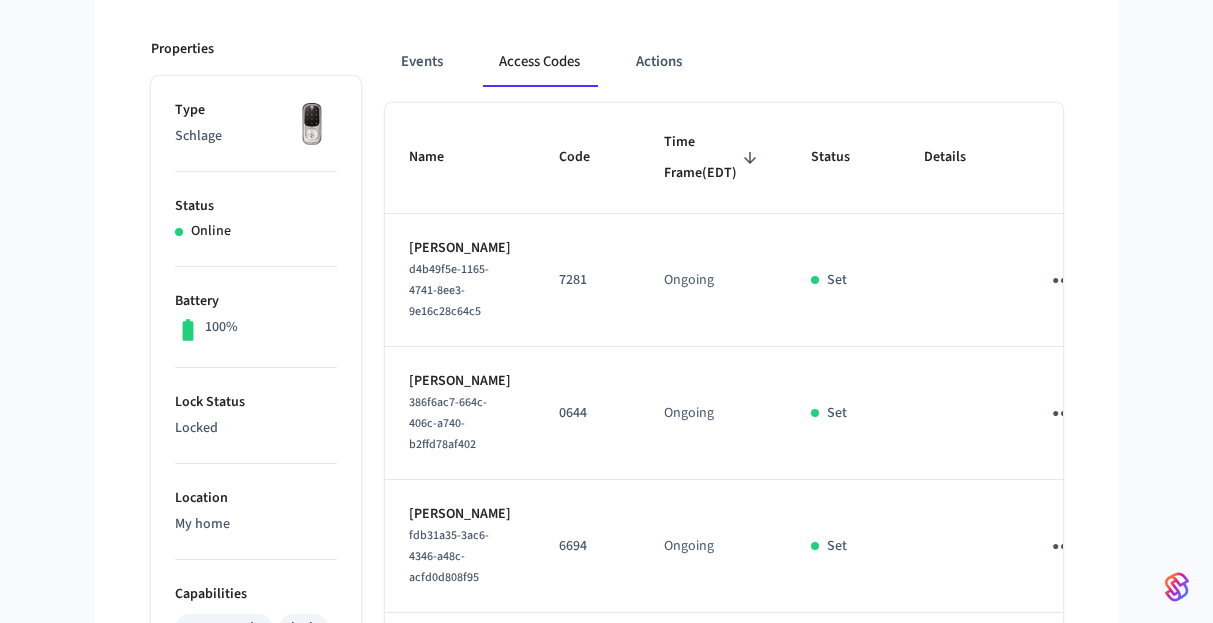 scroll, scrollTop: 414, scrollLeft: 0, axis: vertical 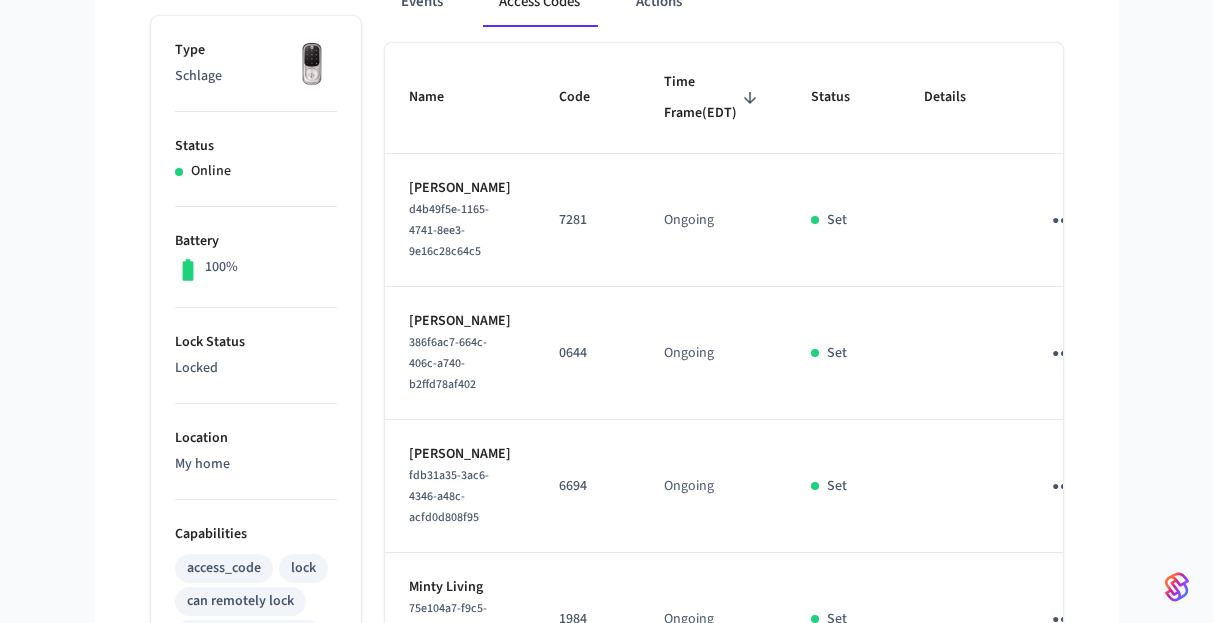click 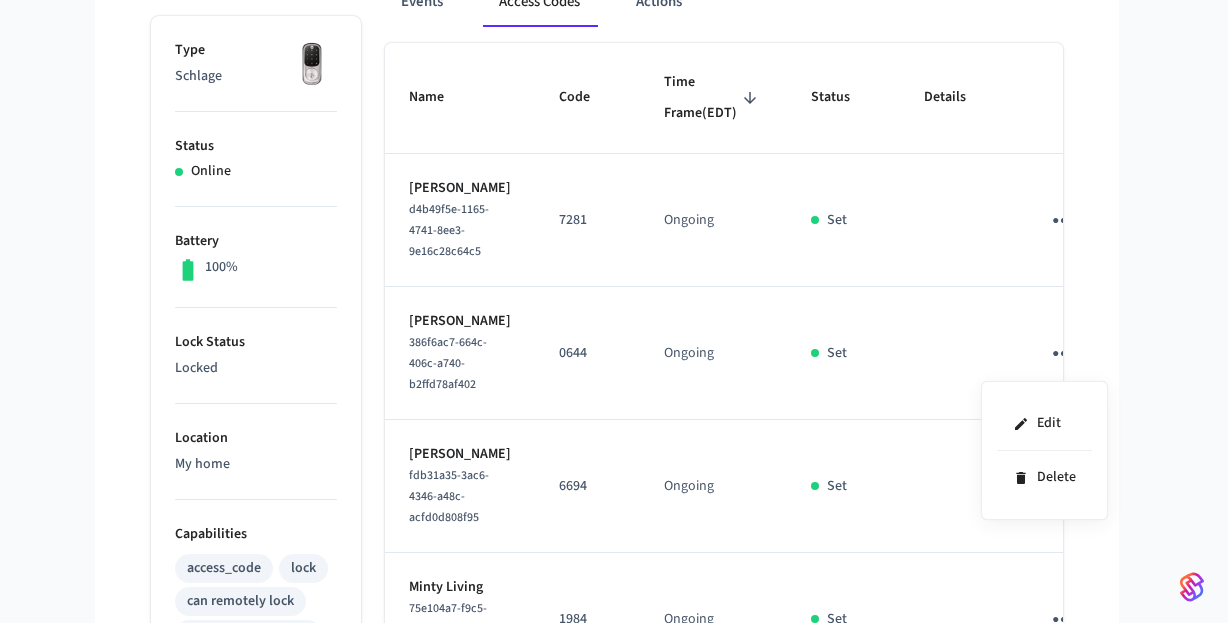 click at bounding box center [614, 311] 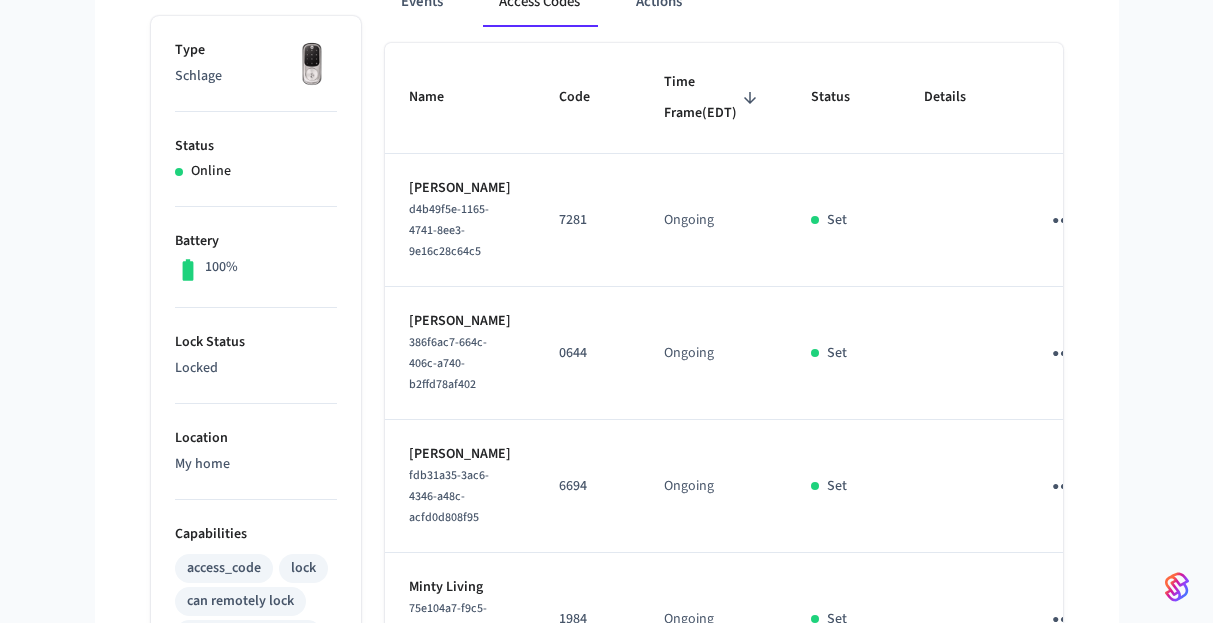 click 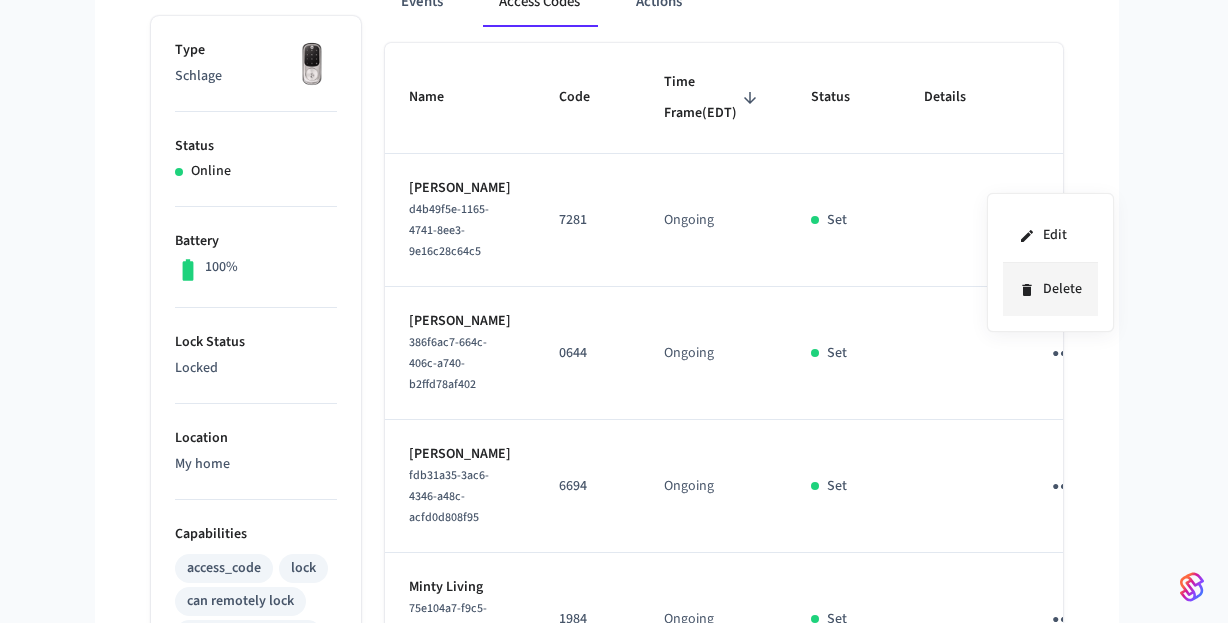 click on "Delete" at bounding box center [1050, 289] 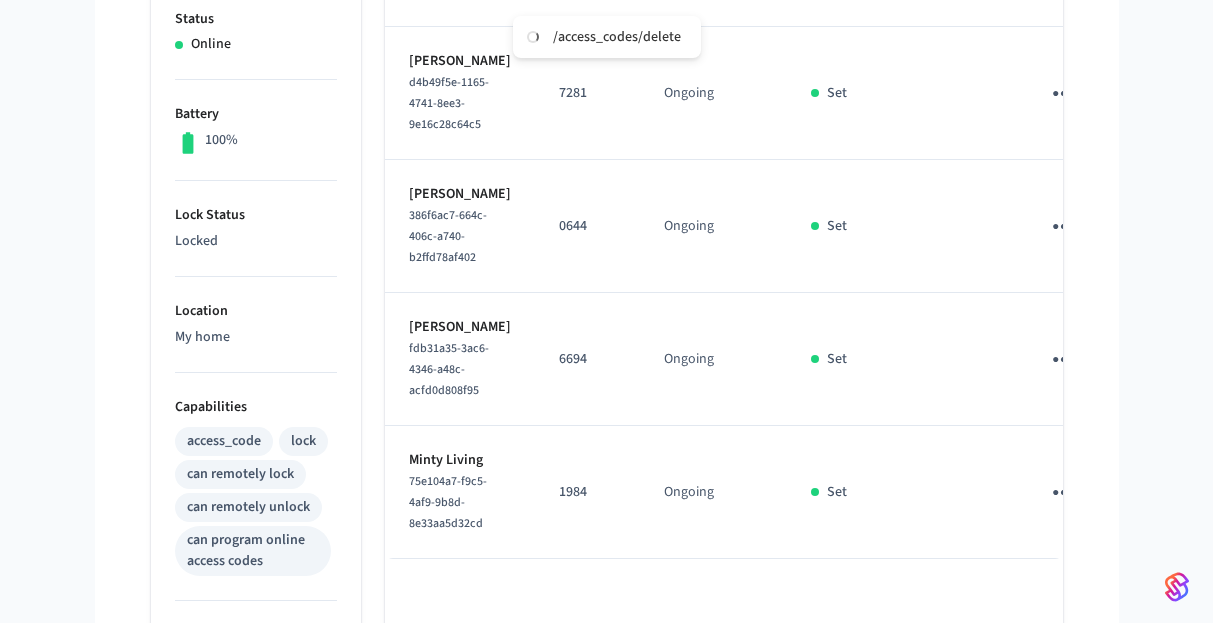 scroll, scrollTop: 597, scrollLeft: 0, axis: vertical 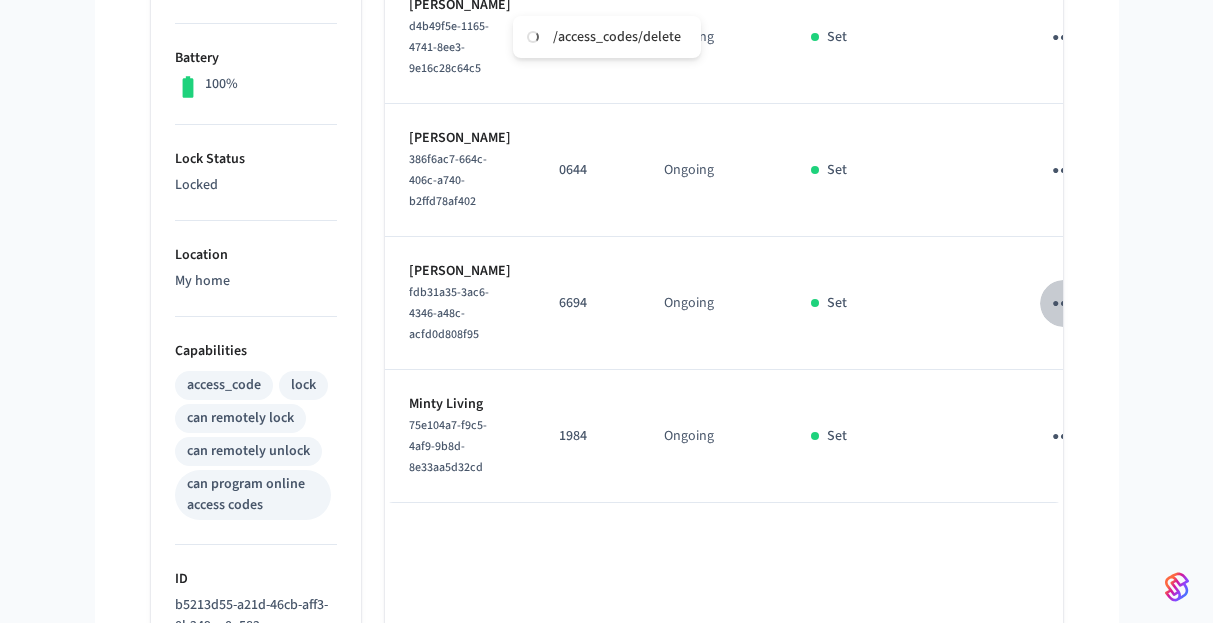 click 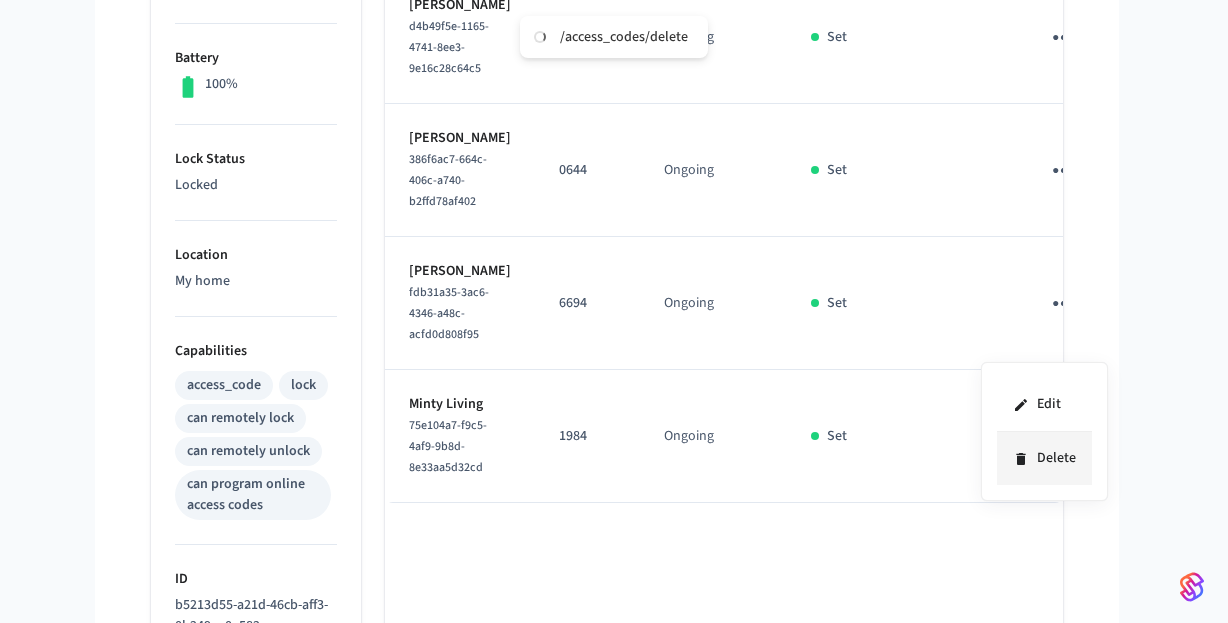 click on "Delete" at bounding box center [1044, 458] 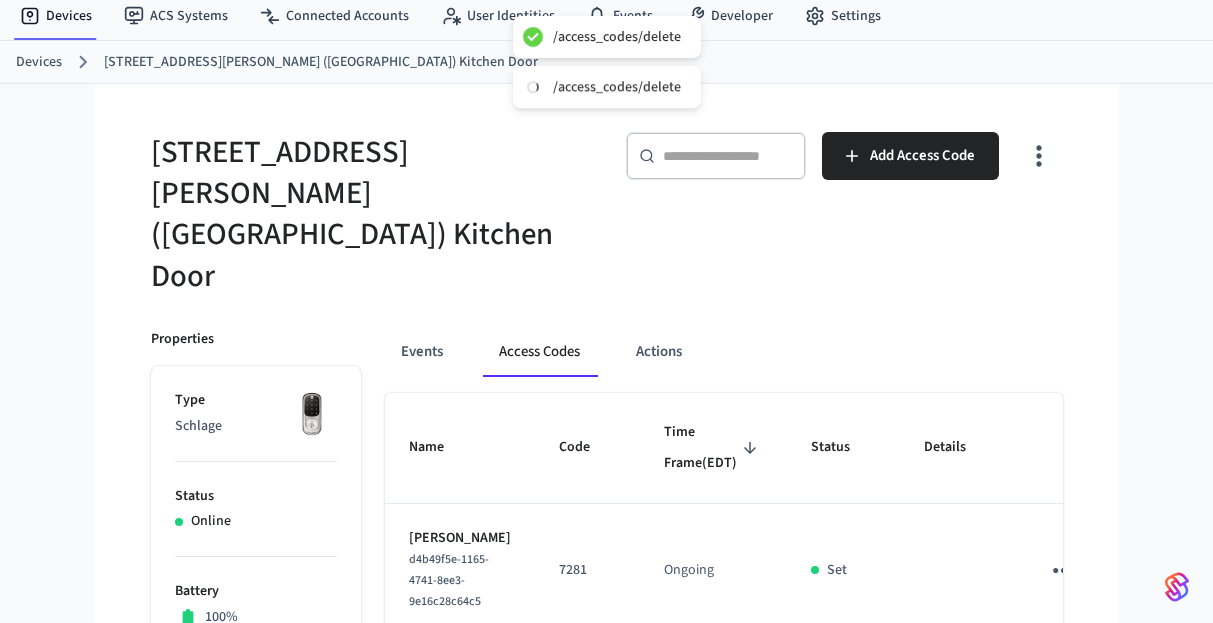 scroll, scrollTop: 0, scrollLeft: 0, axis: both 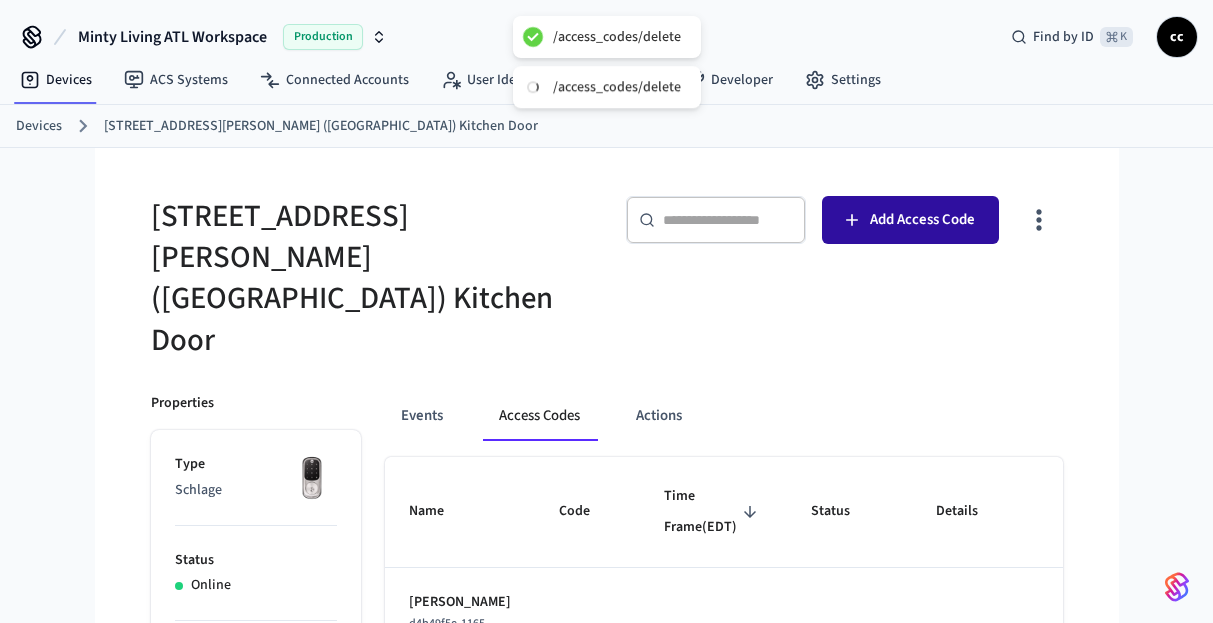 click on "Add Access Code" at bounding box center (922, 220) 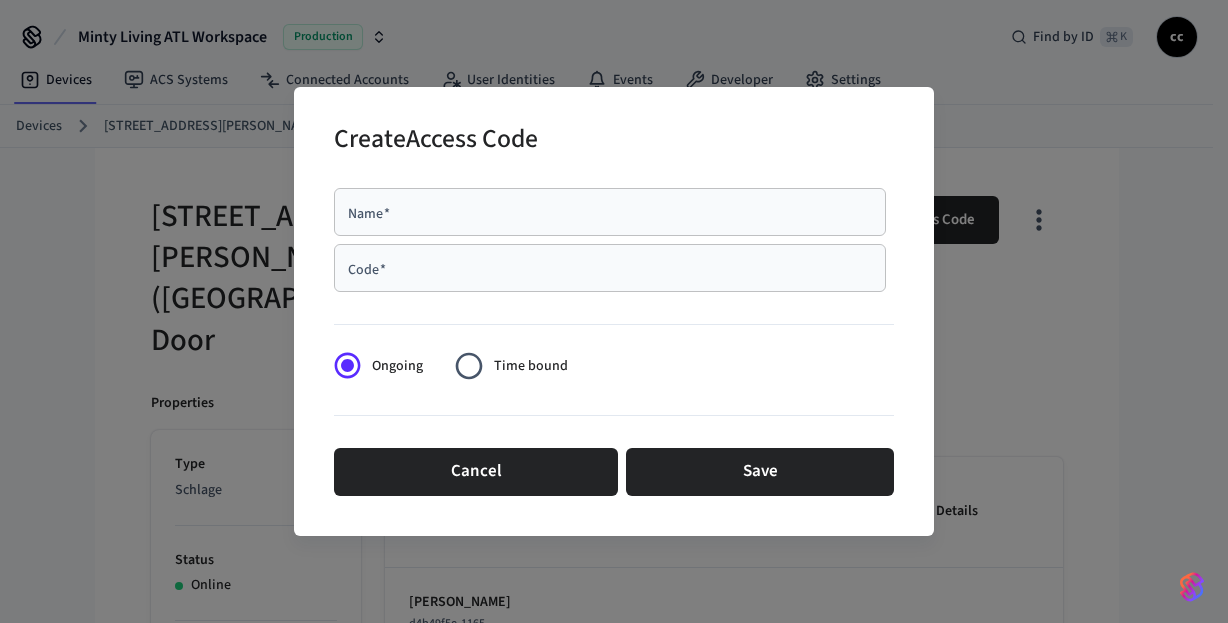 click on "Name   *" at bounding box center (610, 212) 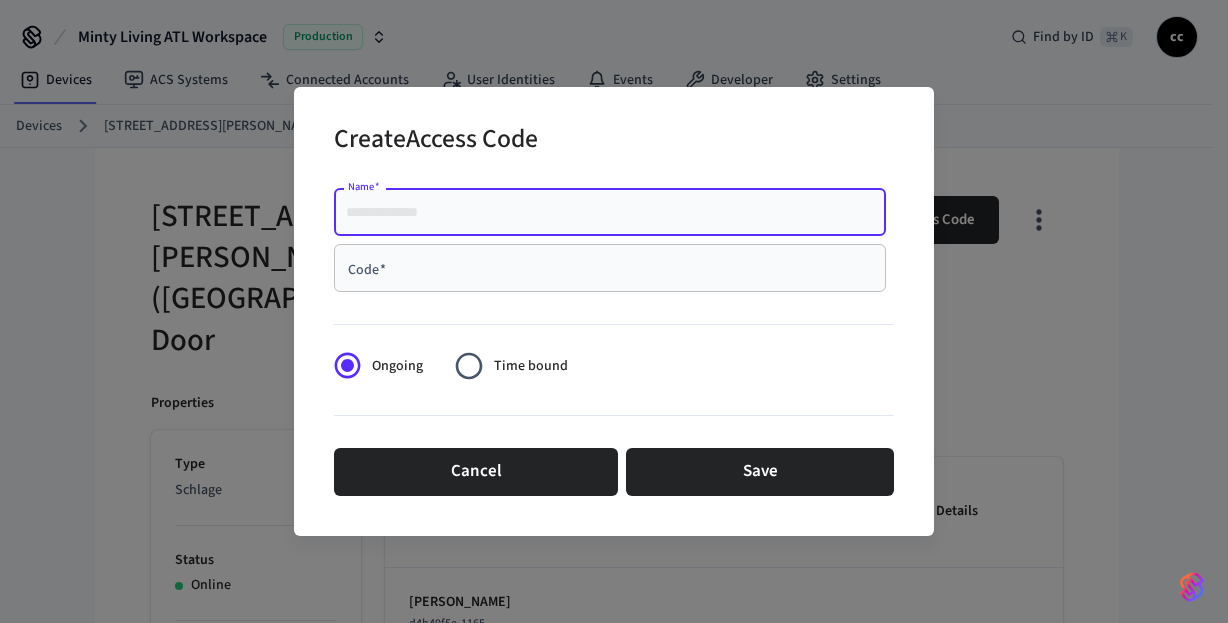 paste on "**********" 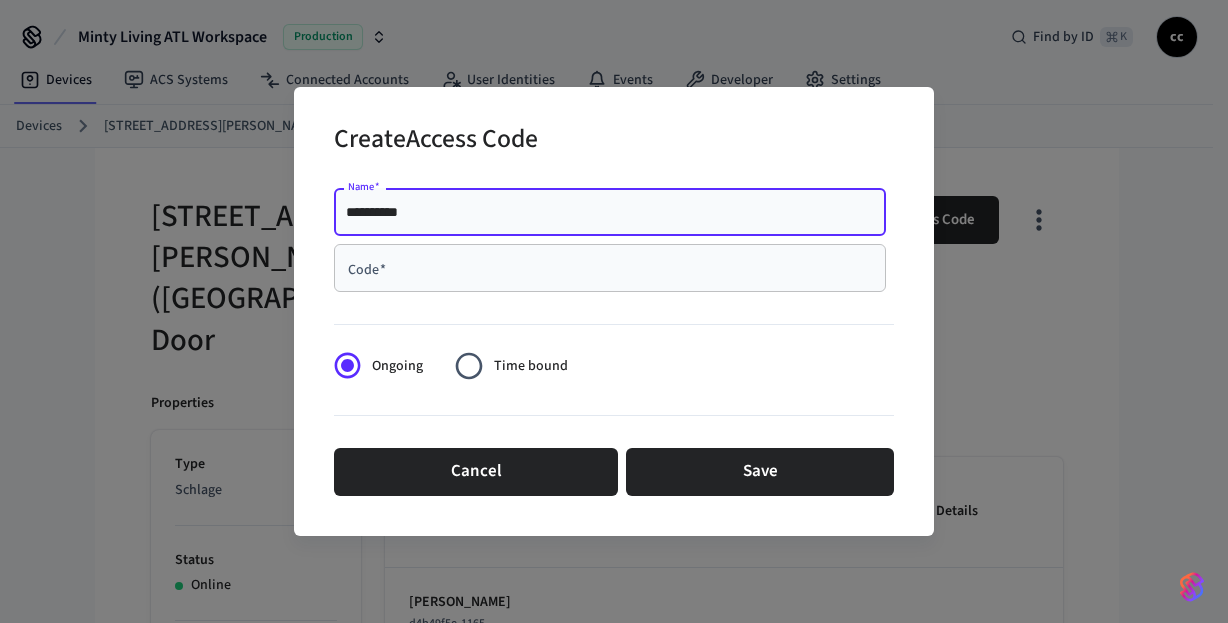 type on "**********" 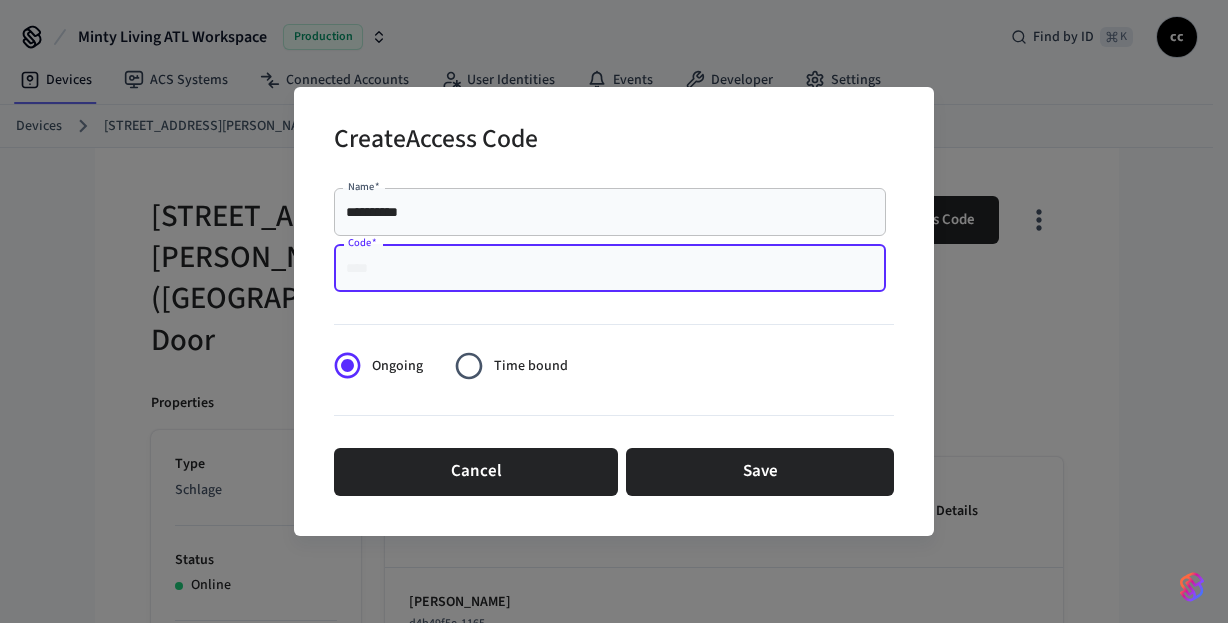click on "Code   *" at bounding box center (610, 268) 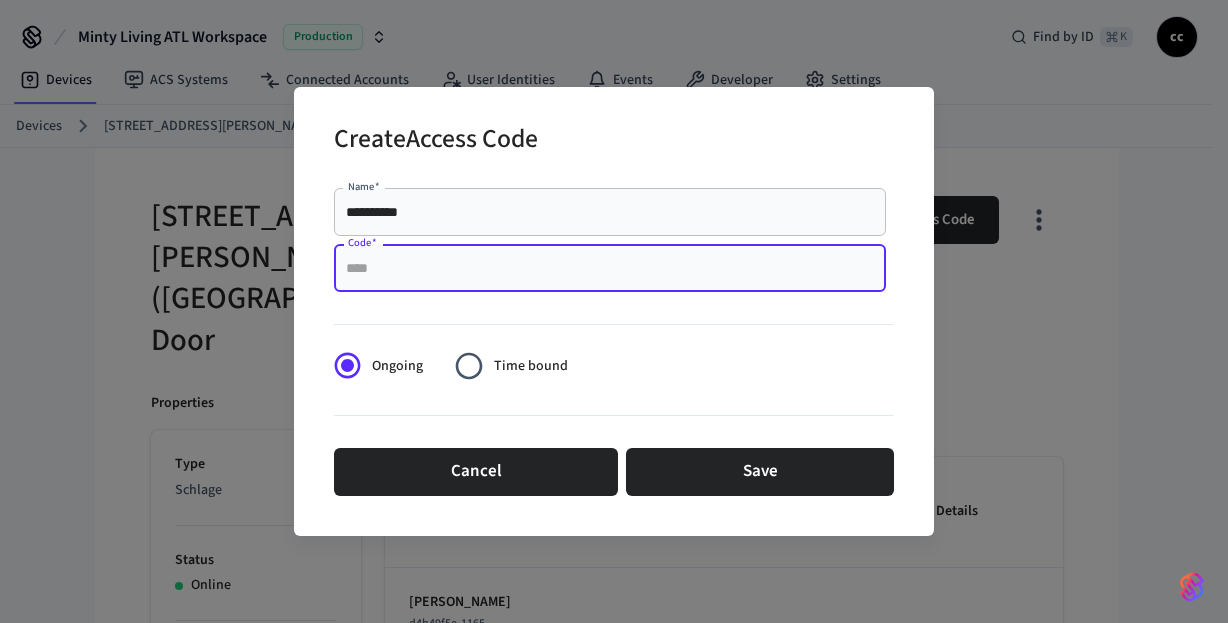 paste on "****" 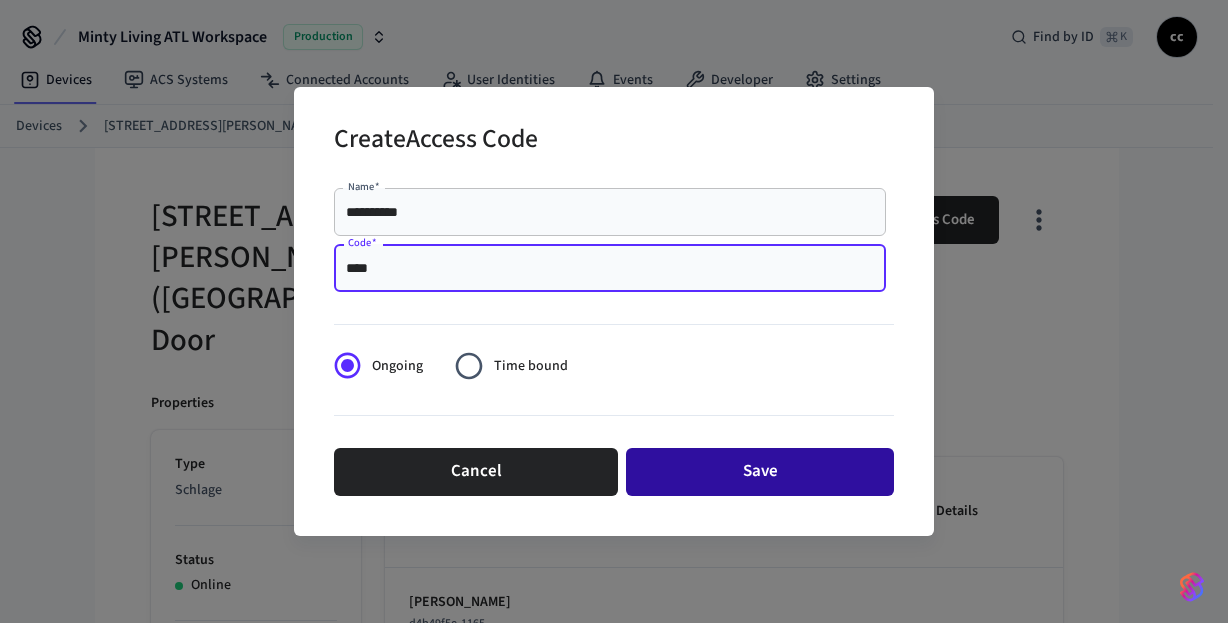 type on "****" 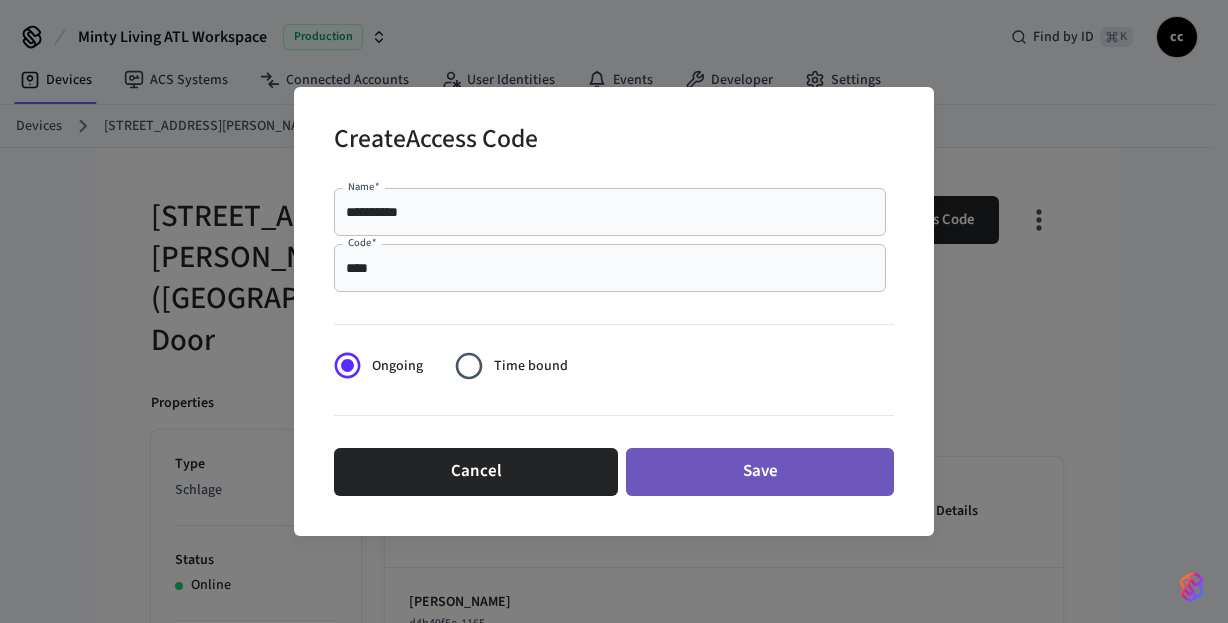 click on "Save" at bounding box center [760, 472] 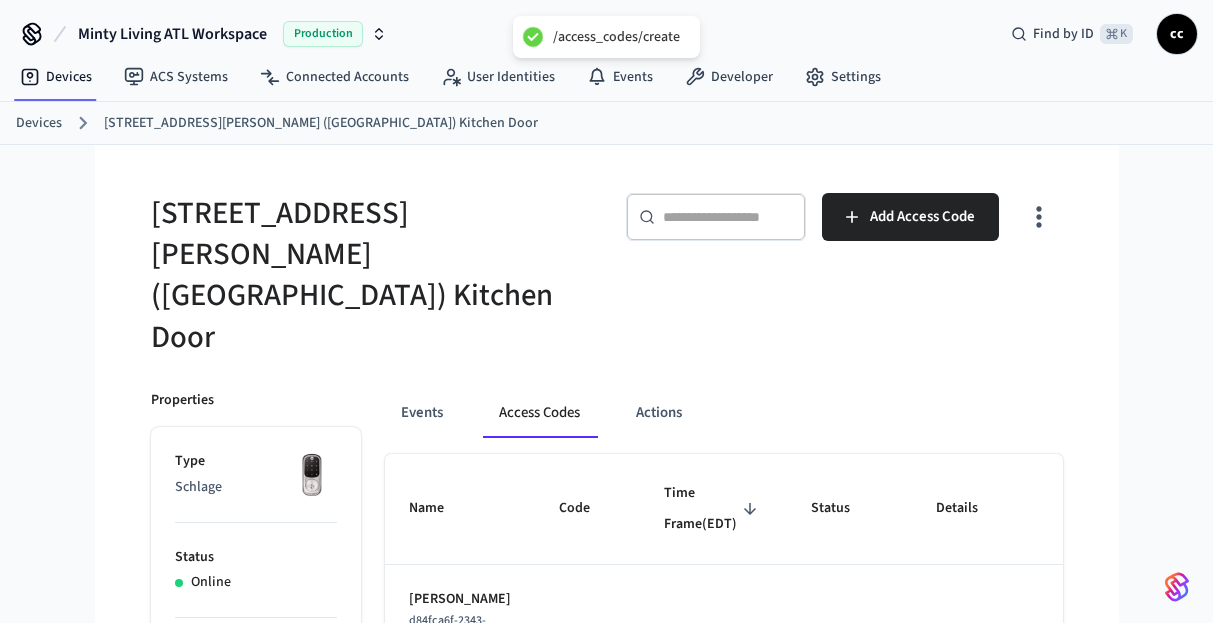 scroll, scrollTop: 4, scrollLeft: 0, axis: vertical 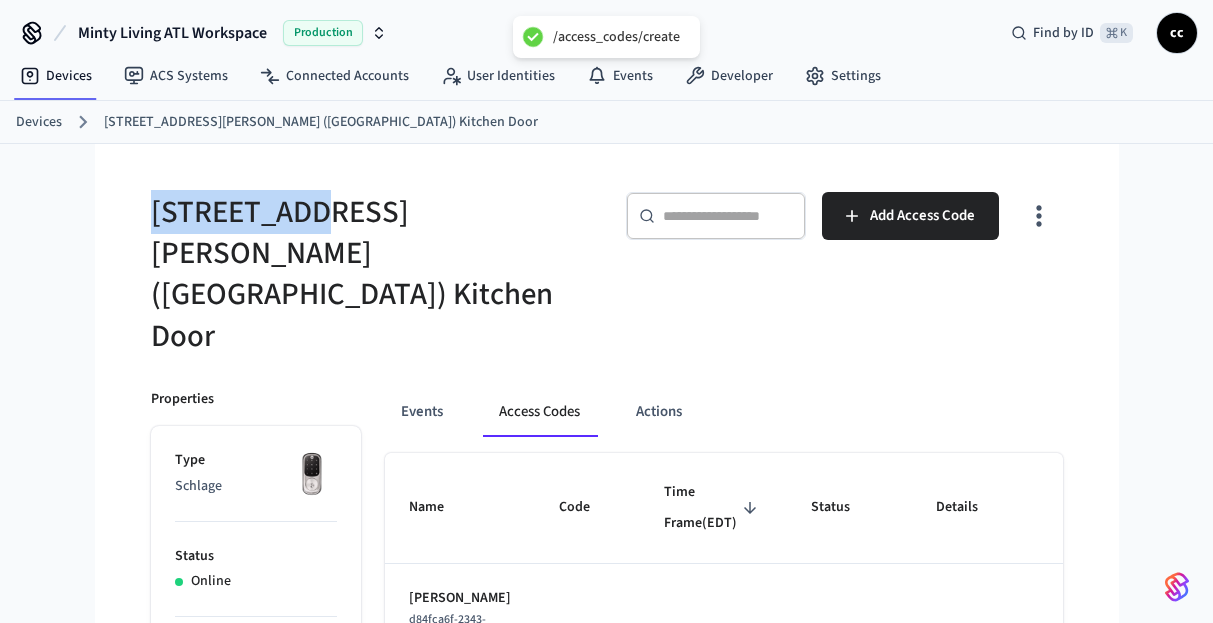 drag, startPoint x: 312, startPoint y: 213, endPoint x: 131, endPoint y: 208, distance: 181.06905 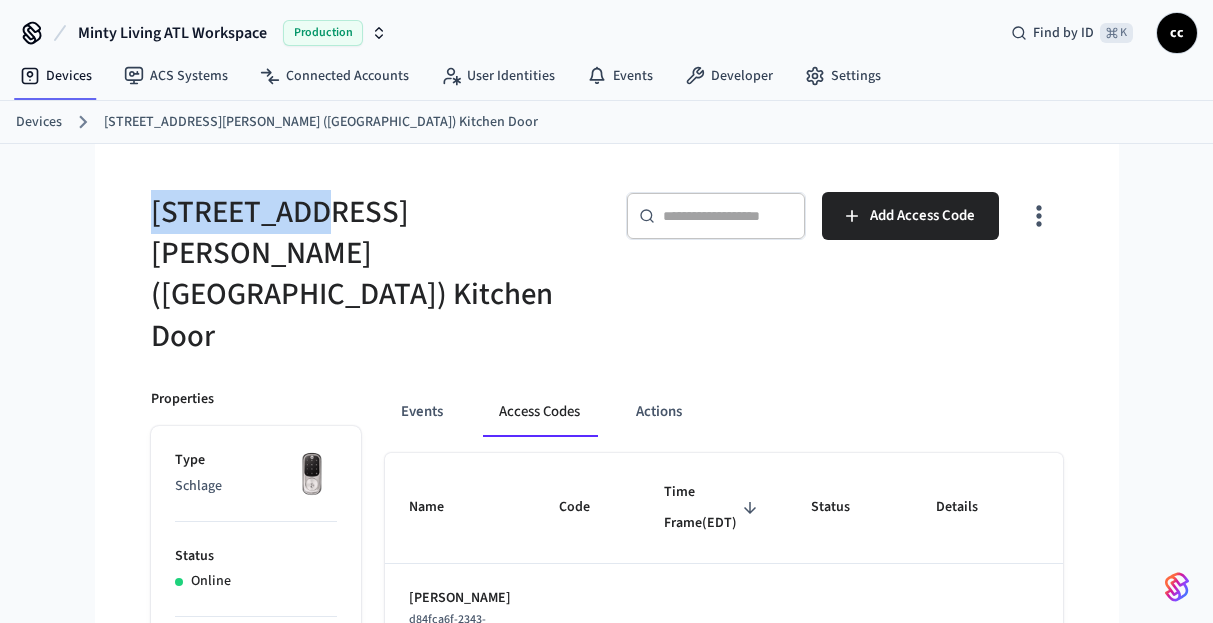 copy on "70 Kirkwood" 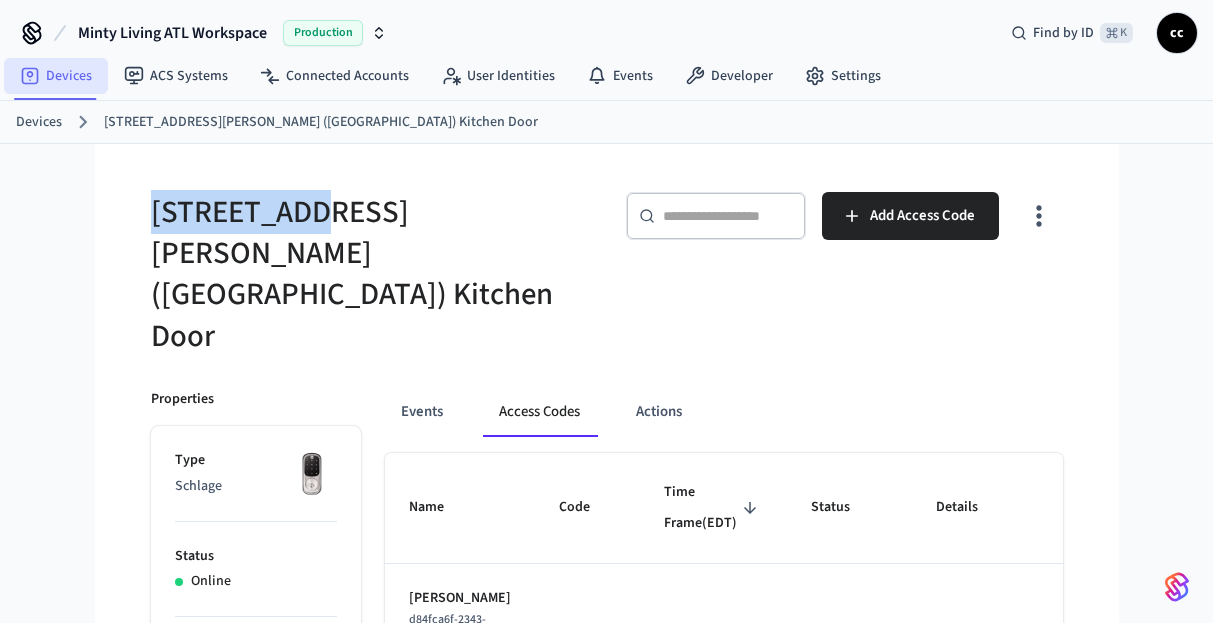click on "Devices" at bounding box center [56, 76] 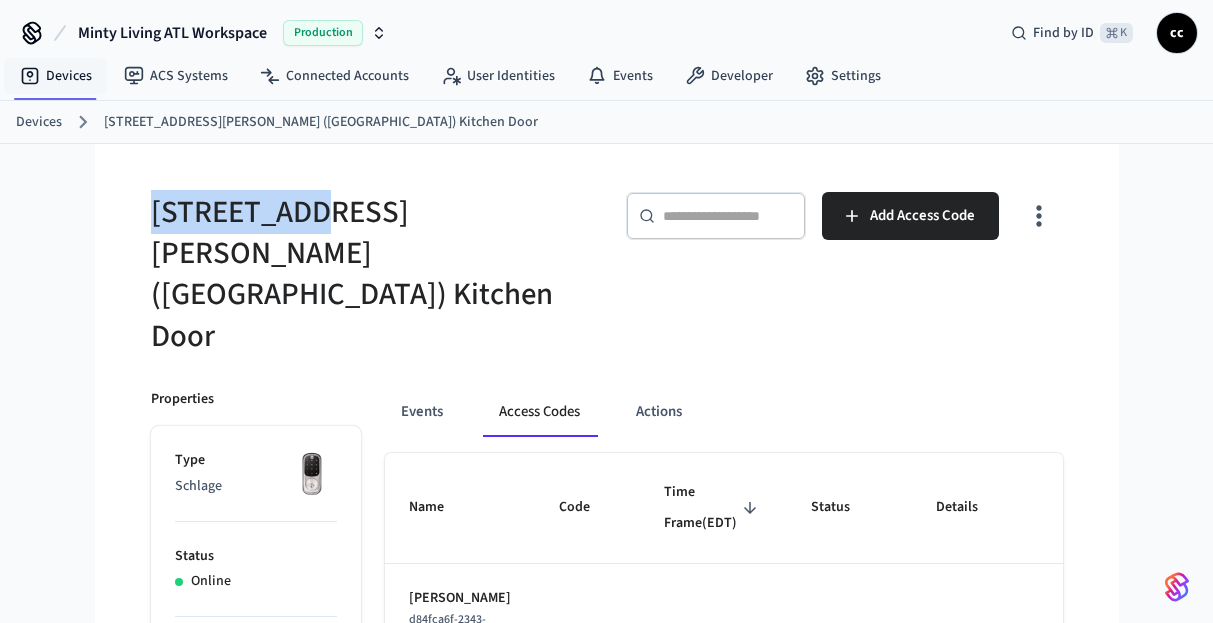 scroll, scrollTop: 0, scrollLeft: 0, axis: both 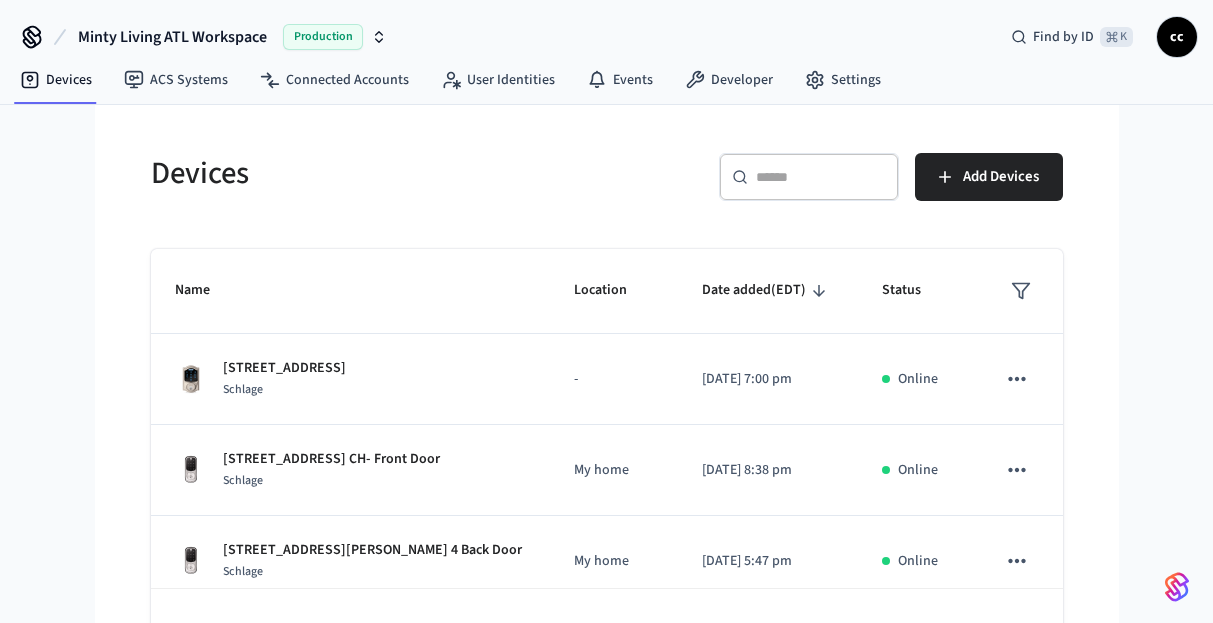 click 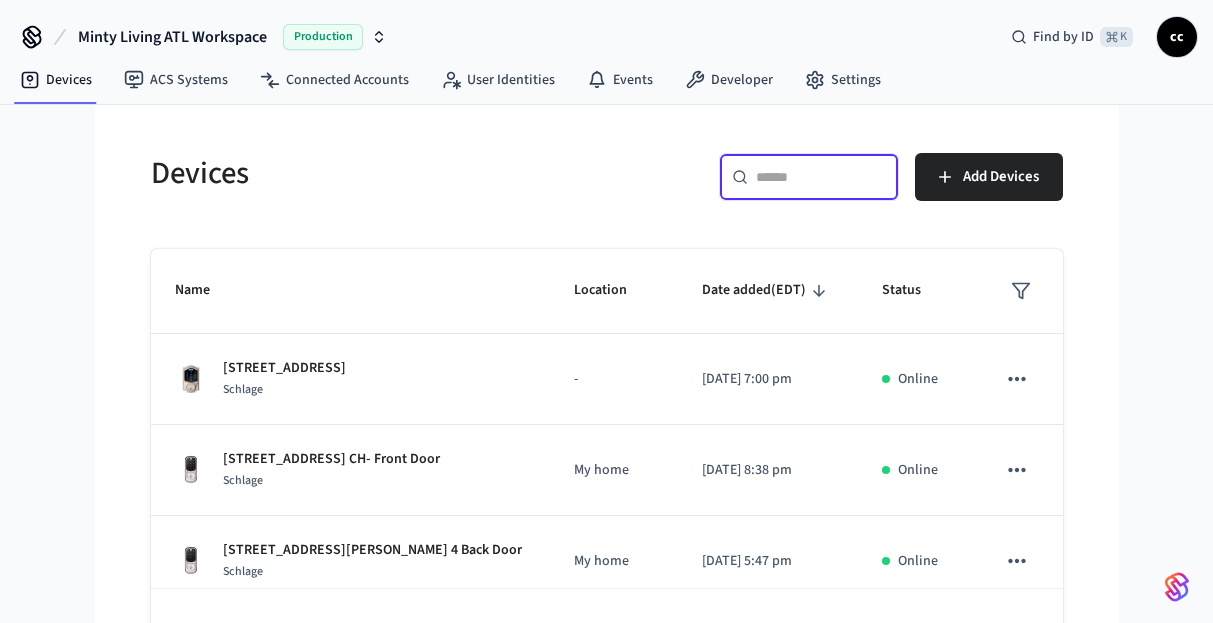 paste on "**********" 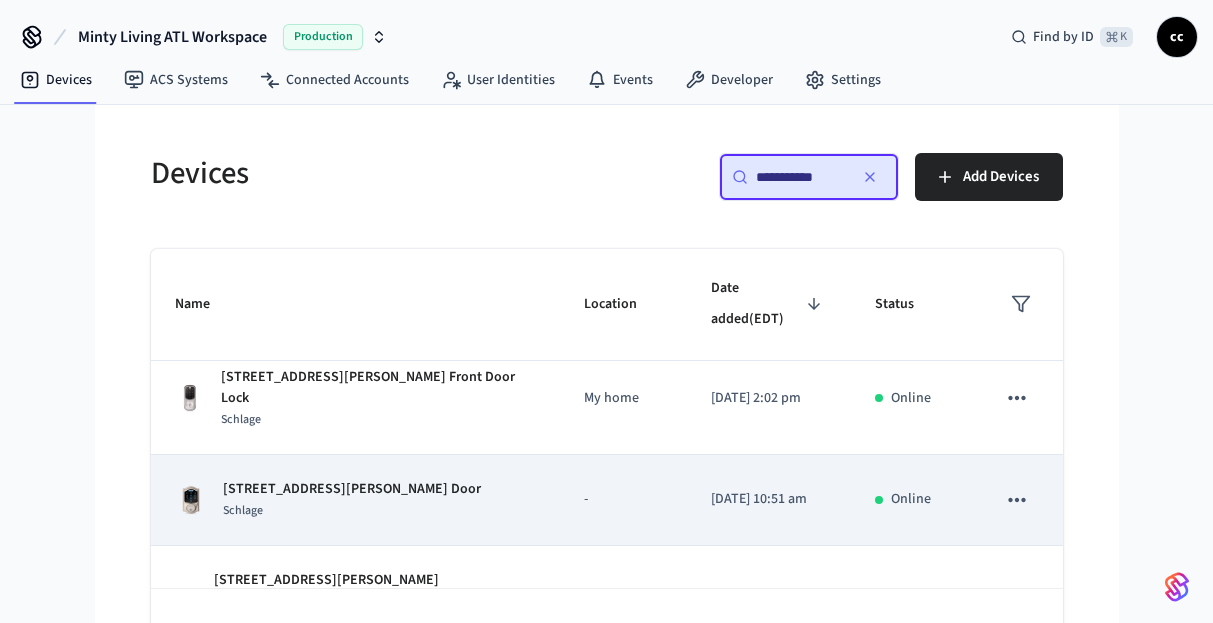 scroll, scrollTop: 33, scrollLeft: 0, axis: vertical 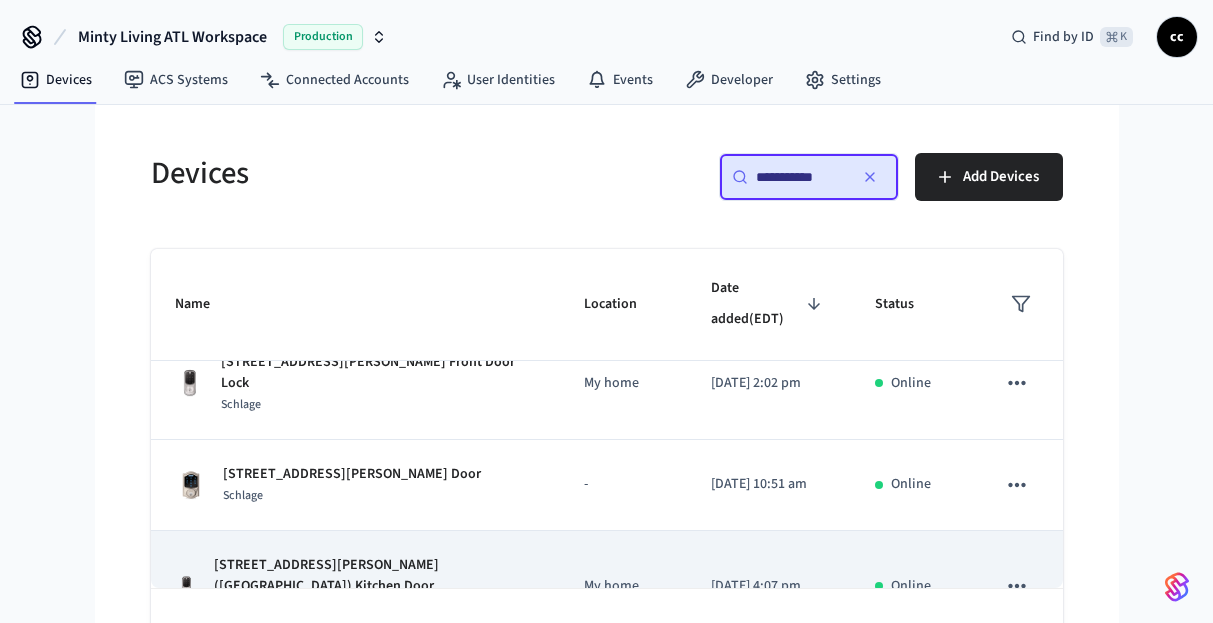 type on "**********" 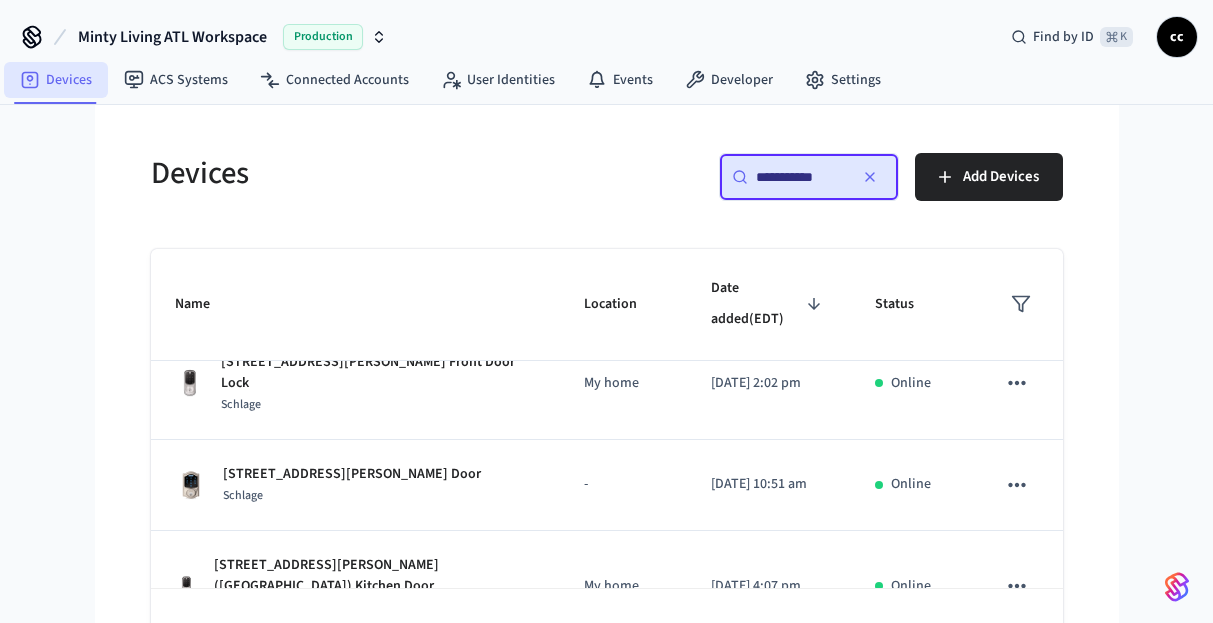 click on "Devices" at bounding box center (56, 80) 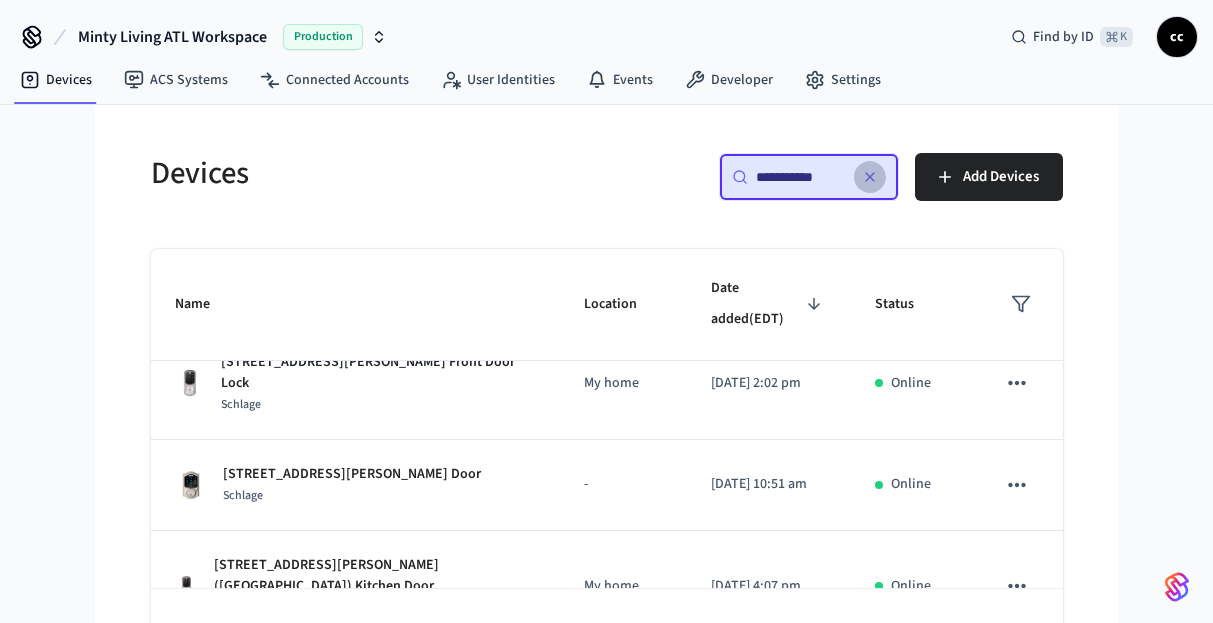 click at bounding box center [870, 177] 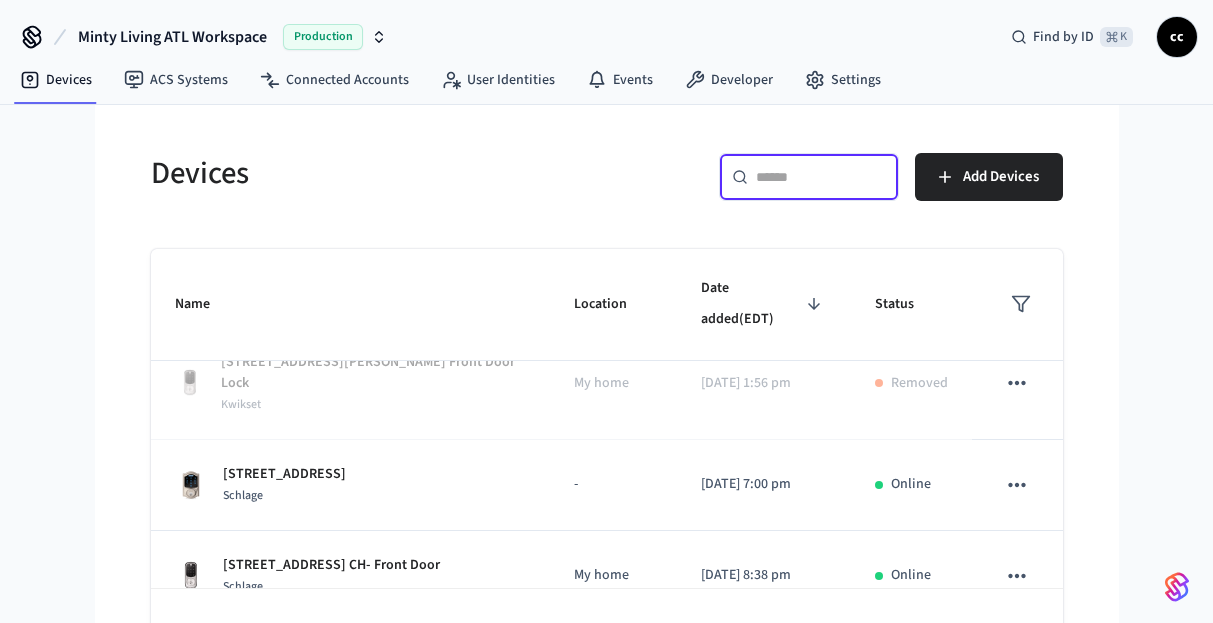 click at bounding box center [821, 177] 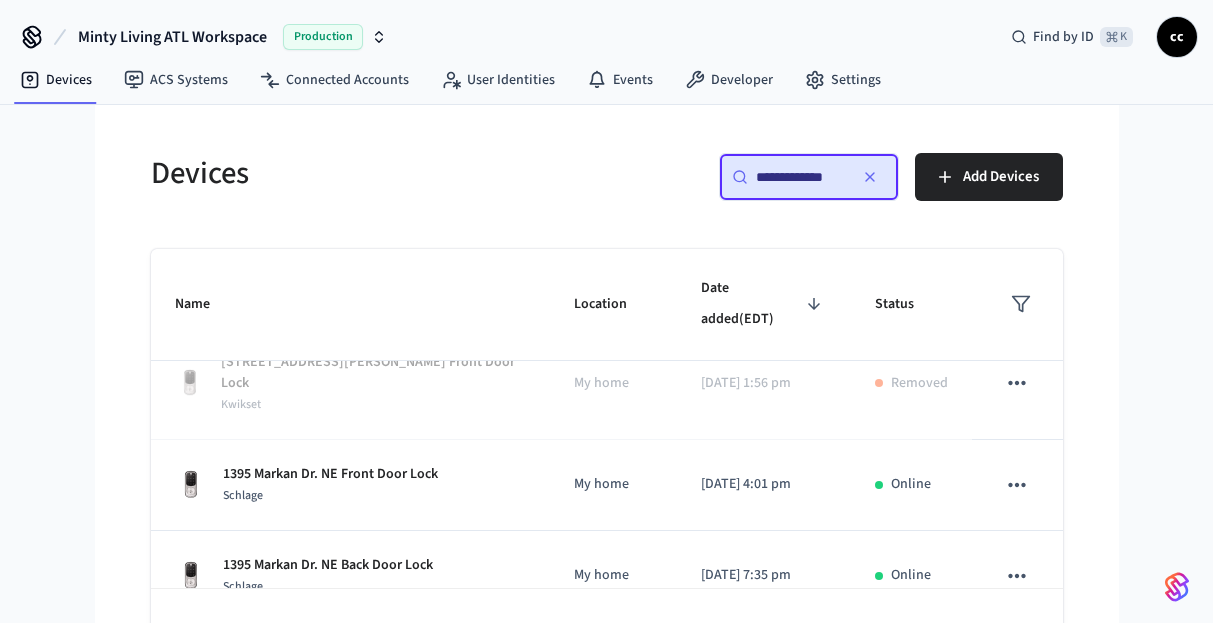 scroll, scrollTop: 0, scrollLeft: 0, axis: both 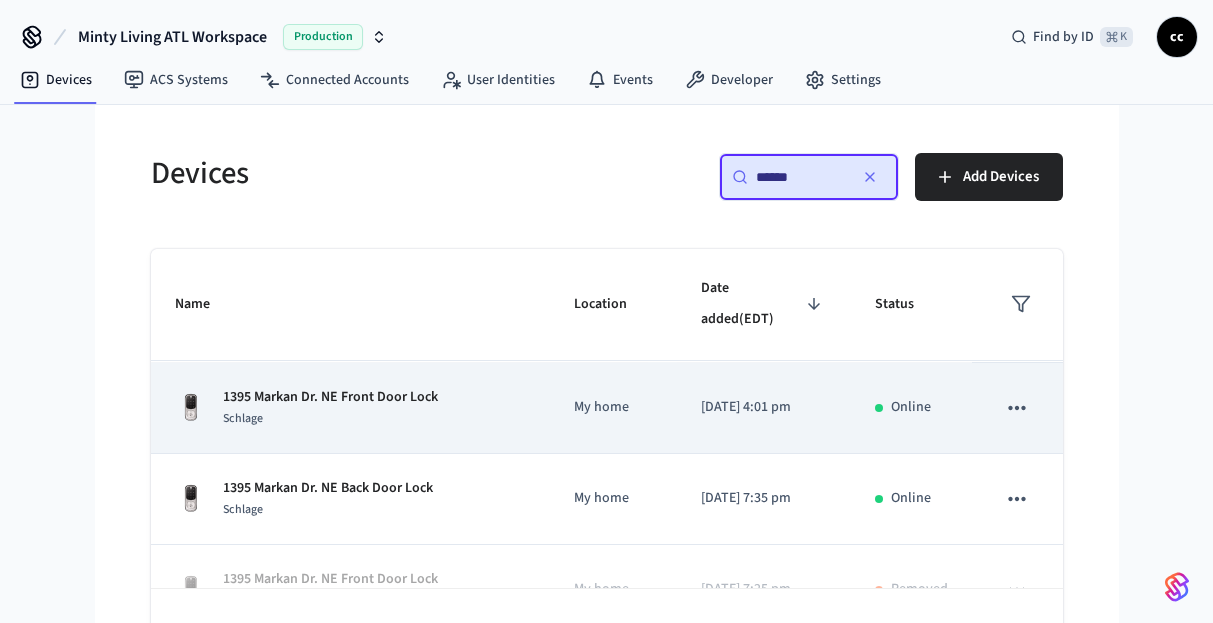 type on "******" 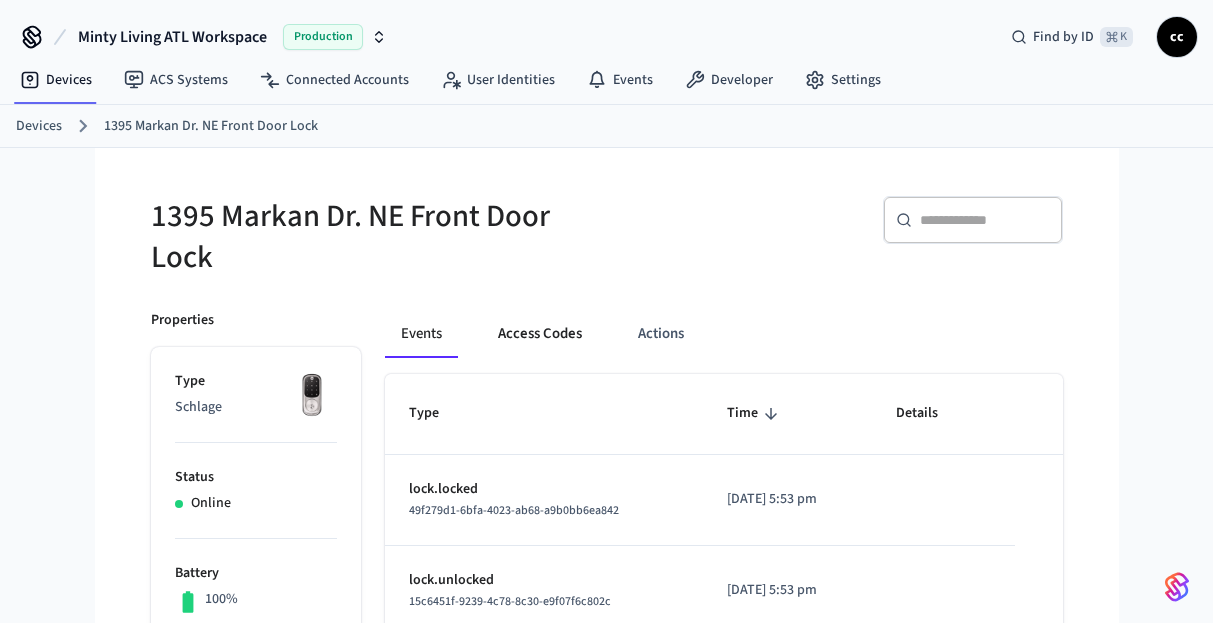 click on "Access Codes" at bounding box center [540, 334] 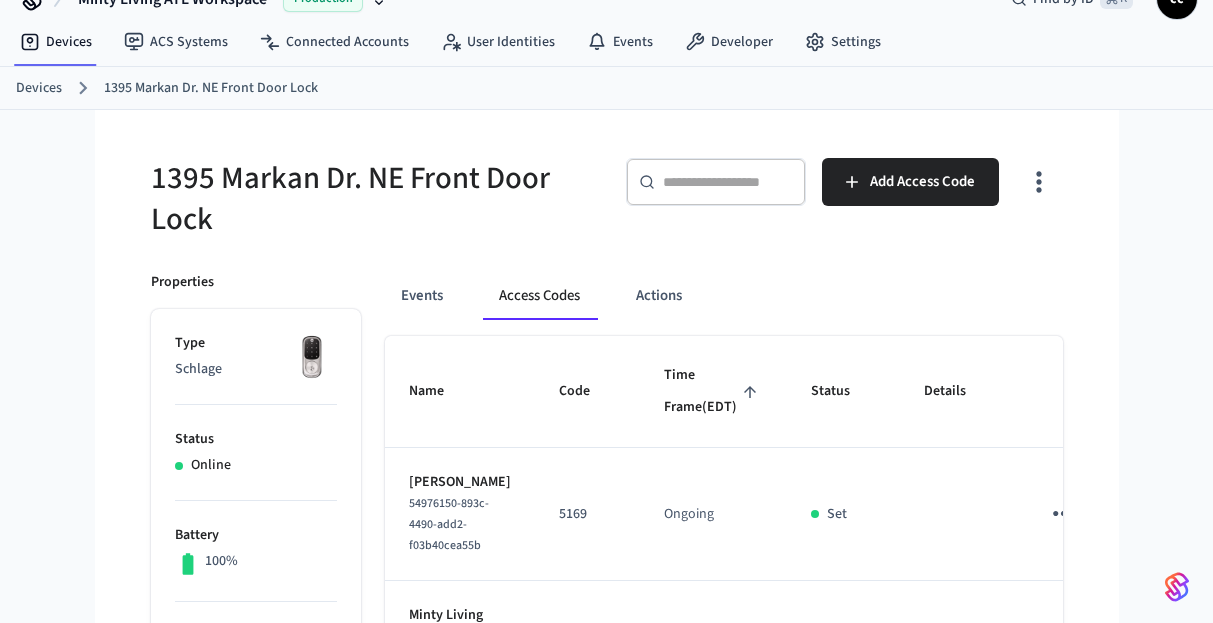 click on "Time Frame  (EDT)" at bounding box center [713, 391] 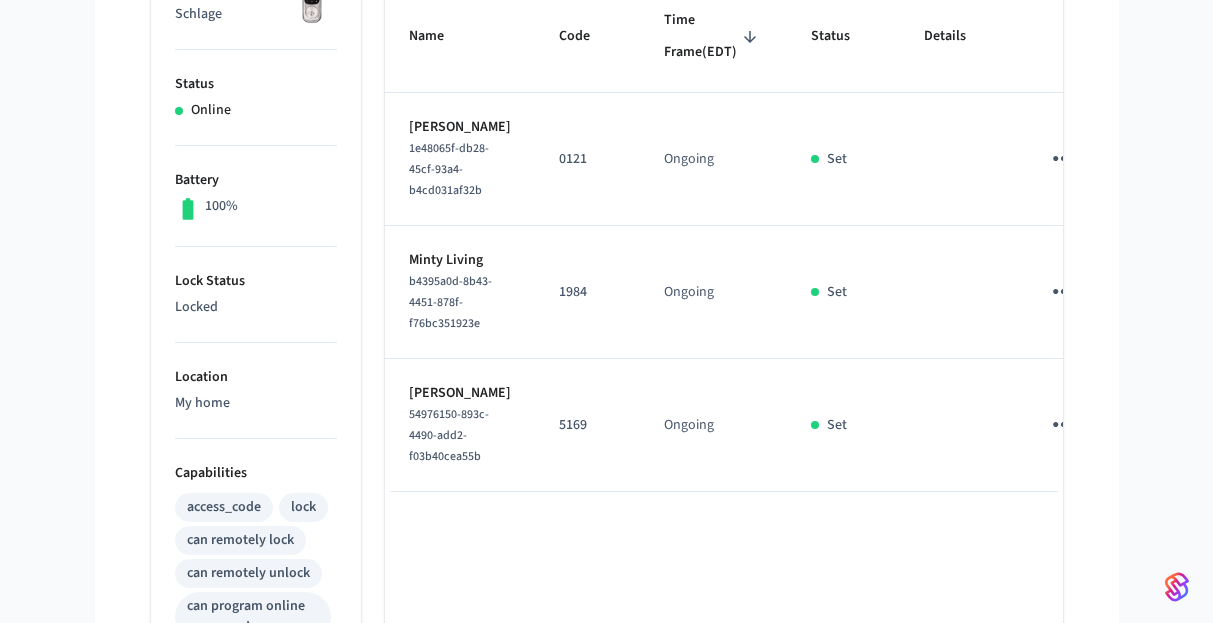 scroll, scrollTop: 479, scrollLeft: 0, axis: vertical 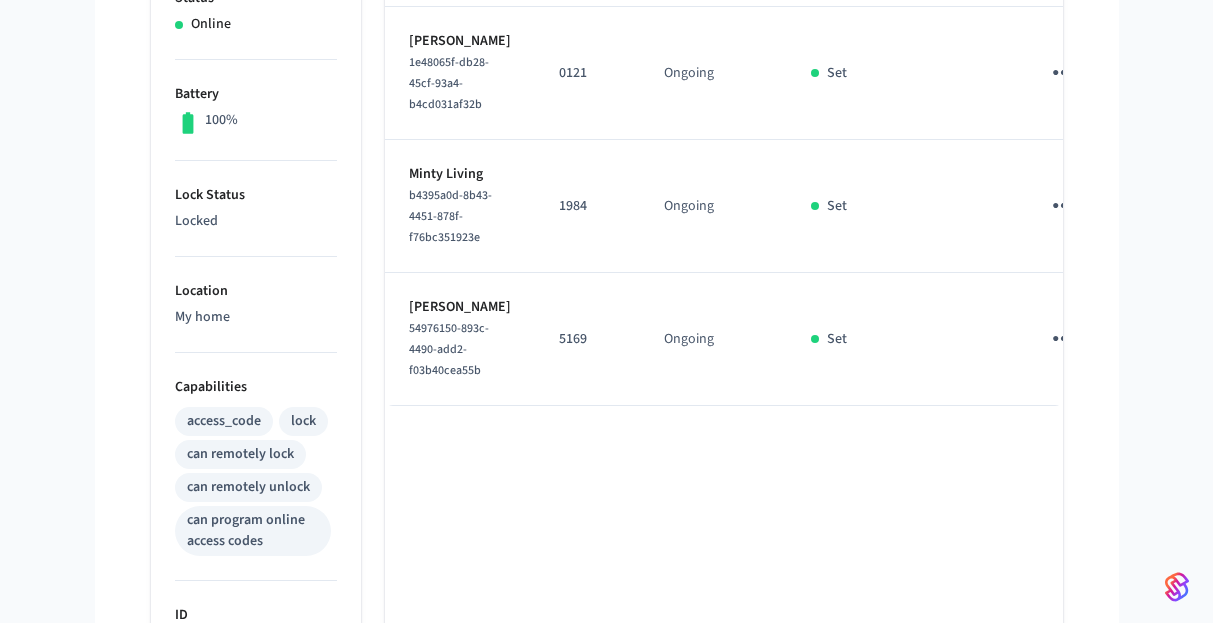 click 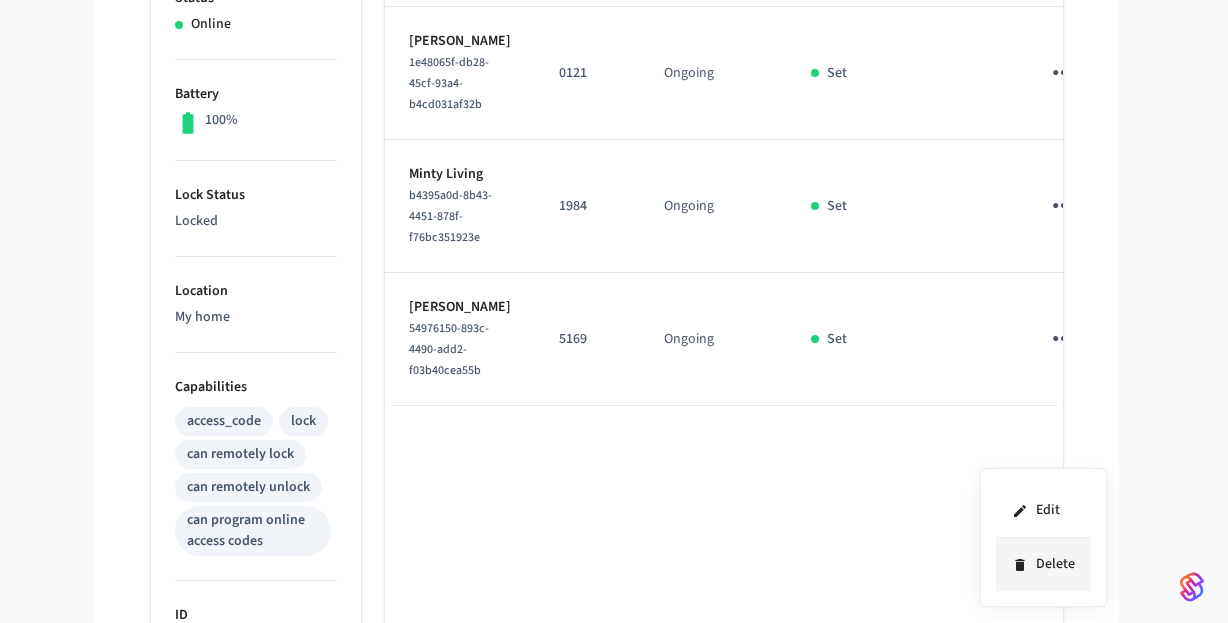click on "Delete" at bounding box center (1043, 564) 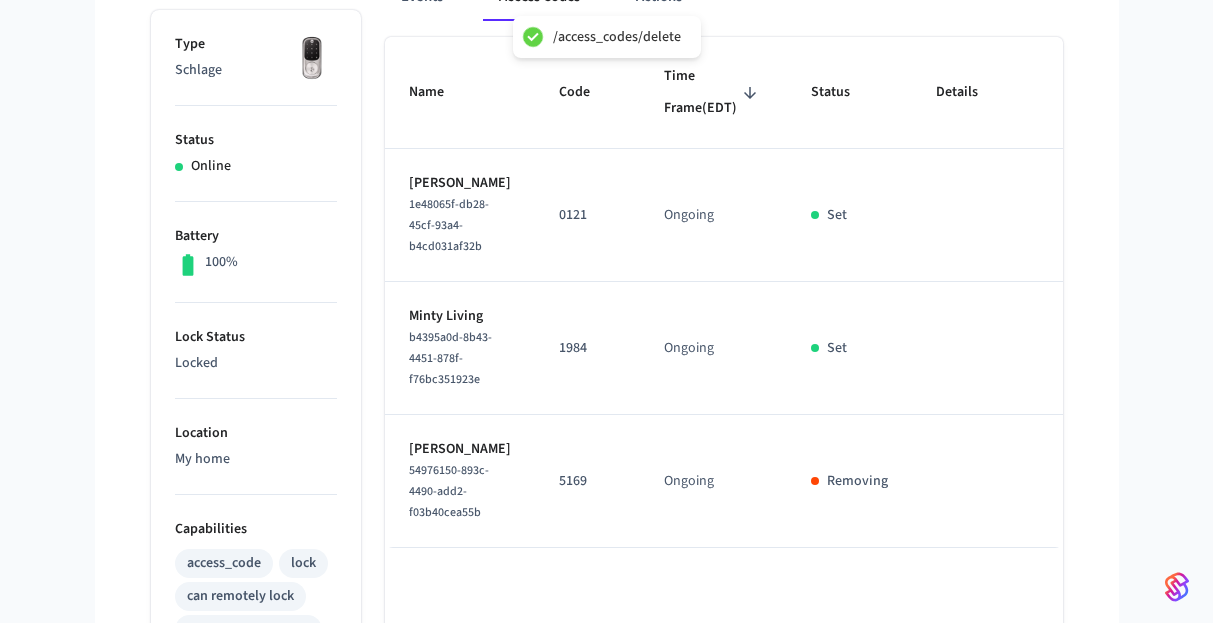 scroll, scrollTop: 337, scrollLeft: 0, axis: vertical 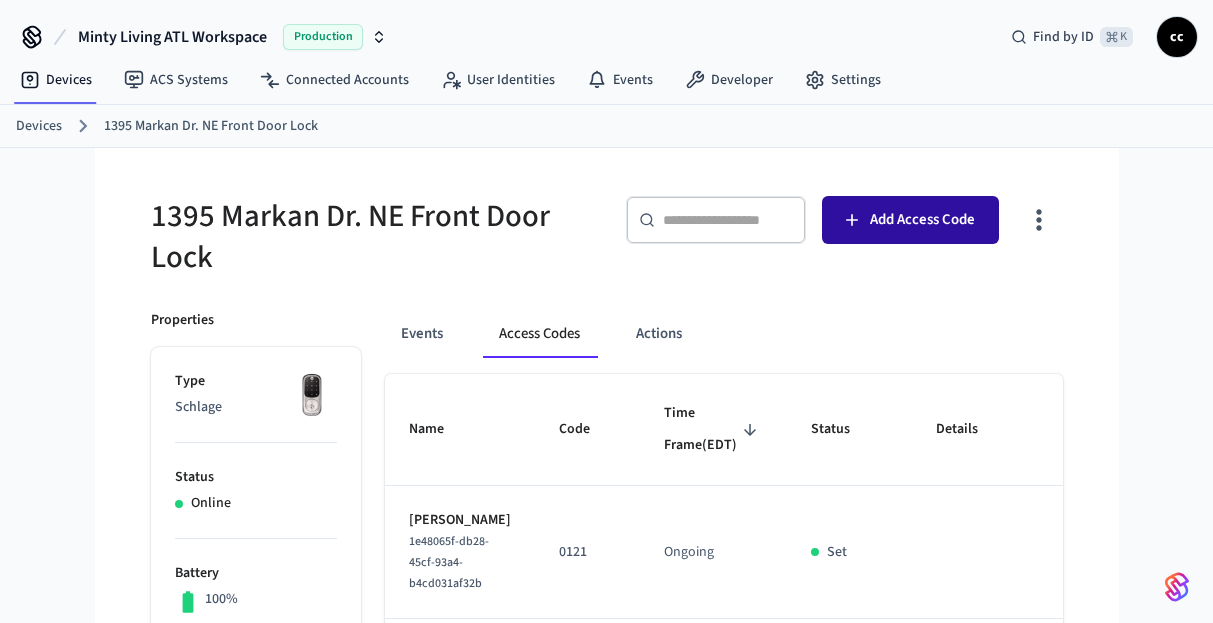 click on "Add Access Code" at bounding box center [922, 220] 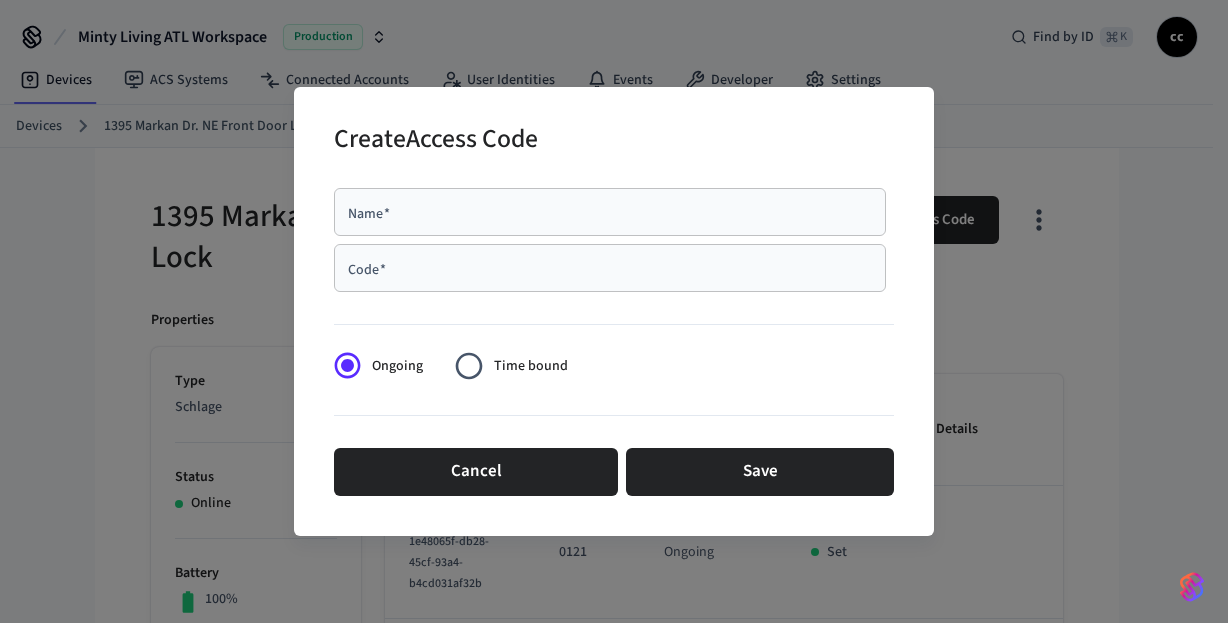 click on "Name   *" at bounding box center [610, 212] 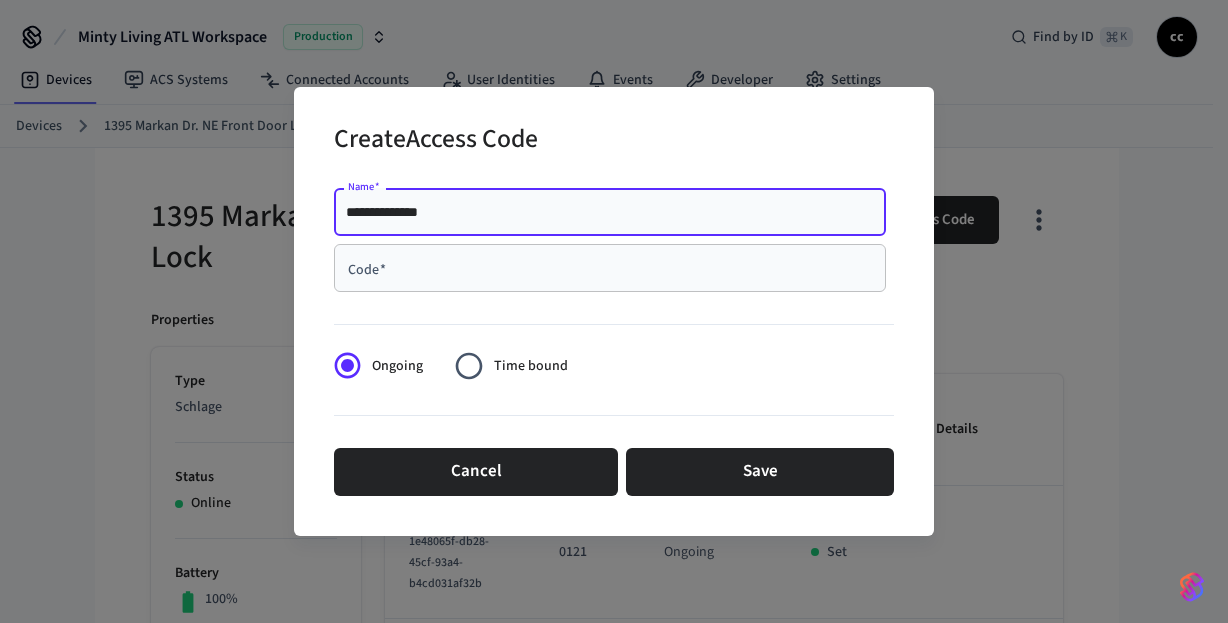 type on "**********" 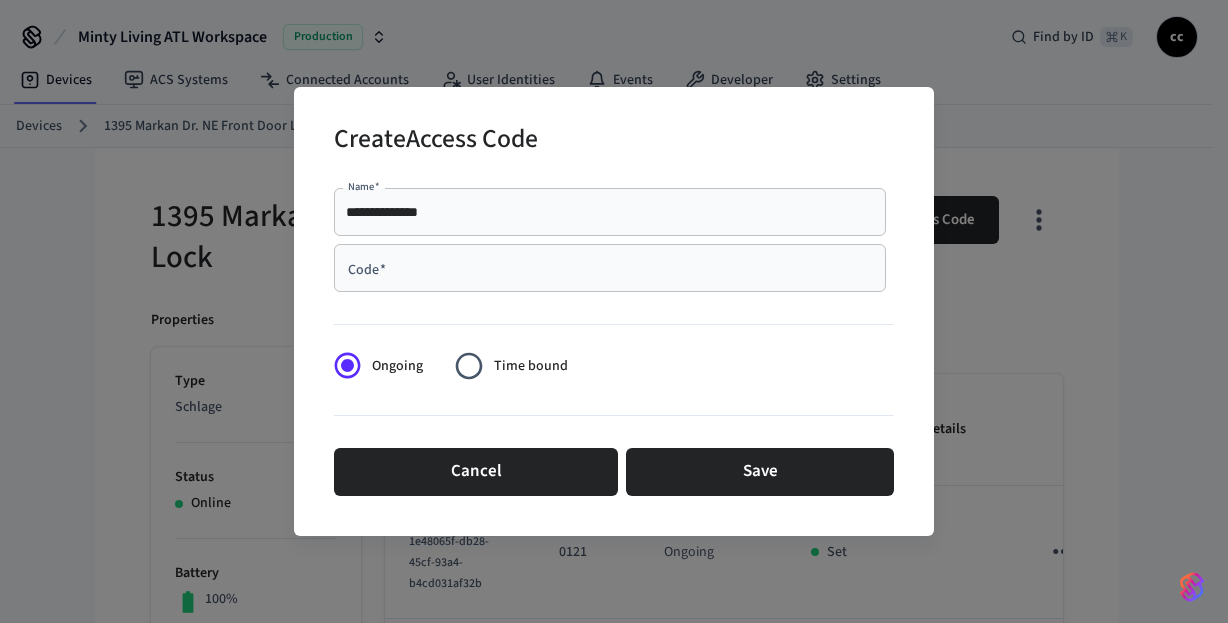 click on "Code   *" at bounding box center [610, 268] 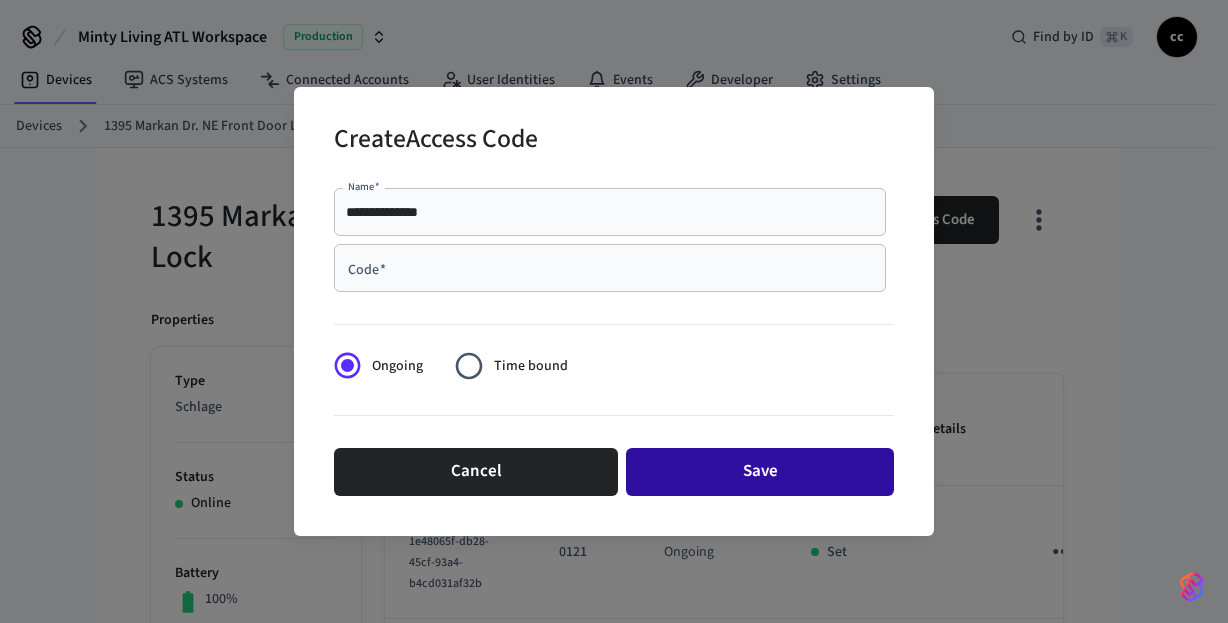paste on "****" 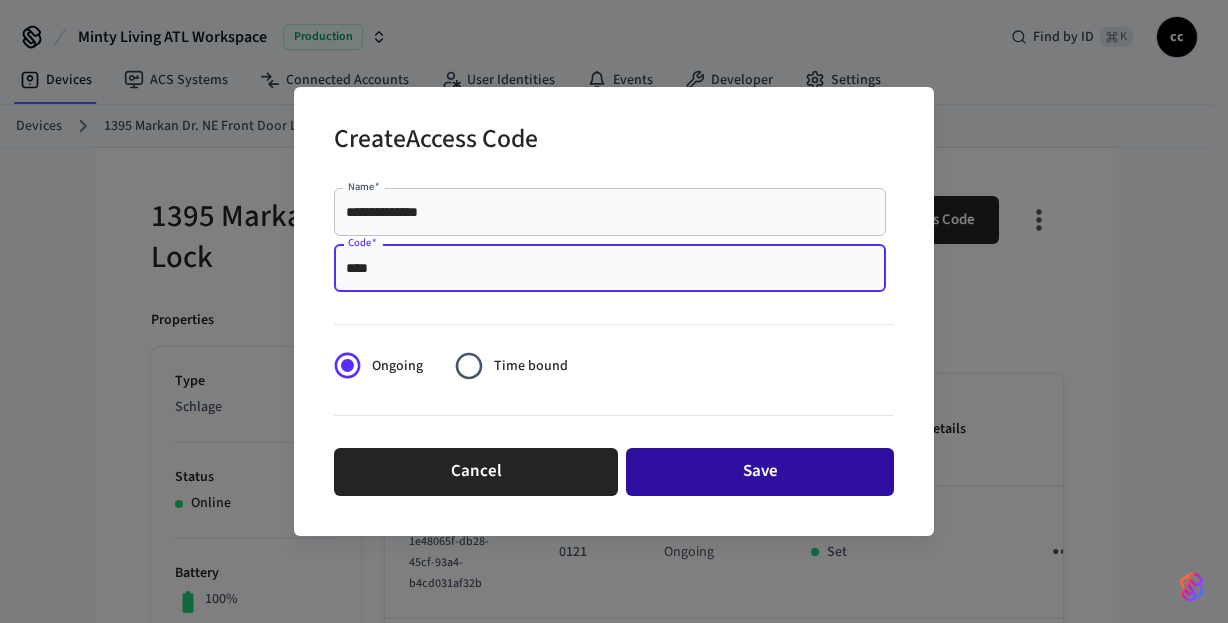 type on "****" 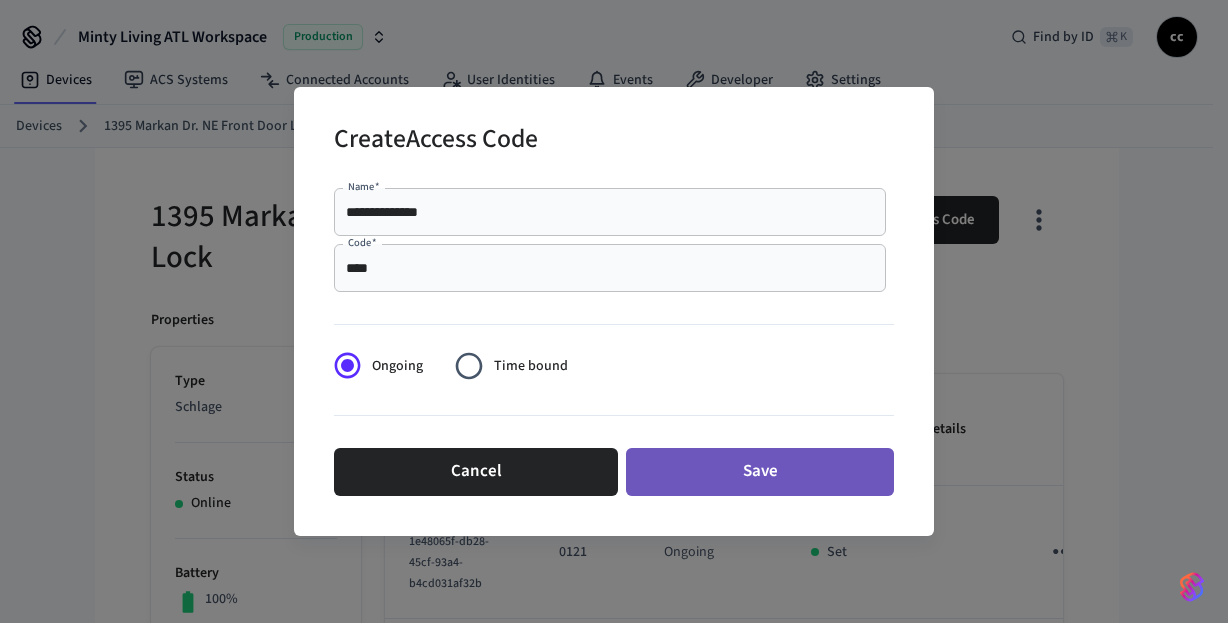 click on "Save" at bounding box center (760, 472) 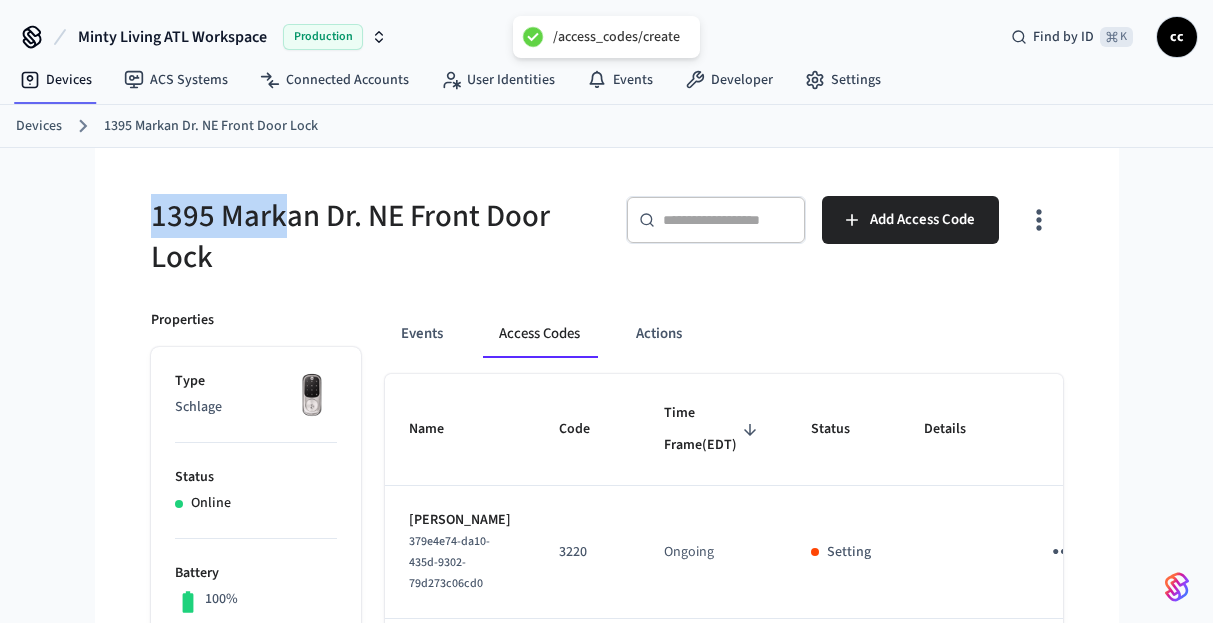 drag, startPoint x: 282, startPoint y: 214, endPoint x: 93, endPoint y: 125, distance: 208.90668 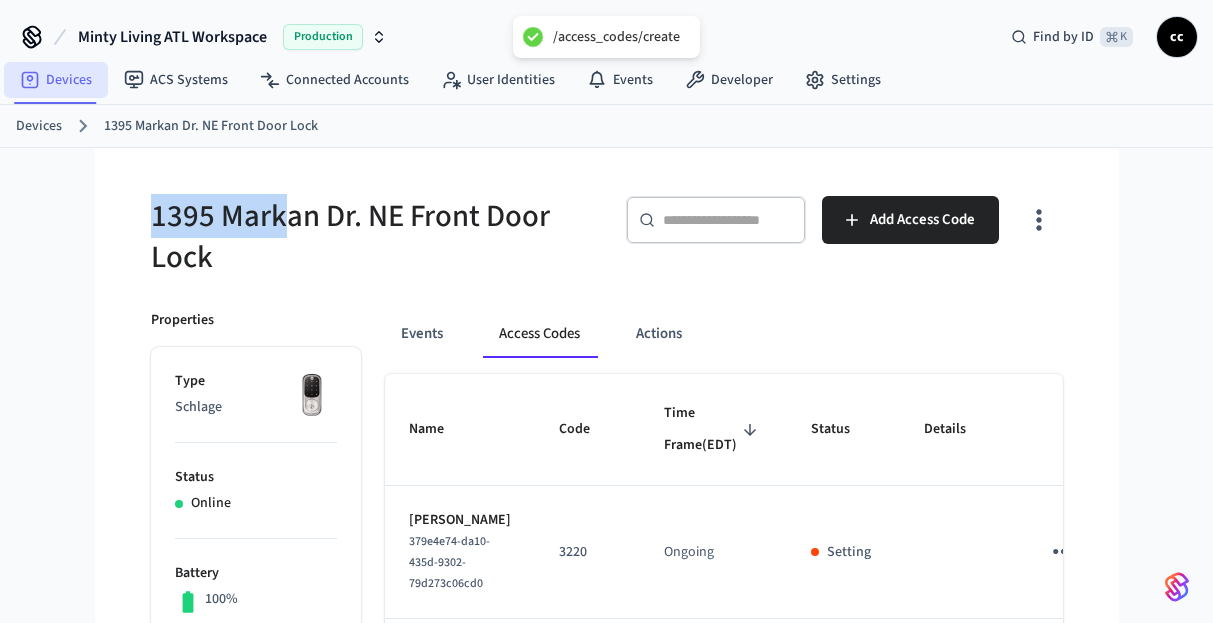 copy on "1395 Mark" 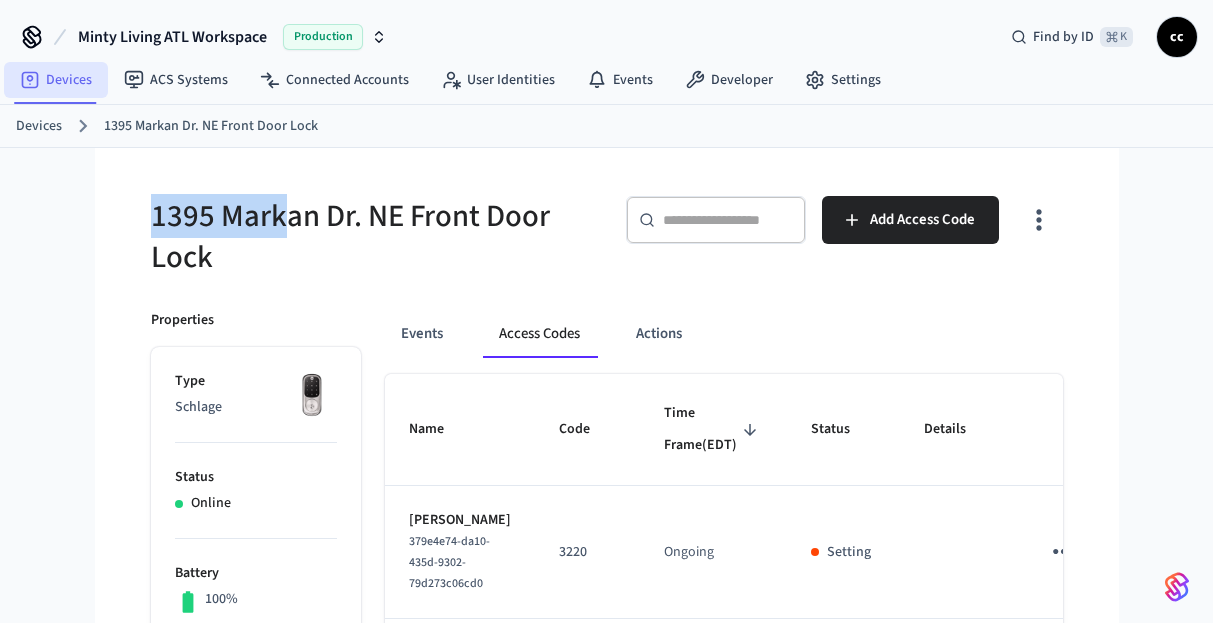 click on "Devices" at bounding box center [56, 80] 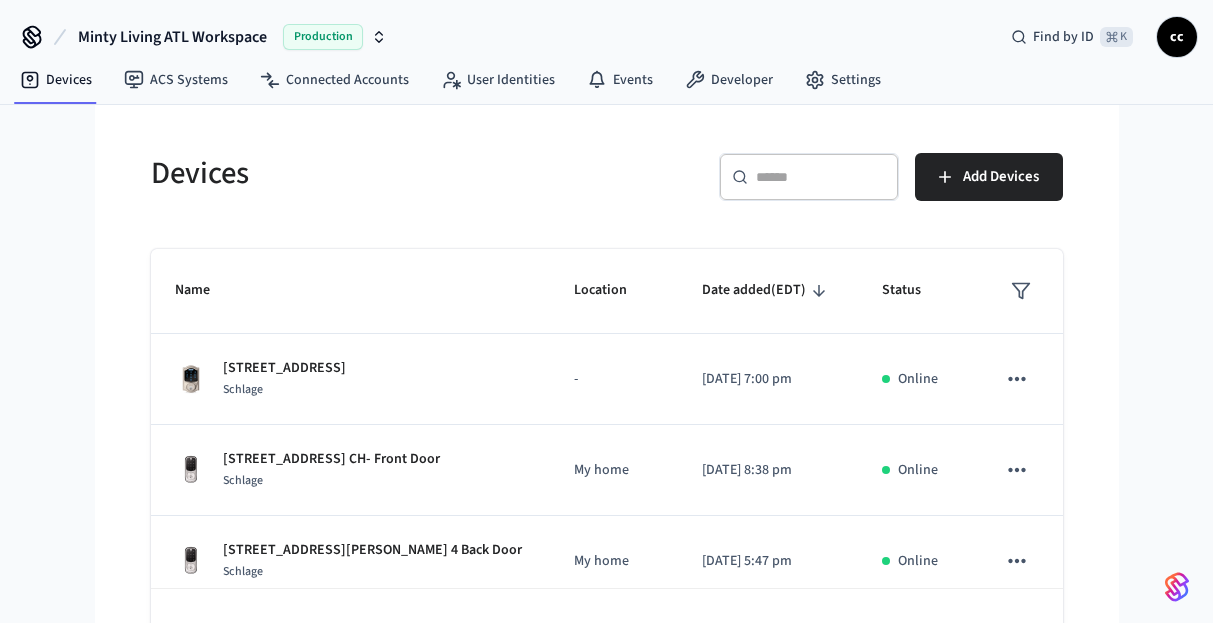 click on "​ ​" at bounding box center [809, 177] 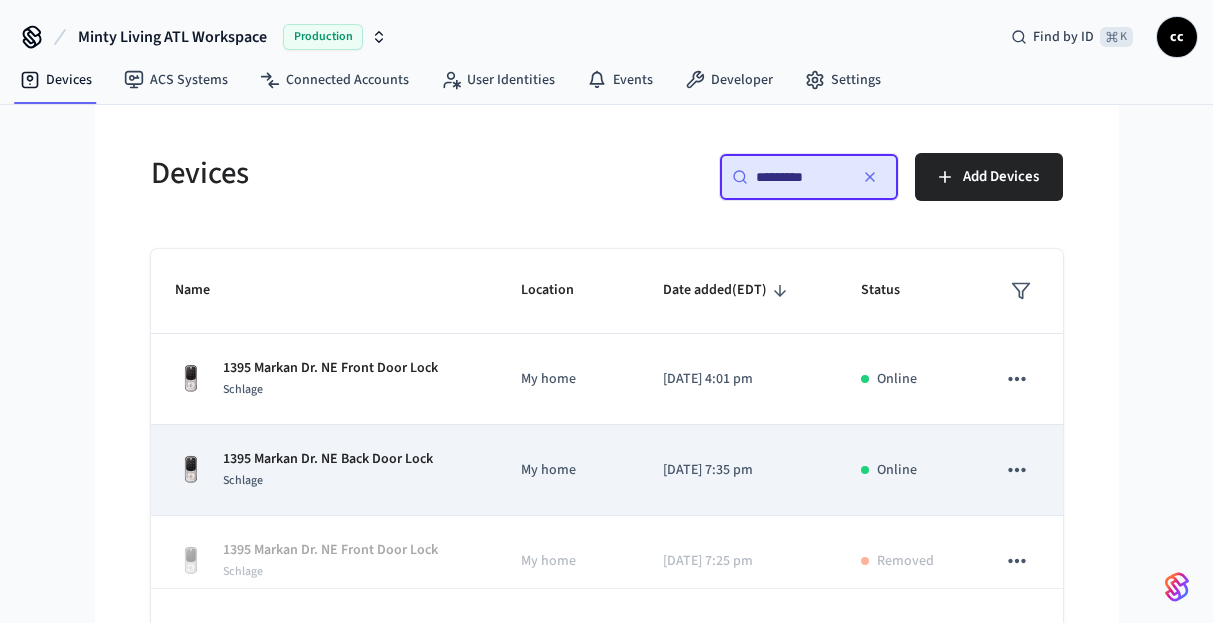 type on "*********" 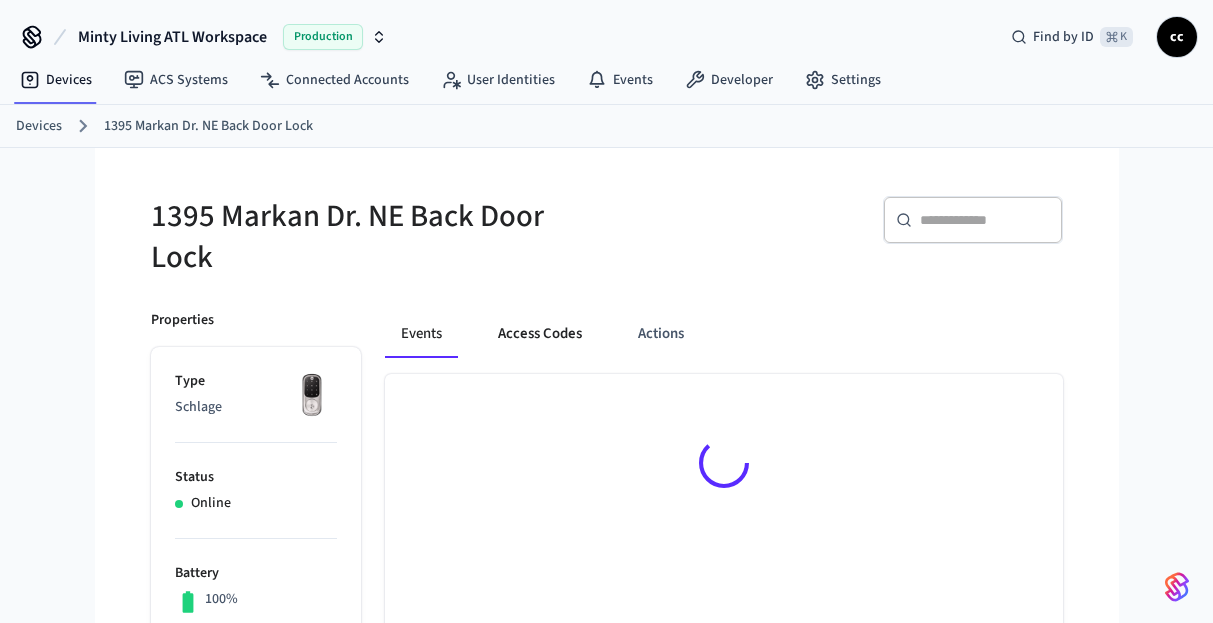 drag, startPoint x: 527, startPoint y: 331, endPoint x: 582, endPoint y: 342, distance: 56.089214 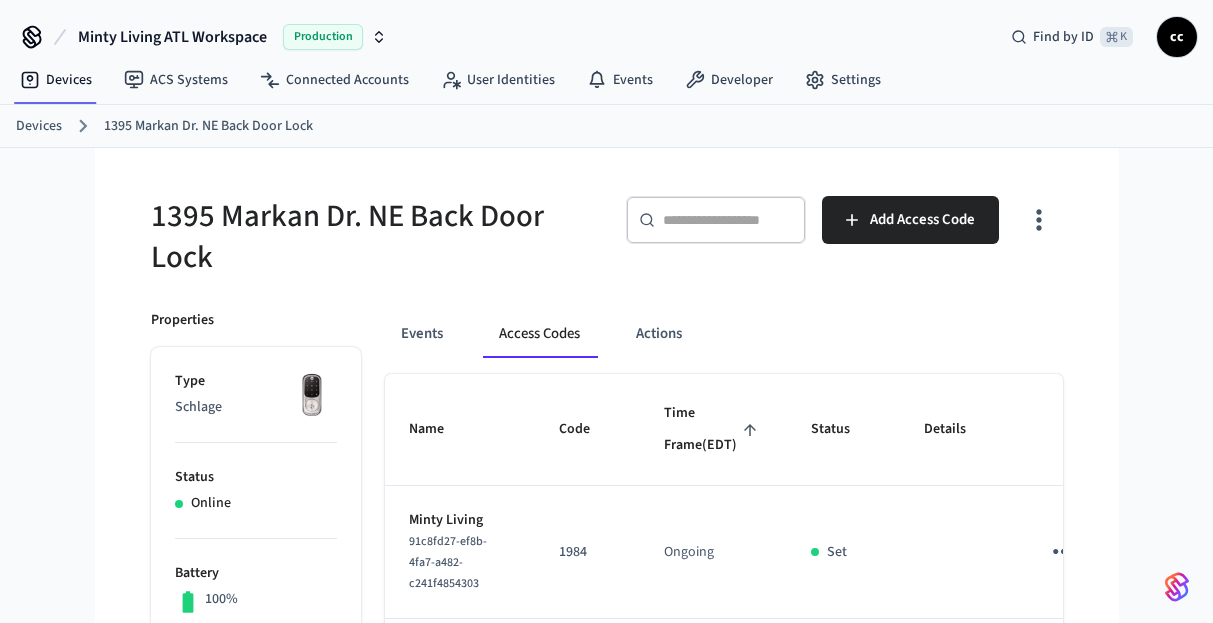 click on "Time Frame  (EDT)" at bounding box center (713, 429) 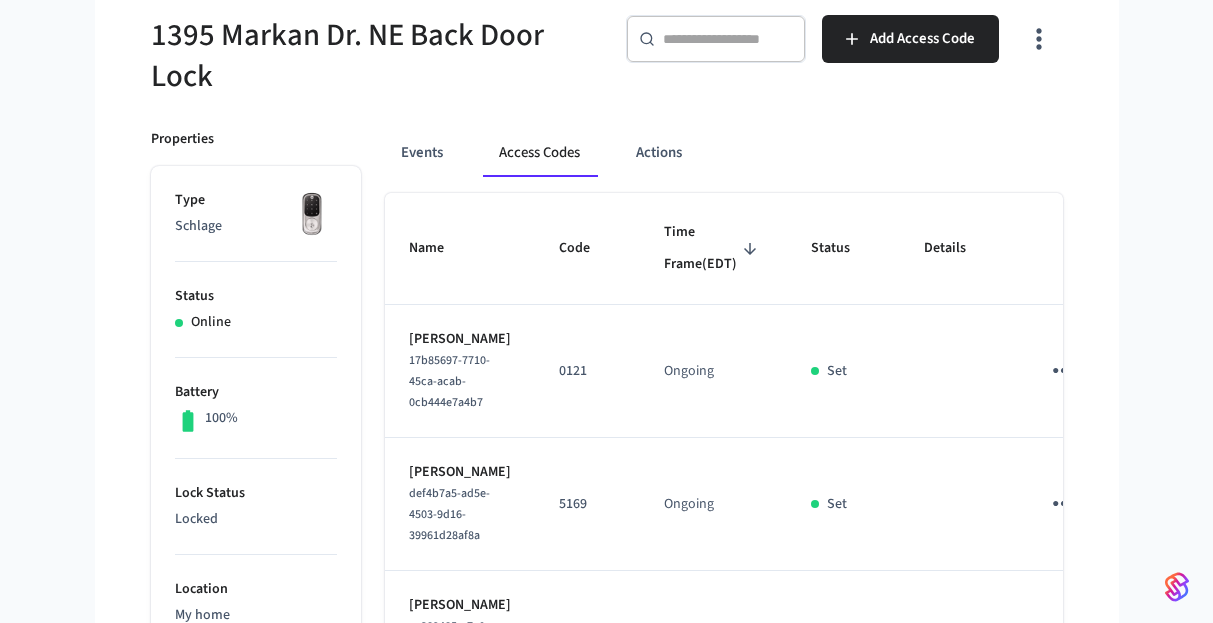 scroll, scrollTop: 347, scrollLeft: 0, axis: vertical 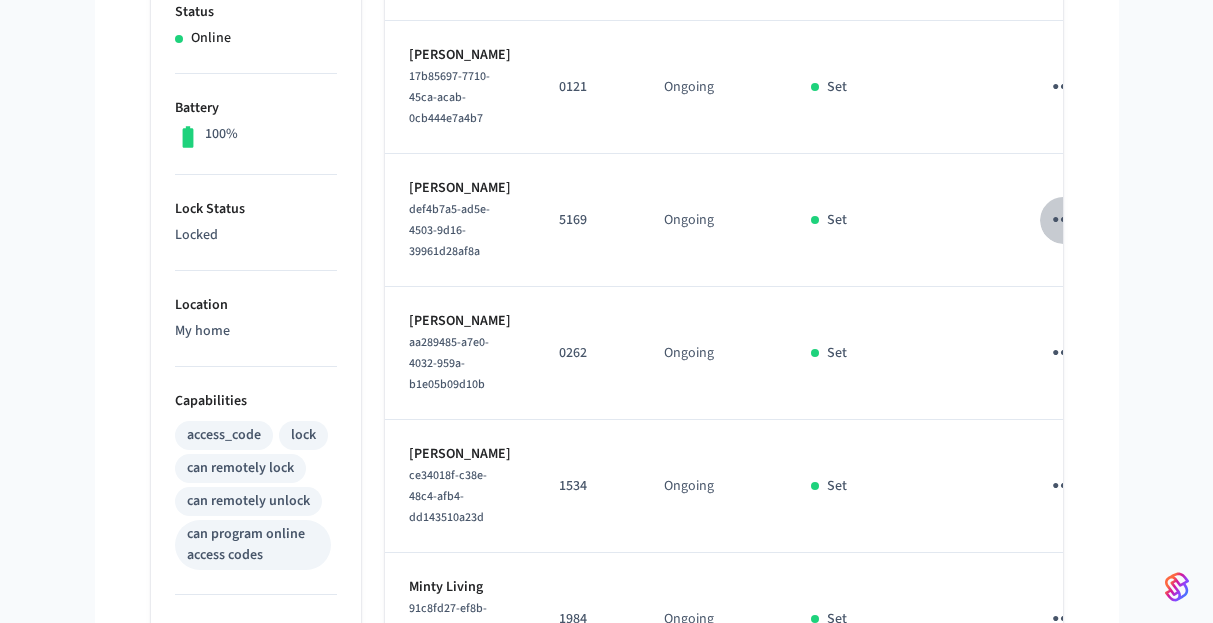 click 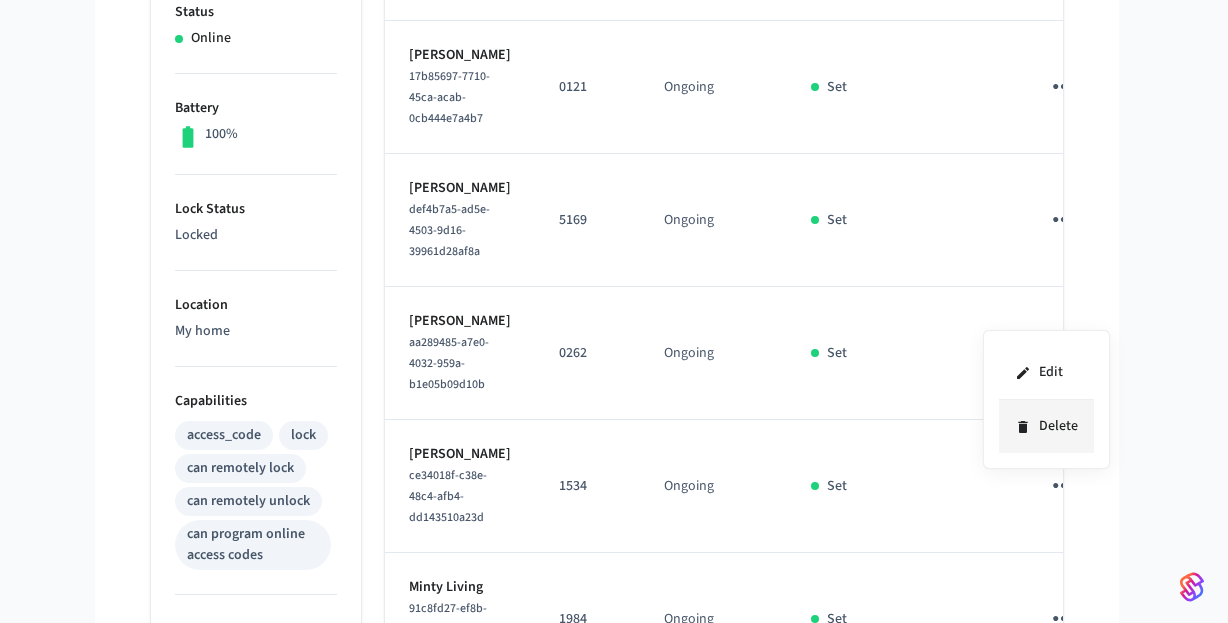 click on "Delete" at bounding box center [1046, 426] 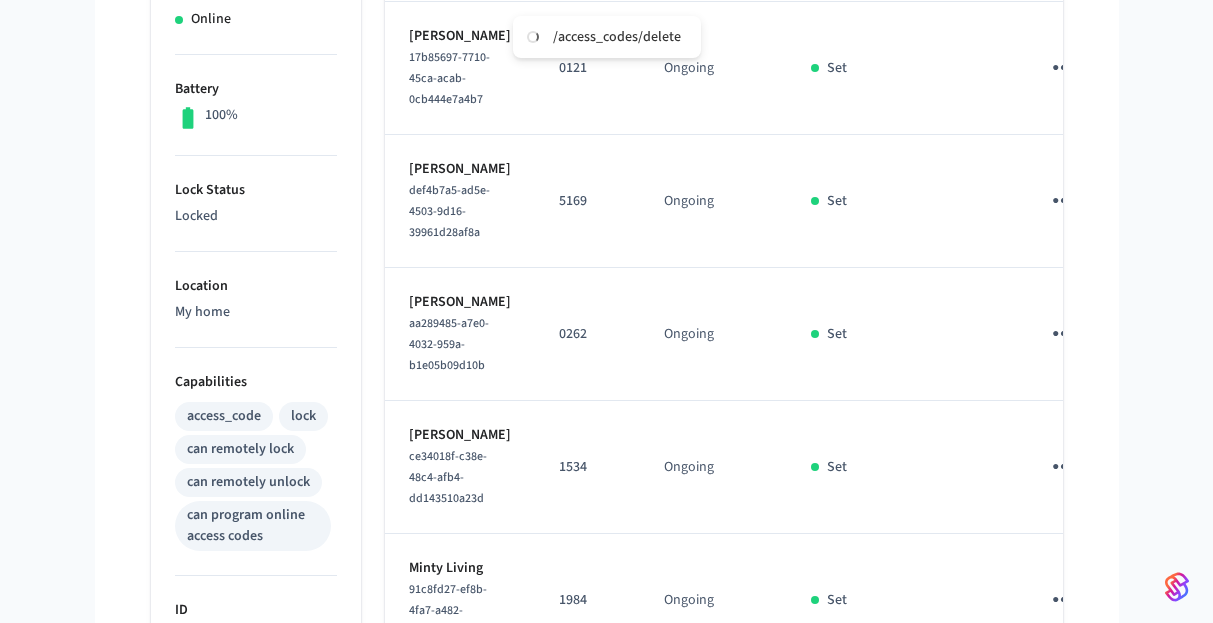 scroll, scrollTop: 600, scrollLeft: 0, axis: vertical 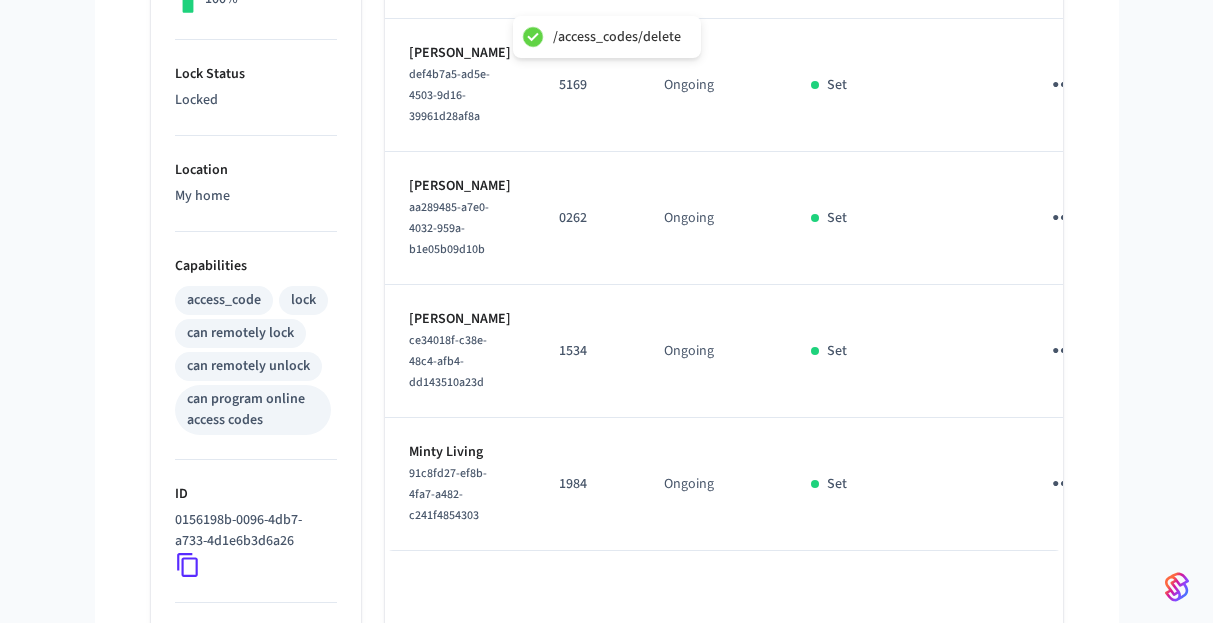 click 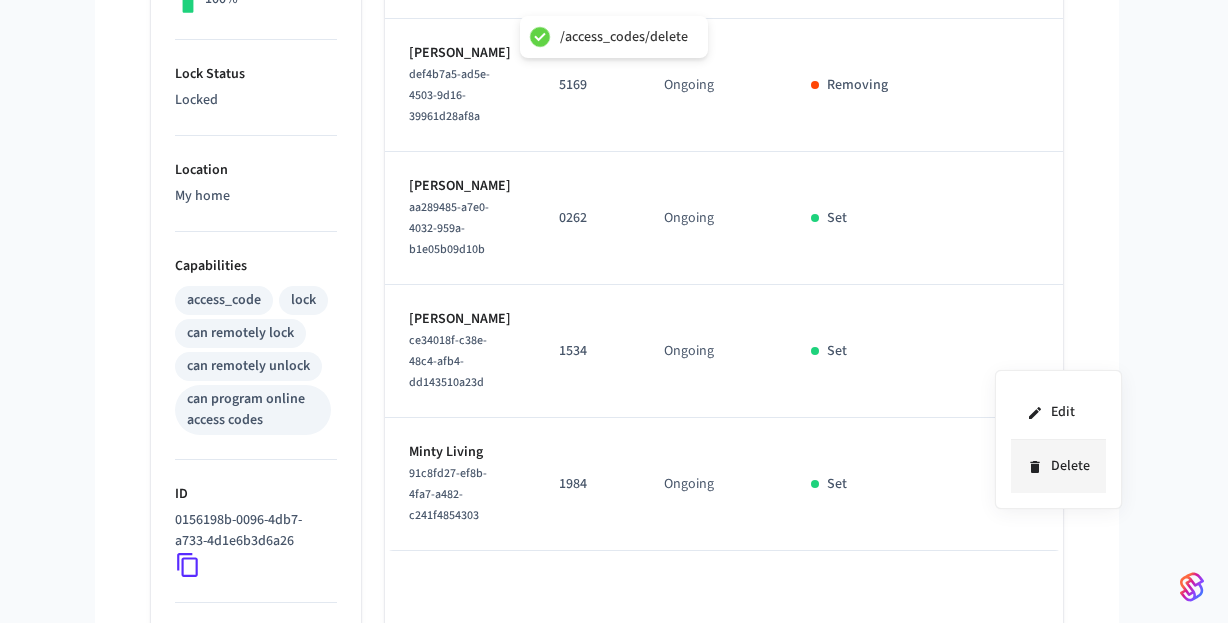 click on "Delete" at bounding box center (1058, 466) 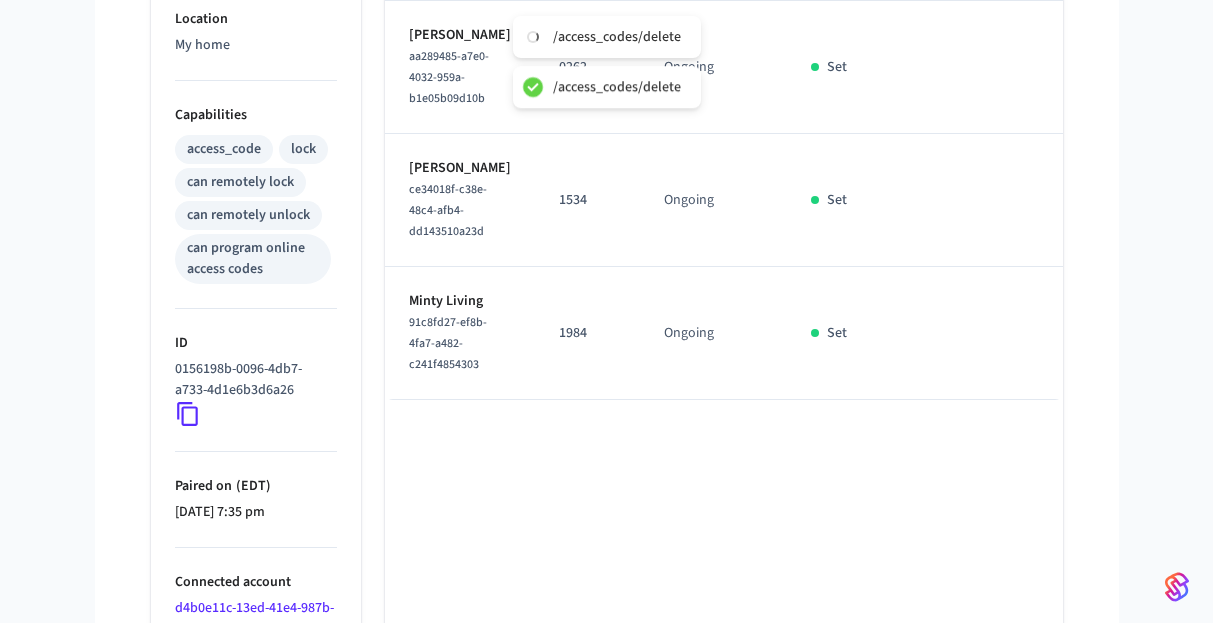 scroll, scrollTop: 760, scrollLeft: 0, axis: vertical 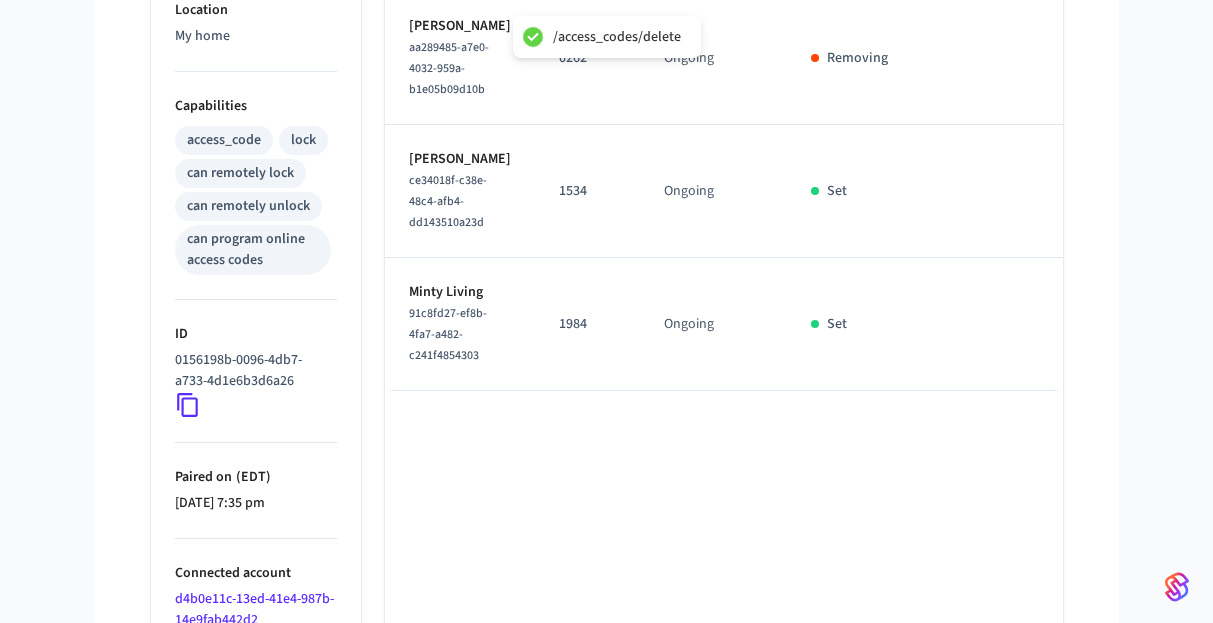 click 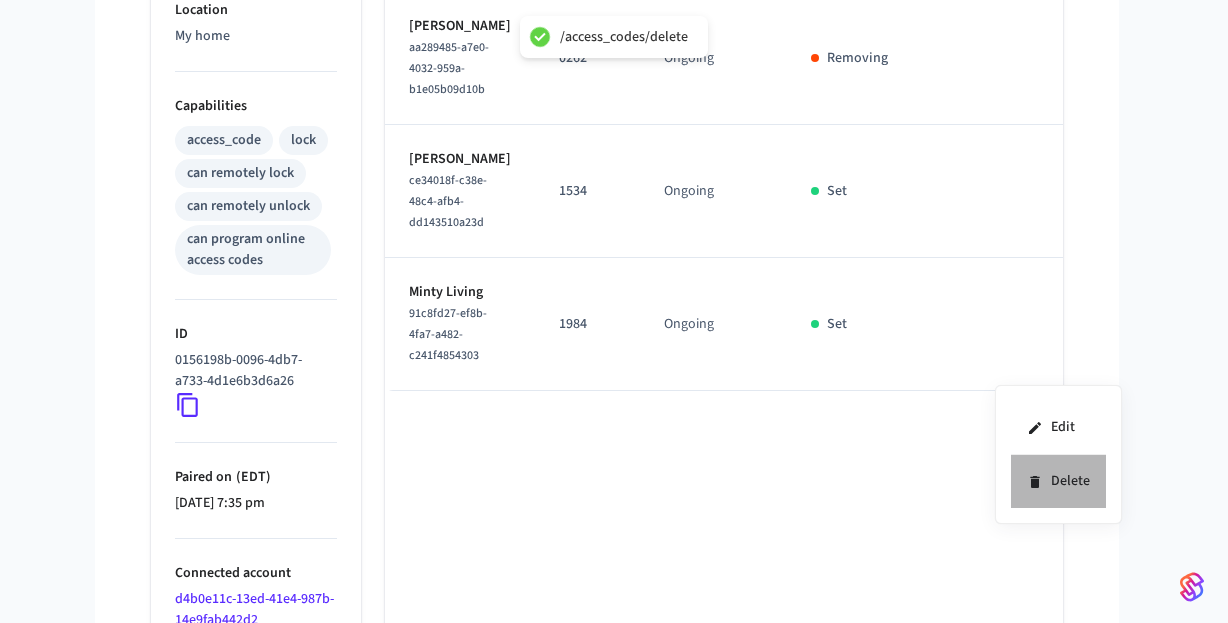 click on "Delete" at bounding box center (1058, 481) 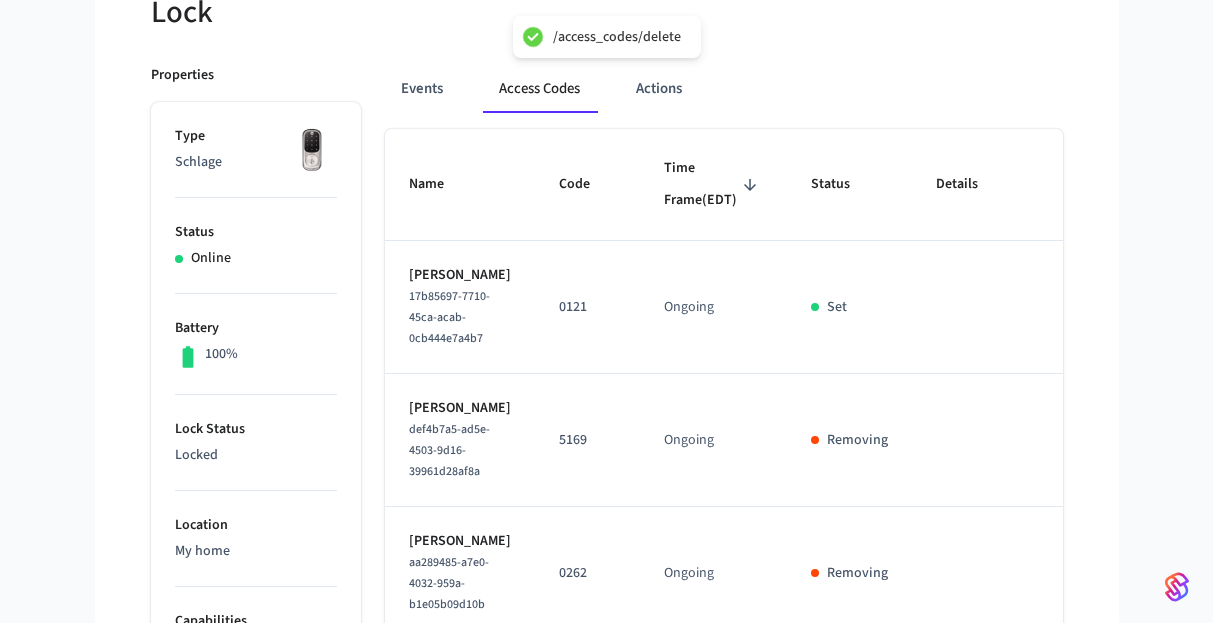 scroll, scrollTop: 0, scrollLeft: 0, axis: both 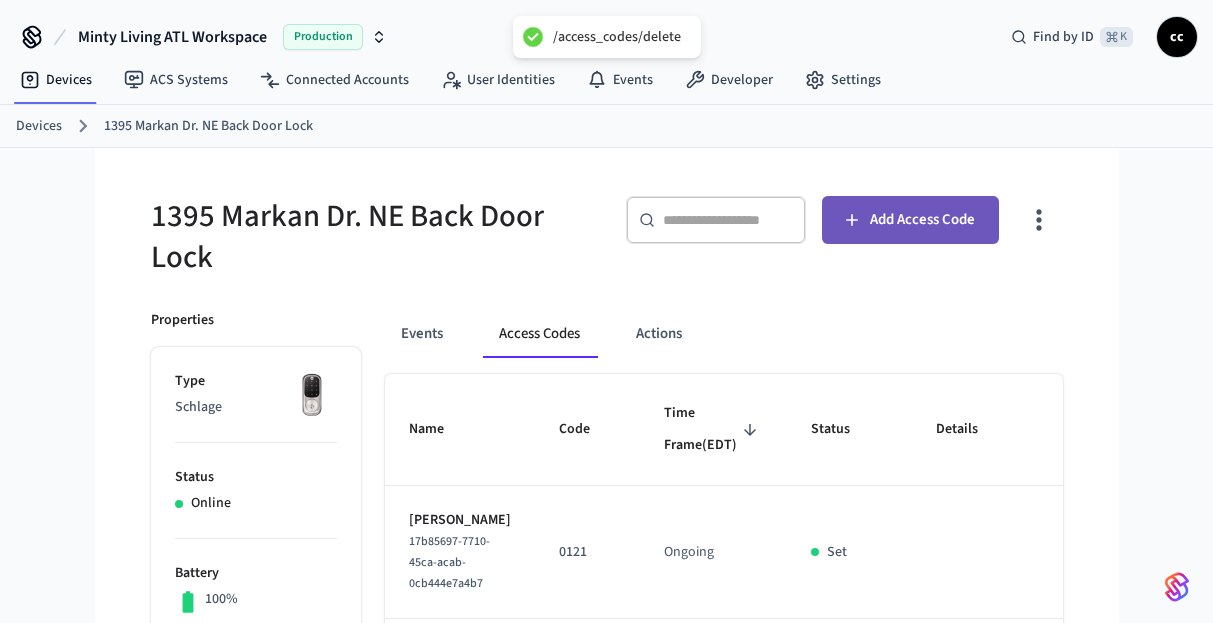 click on "Add Access Code" at bounding box center (922, 220) 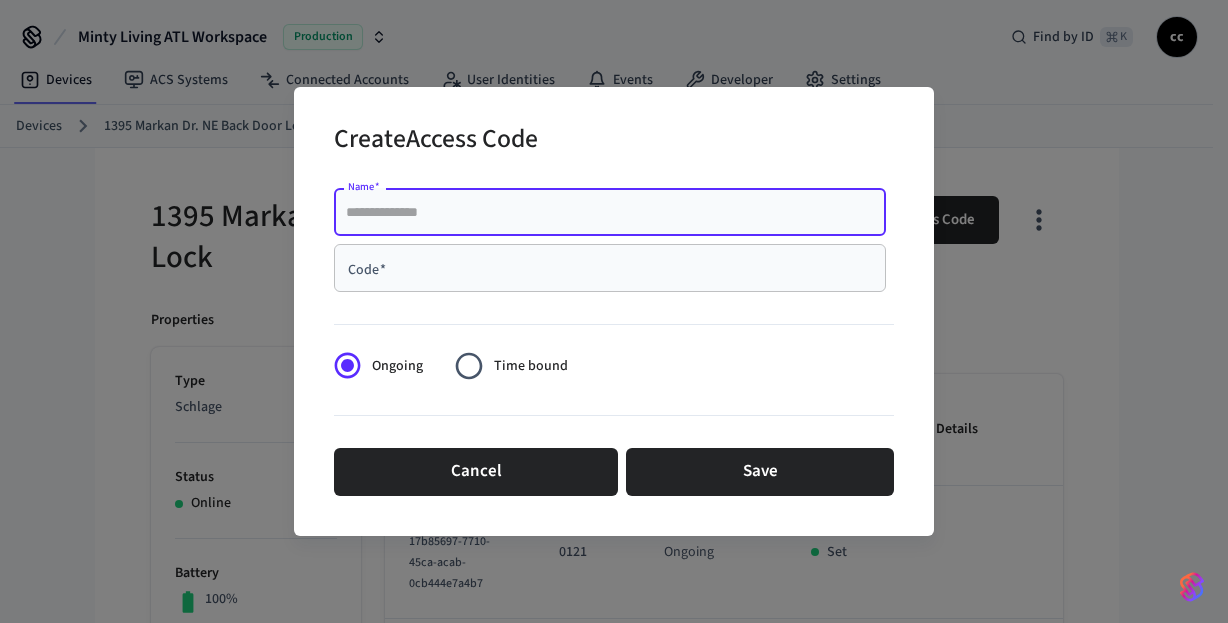 click on "Name   *" at bounding box center (610, 212) 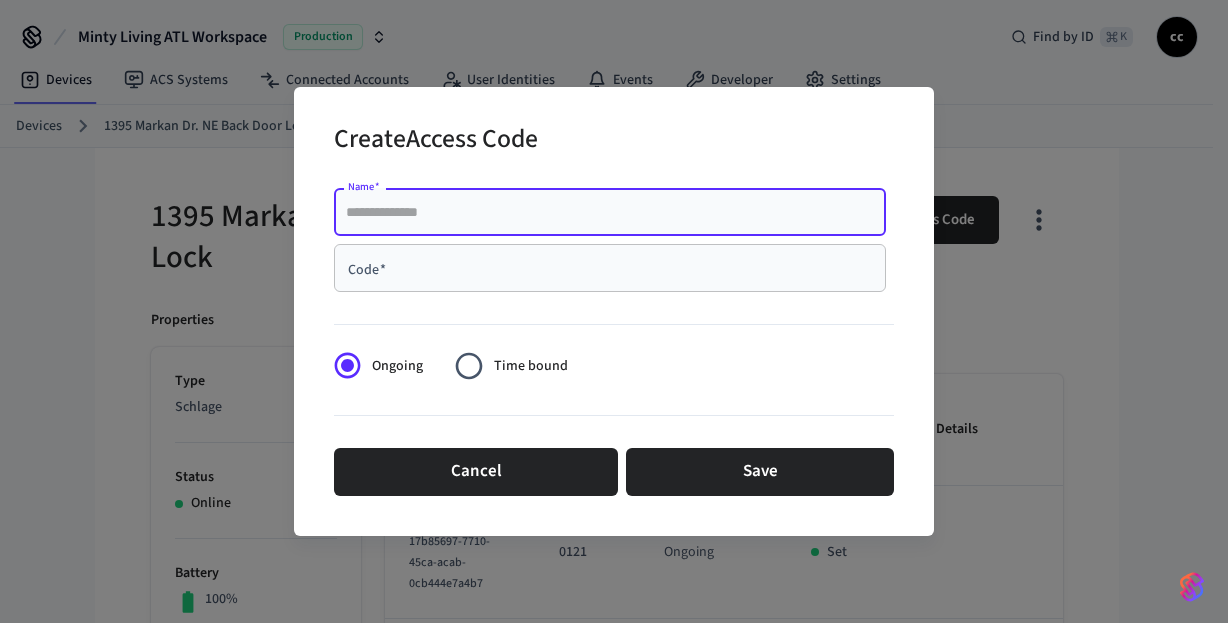 paste on "**********" 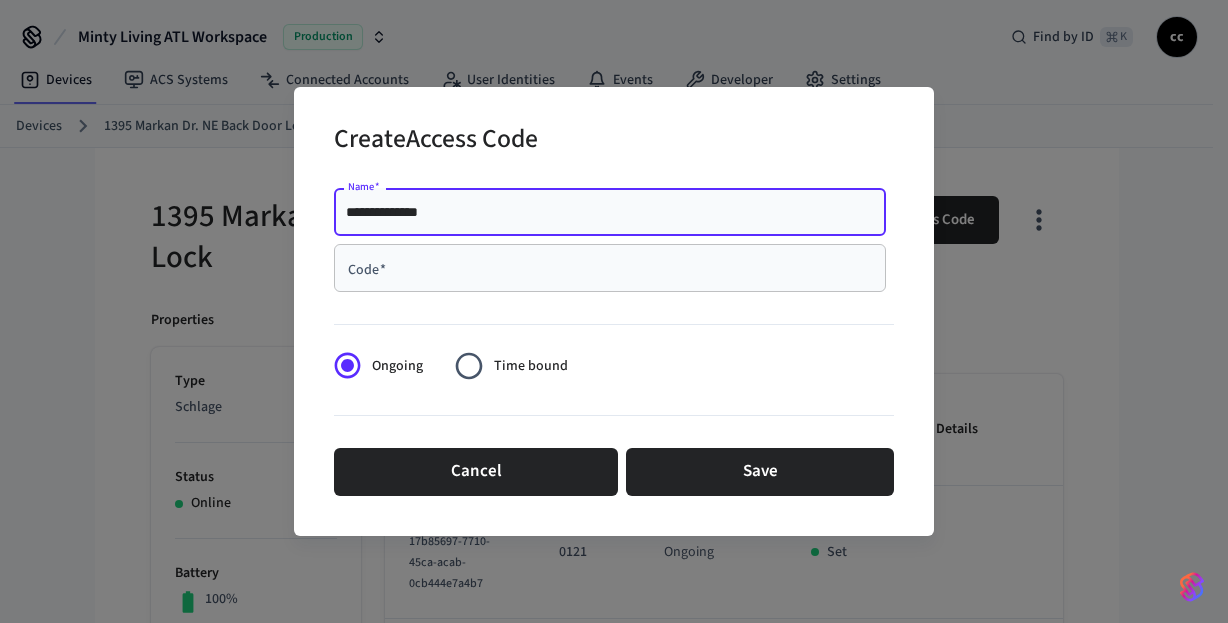 type on "**********" 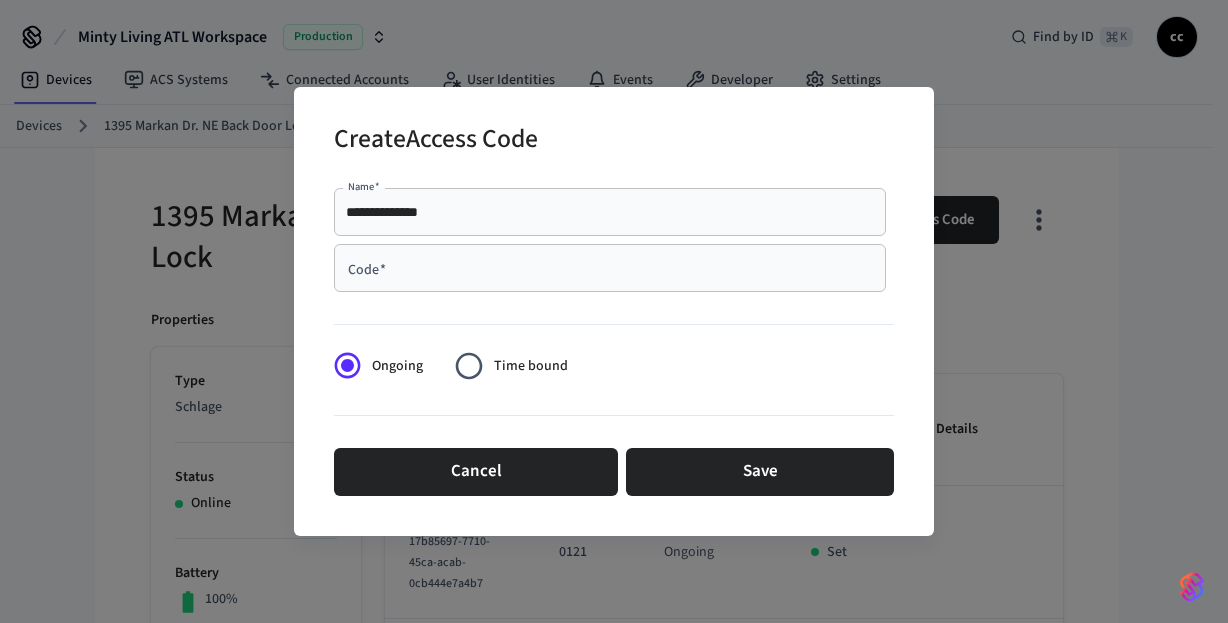 click on "Code   *" at bounding box center (610, 268) 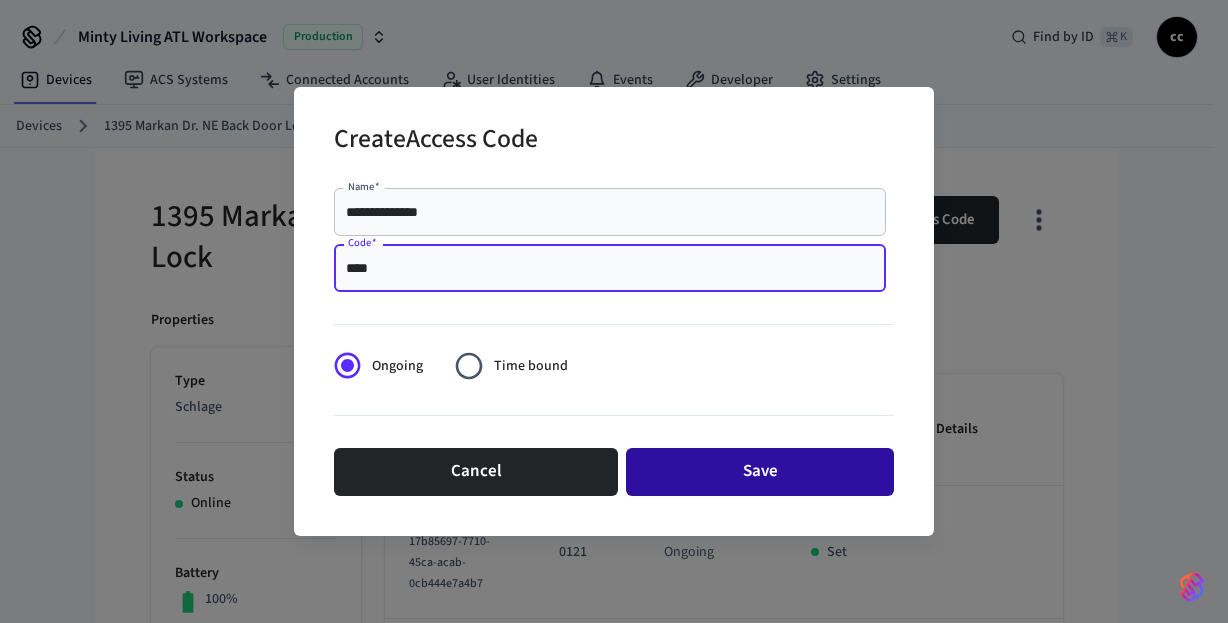 type on "****" 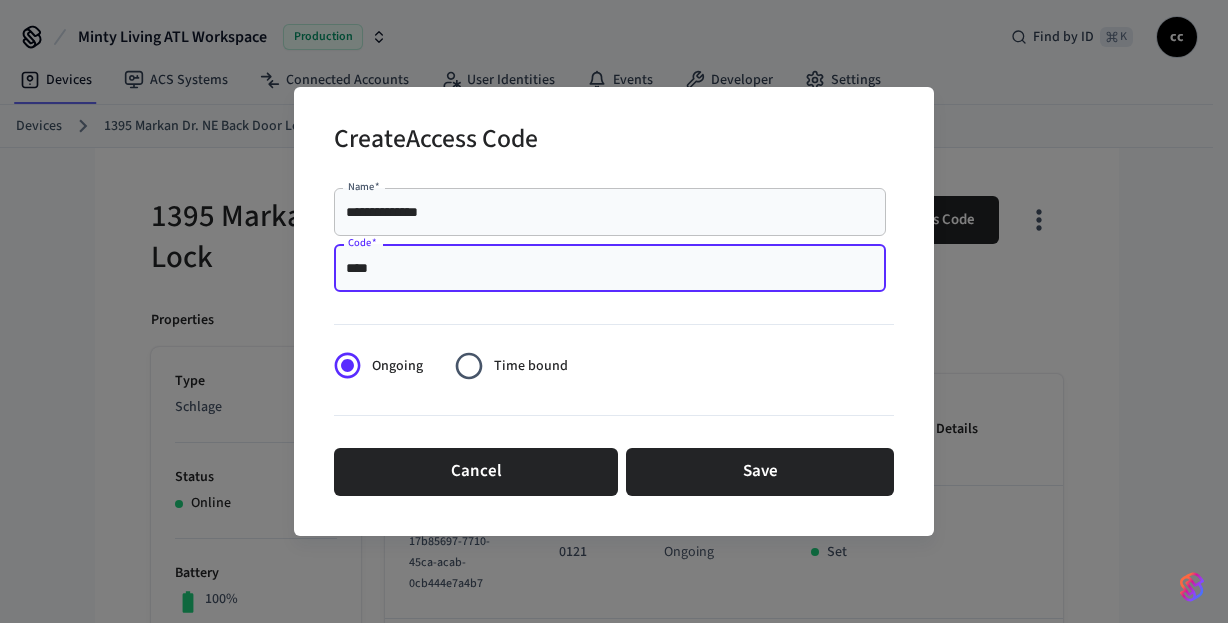 drag, startPoint x: 725, startPoint y: 471, endPoint x: 782, endPoint y: 501, distance: 64.412735 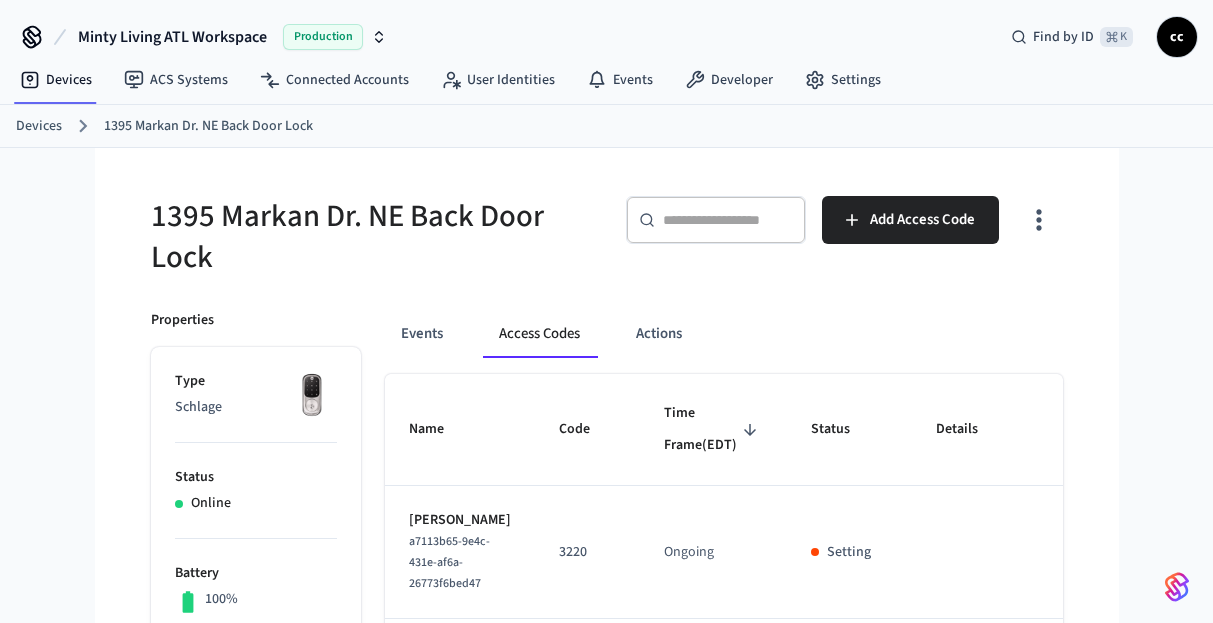 type 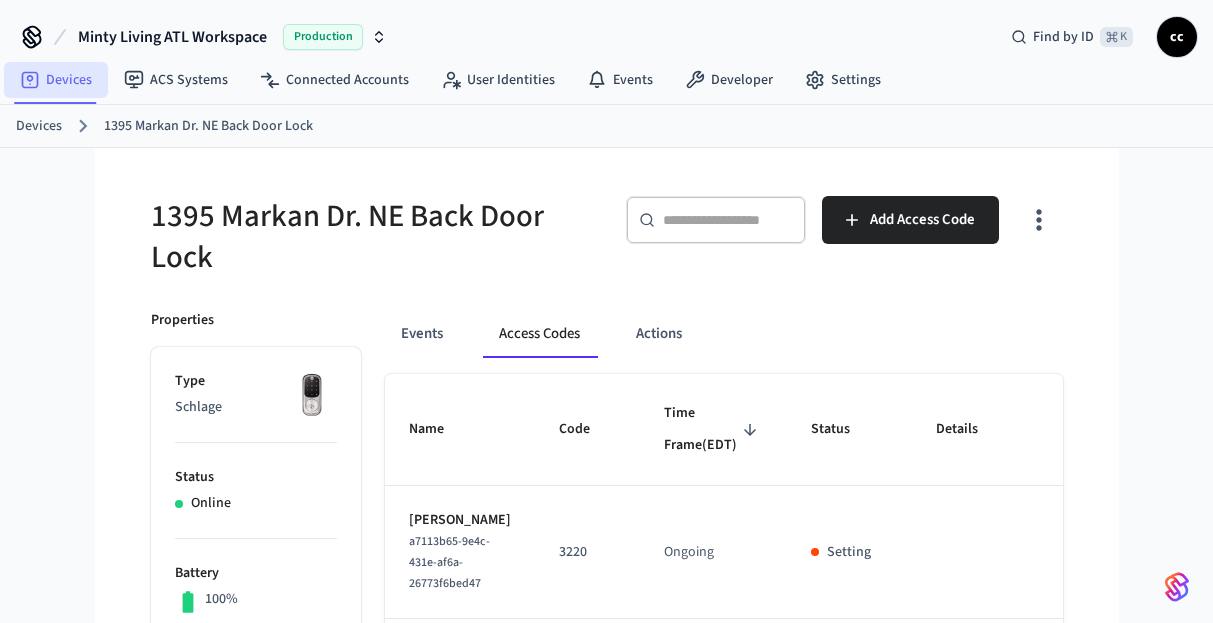 click on "Devices" at bounding box center (56, 80) 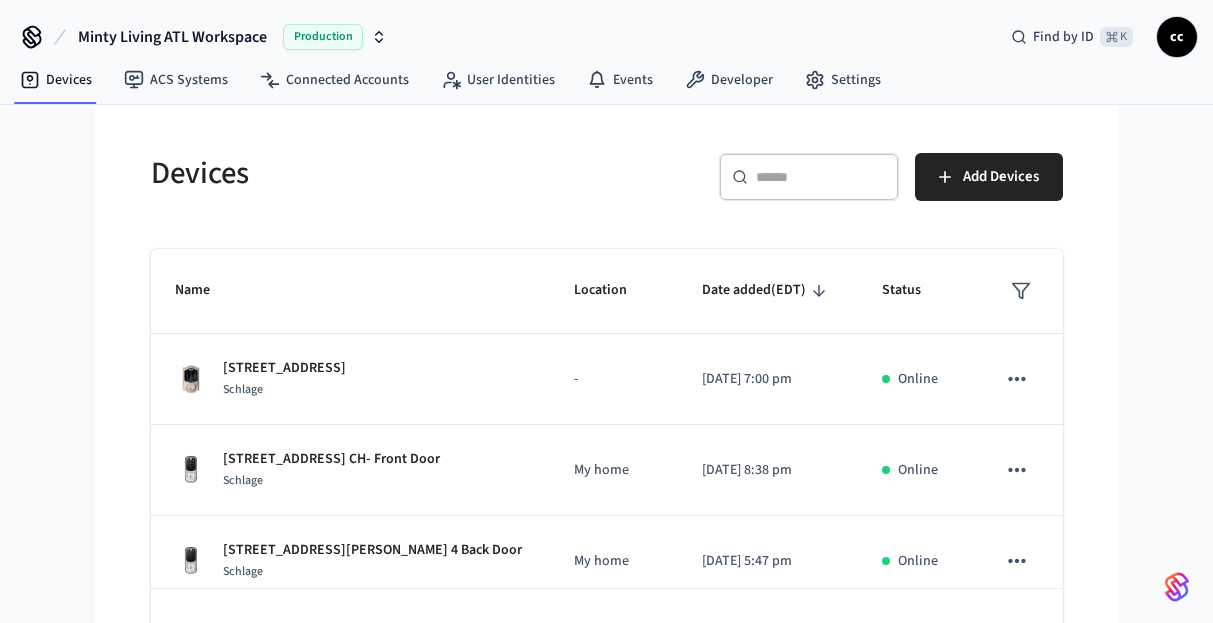 click at bounding box center [821, 177] 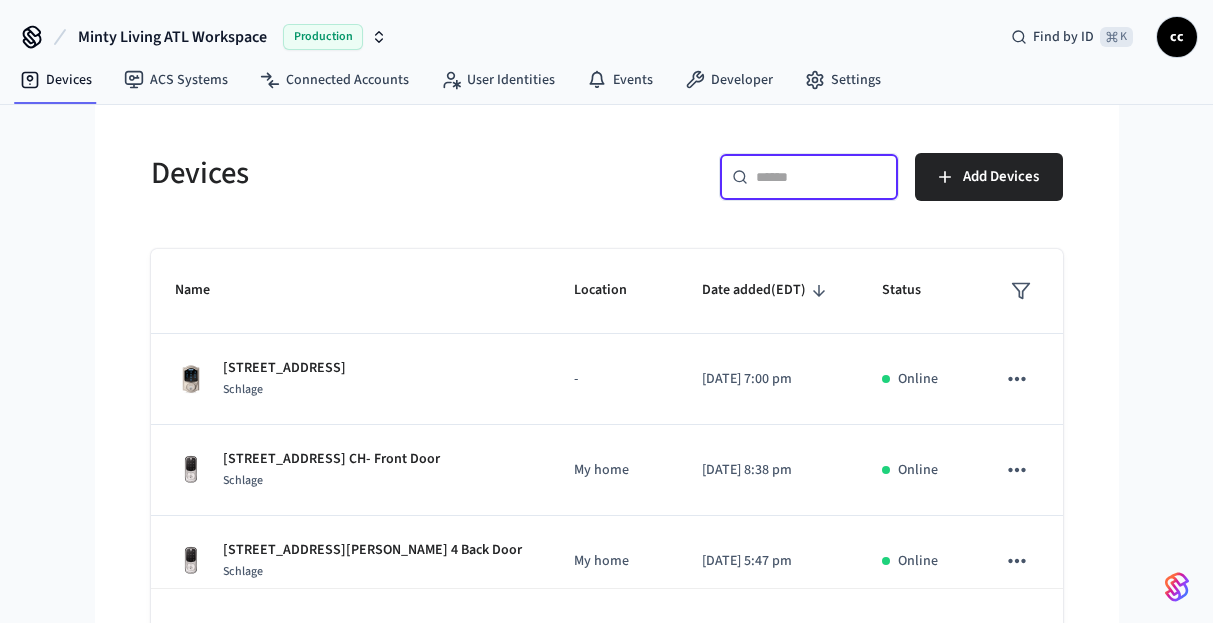 paste on "**********" 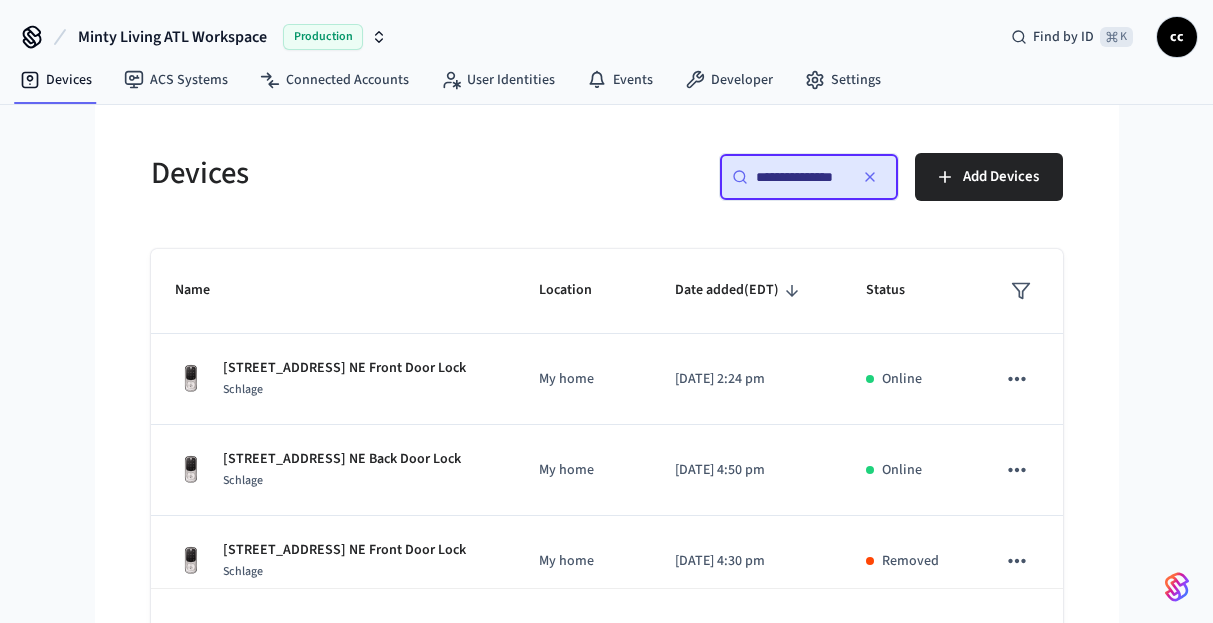 scroll, scrollTop: 0, scrollLeft: 0, axis: both 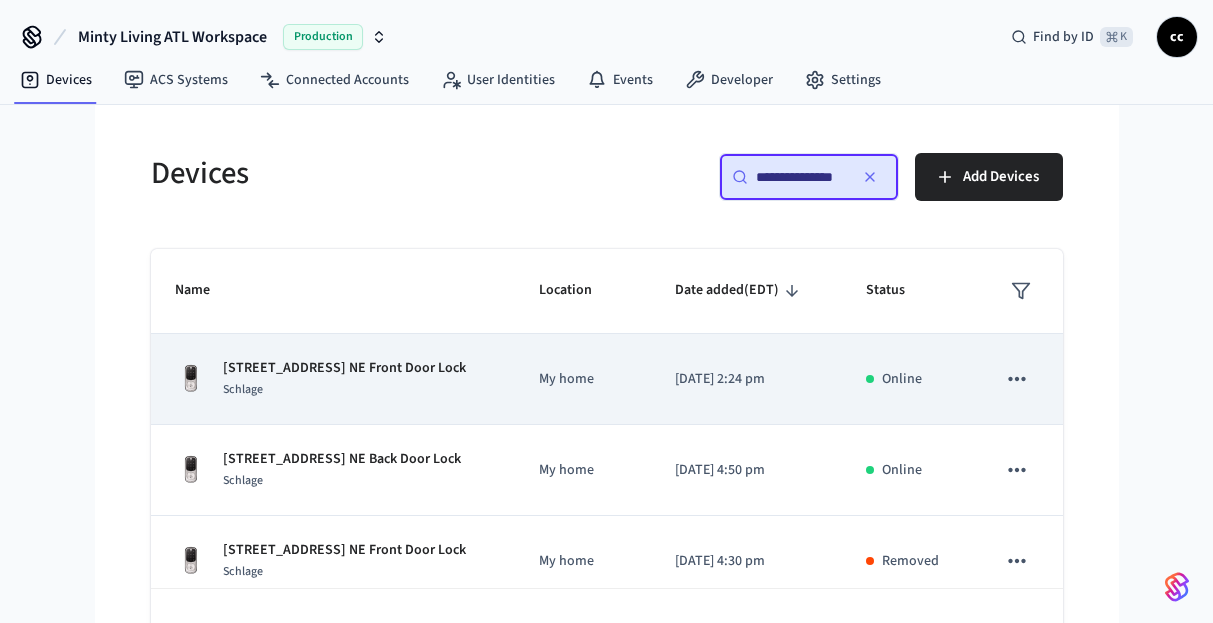 type on "**********" 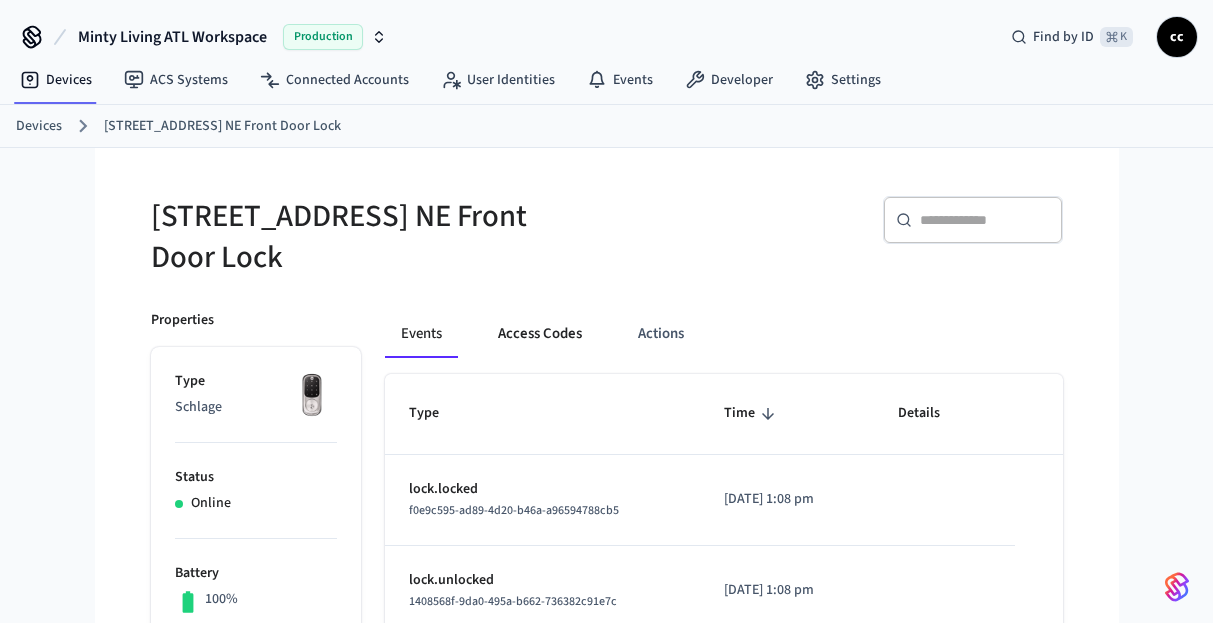 click on "Access Codes" at bounding box center [540, 334] 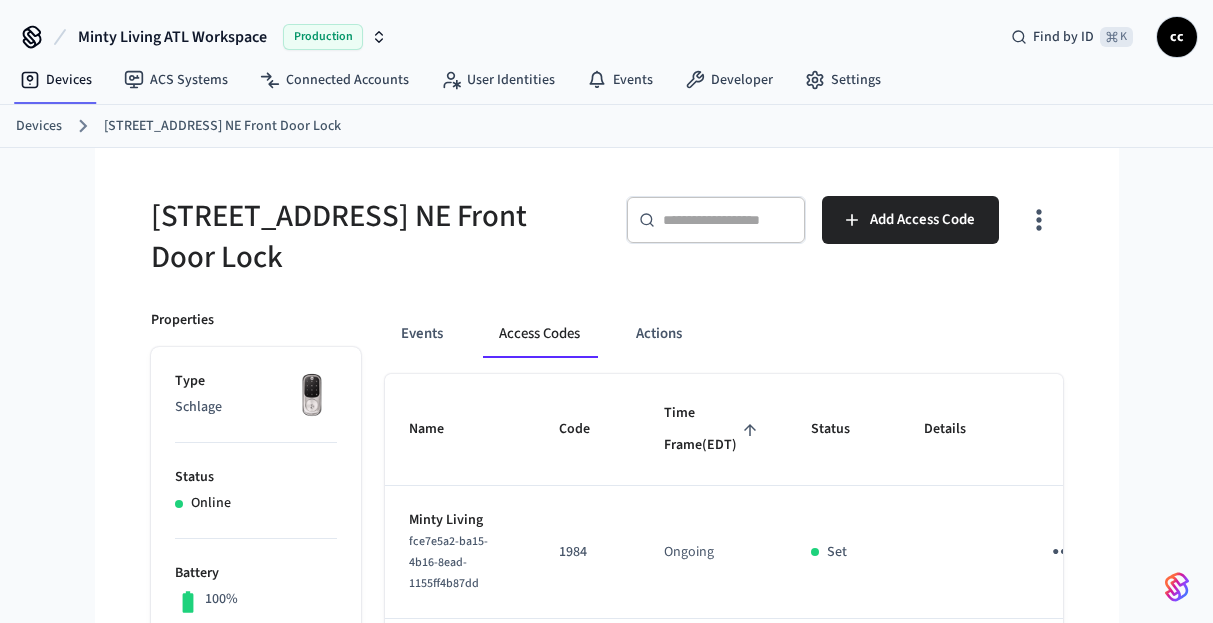 click on "Time Frame  (EDT)" at bounding box center [713, 429] 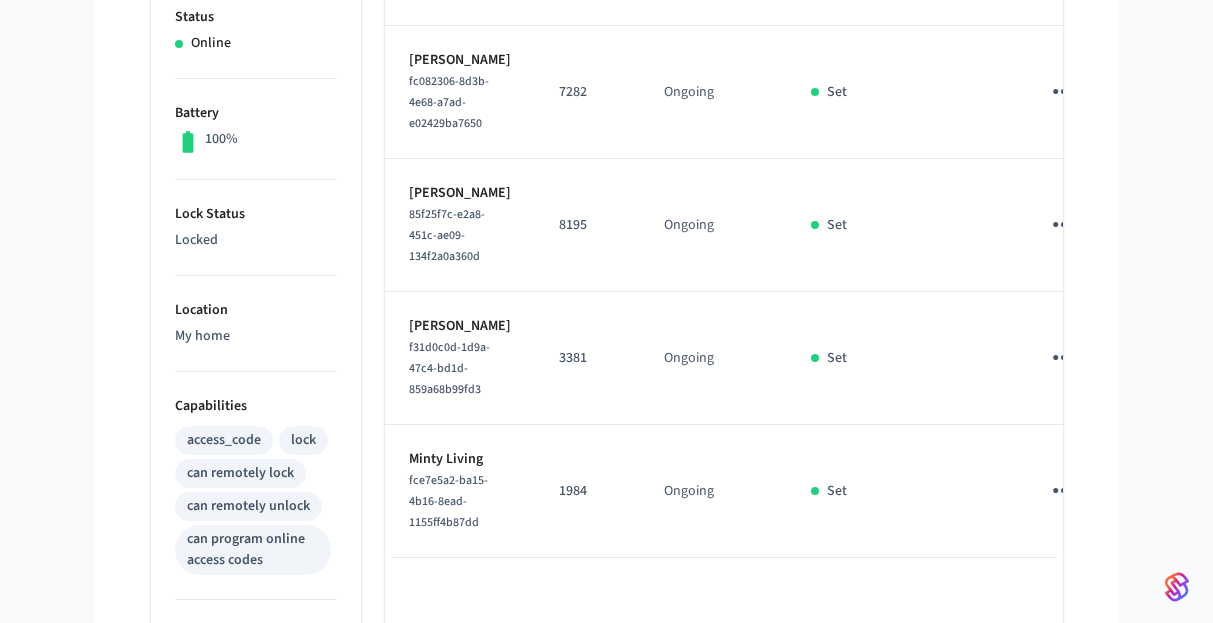 scroll, scrollTop: 544, scrollLeft: 0, axis: vertical 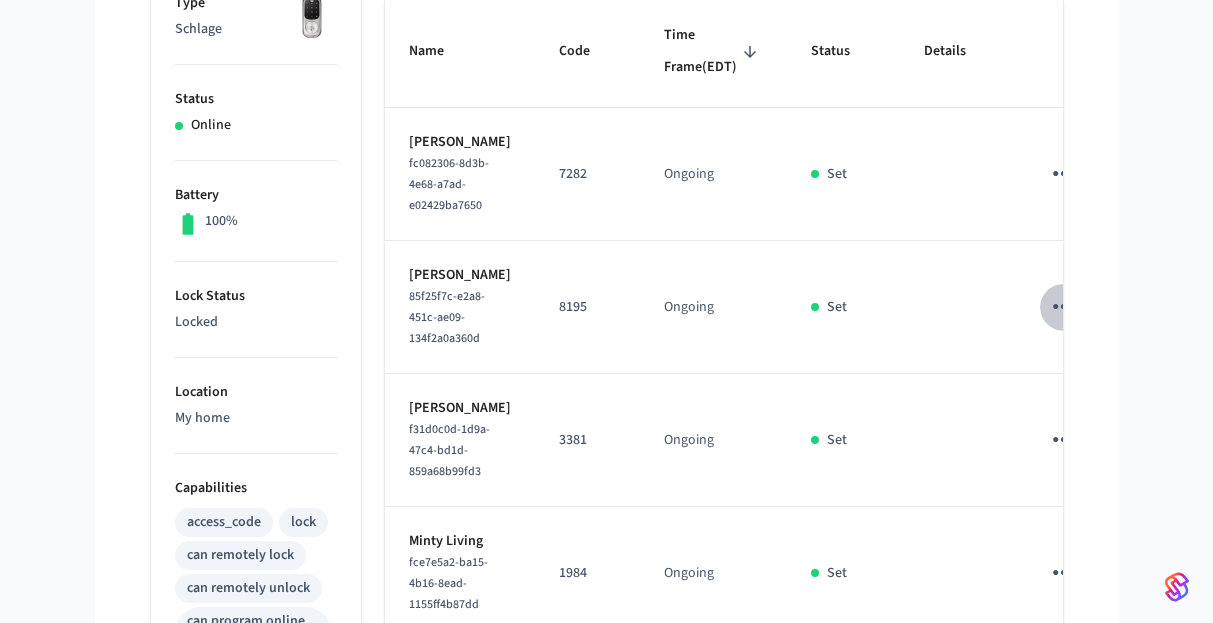 click 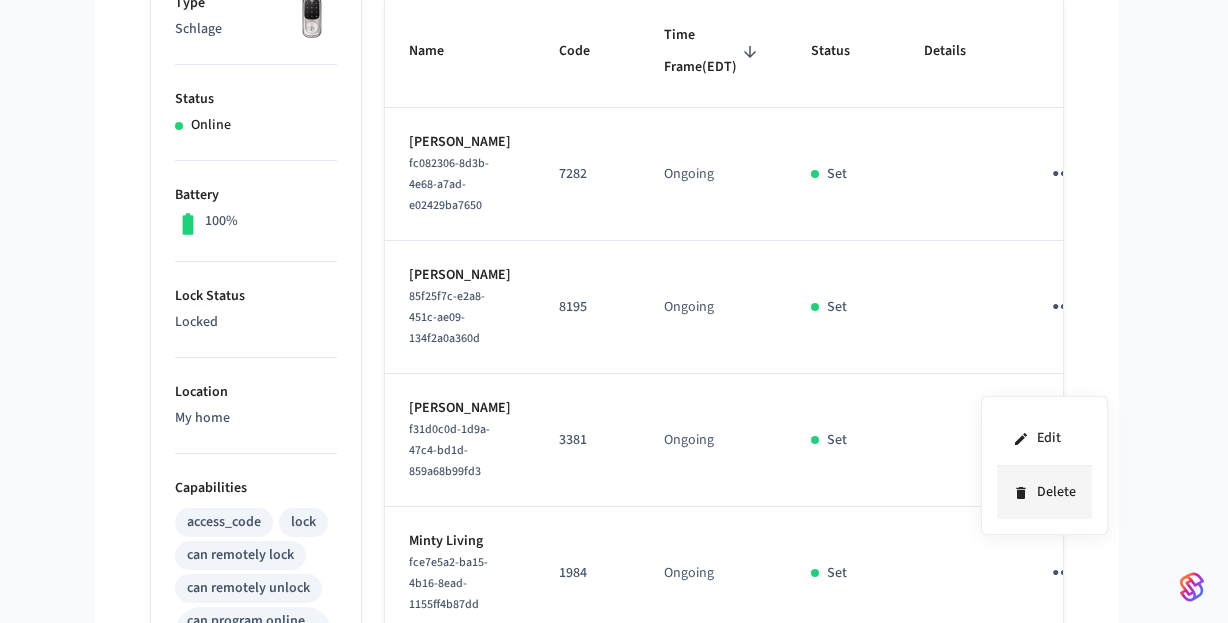 click on "Delete" at bounding box center [1044, 492] 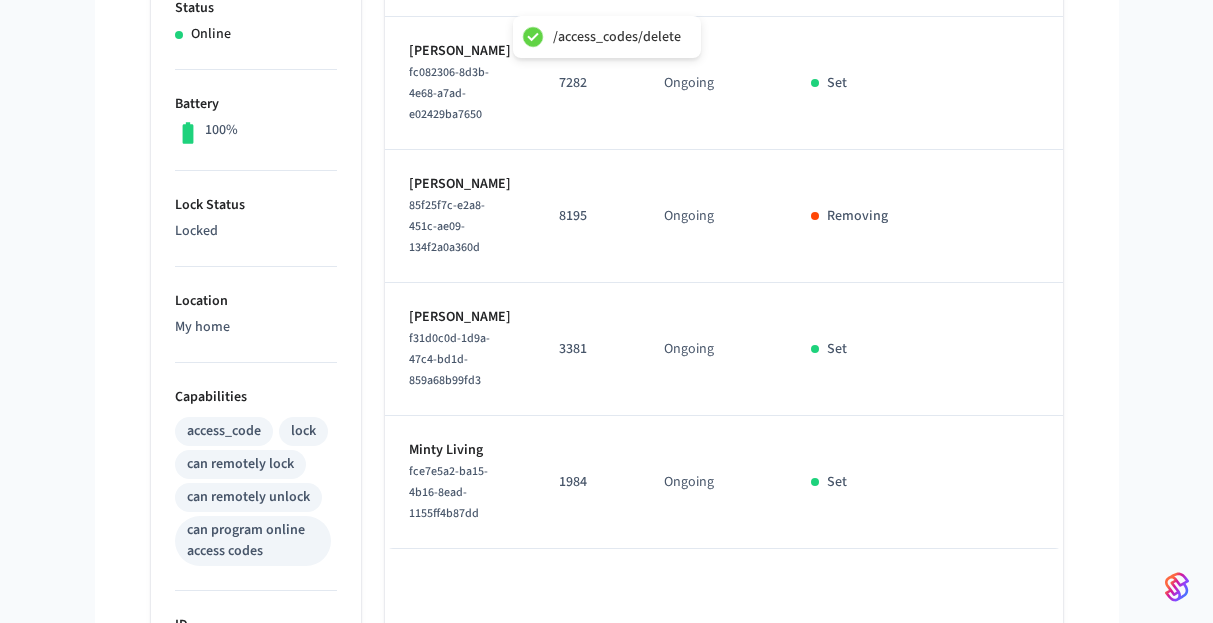 scroll, scrollTop: 480, scrollLeft: 0, axis: vertical 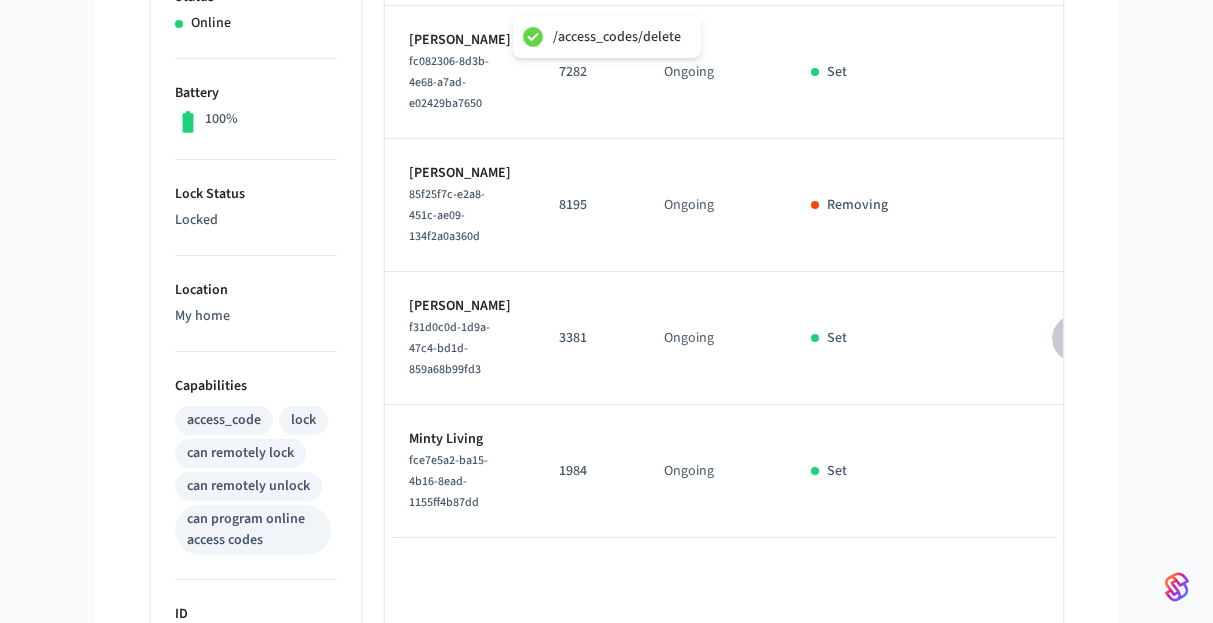 click 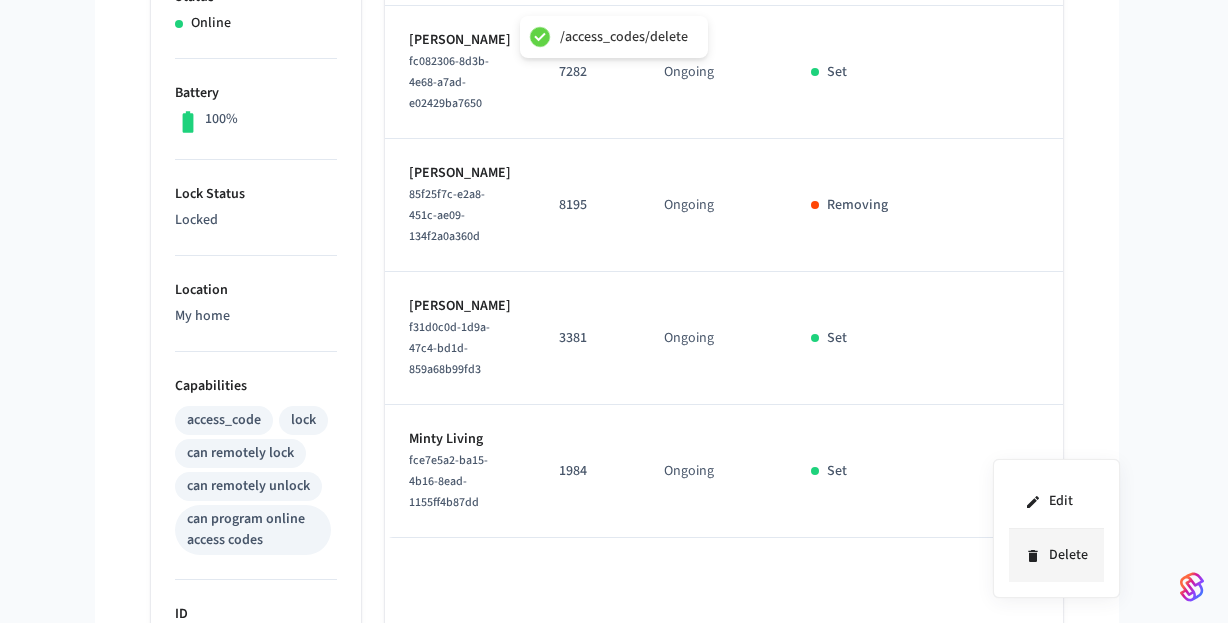 click 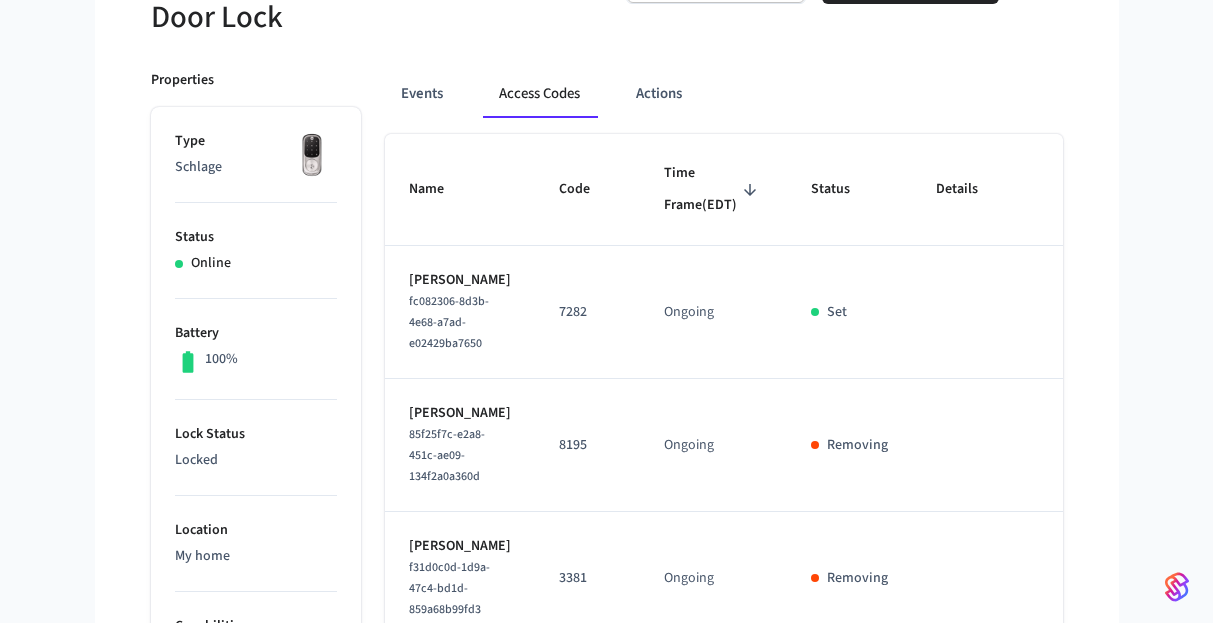 scroll, scrollTop: 84, scrollLeft: 0, axis: vertical 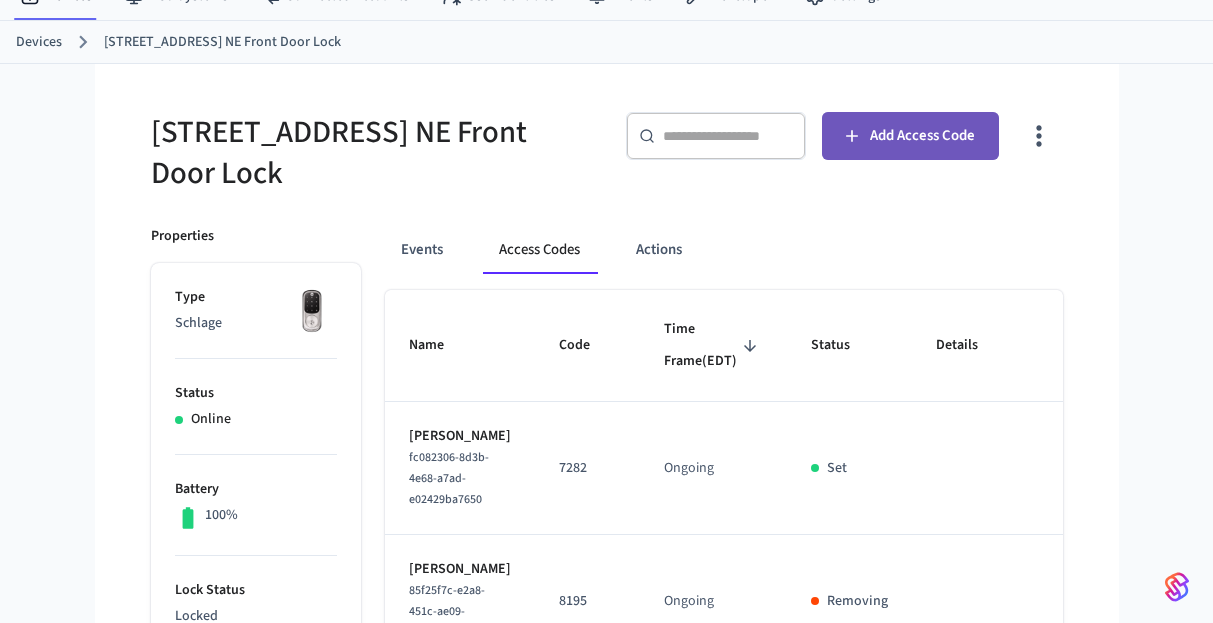 click on "Add Access Code" at bounding box center [922, 136] 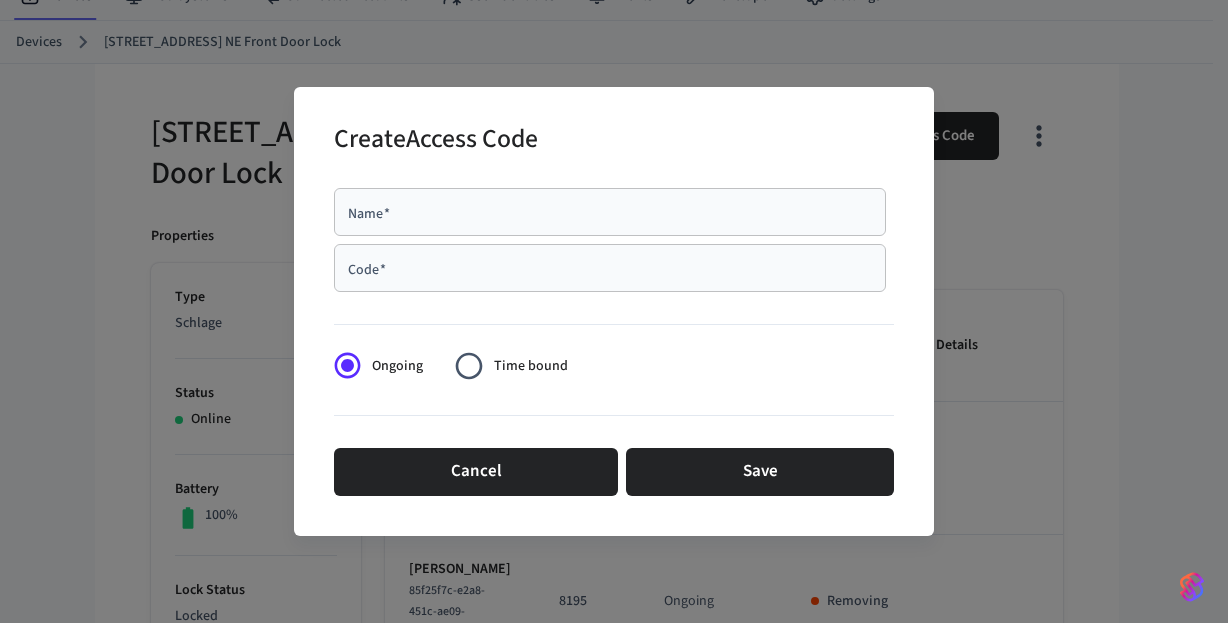 click on "Name   *" at bounding box center (610, 212) 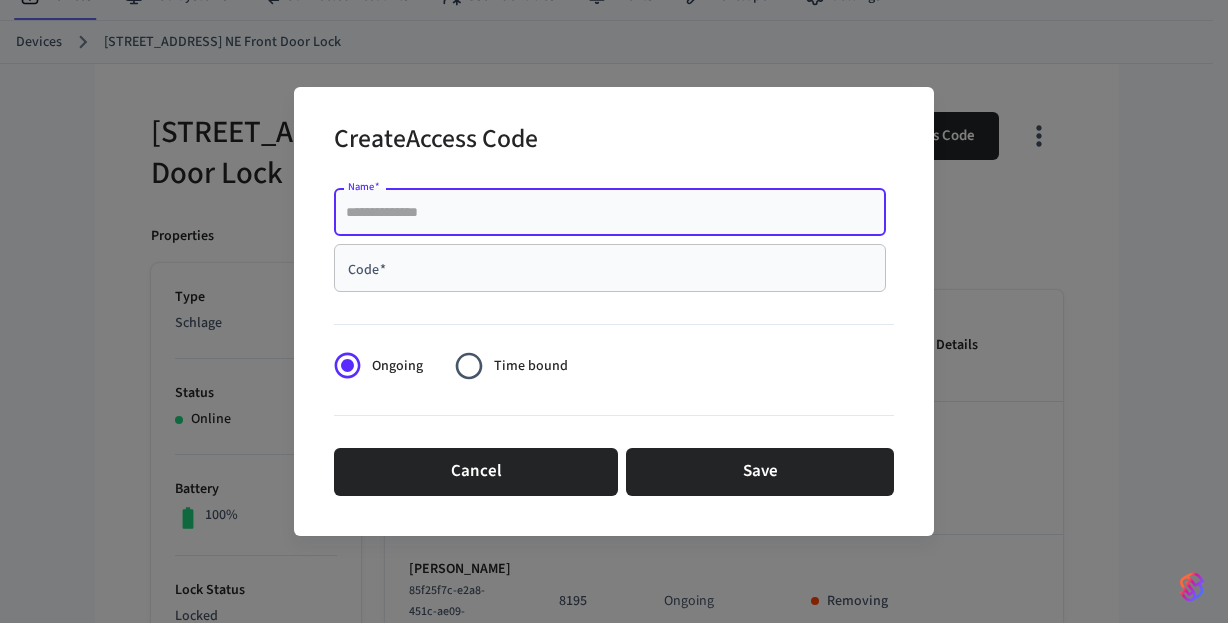 paste on "**********" 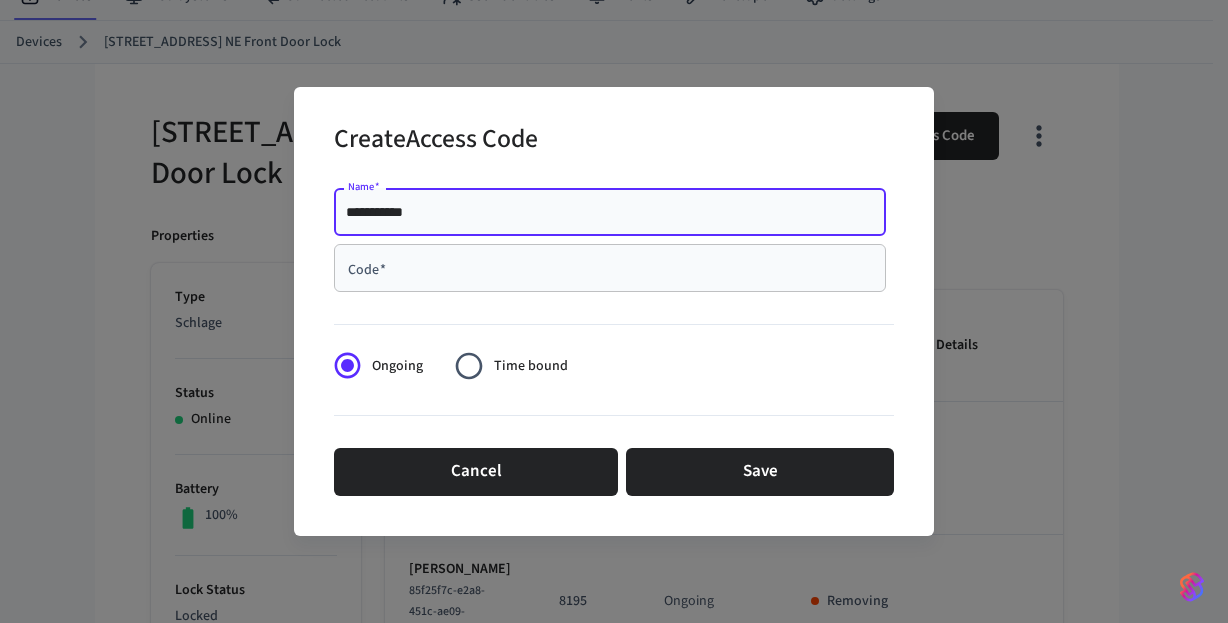 type on "**********" 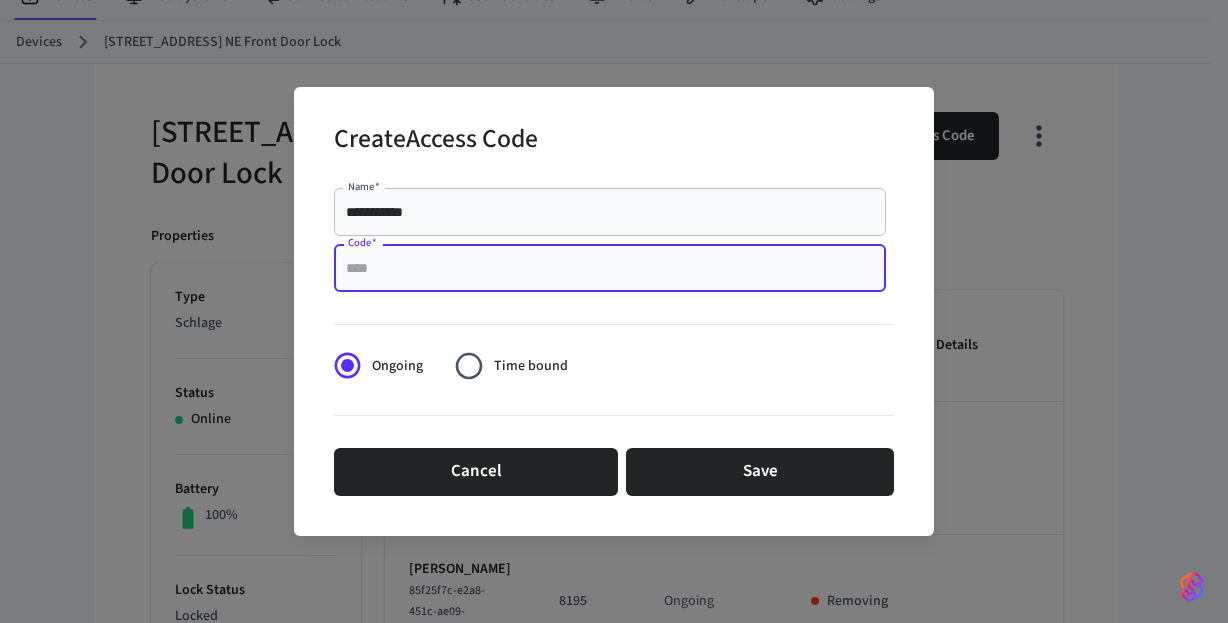 click on "Code   *" at bounding box center (610, 268) 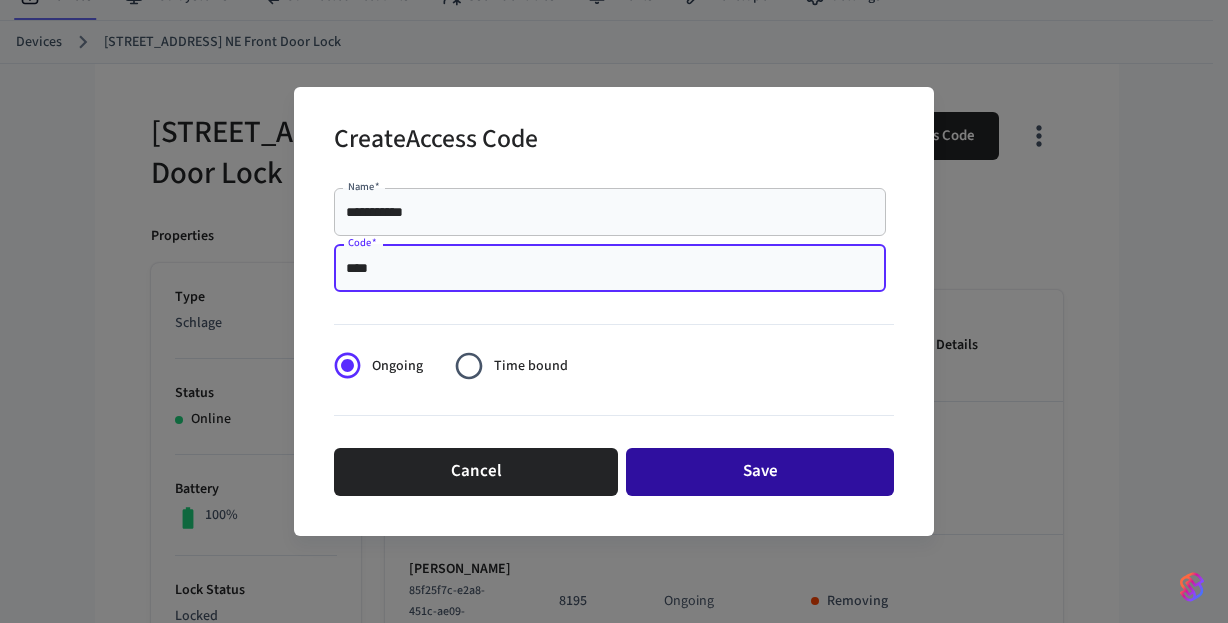 type on "****" 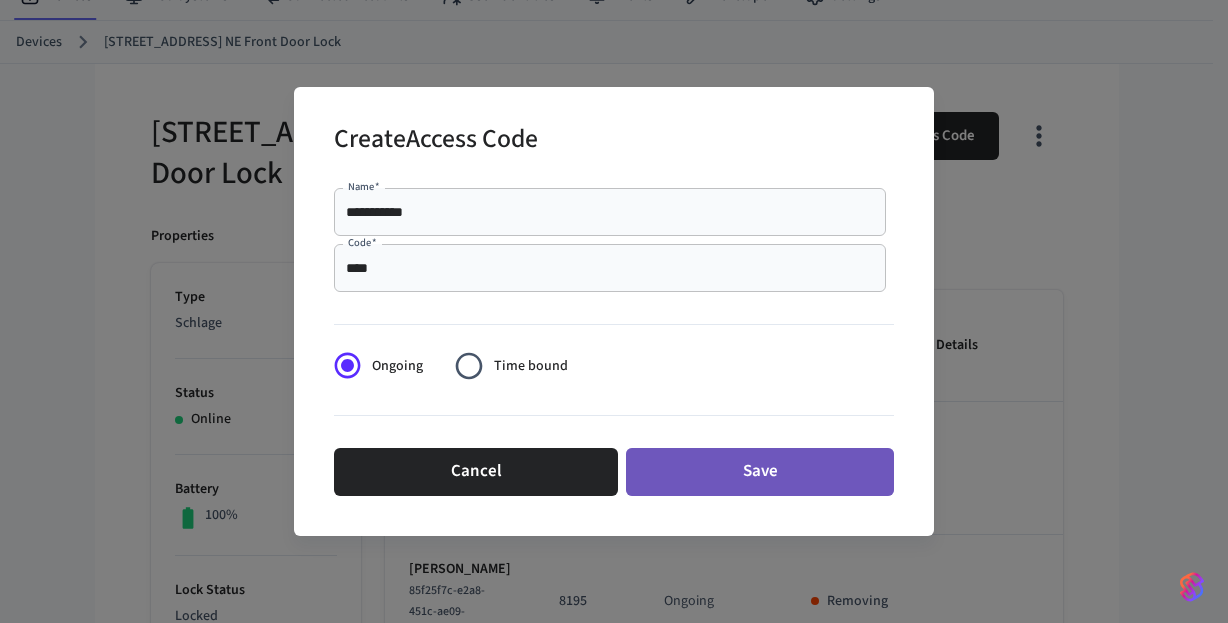 click on "Save" at bounding box center [760, 472] 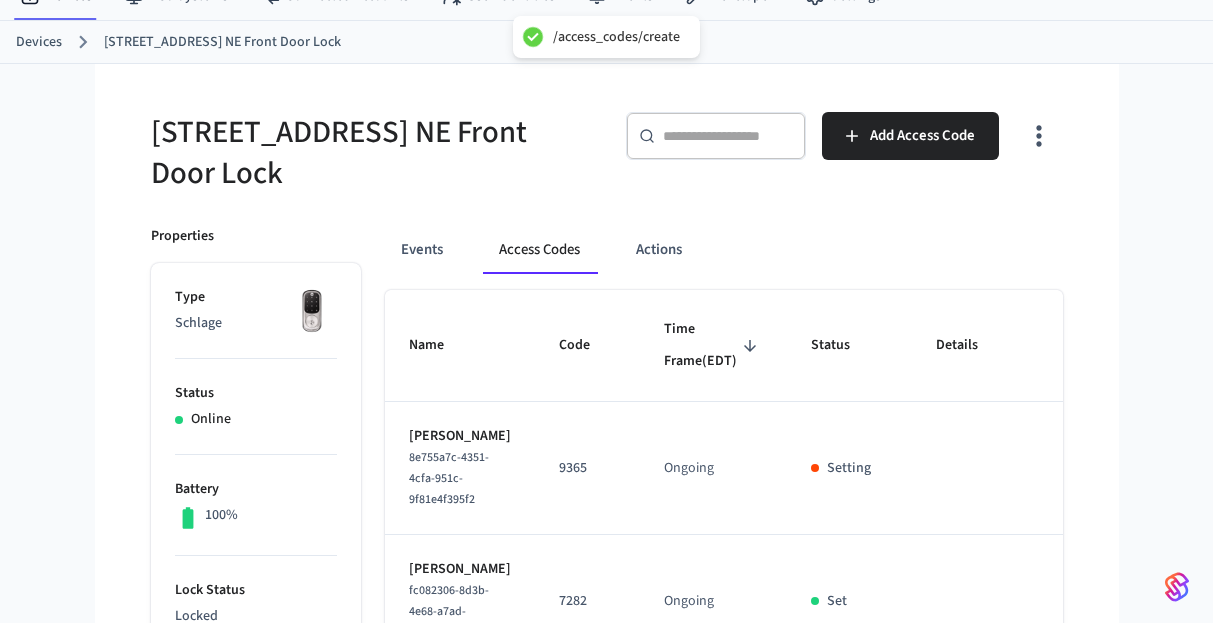 click on "[STREET_ADDRESS] NE Front Door Lock" at bounding box center [373, 153] 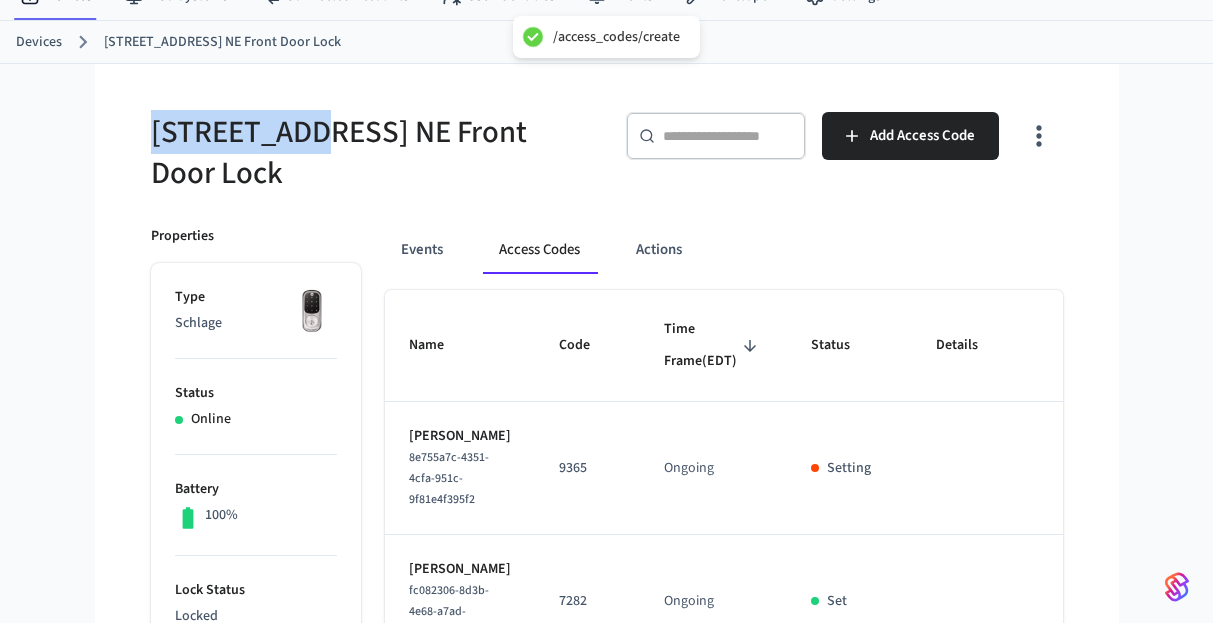 drag, startPoint x: 255, startPoint y: 134, endPoint x: 155, endPoint y: 127, distance: 100.2447 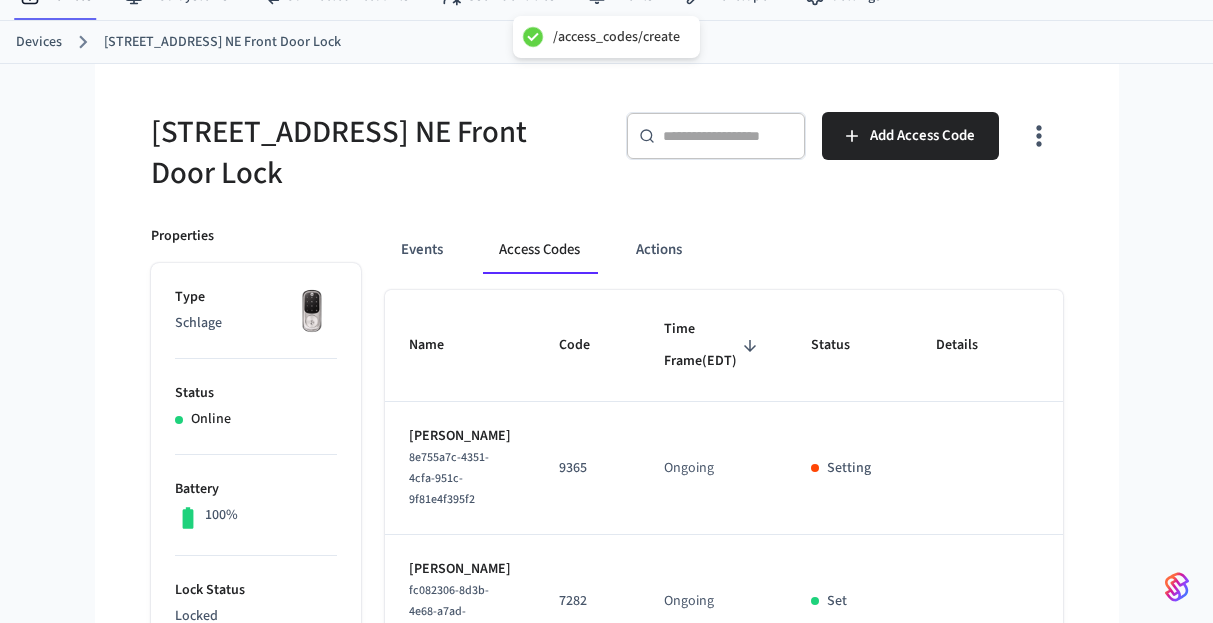 click on "Devices" at bounding box center (39, 42) 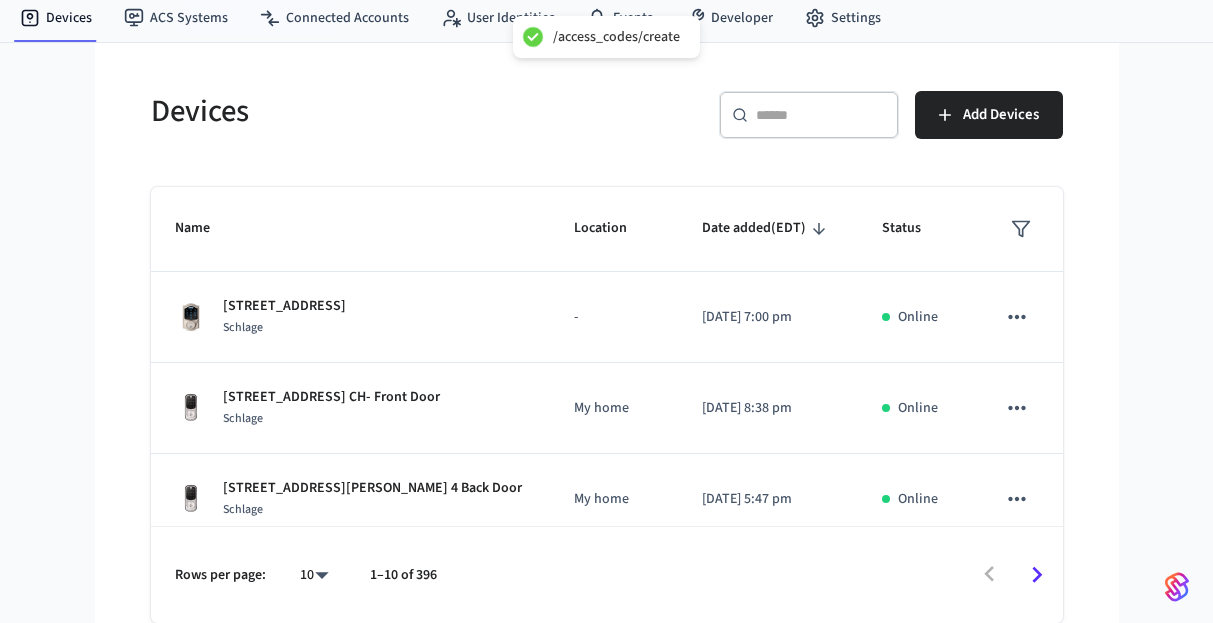 scroll, scrollTop: 0, scrollLeft: 0, axis: both 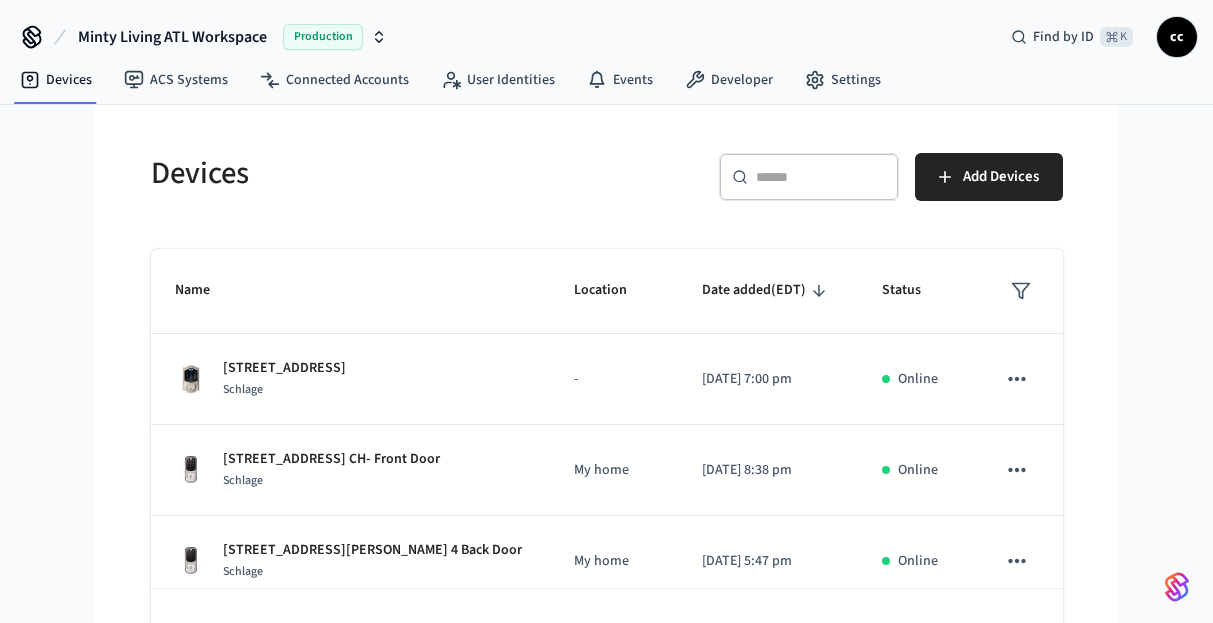 click at bounding box center [821, 177] 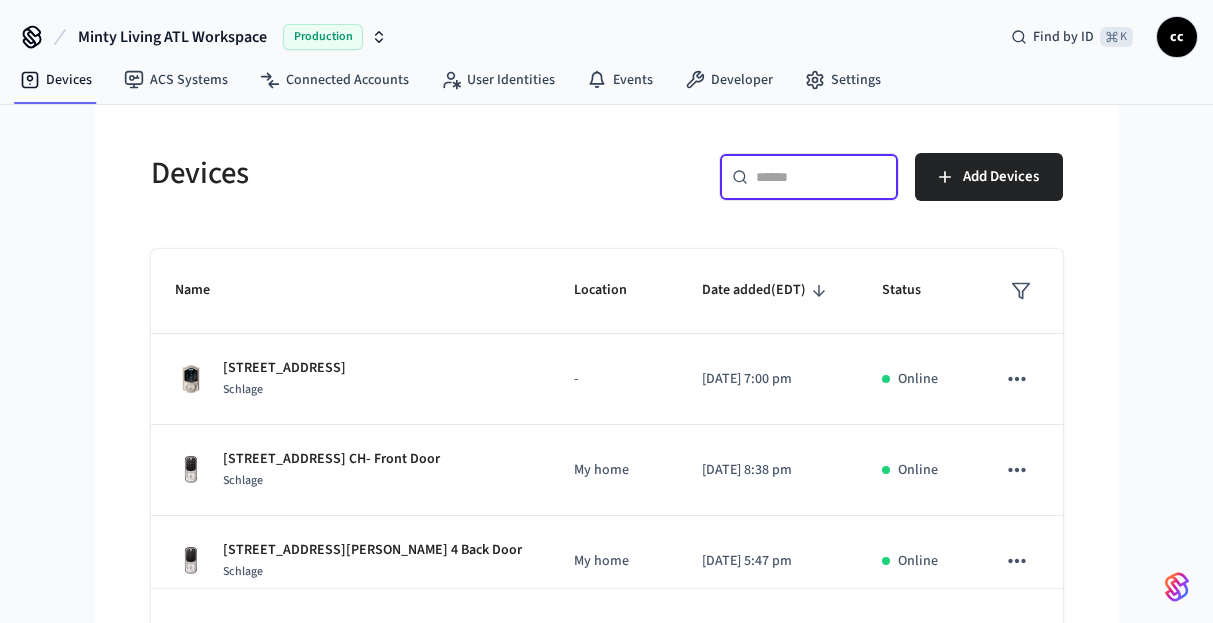 paste on "**********" 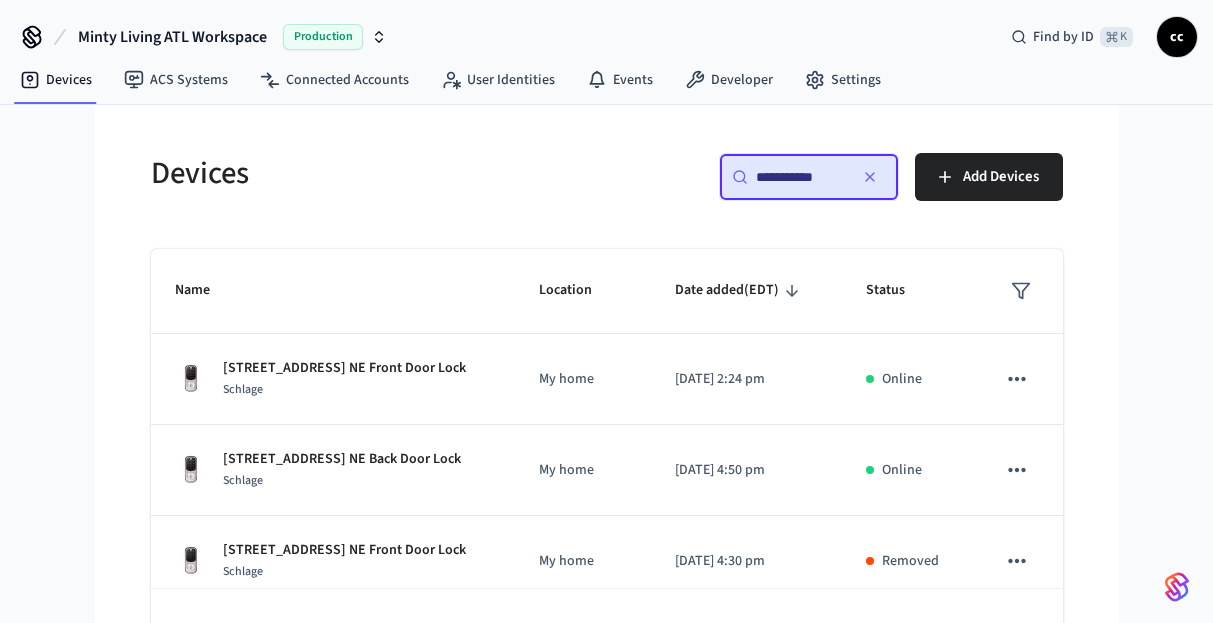 type on "**********" 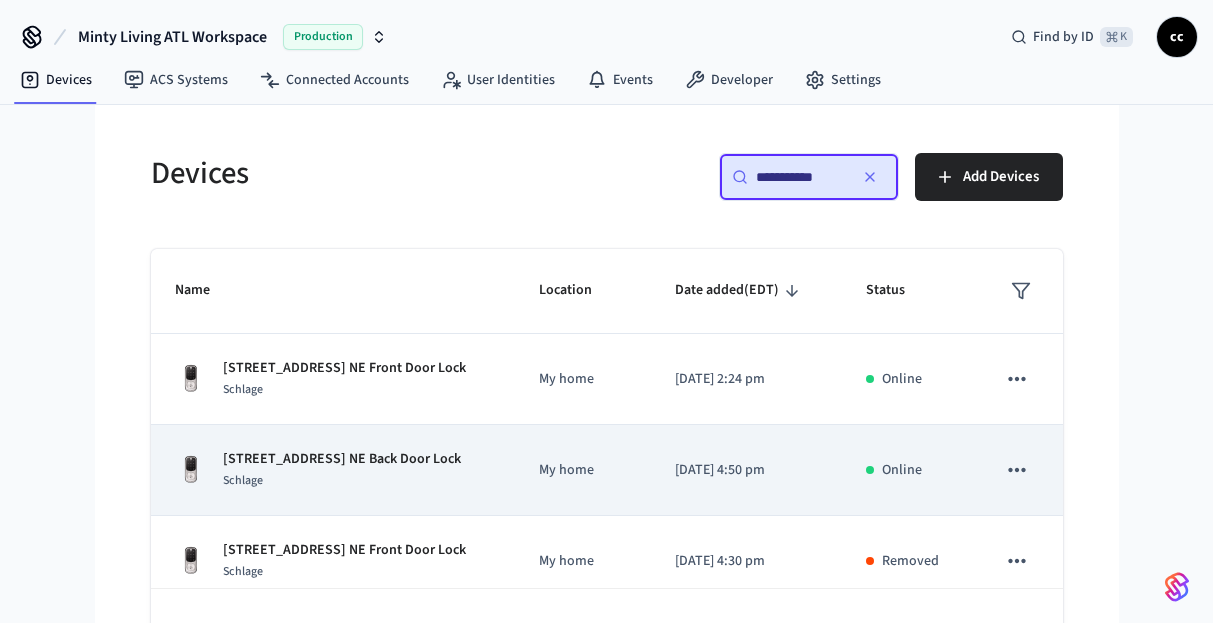 click on "My home" at bounding box center (583, 470) 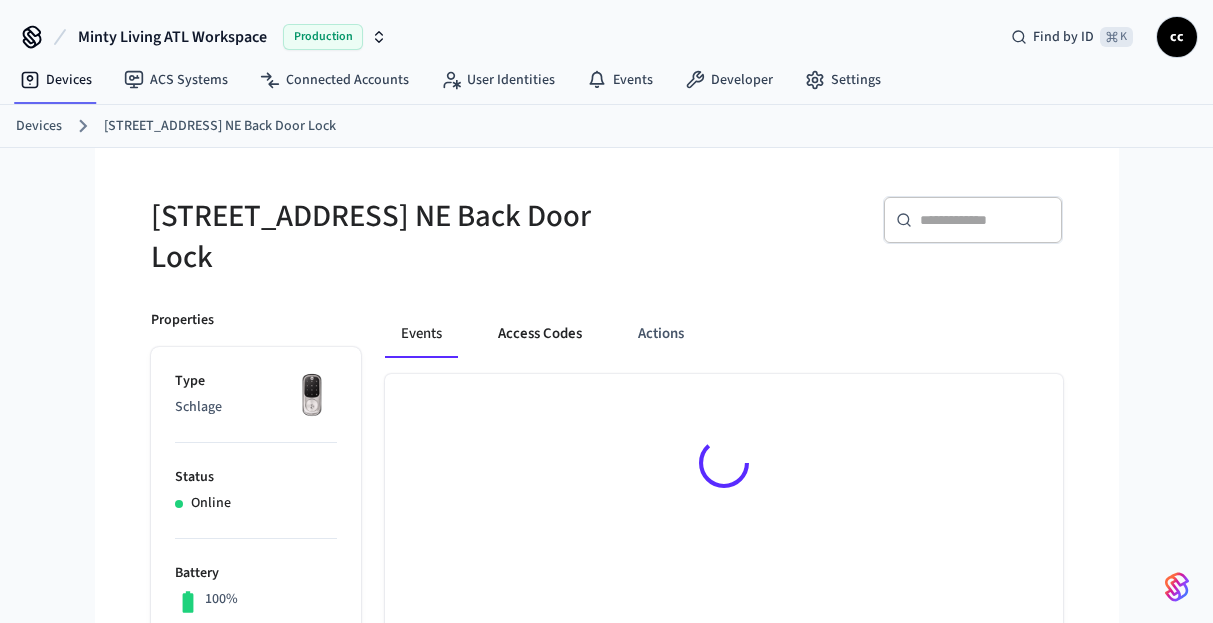 click on "Access Codes" at bounding box center (540, 334) 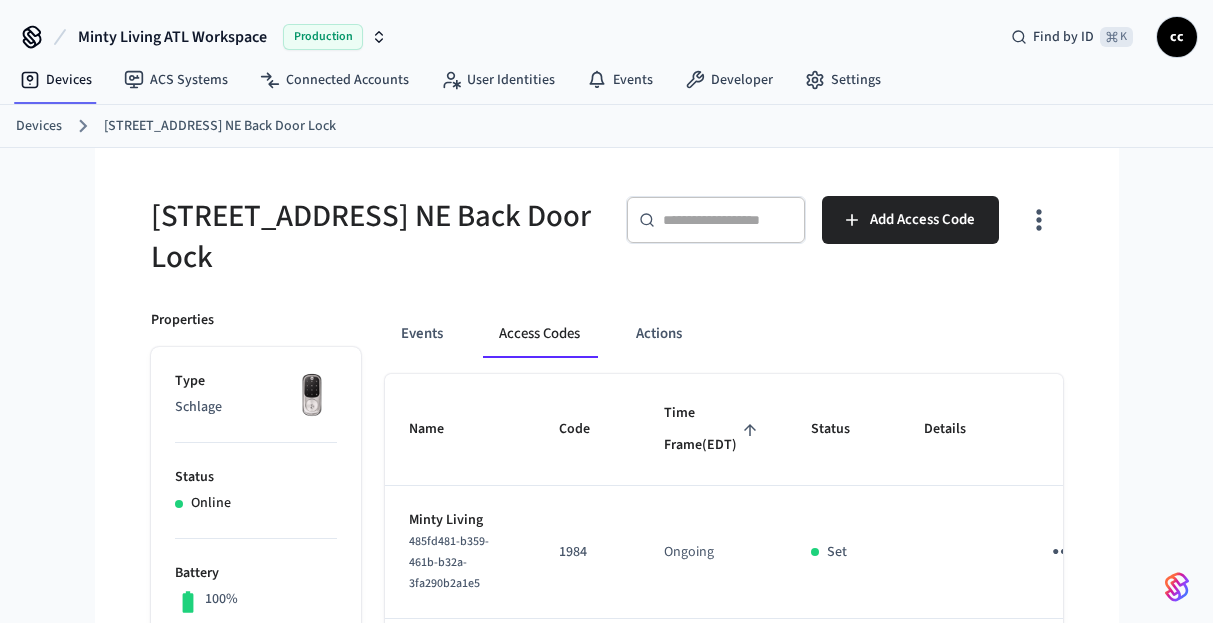 drag, startPoint x: 640, startPoint y: 426, endPoint x: 750, endPoint y: 427, distance: 110.00455 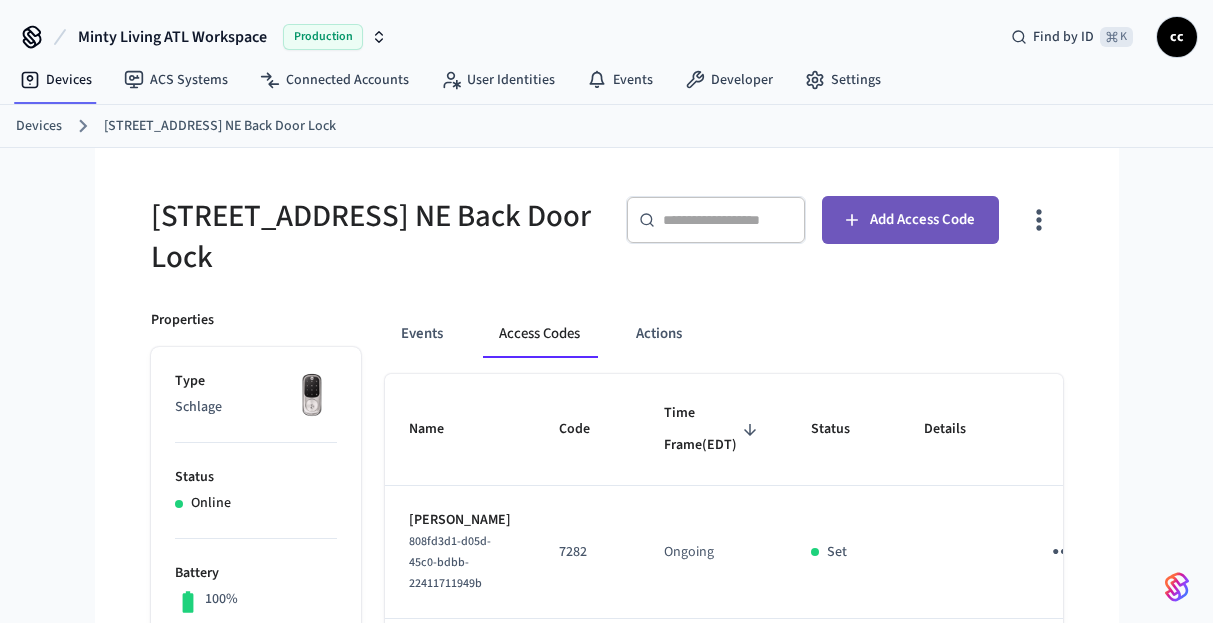 click on "Add Access Code" at bounding box center (910, 220) 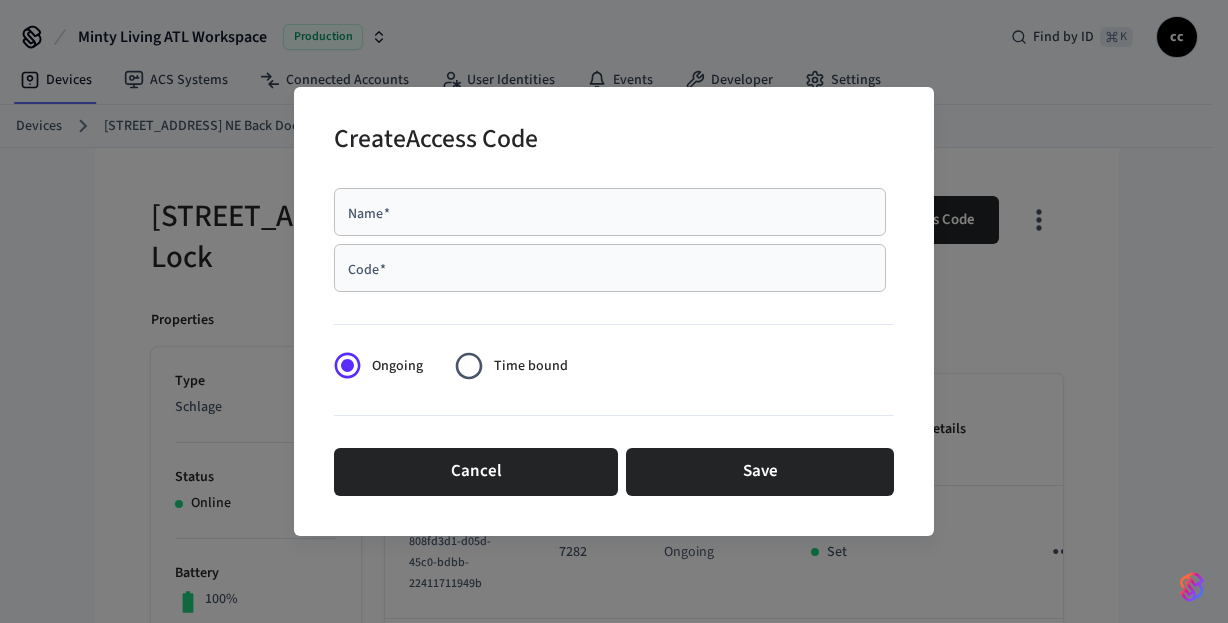 click on "Name   *" at bounding box center [610, 212] 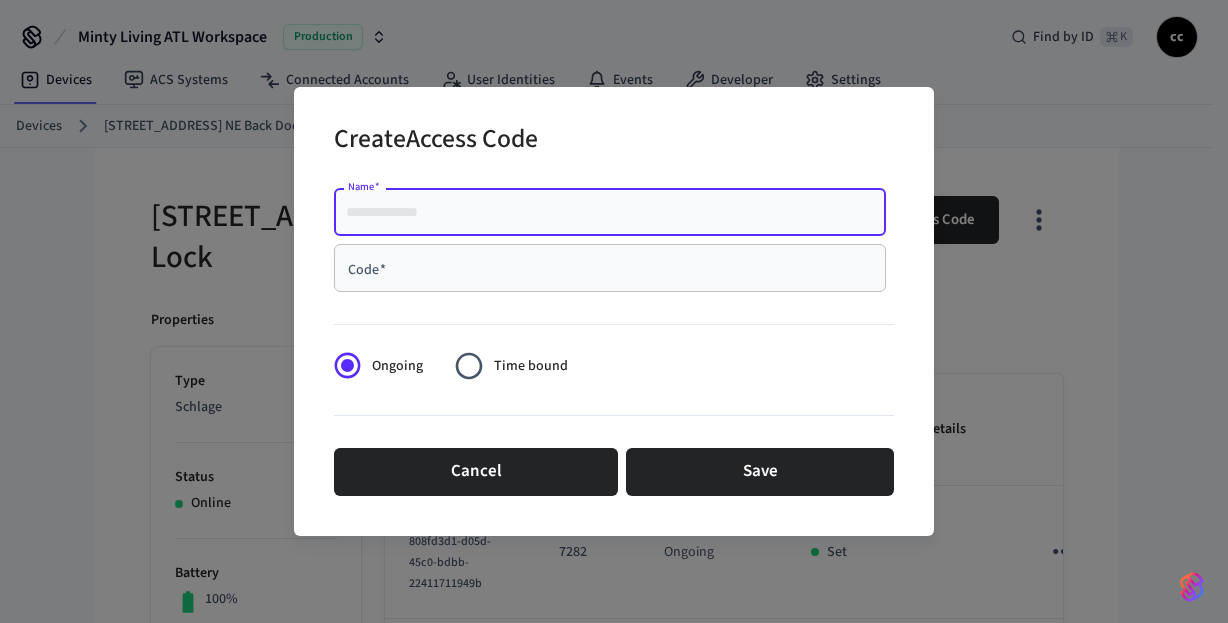 paste on "**********" 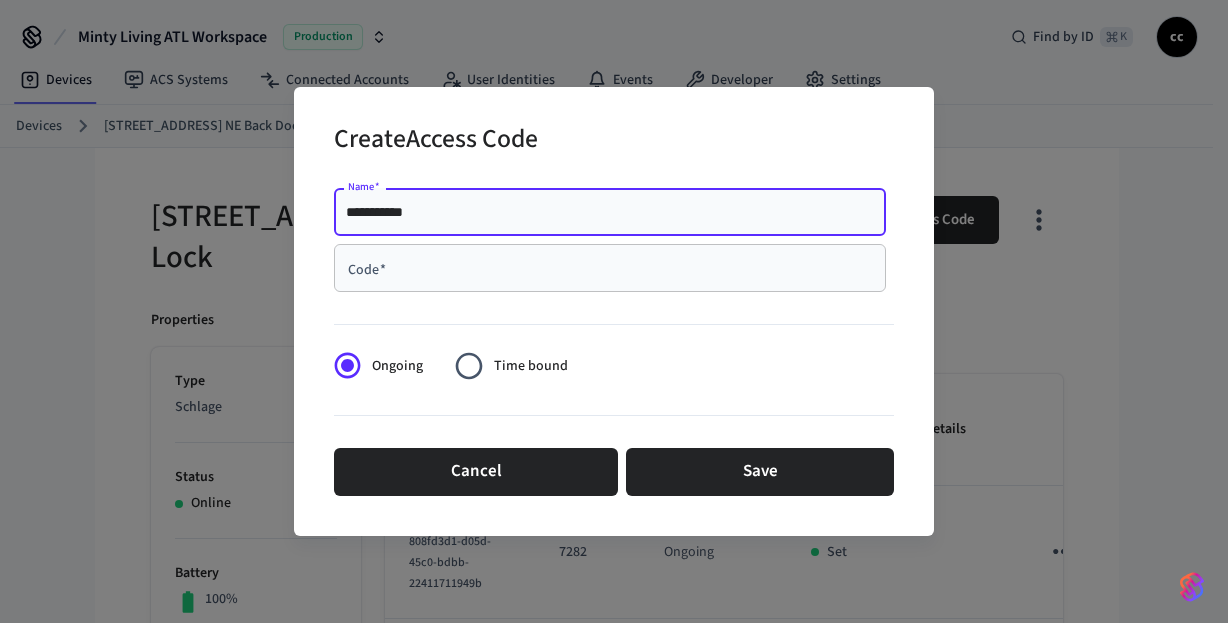 type on "**********" 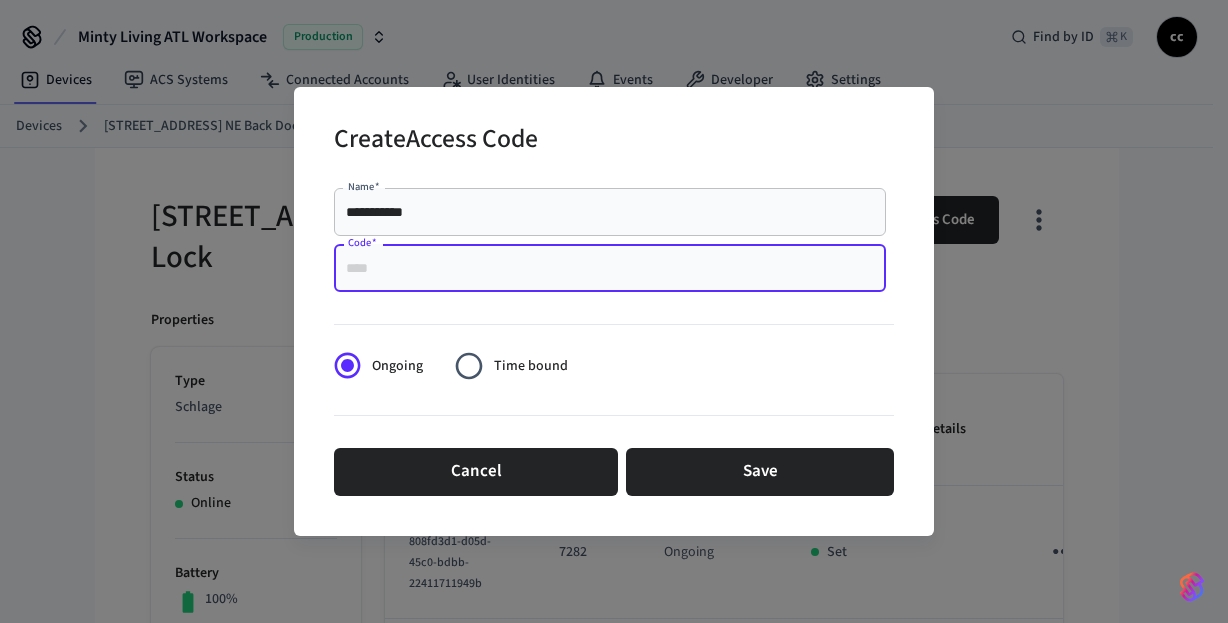 click on "Code   *" at bounding box center [610, 268] 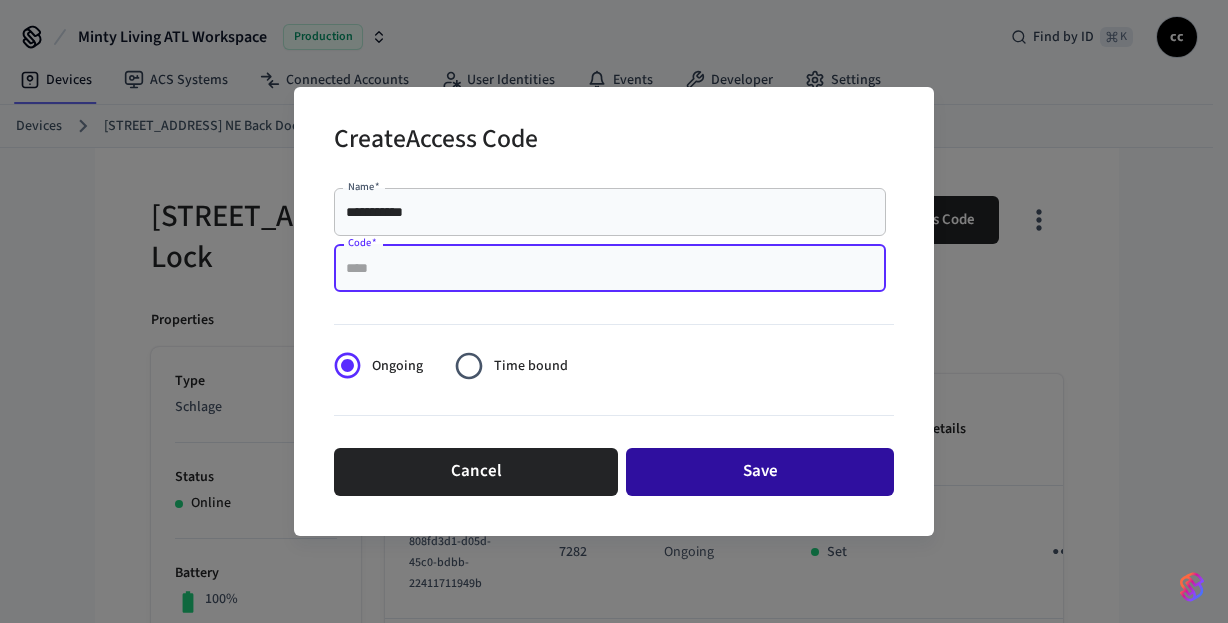 paste on "****" 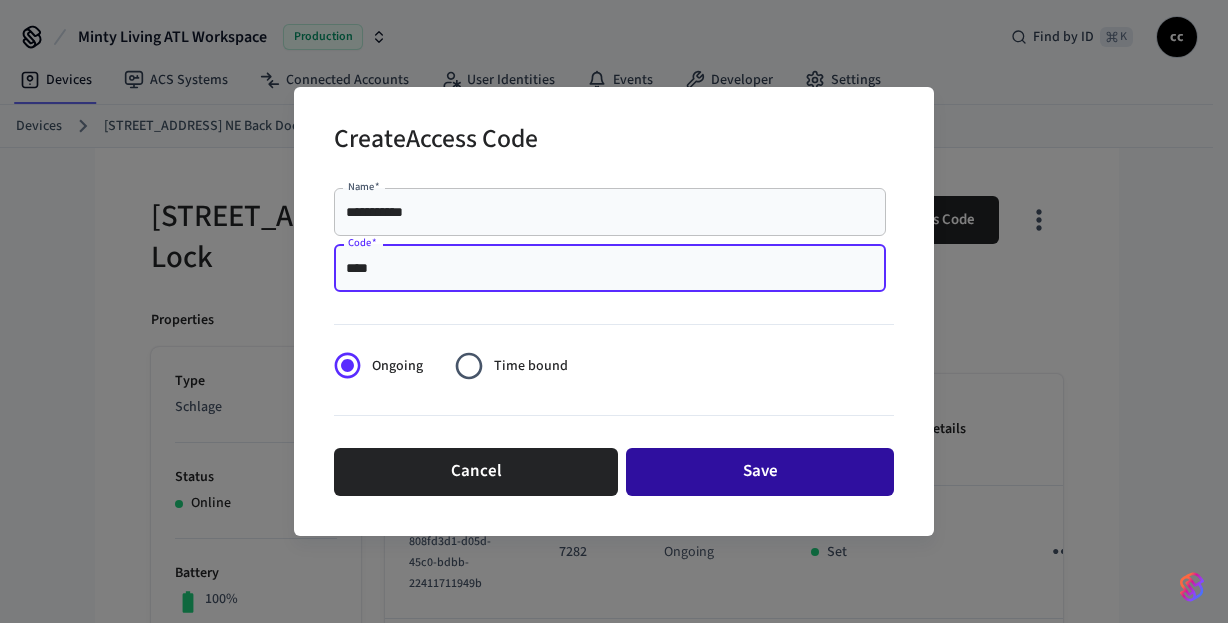 type on "****" 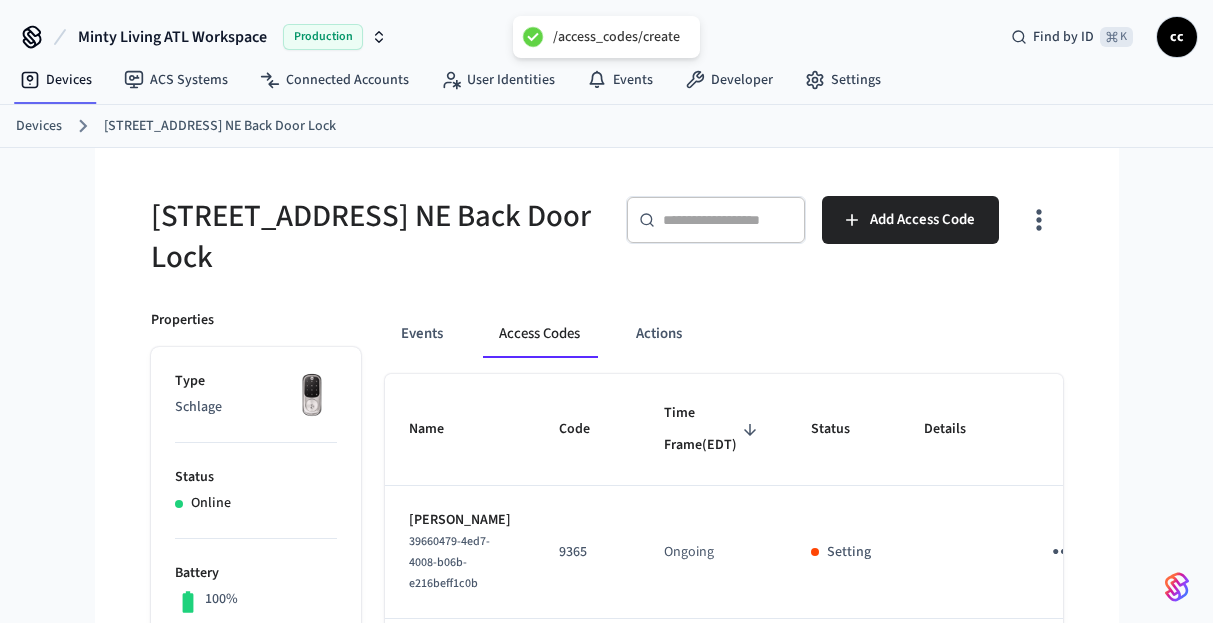 click on "[STREET_ADDRESS] NE  Back Door Lock" at bounding box center (373, 237) 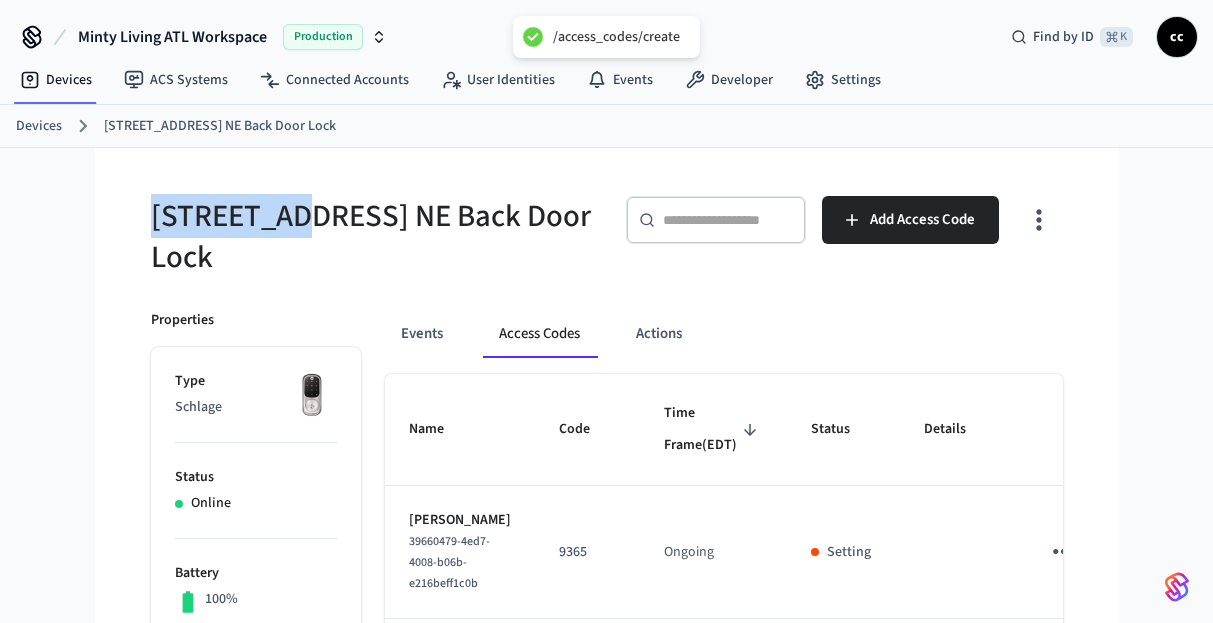 drag, startPoint x: 271, startPoint y: 224, endPoint x: 131, endPoint y: 205, distance: 141.2834 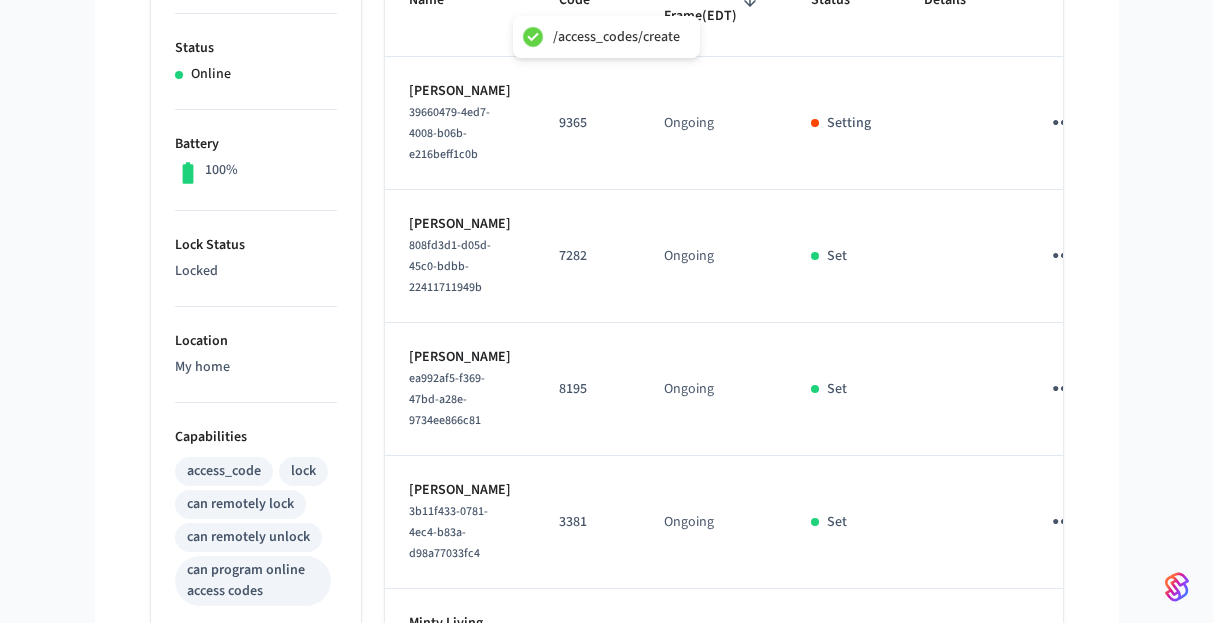 scroll, scrollTop: 441, scrollLeft: 0, axis: vertical 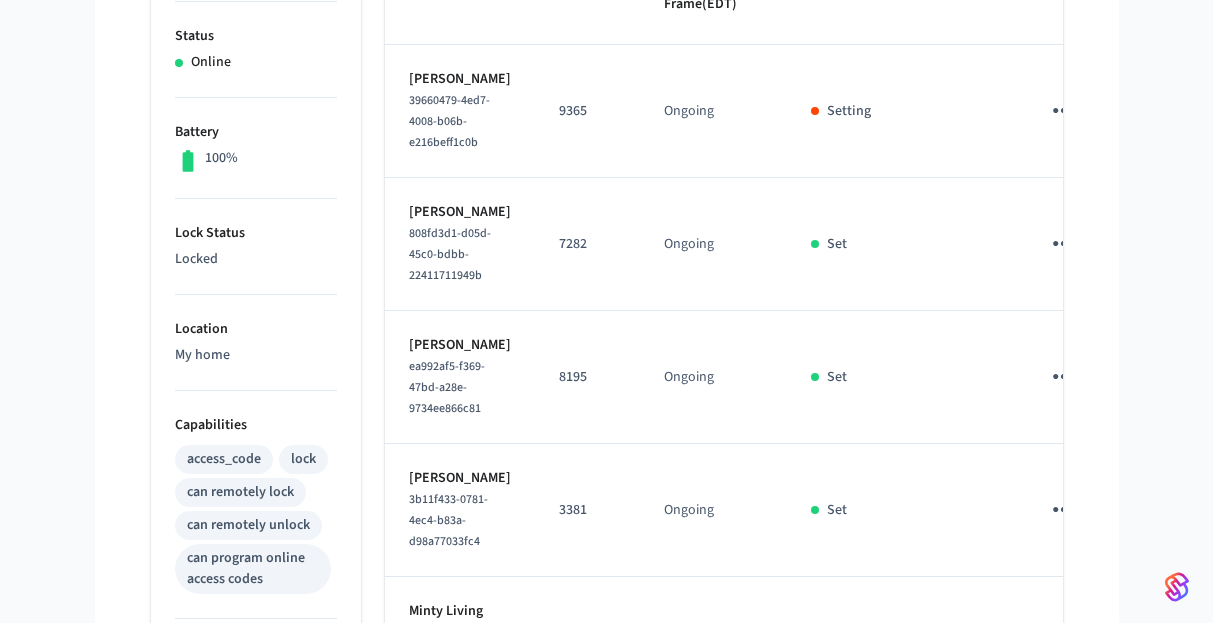 click 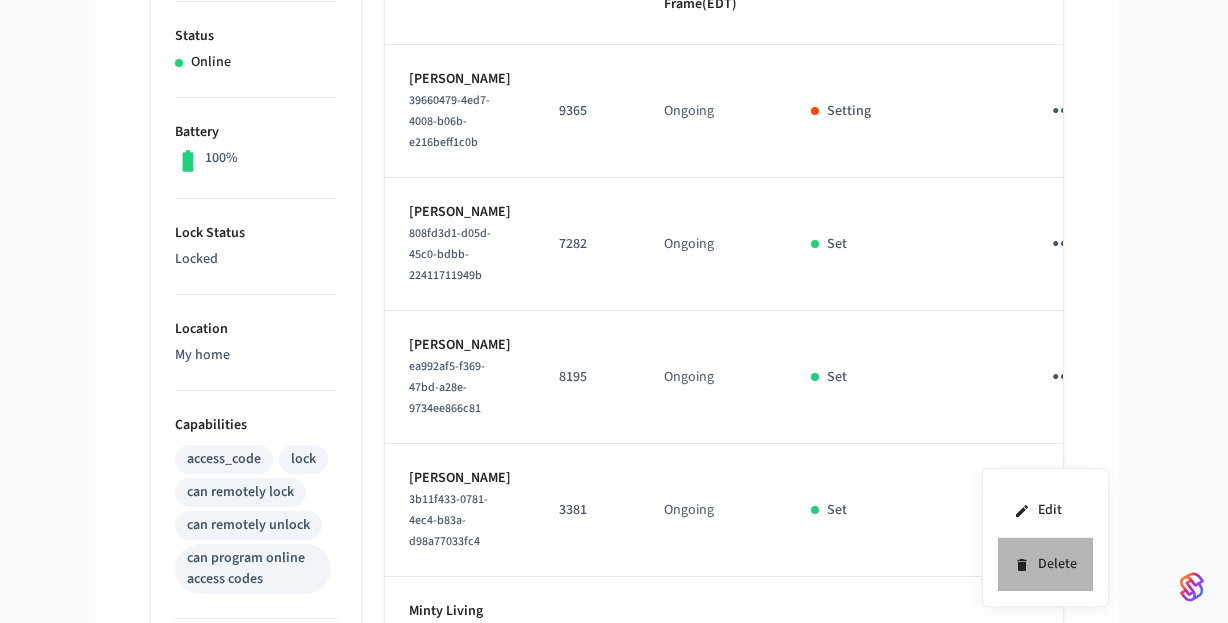 click on "Delete" at bounding box center (1045, 564) 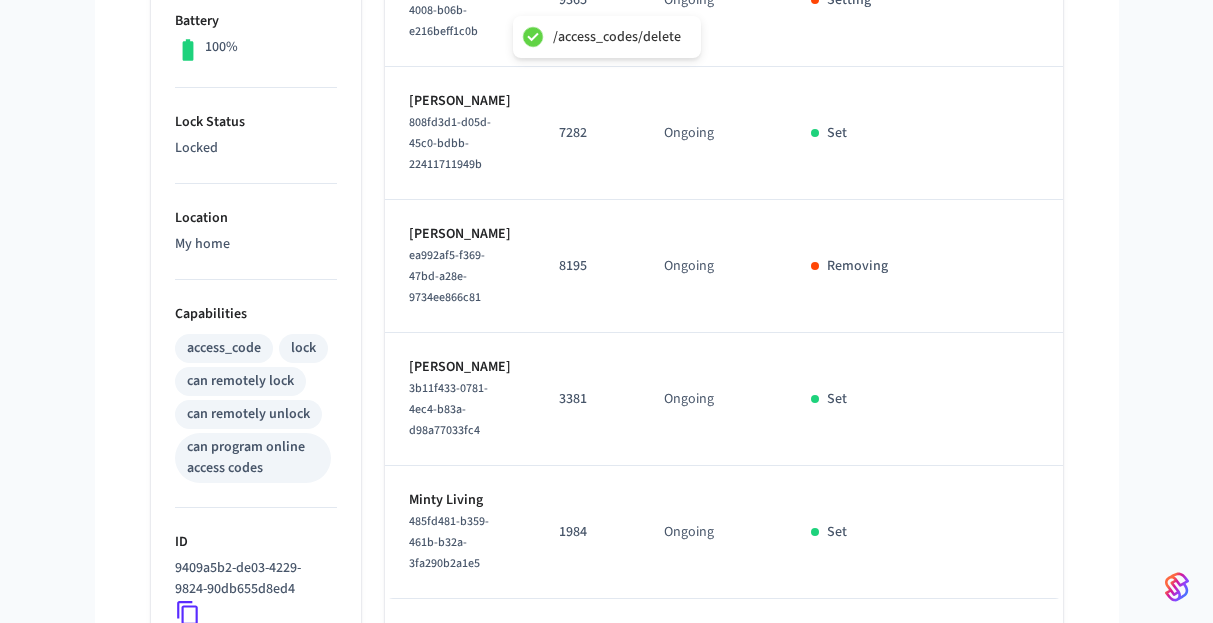 scroll, scrollTop: 564, scrollLeft: 0, axis: vertical 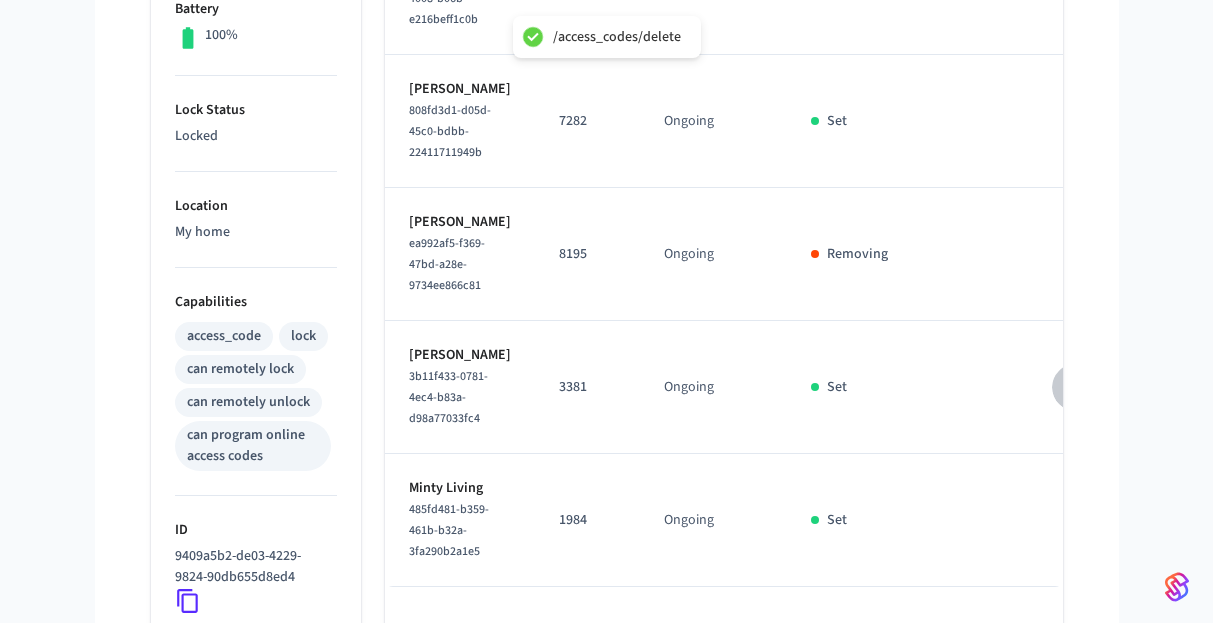 click 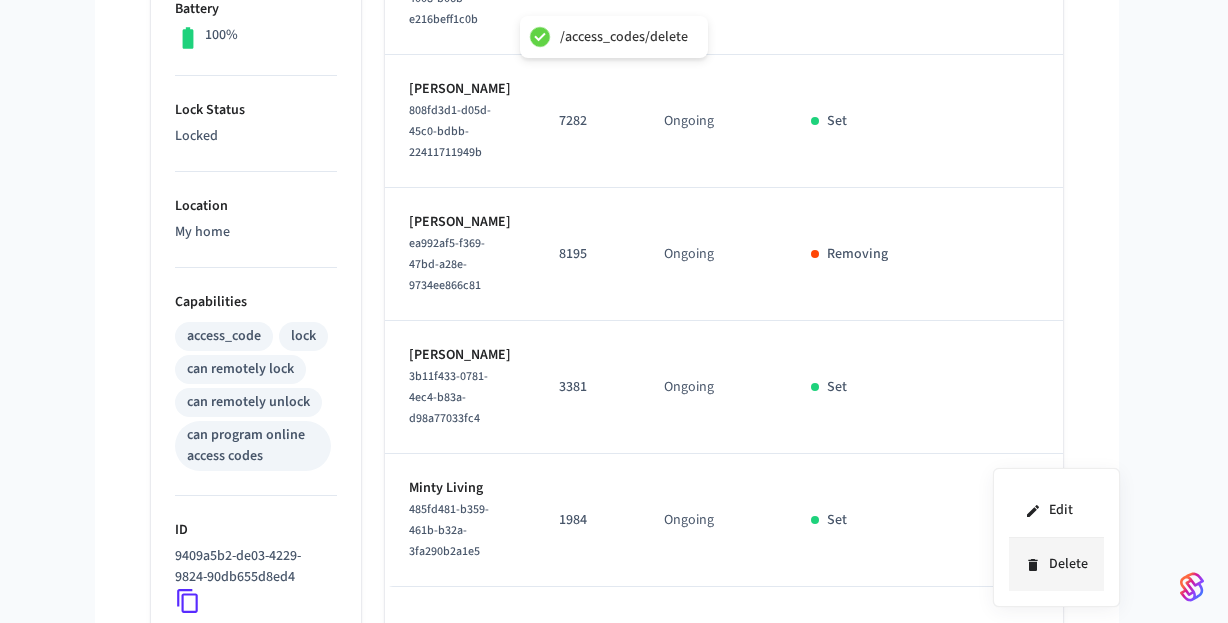 click on "Delete" at bounding box center [1056, 564] 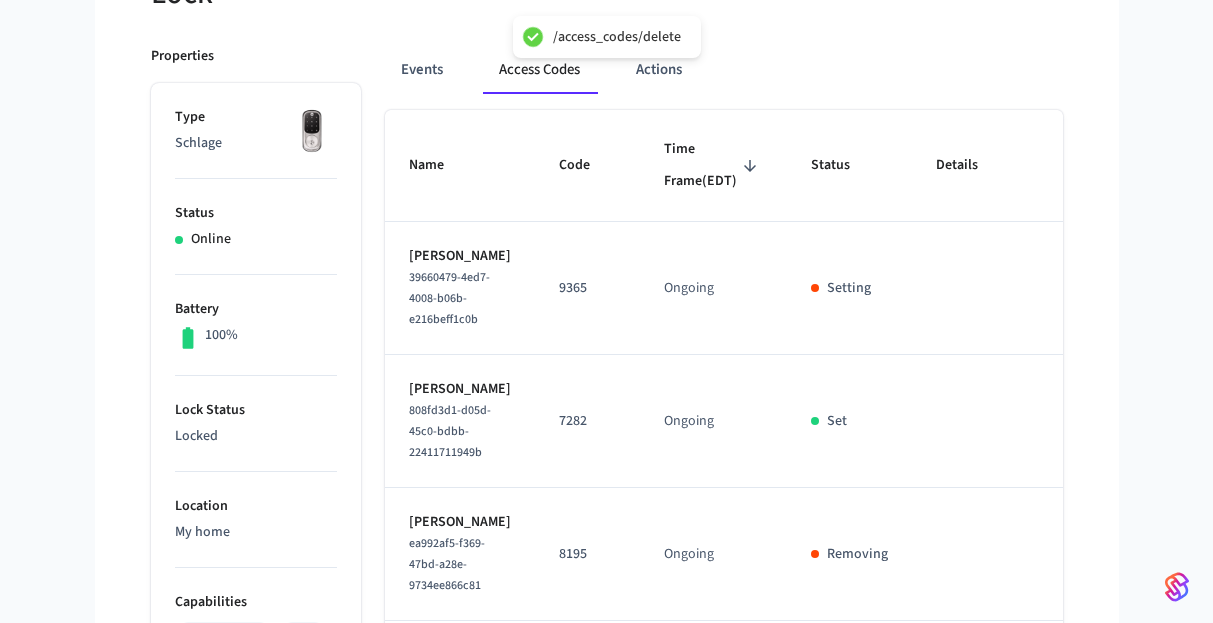 scroll, scrollTop: 0, scrollLeft: 0, axis: both 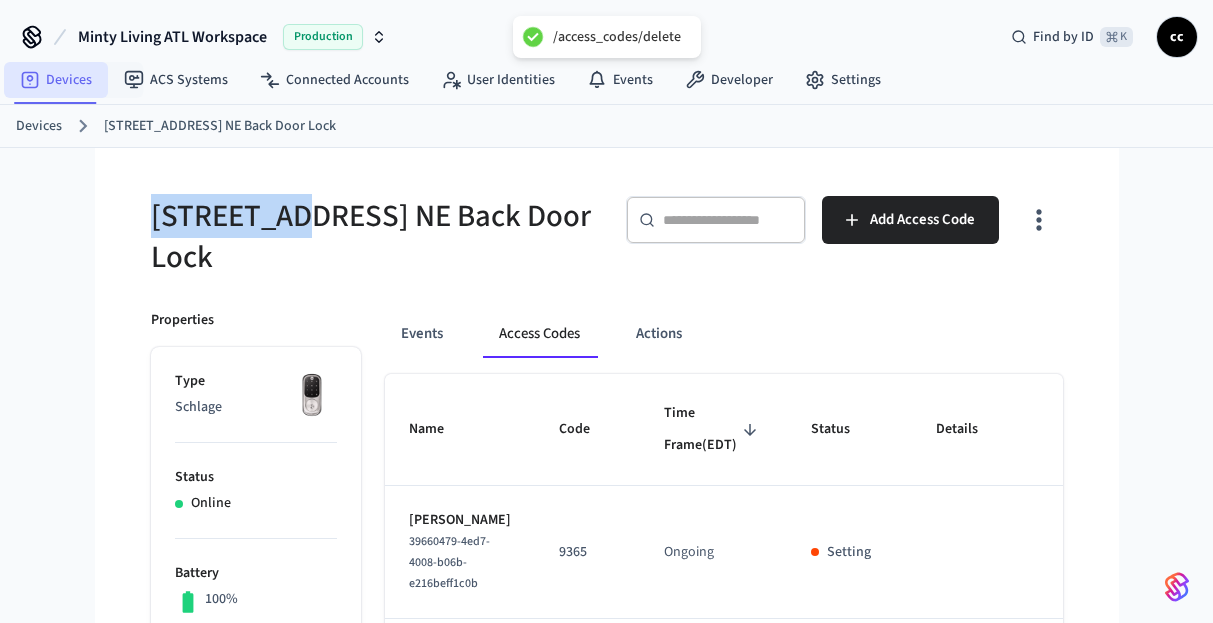 click on "Devices" at bounding box center (56, 80) 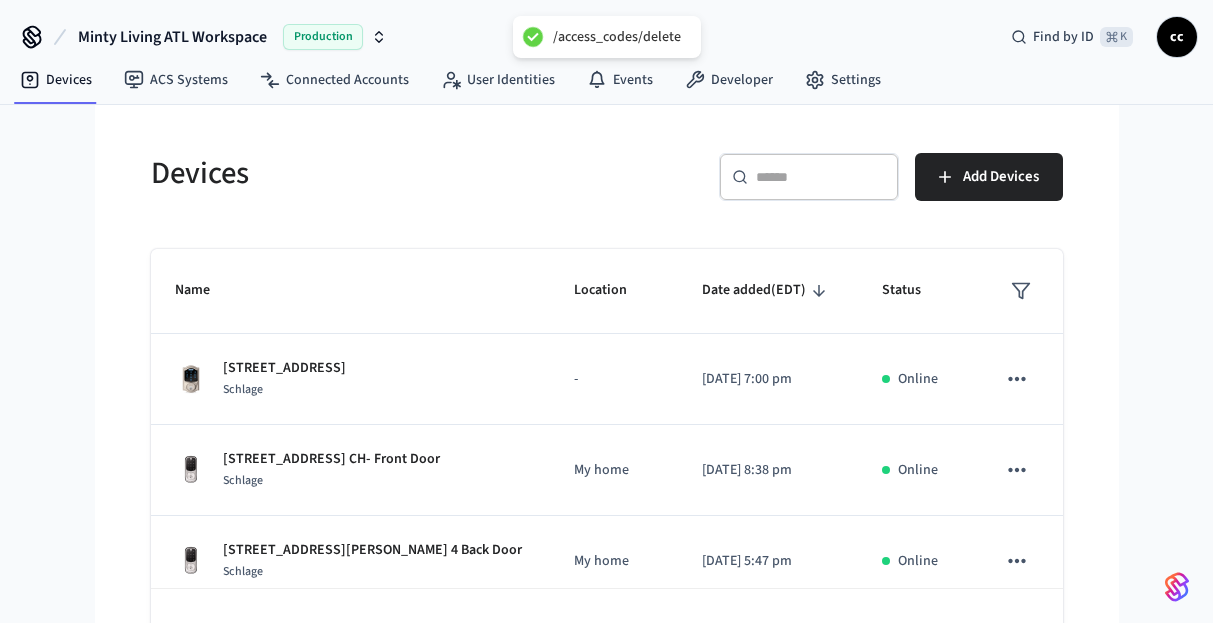 click on "​ ​" at bounding box center (809, 177) 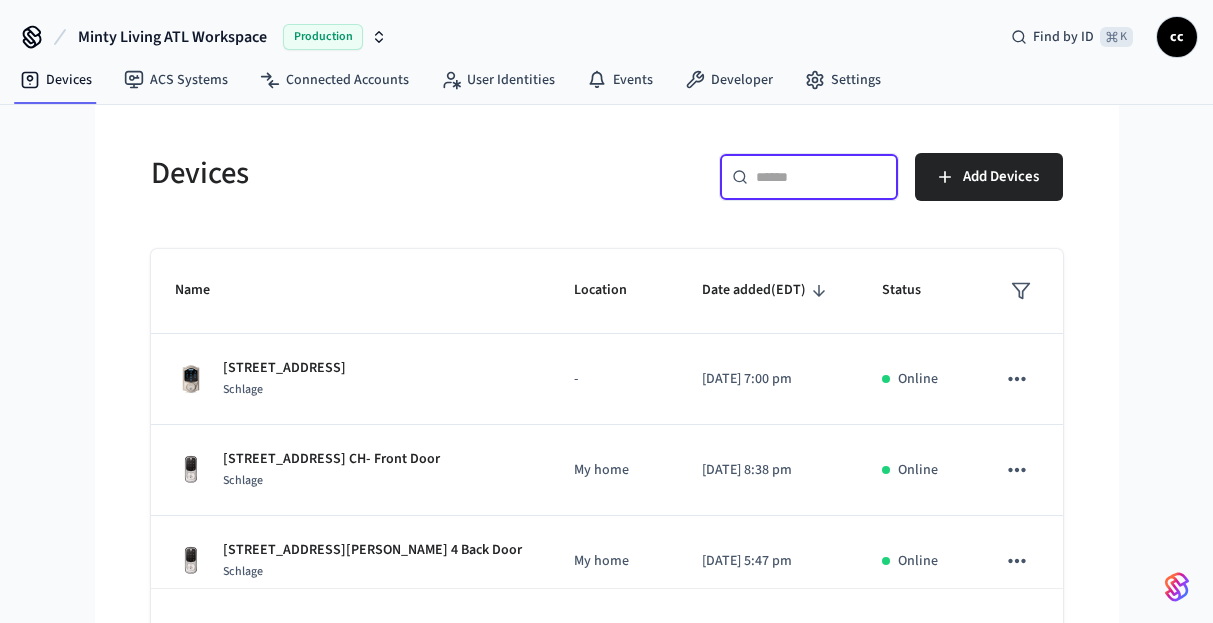 paste on "**********" 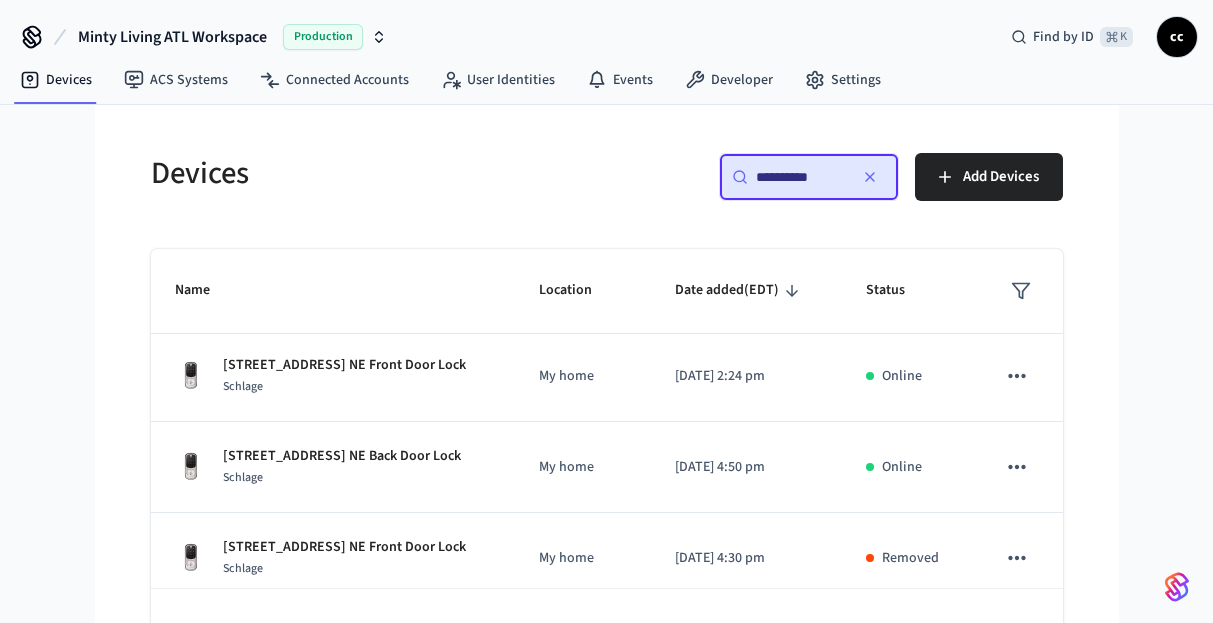 scroll, scrollTop: 4, scrollLeft: 0, axis: vertical 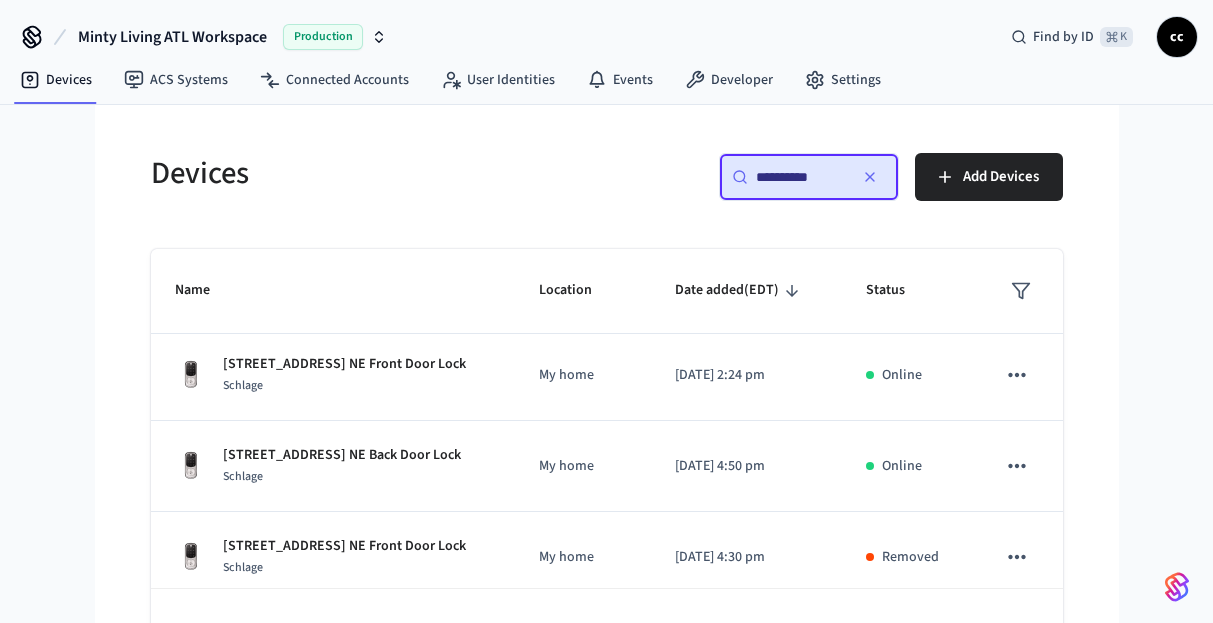type on "**********" 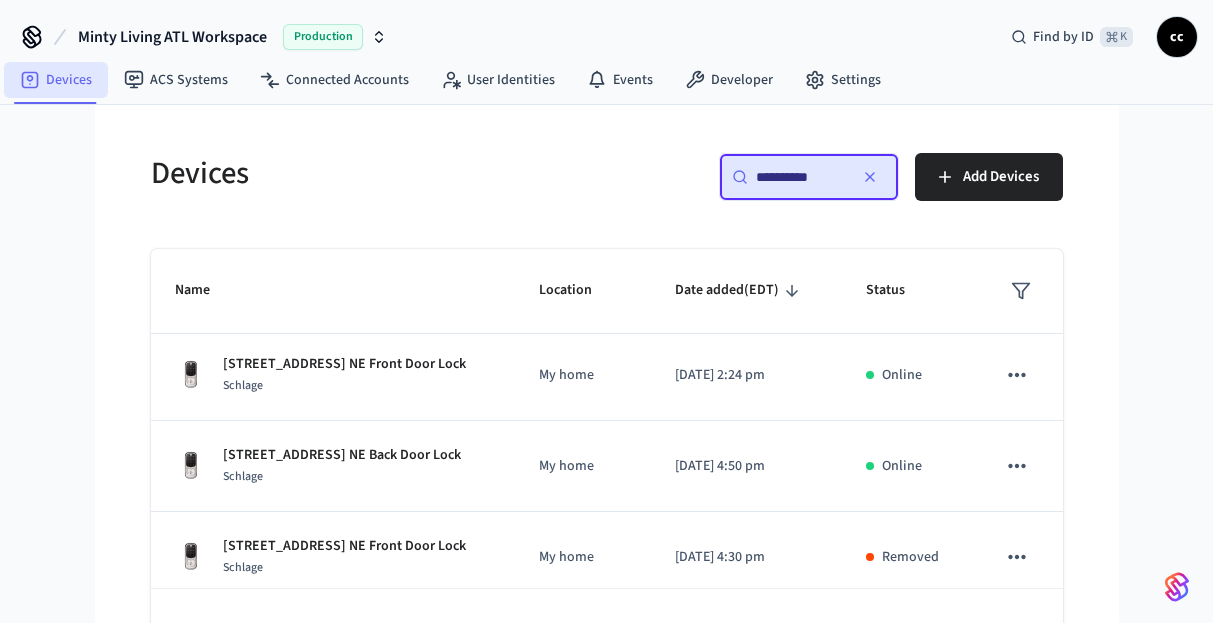 click on "Devices" at bounding box center (56, 80) 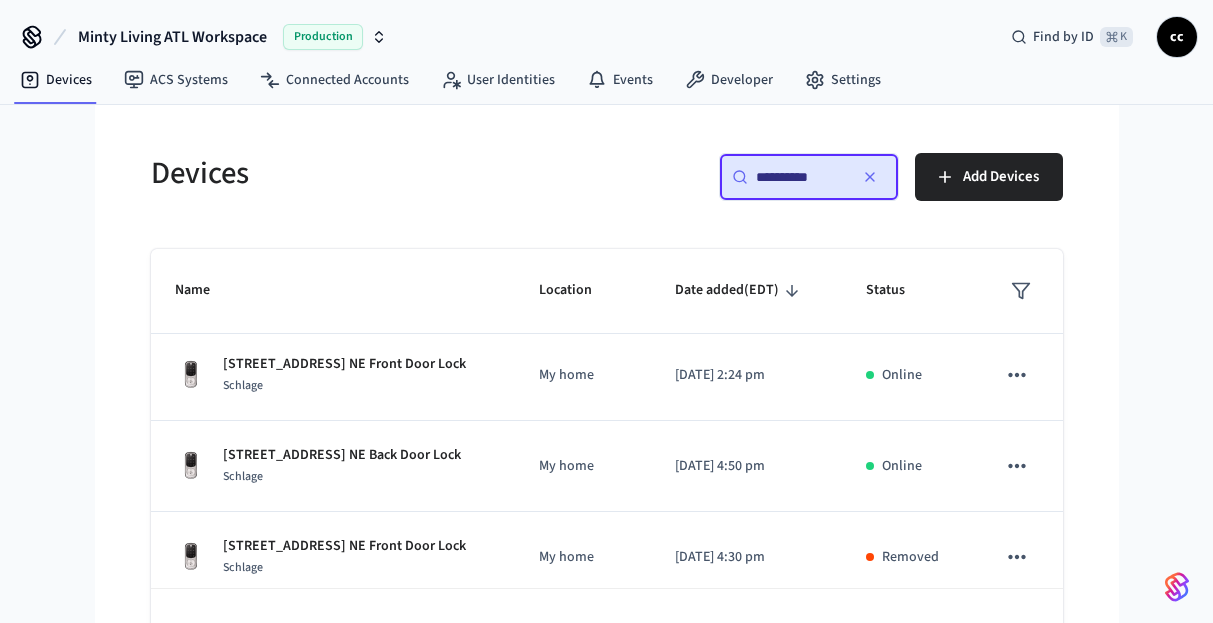 click 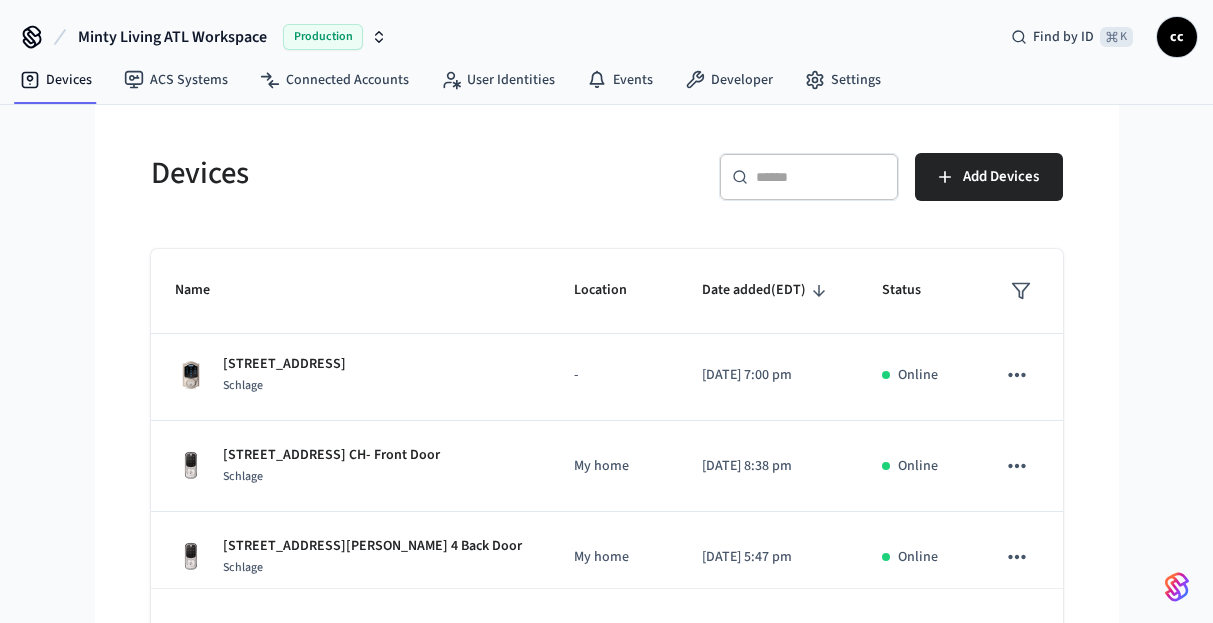 click at bounding box center (821, 177) 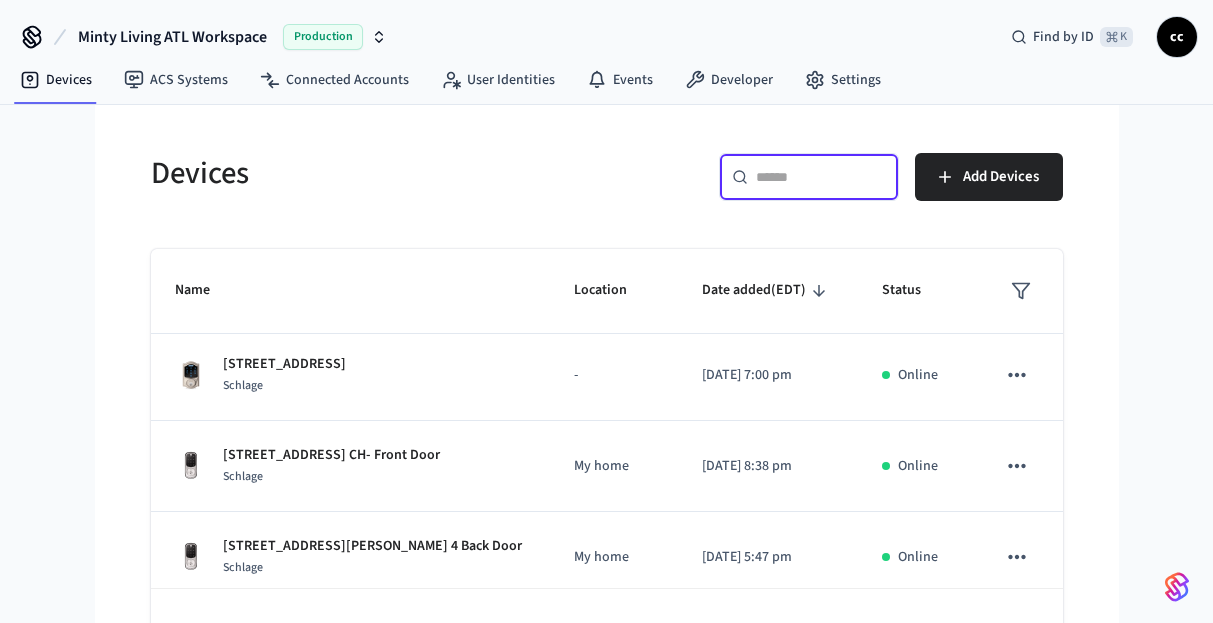 paste on "**********" 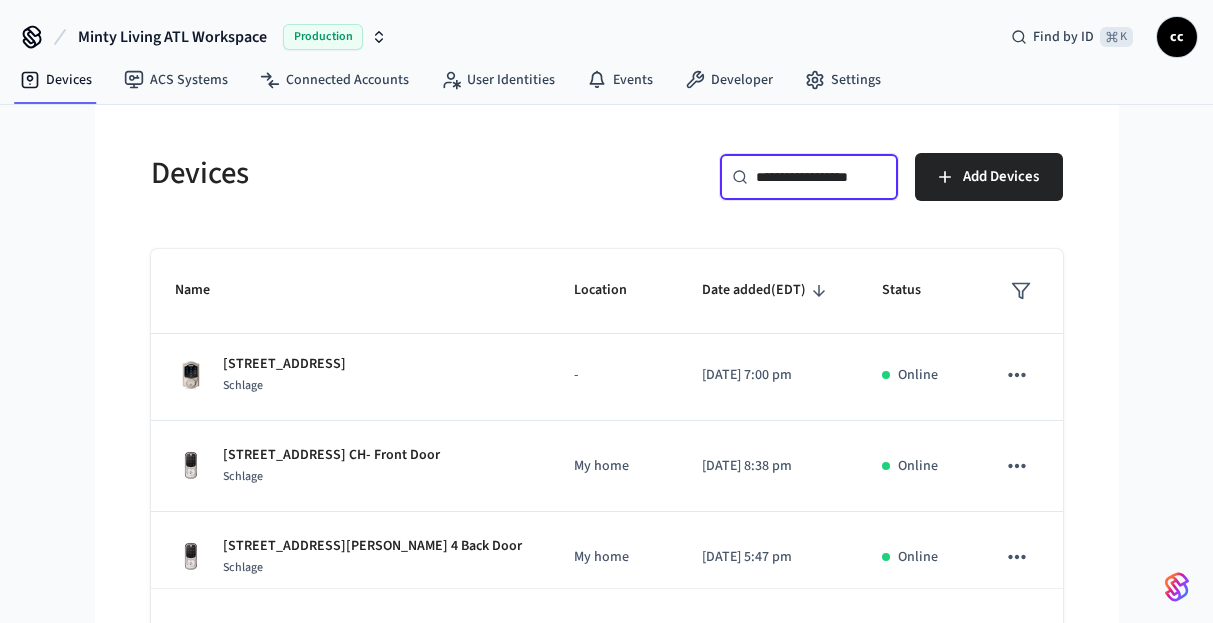 scroll, scrollTop: 0, scrollLeft: 14, axis: horizontal 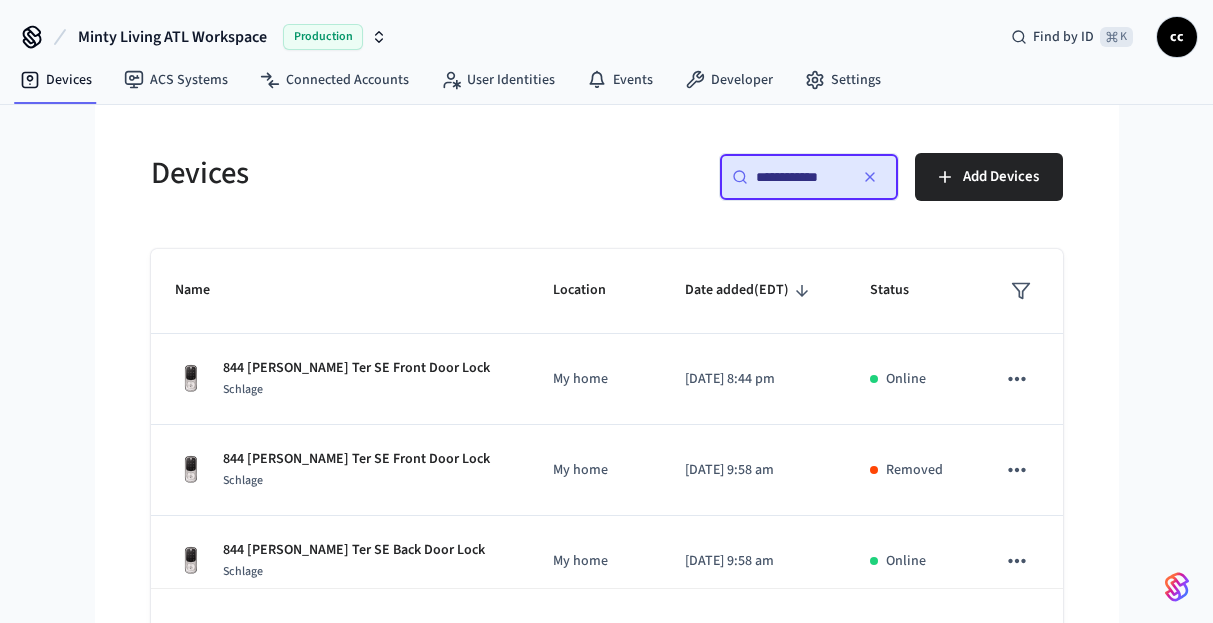 type on "**********" 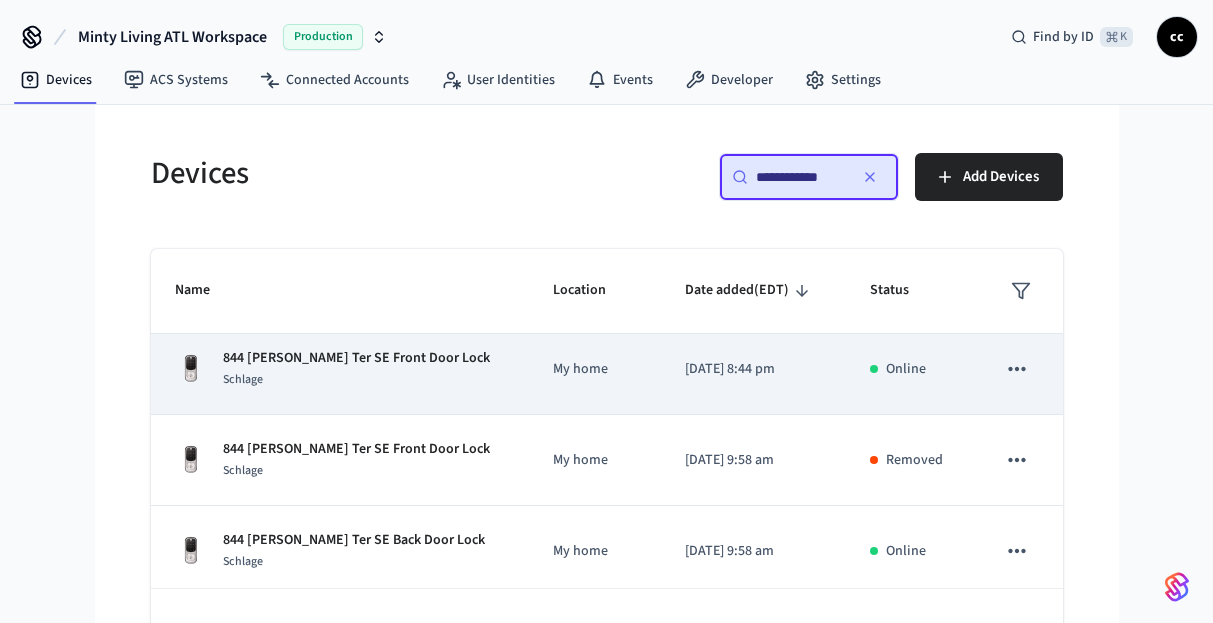 scroll, scrollTop: 19, scrollLeft: 0, axis: vertical 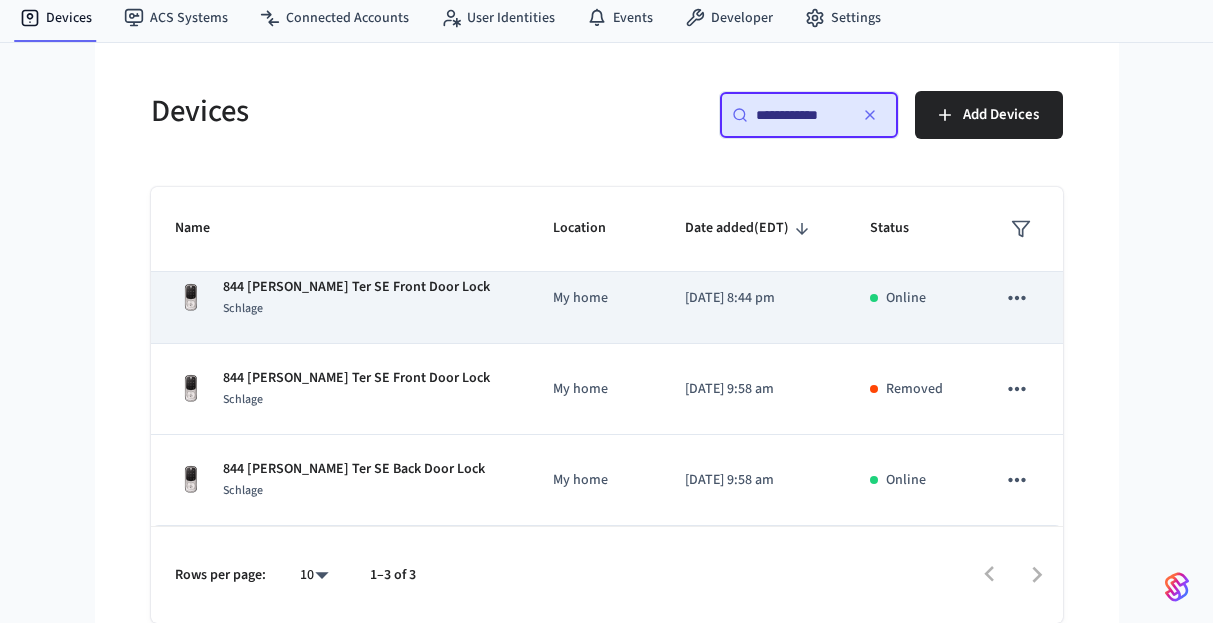 click on "844 [PERSON_NAME] Ter SE Front Door Lock Schlage" at bounding box center (340, 298) 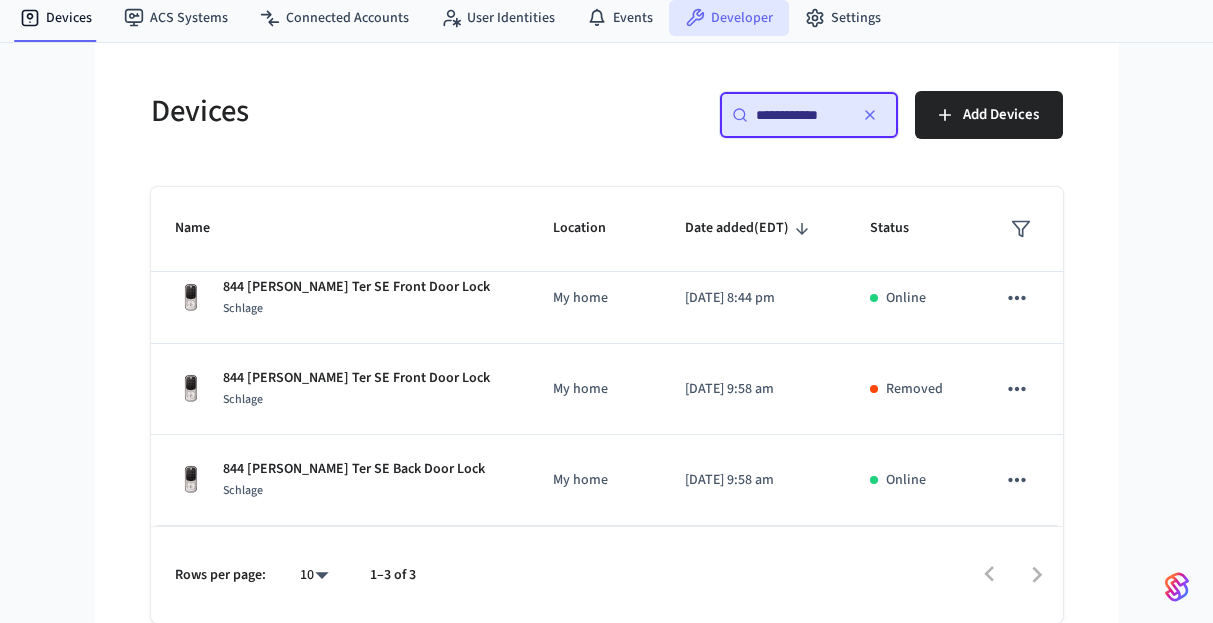 scroll, scrollTop: 0, scrollLeft: 0, axis: both 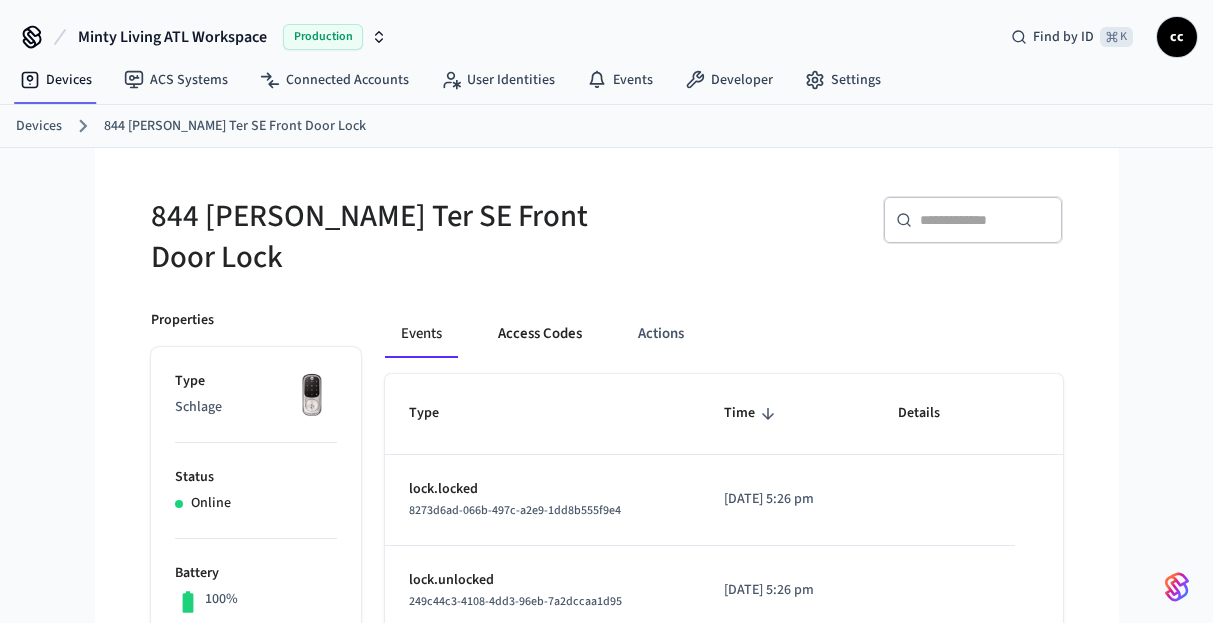 click on "Access Codes" at bounding box center [540, 334] 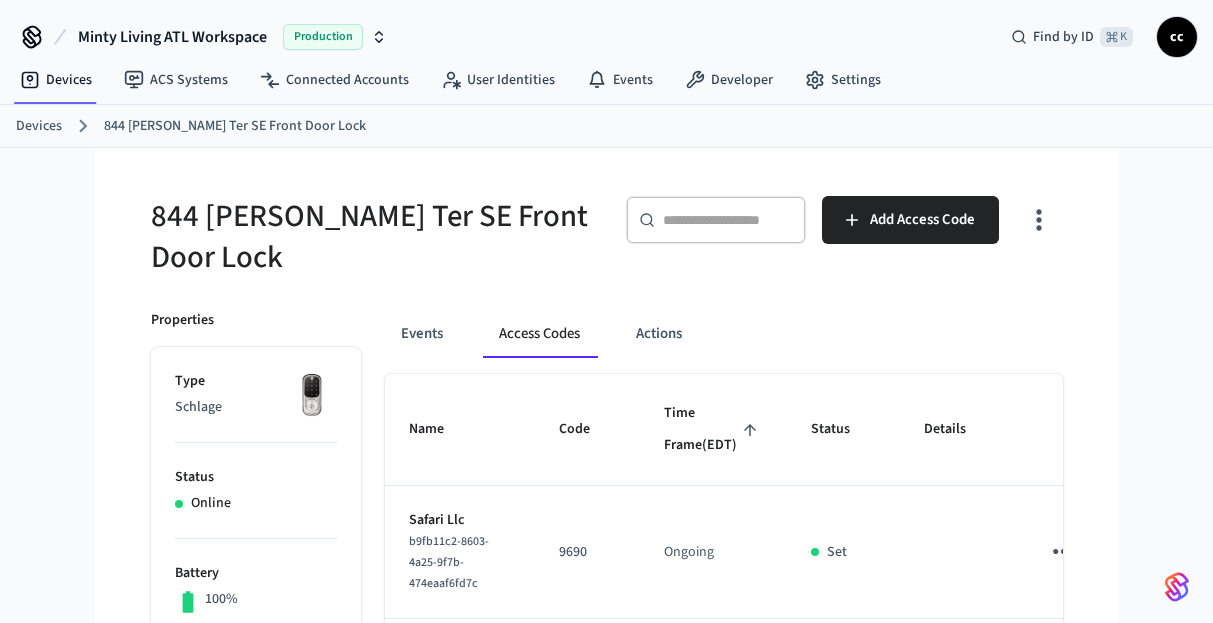 click on "Time Frame  (EDT)" at bounding box center (713, 429) 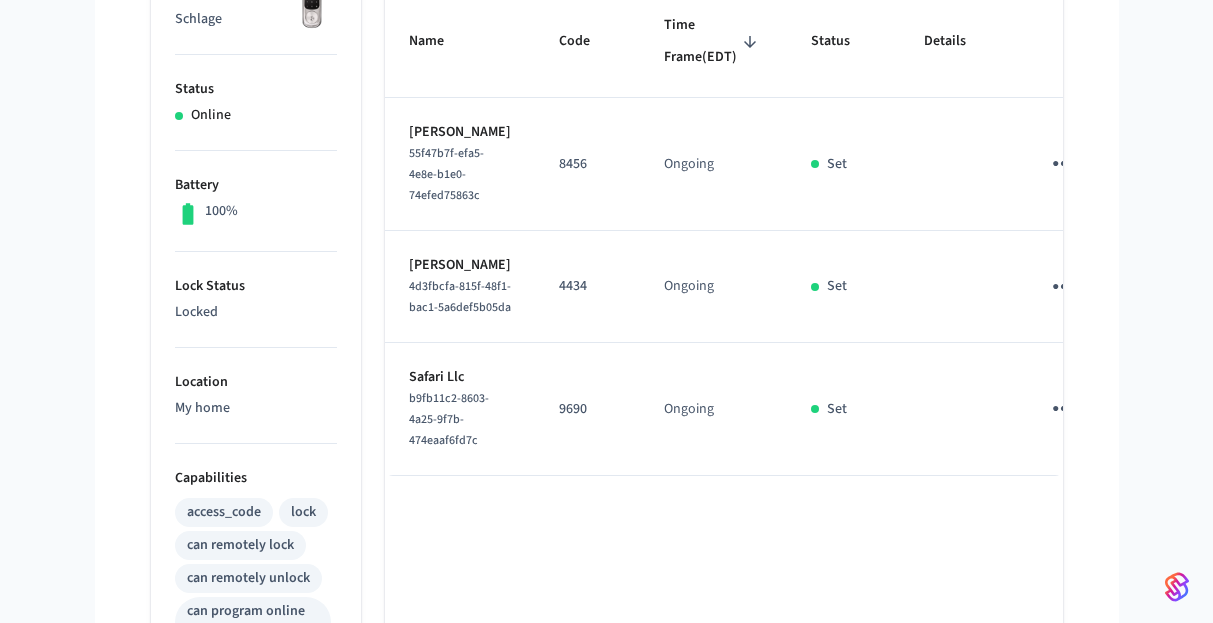 scroll, scrollTop: 425, scrollLeft: 0, axis: vertical 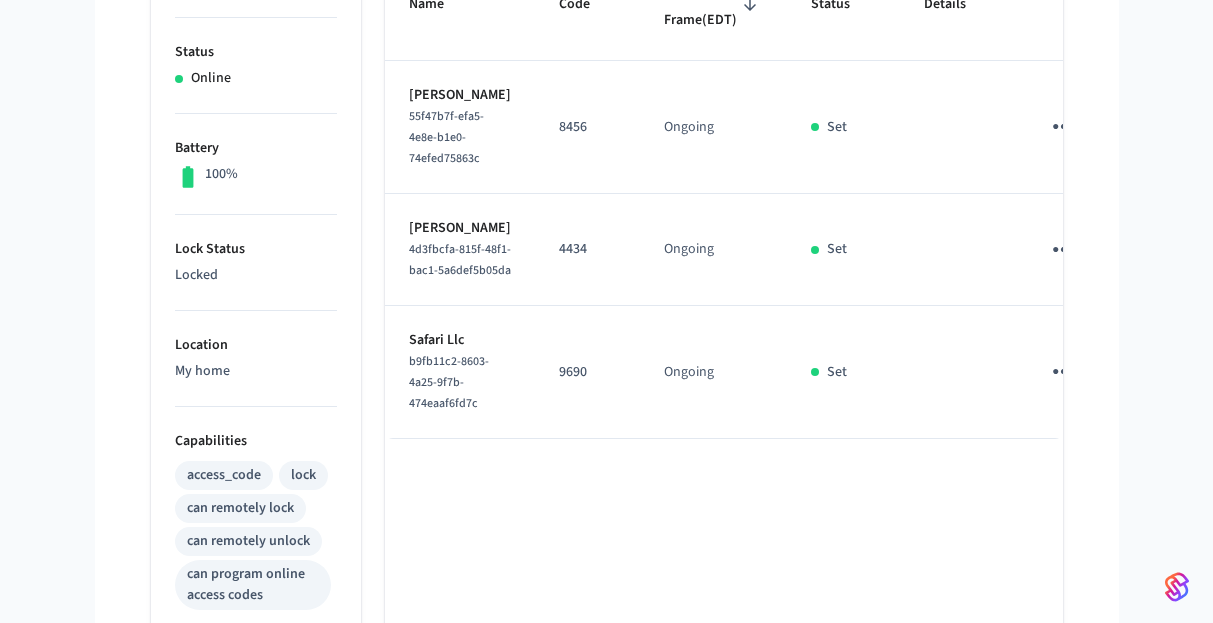 click 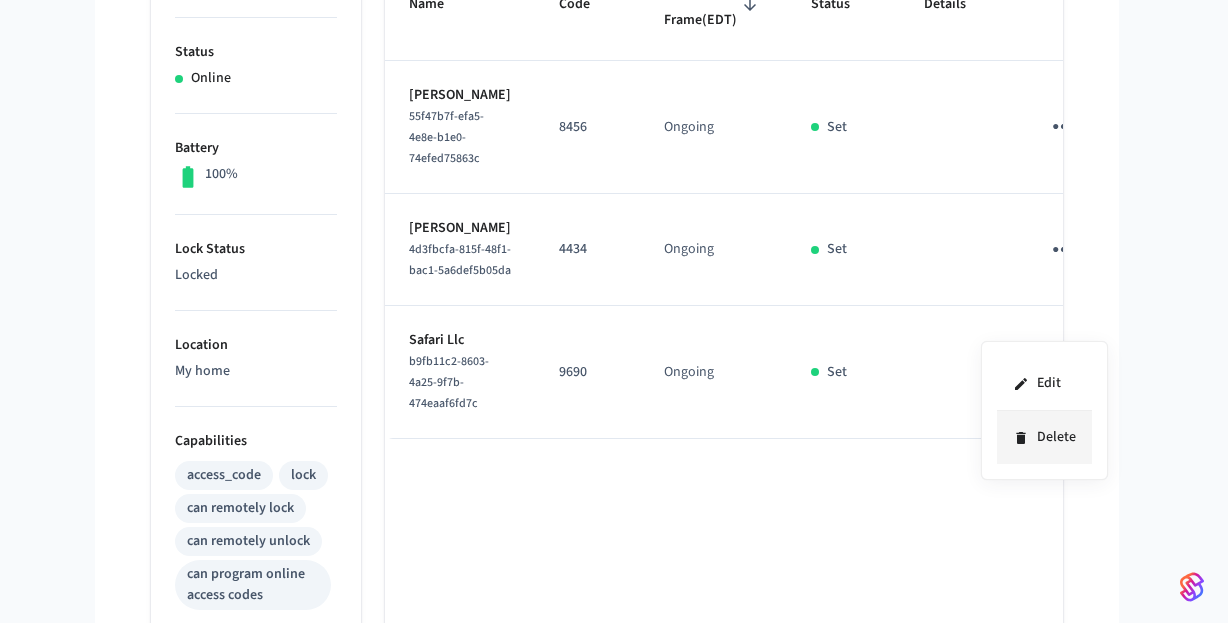 click on "Delete" at bounding box center [1044, 437] 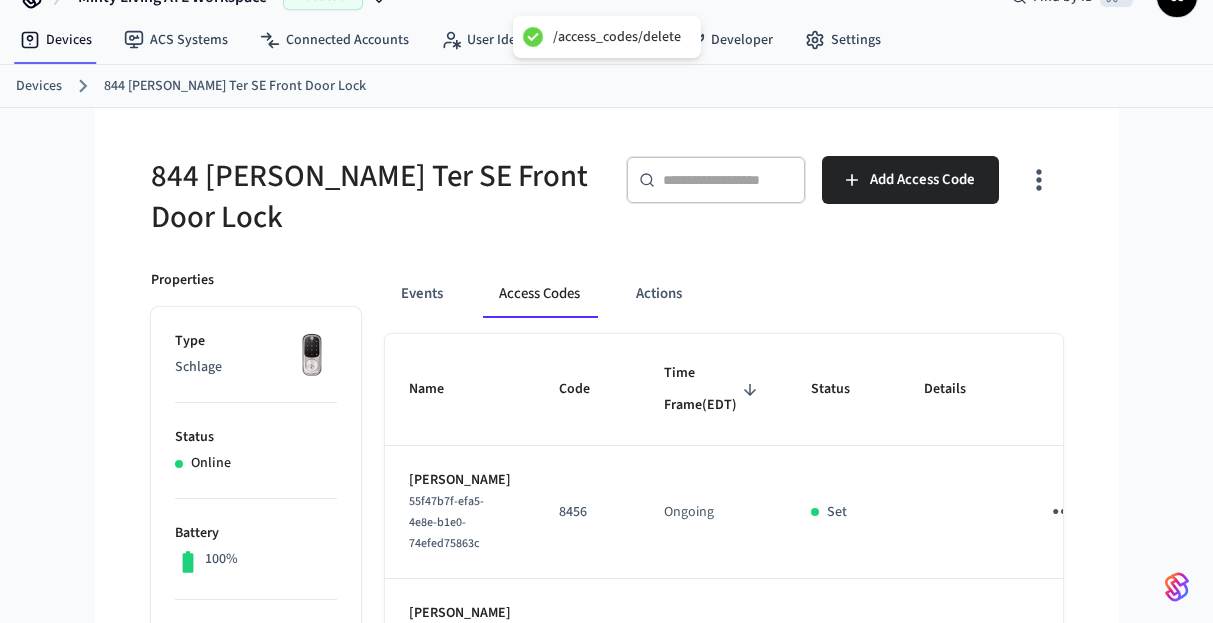 scroll, scrollTop: 0, scrollLeft: 0, axis: both 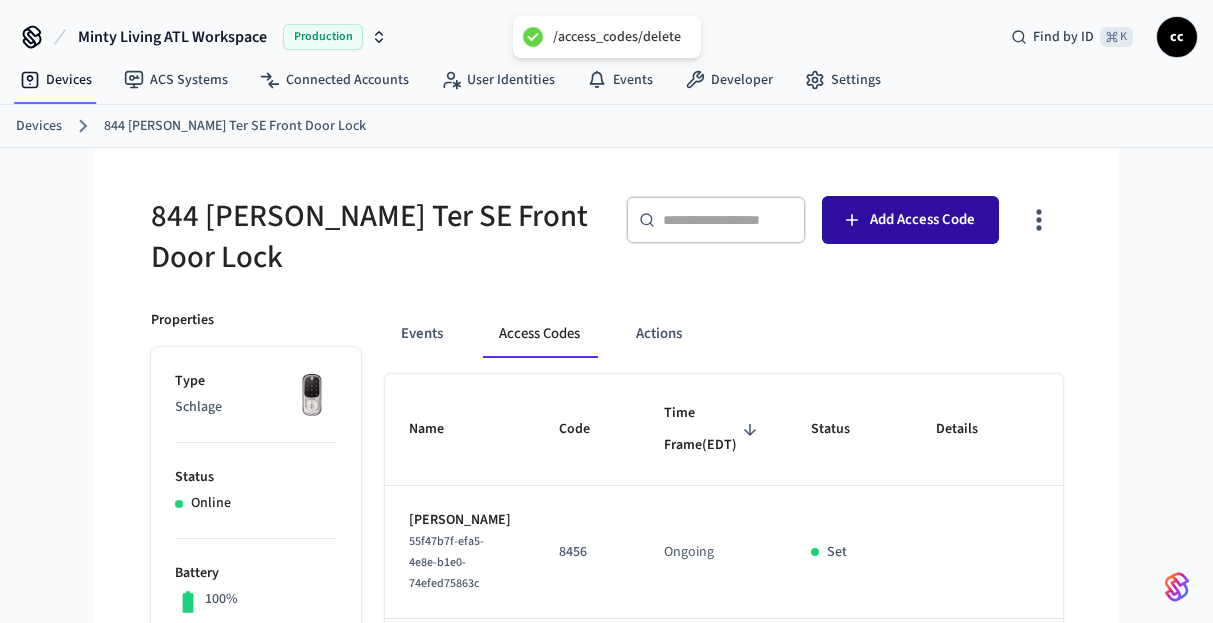 click on "Add Access Code" at bounding box center (922, 220) 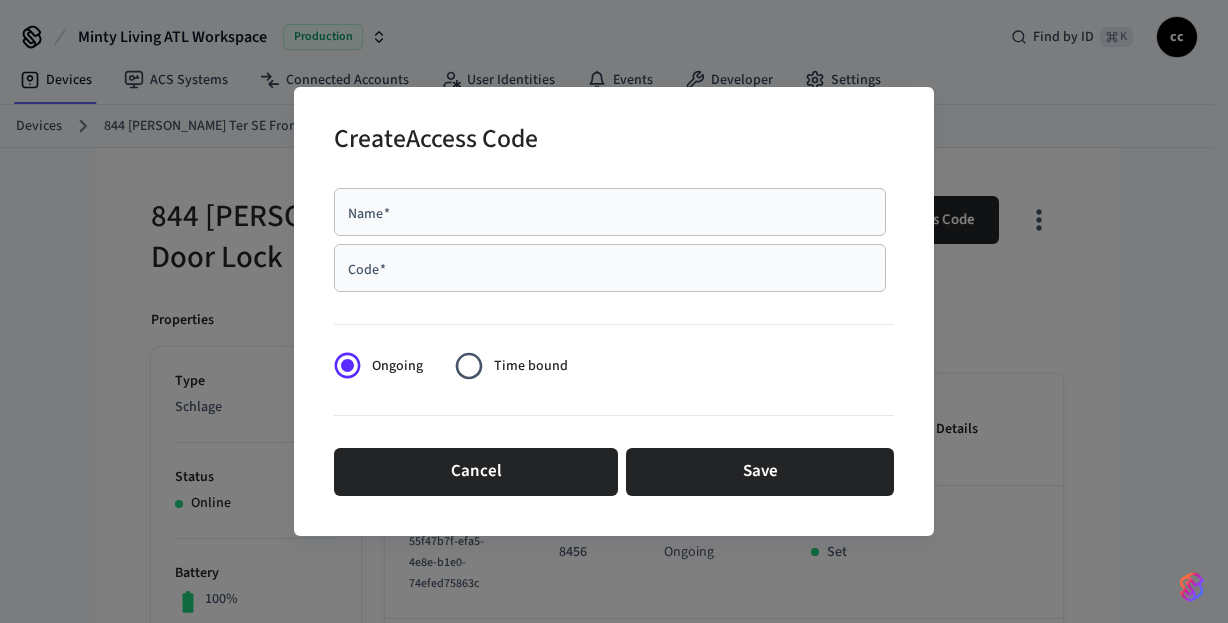 click on "Name   *" at bounding box center [610, 212] 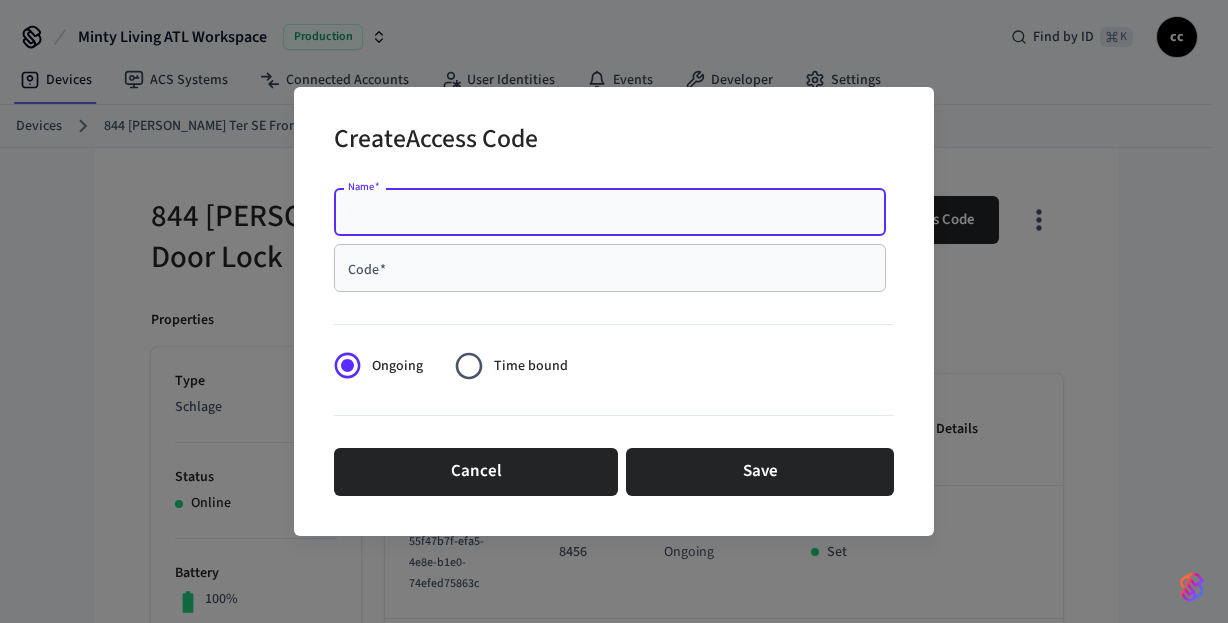 paste on "**********" 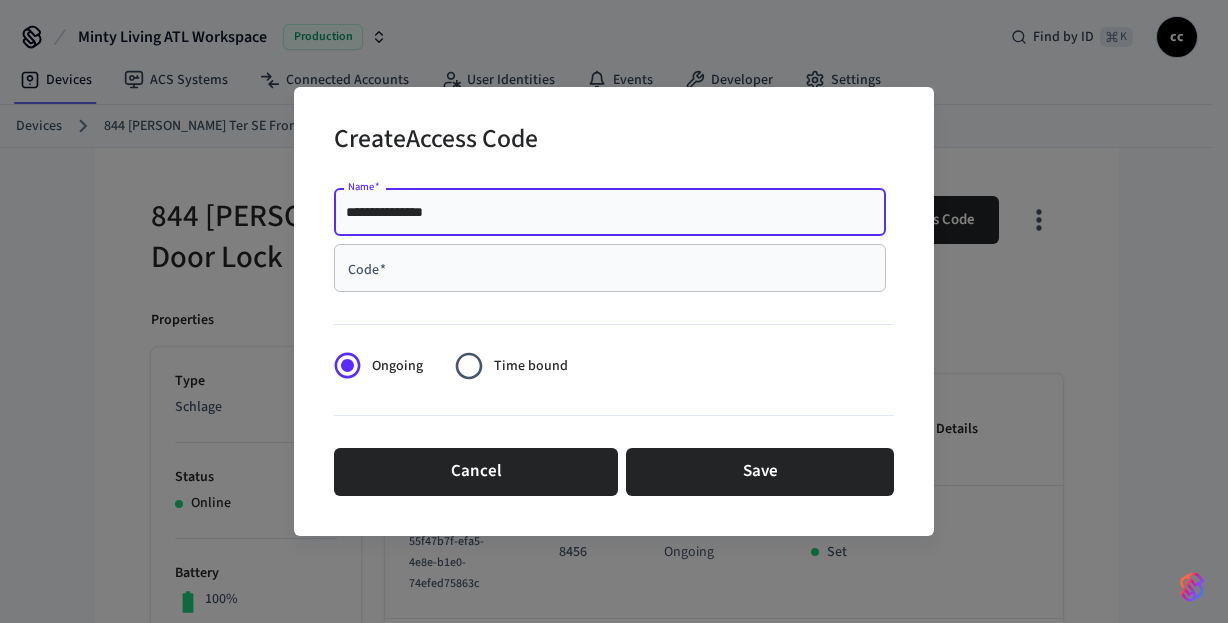 type on "**********" 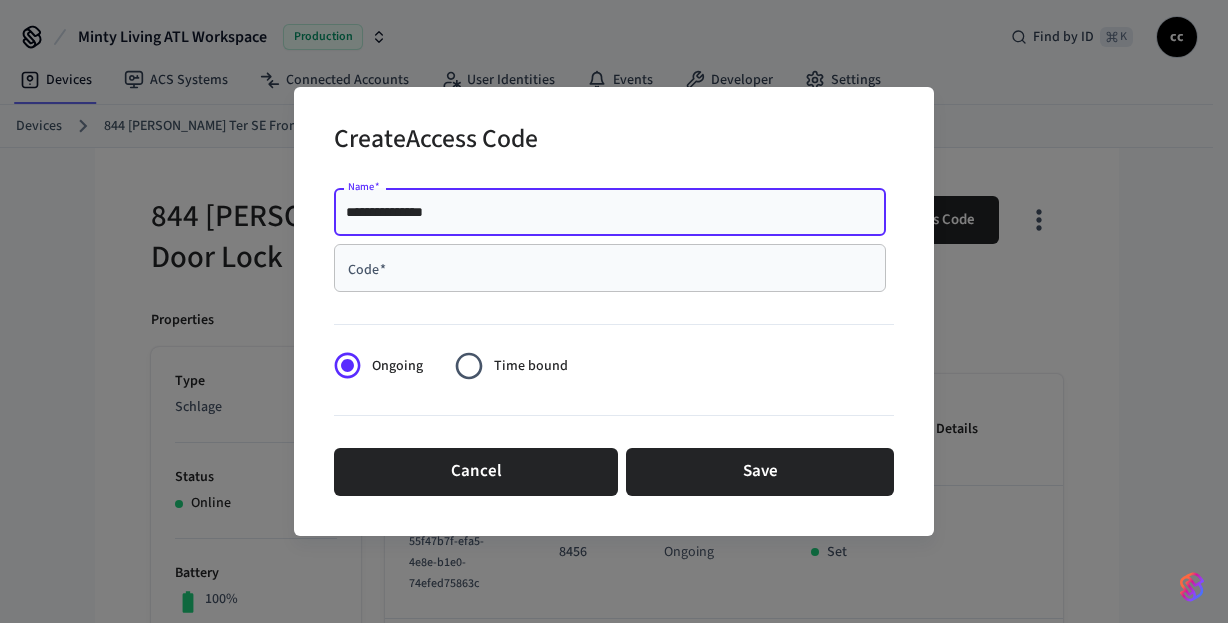 click on "Code   *" at bounding box center [610, 268] 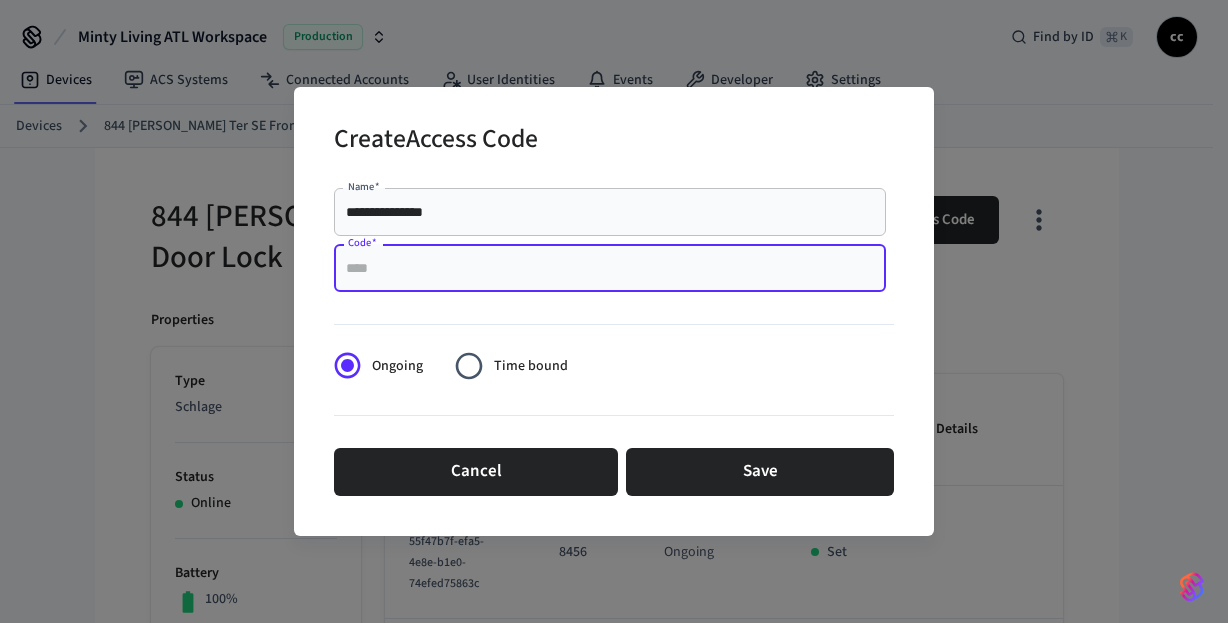 paste on "****" 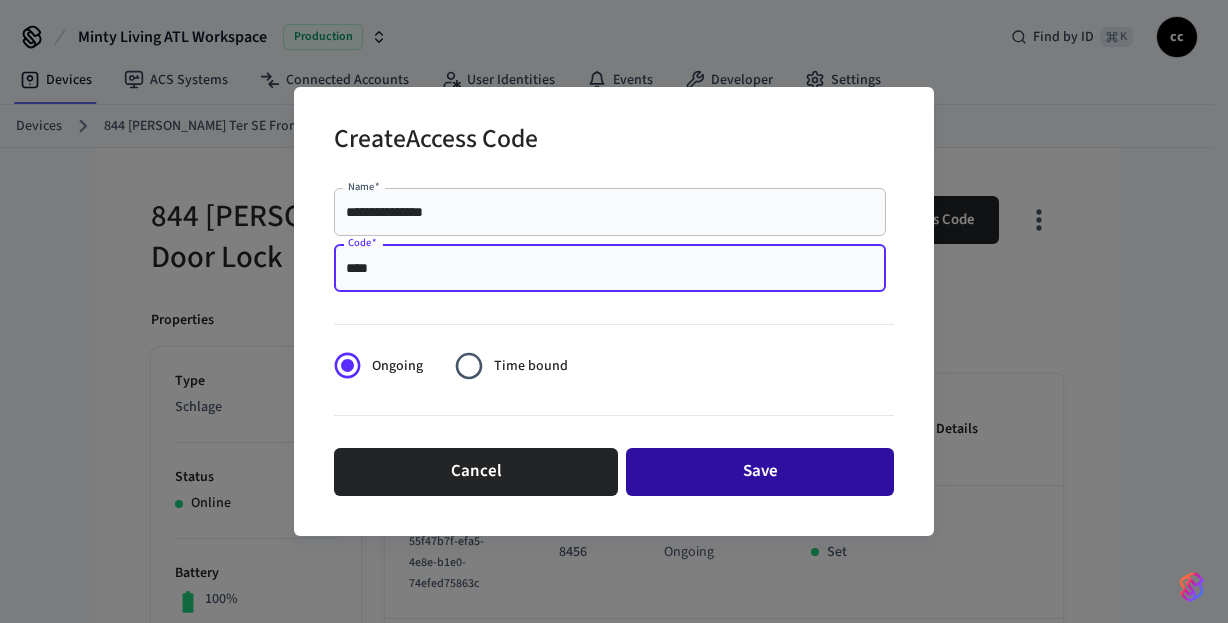 type on "****" 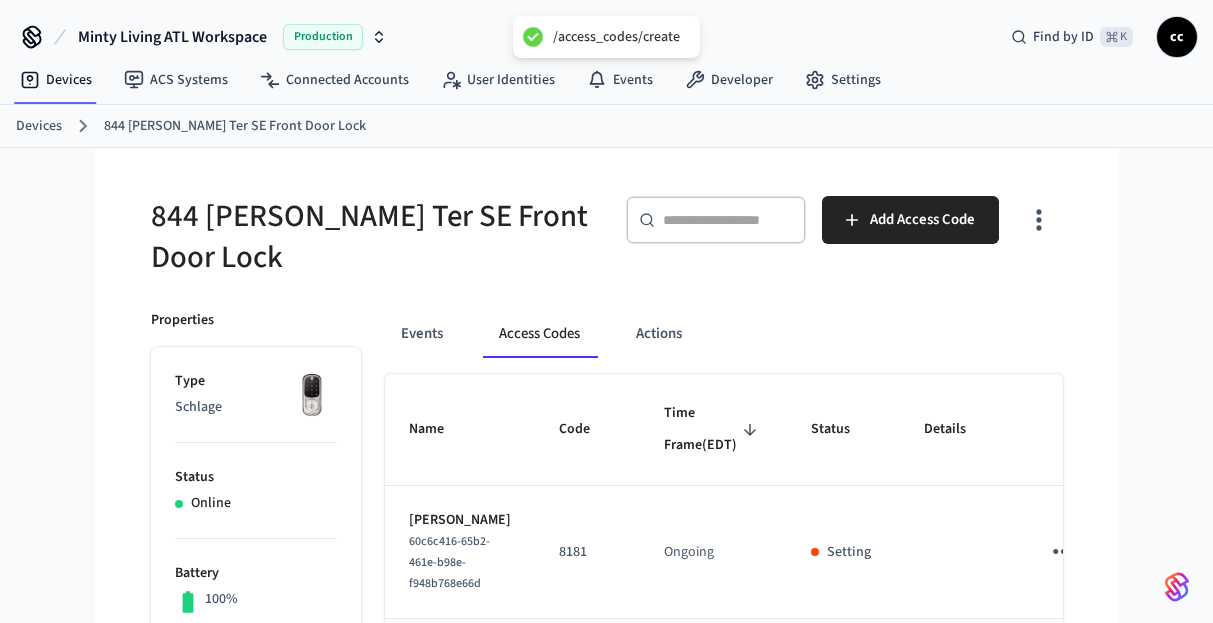 click on "844 [PERSON_NAME] Ter SE Front Door Lock" at bounding box center (361, 225) 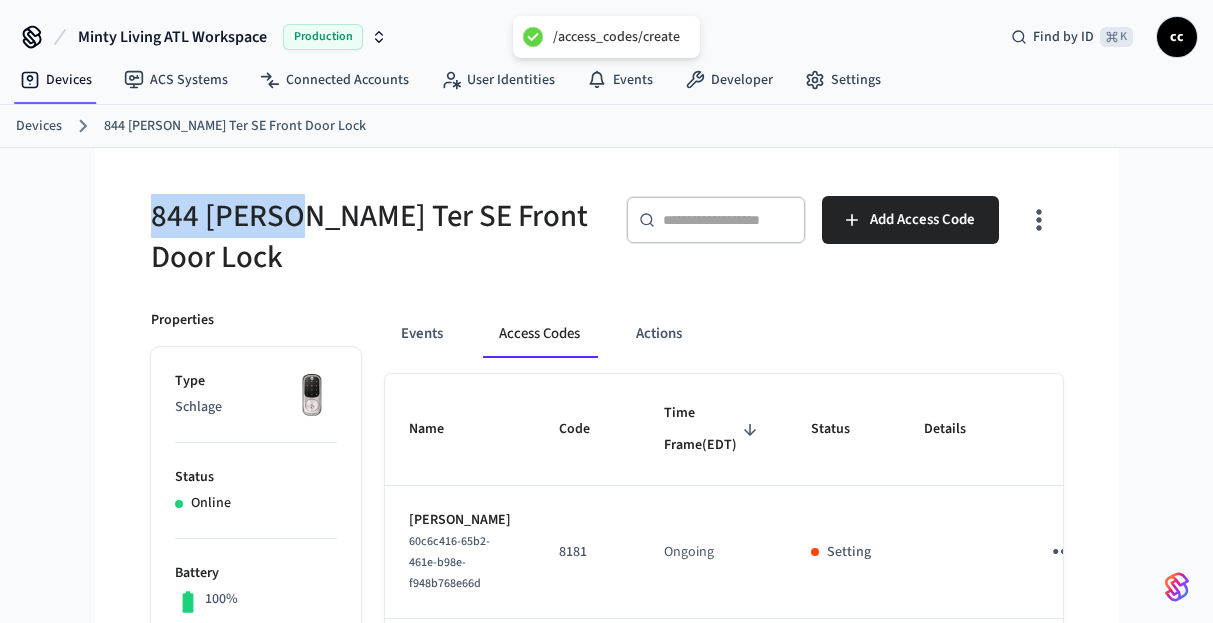 drag, startPoint x: 204, startPoint y: 217, endPoint x: 148, endPoint y: 217, distance: 56 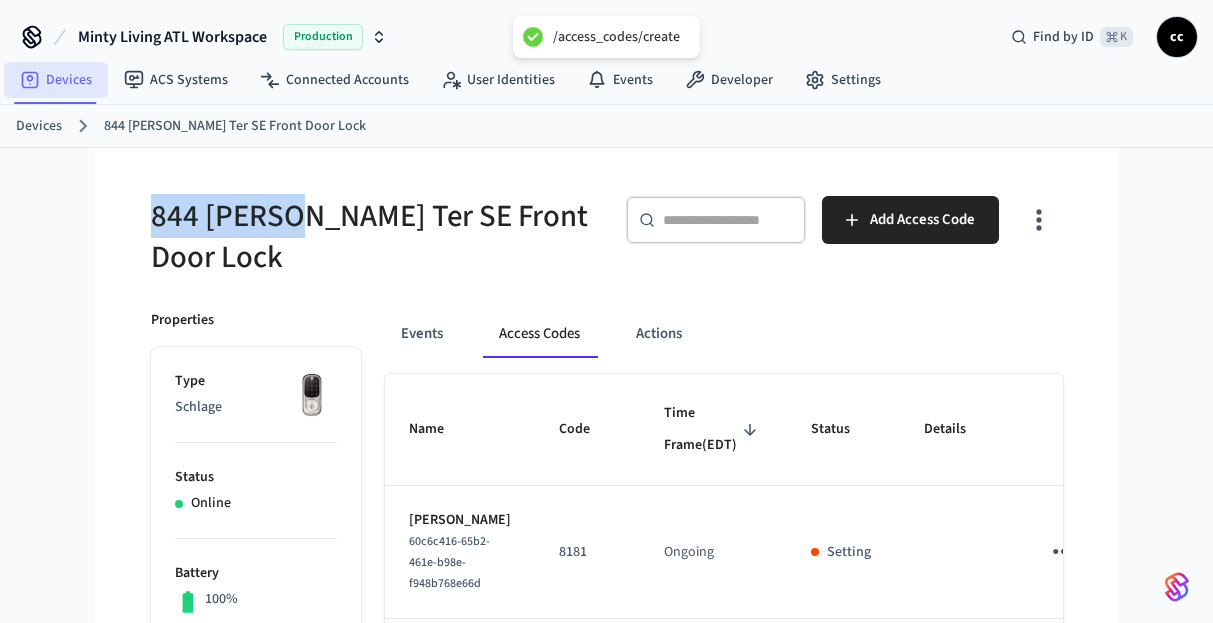 click on "Devices" at bounding box center [56, 80] 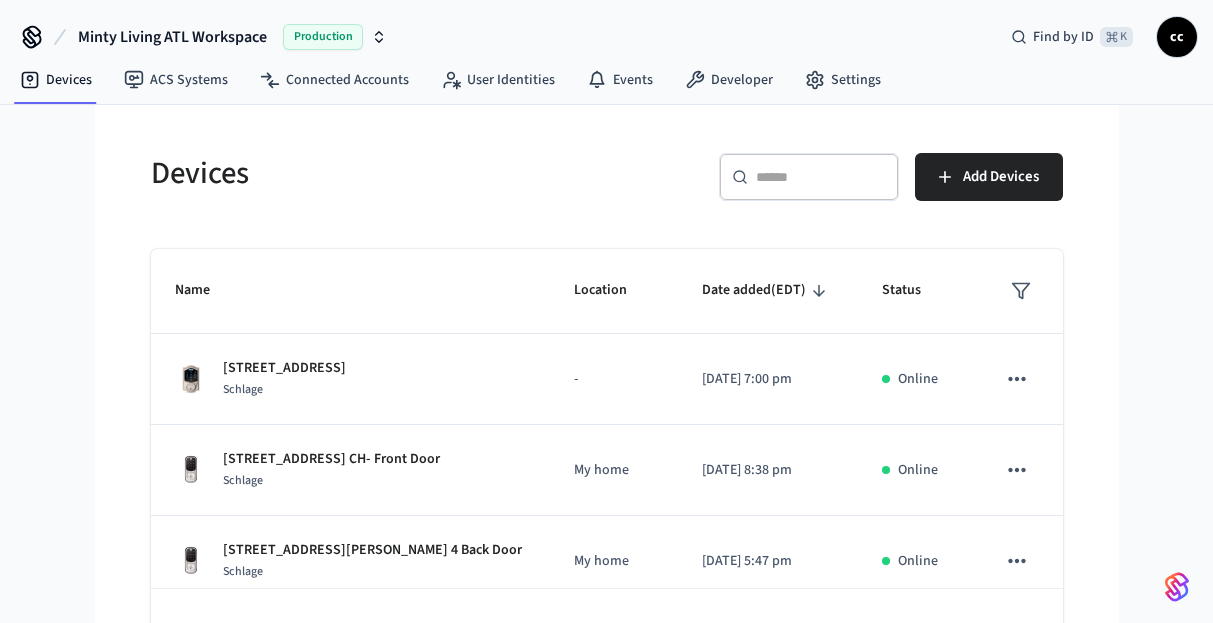 click at bounding box center (821, 177) 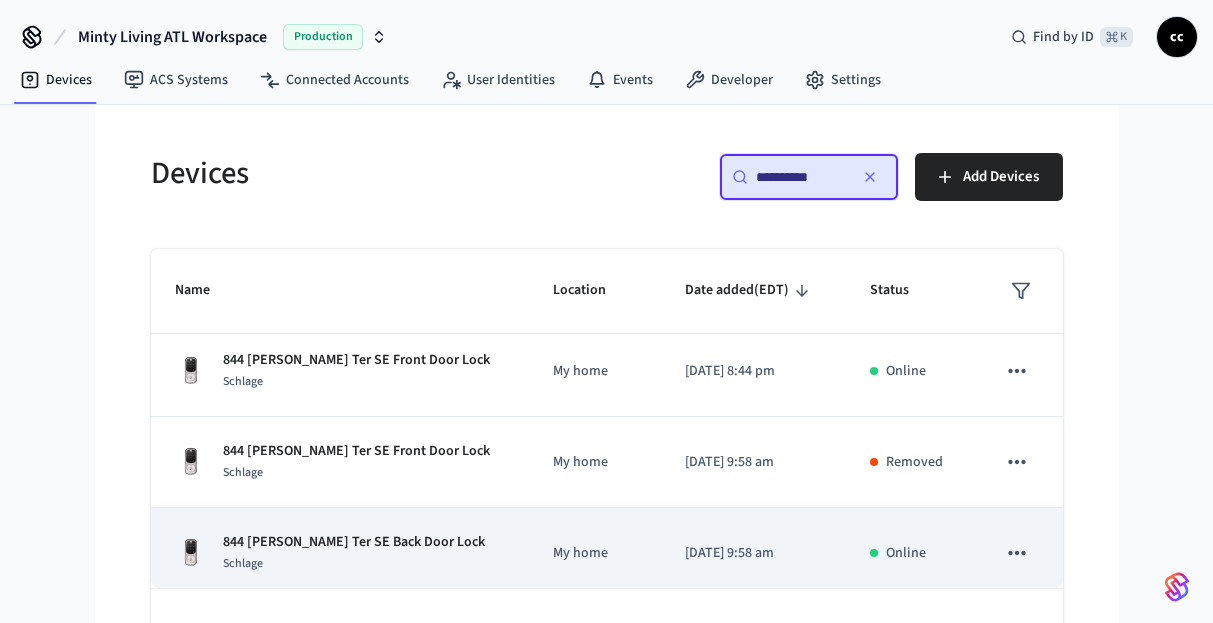 scroll, scrollTop: 19, scrollLeft: 0, axis: vertical 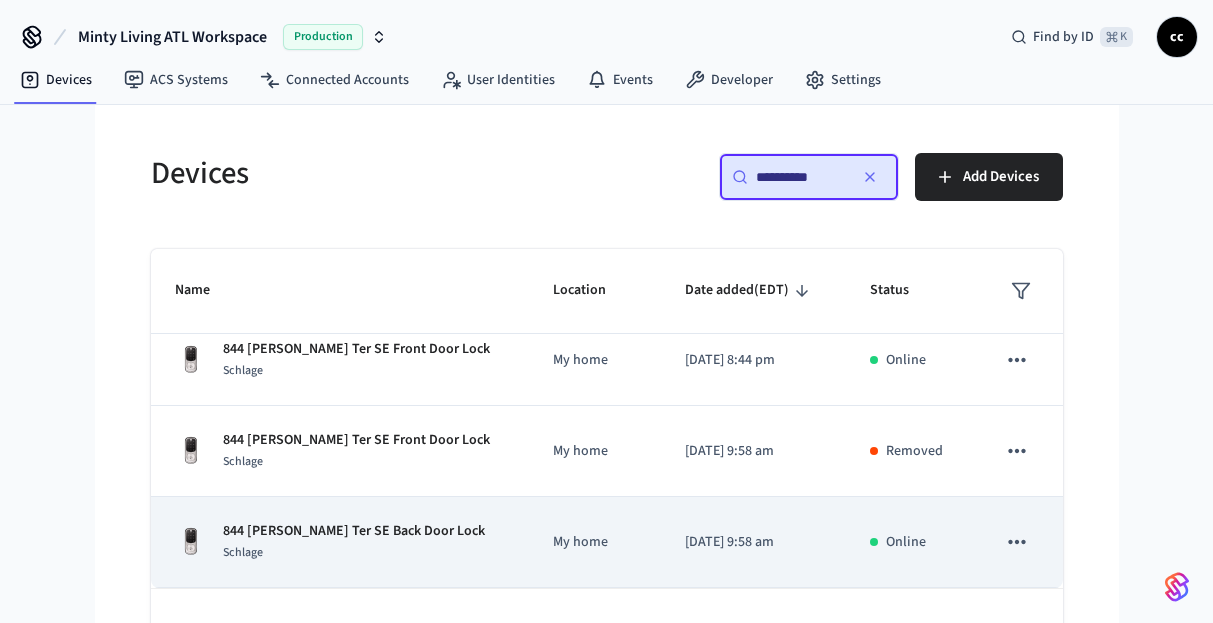 type on "**********" 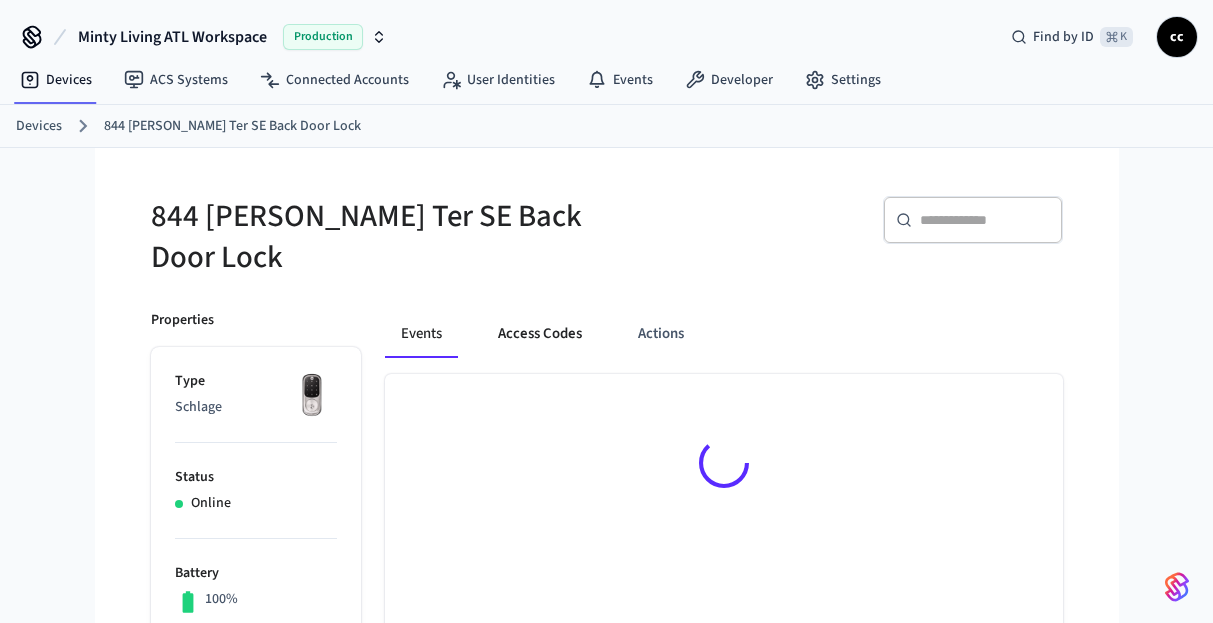 click on "Access Codes" at bounding box center (540, 334) 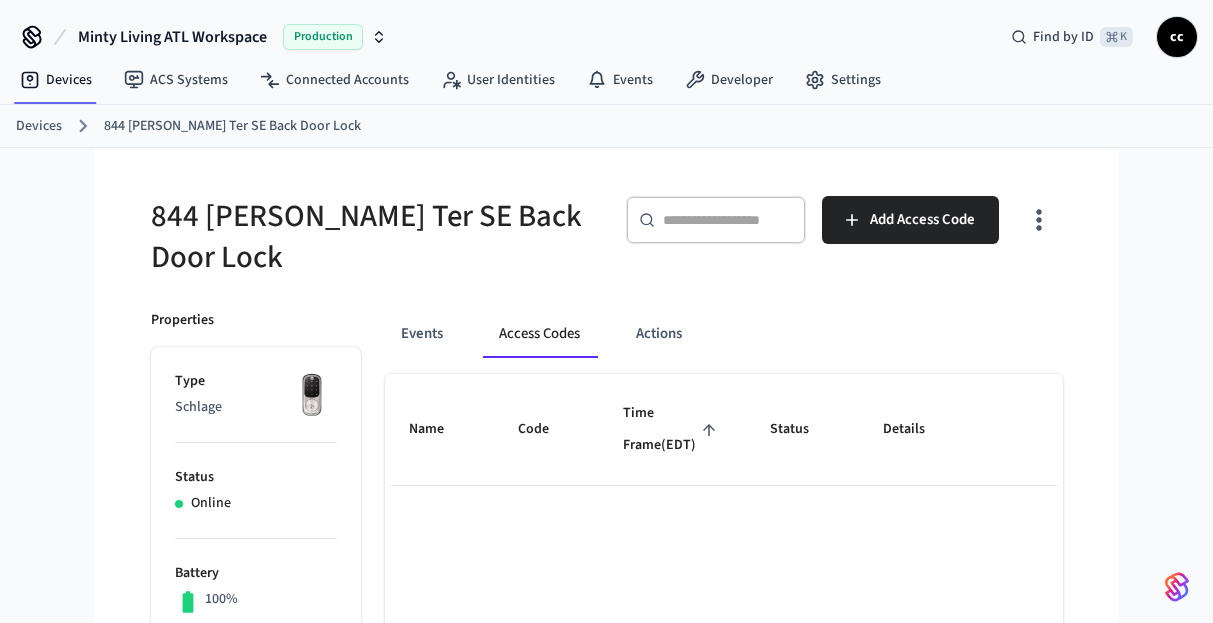 click on "Time Frame  (EDT)" at bounding box center [672, 429] 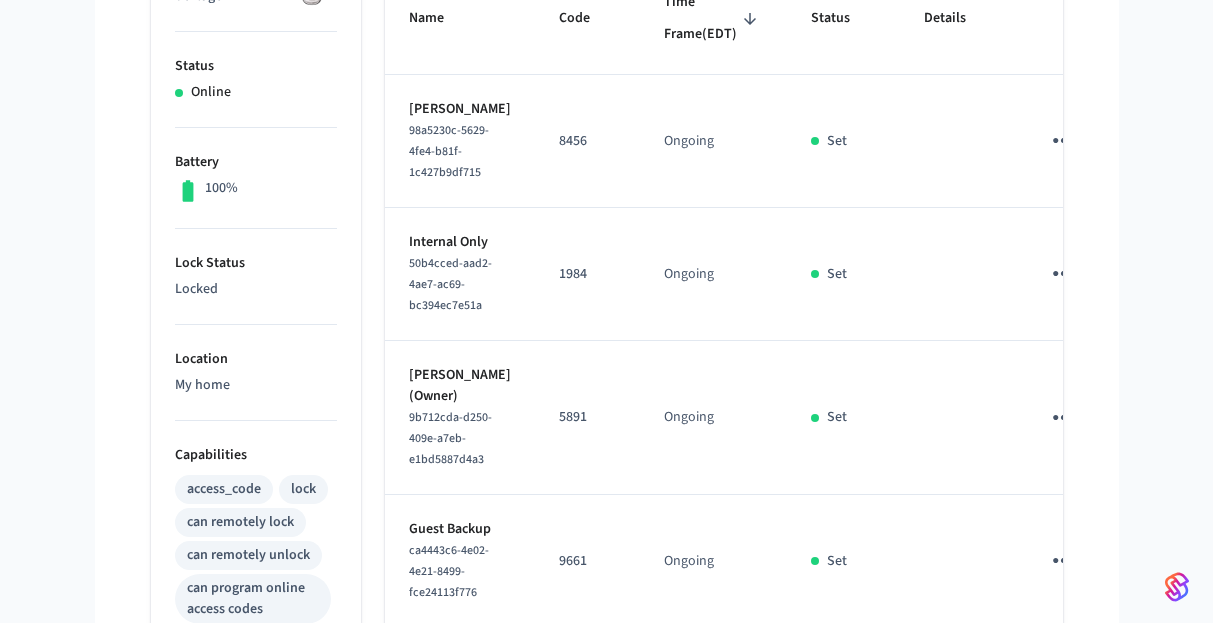scroll, scrollTop: 433, scrollLeft: 0, axis: vertical 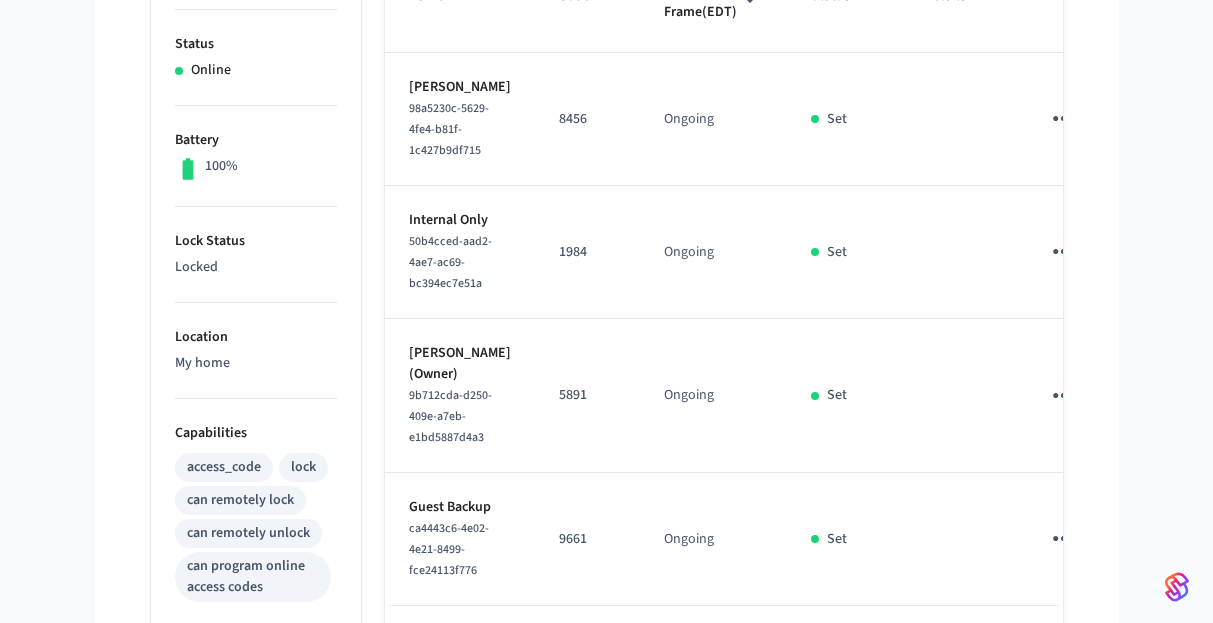 click at bounding box center (1063, 251) 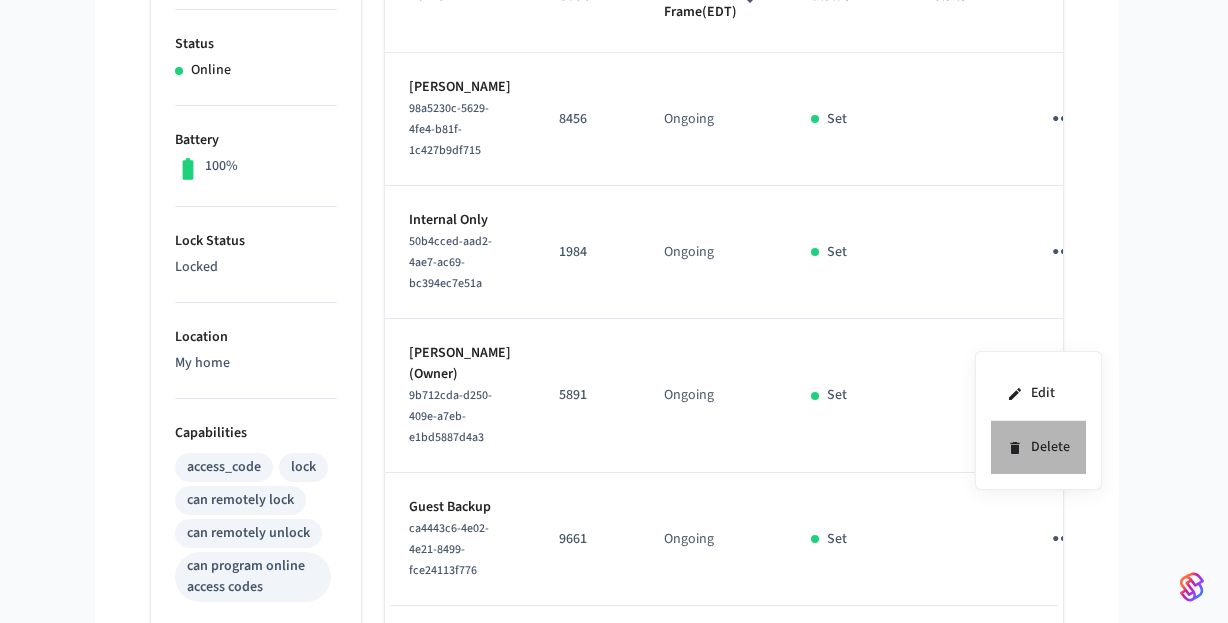 click on "Delete" at bounding box center [1038, 447] 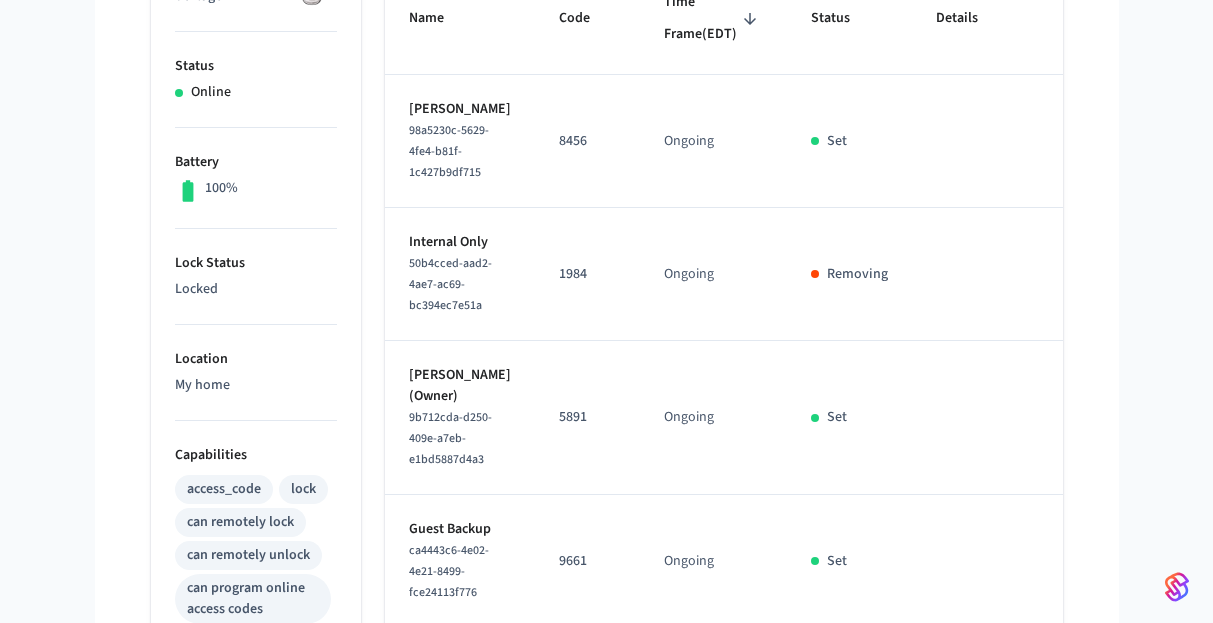 scroll, scrollTop: 442, scrollLeft: 0, axis: vertical 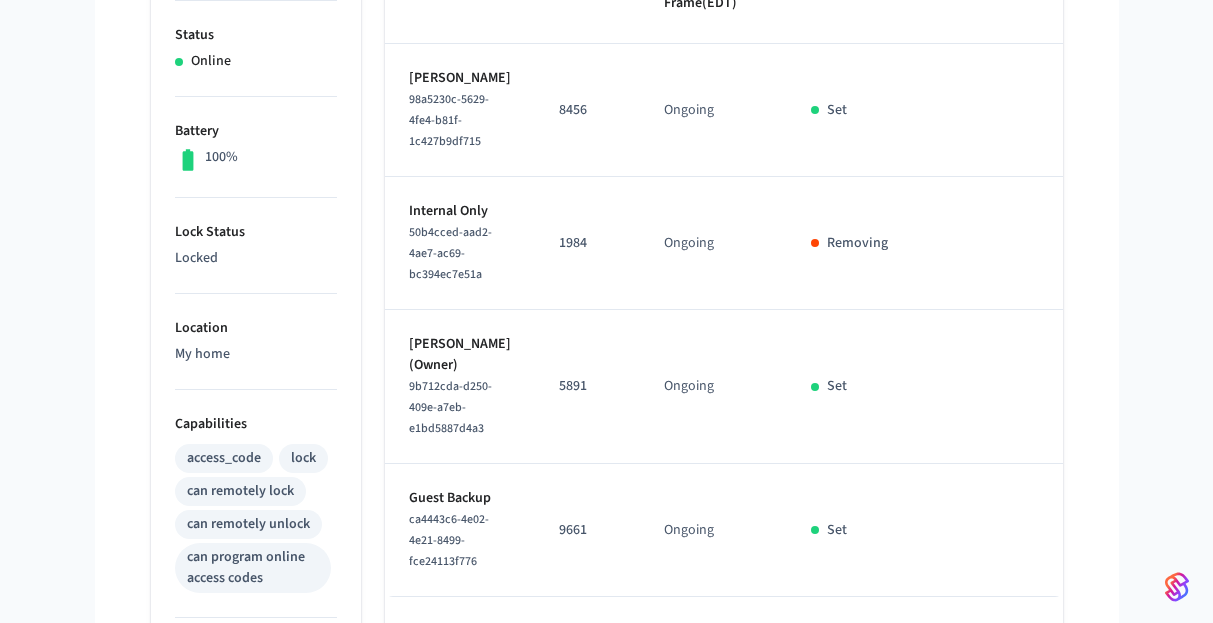 click 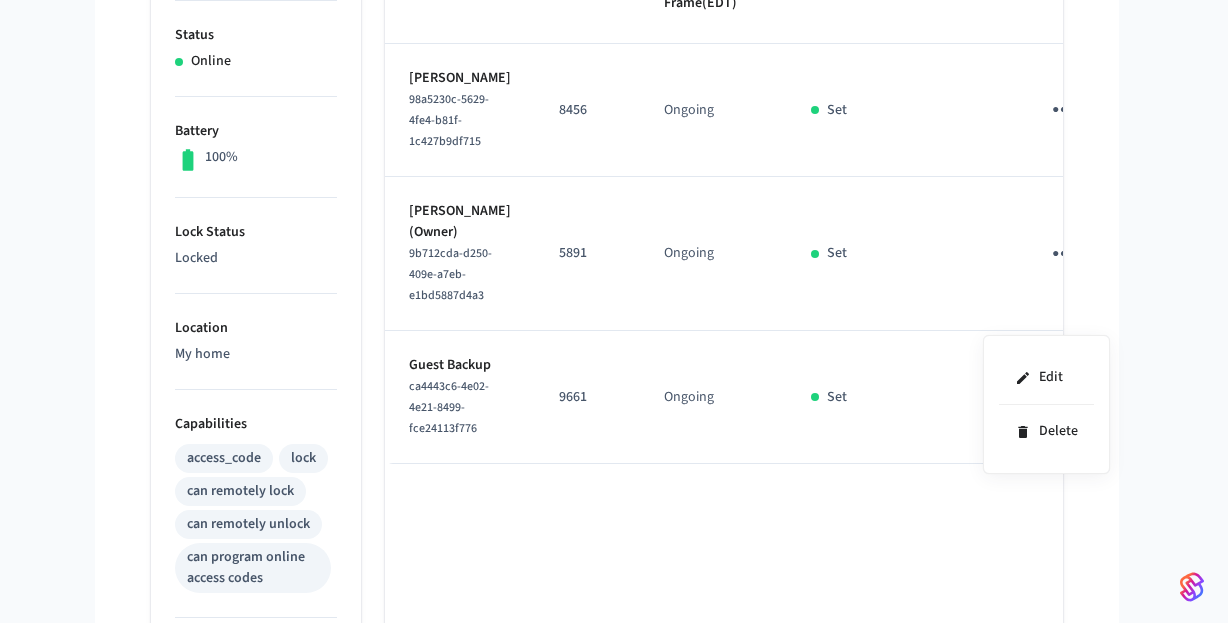 click at bounding box center [614, 311] 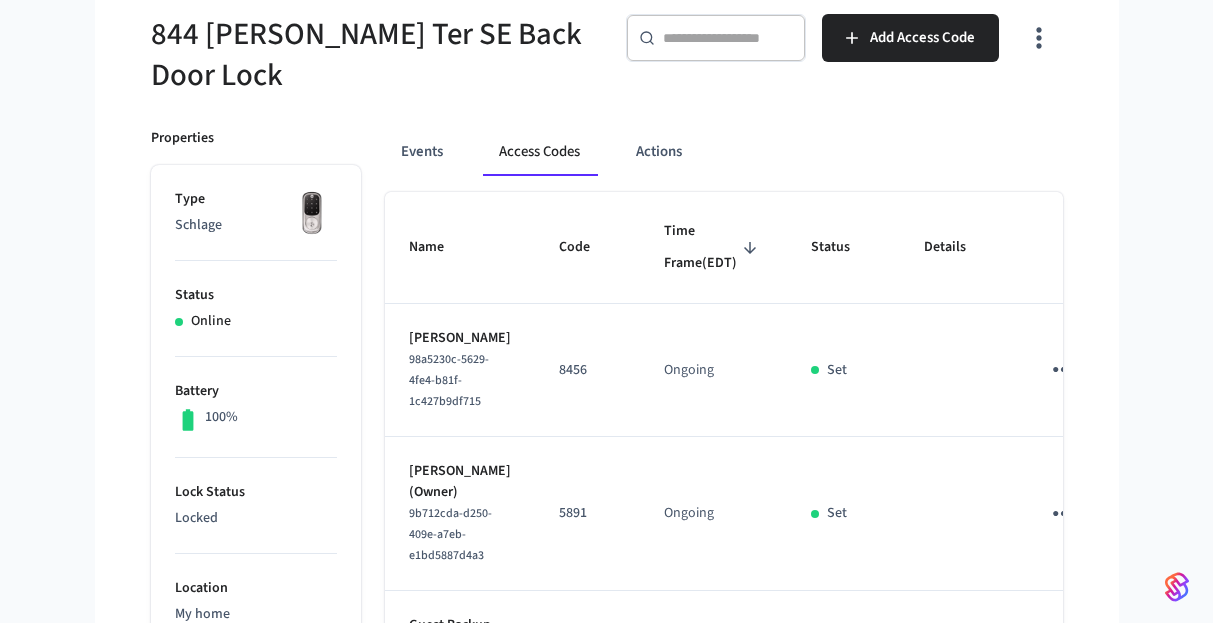 scroll, scrollTop: 113, scrollLeft: 0, axis: vertical 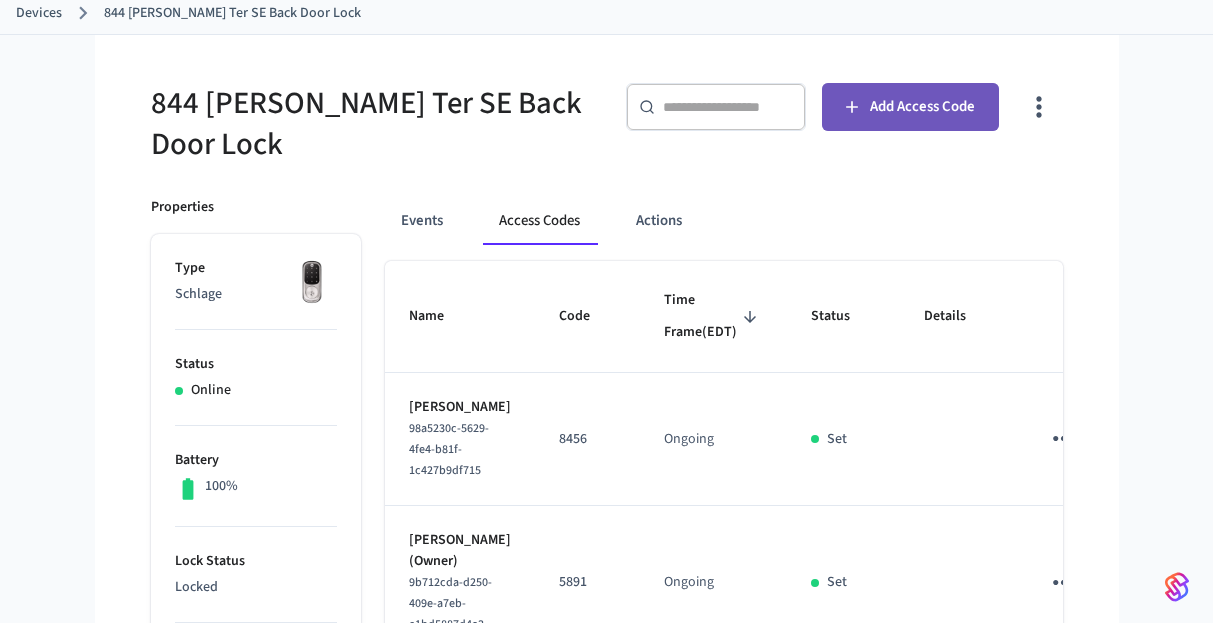 click on "Add Access Code" at bounding box center (922, 107) 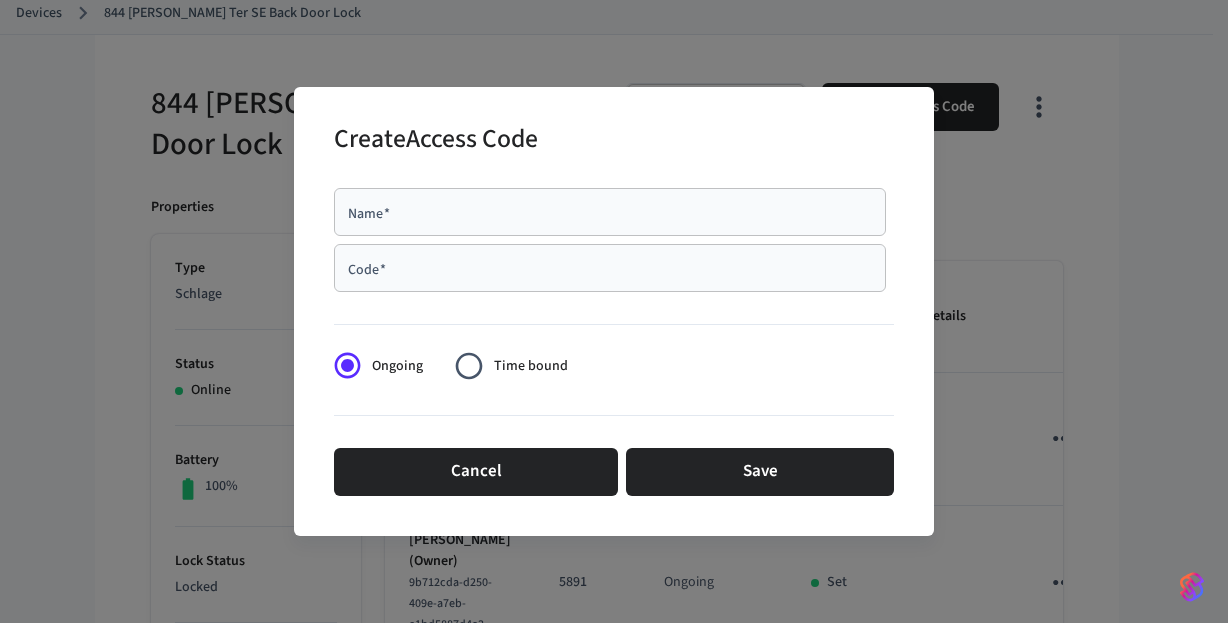 click on "Name   *" at bounding box center (610, 212) 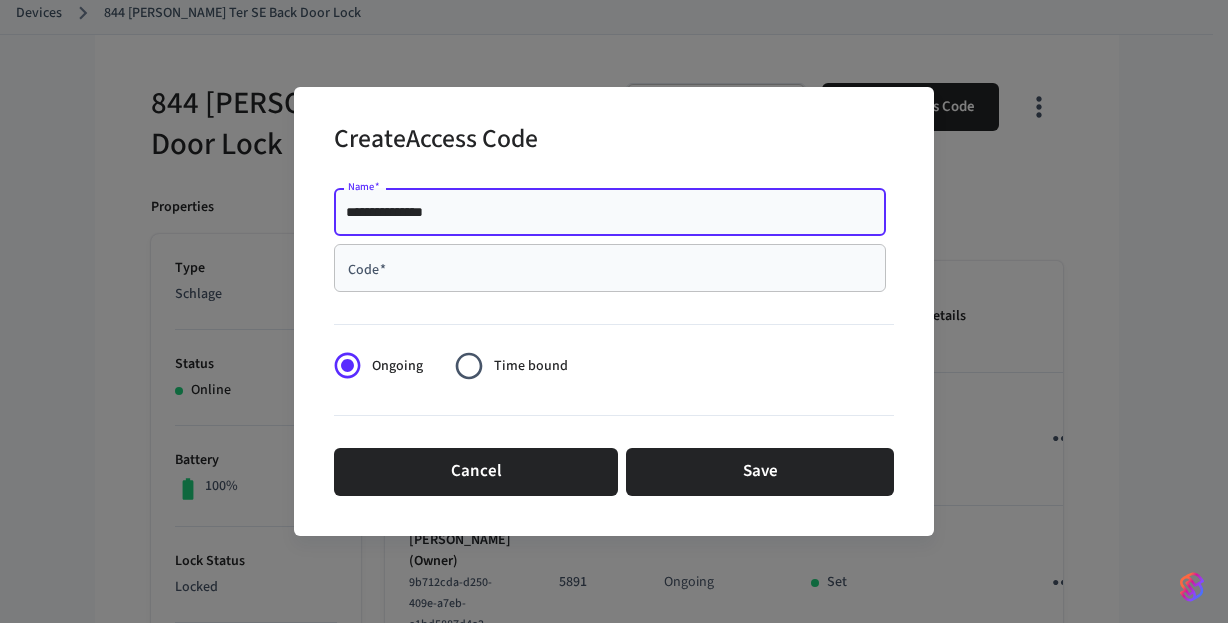 type on "**********" 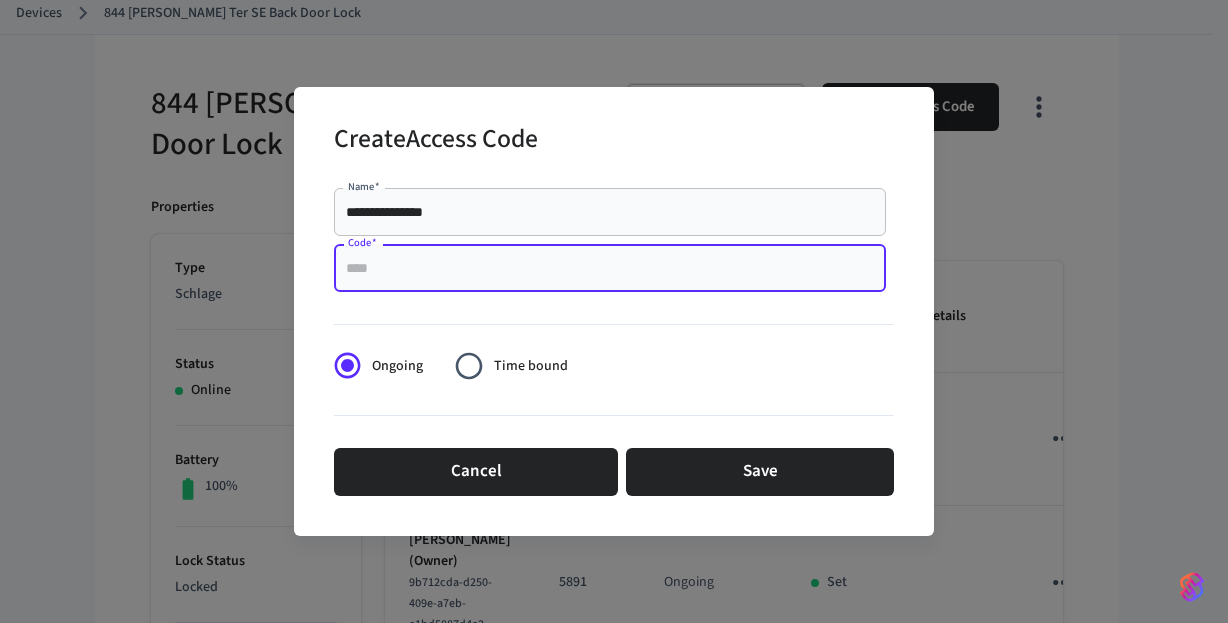 paste on "****" 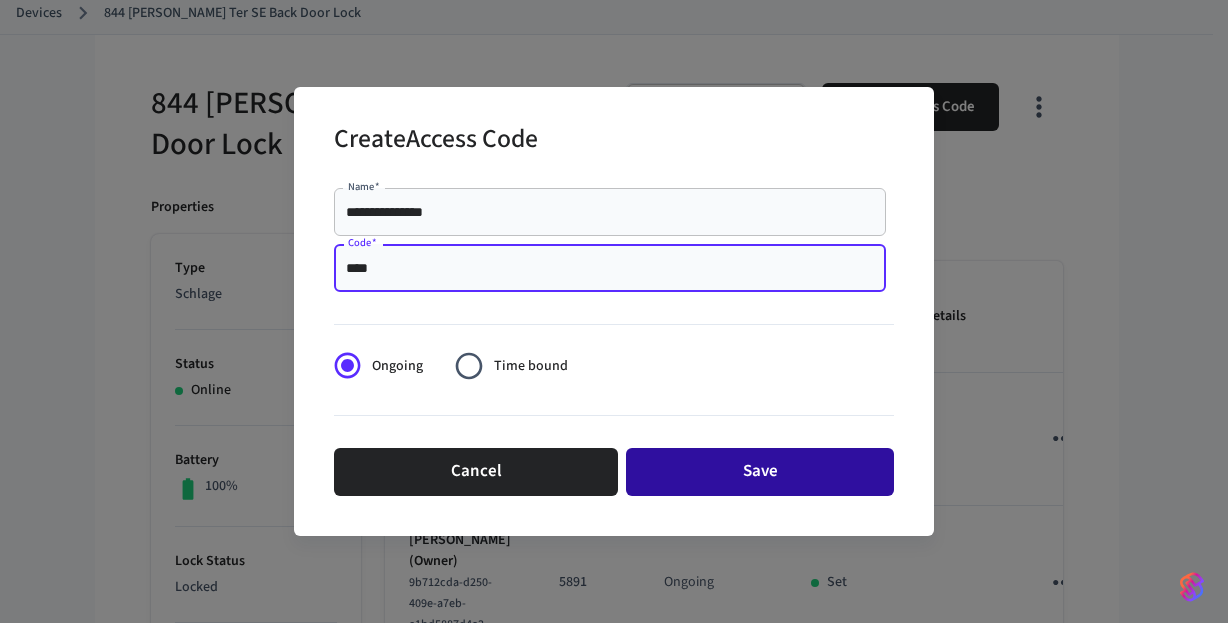 type on "****" 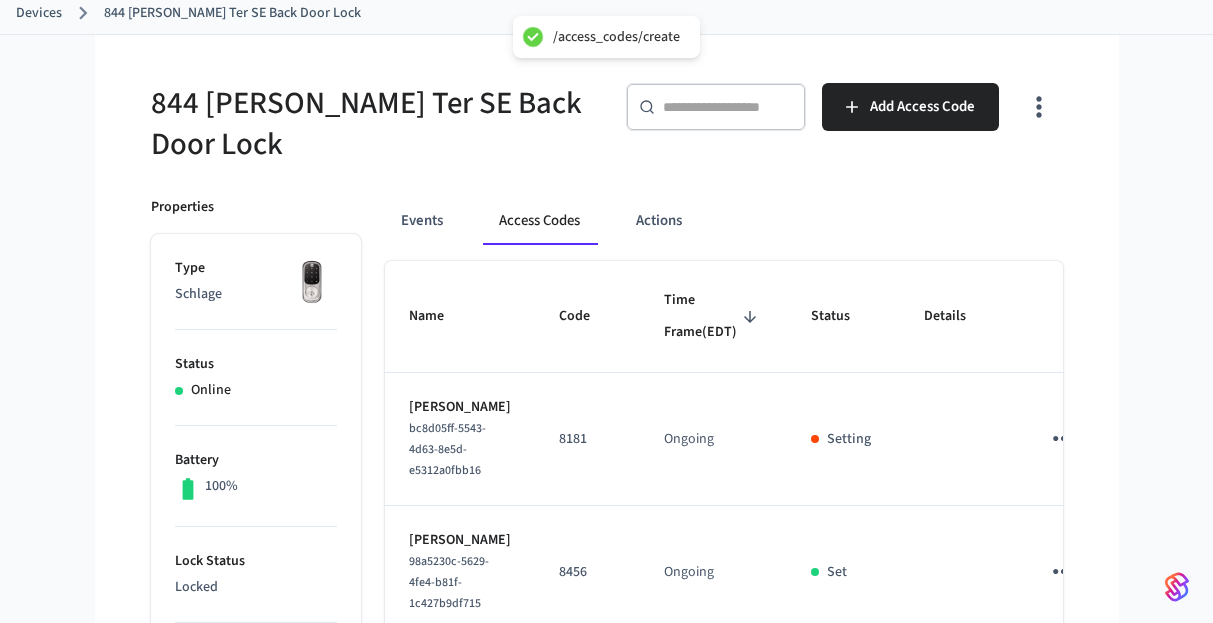type 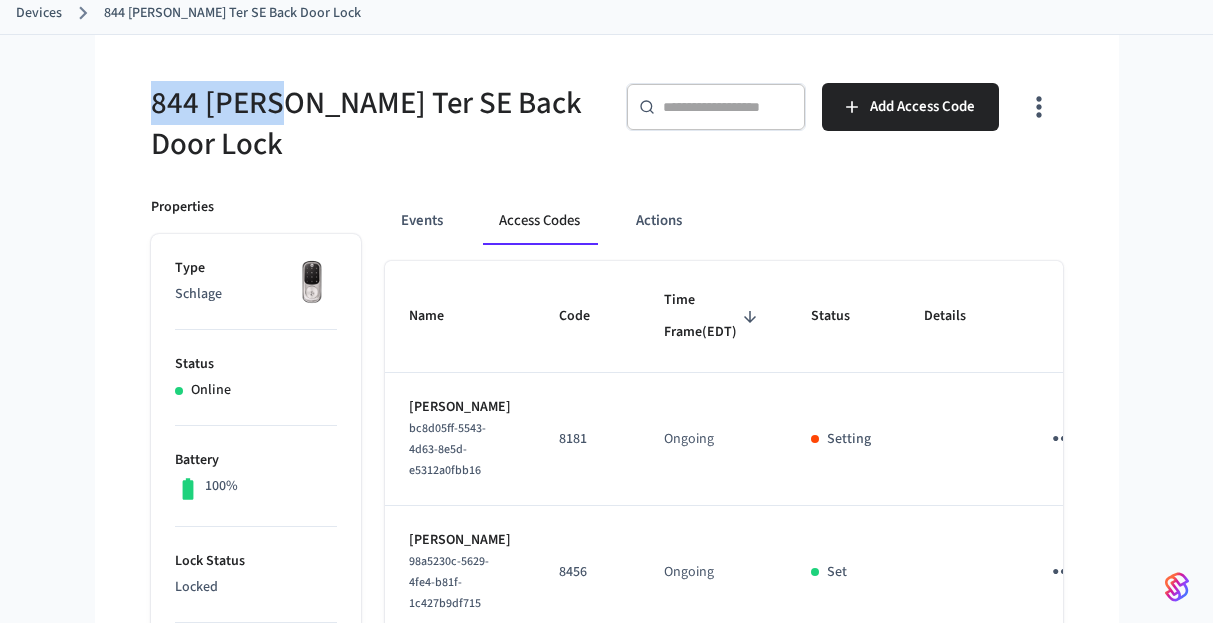 drag, startPoint x: 202, startPoint y: 95, endPoint x: 132, endPoint y: 86, distance: 70.5762 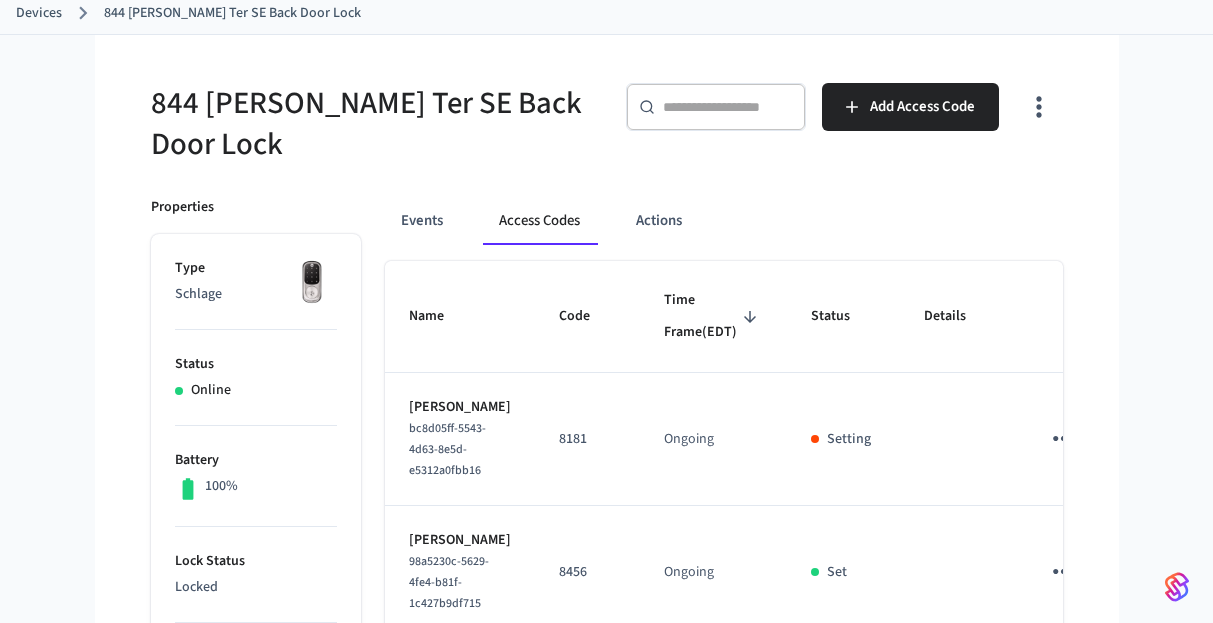 click on "Devices" at bounding box center (39, 13) 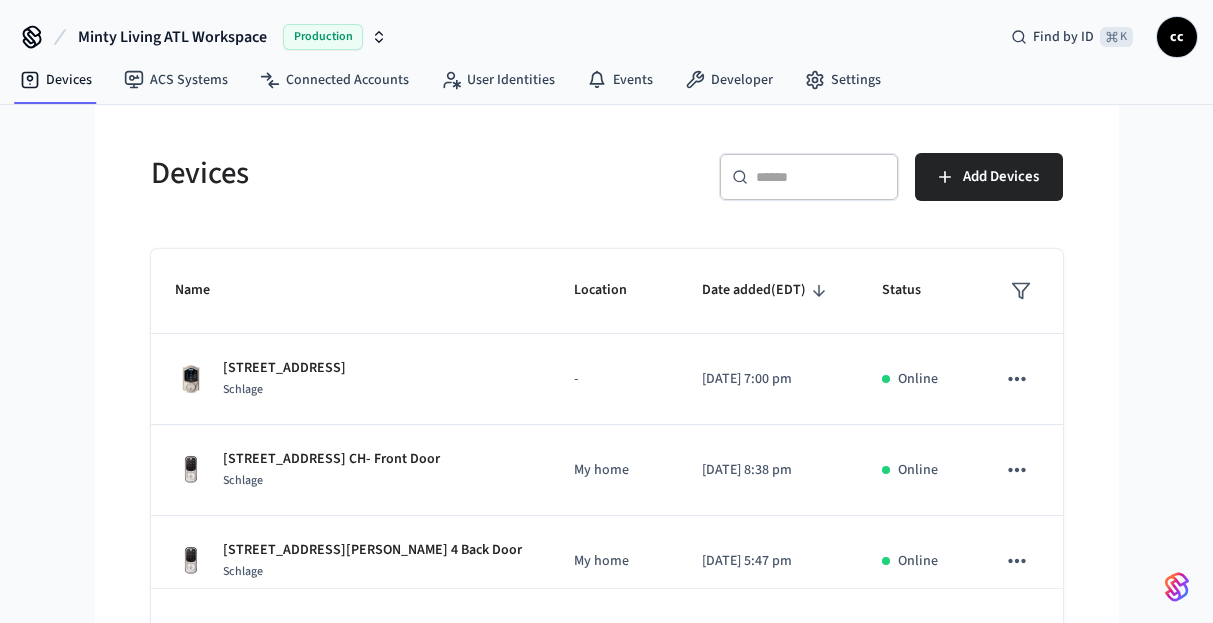 click on "​ ​" at bounding box center (809, 177) 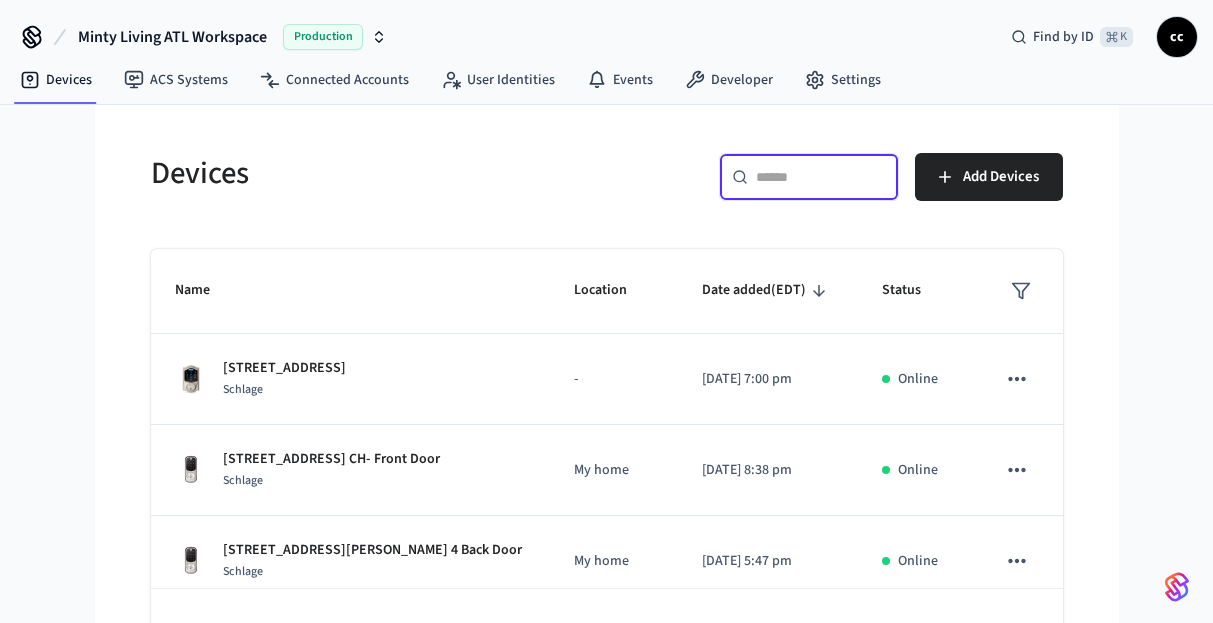 paste on "*********" 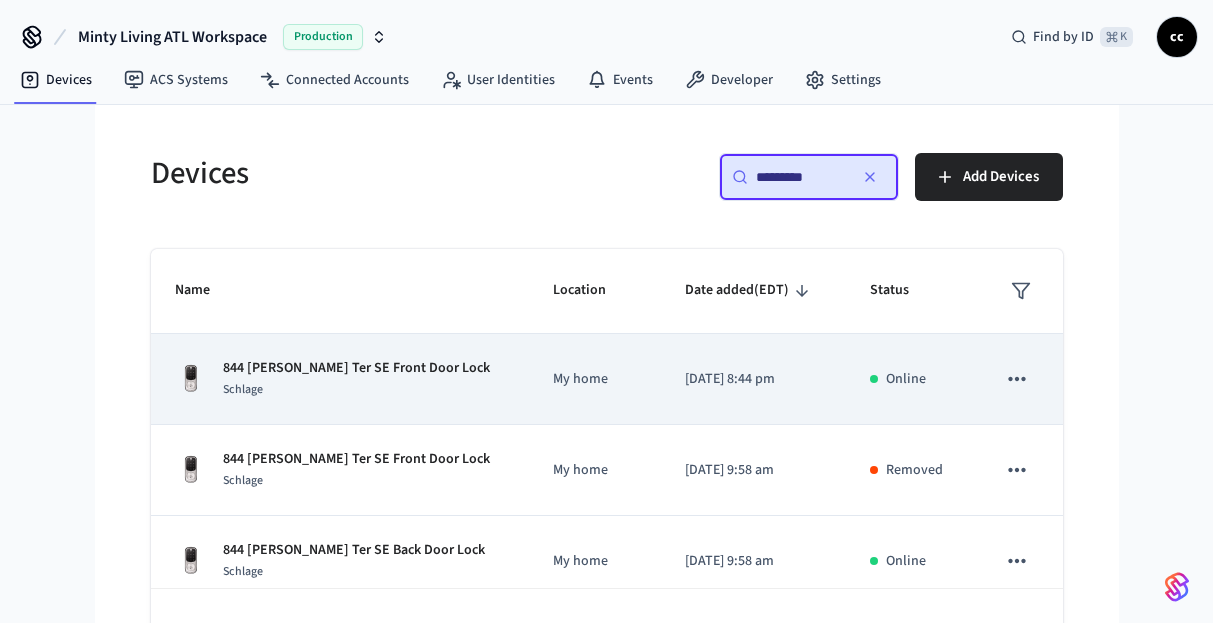 type on "*********" 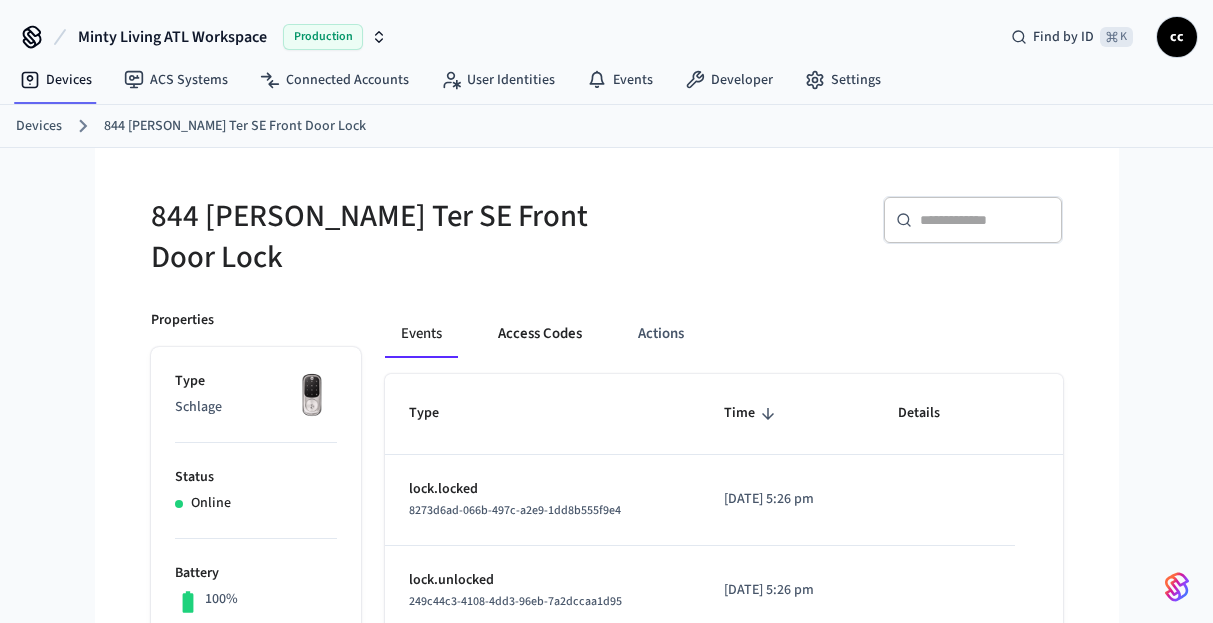 drag, startPoint x: 567, startPoint y: 320, endPoint x: 582, endPoint y: 324, distance: 15.524175 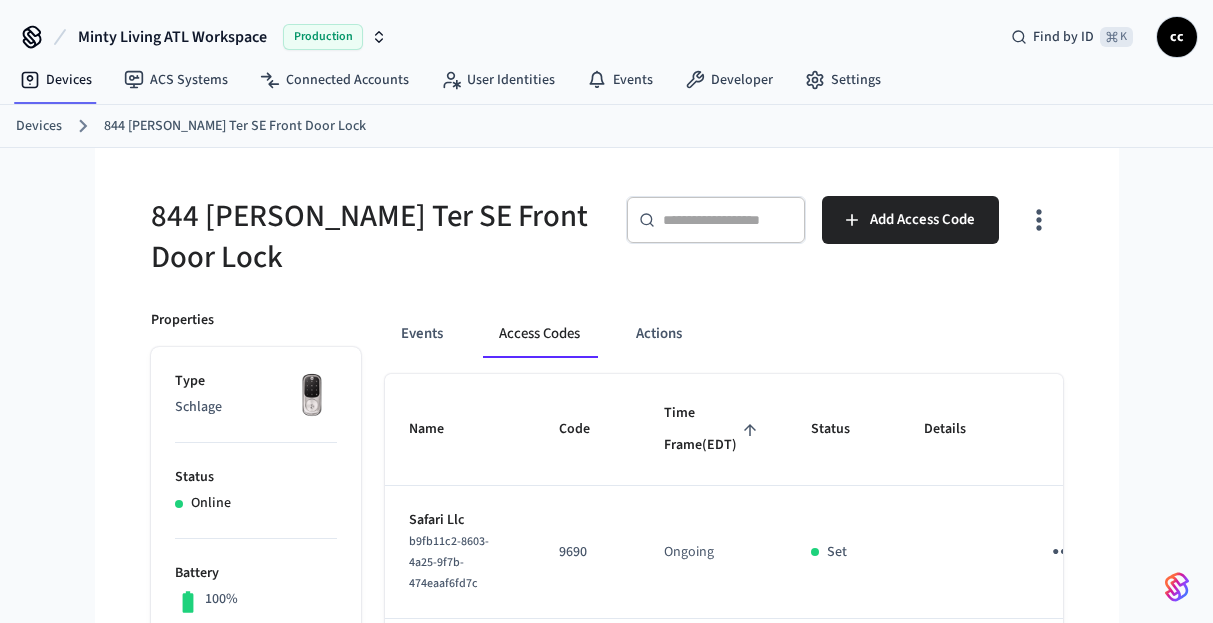 click on "Time Frame  (EDT)" at bounding box center (713, 429) 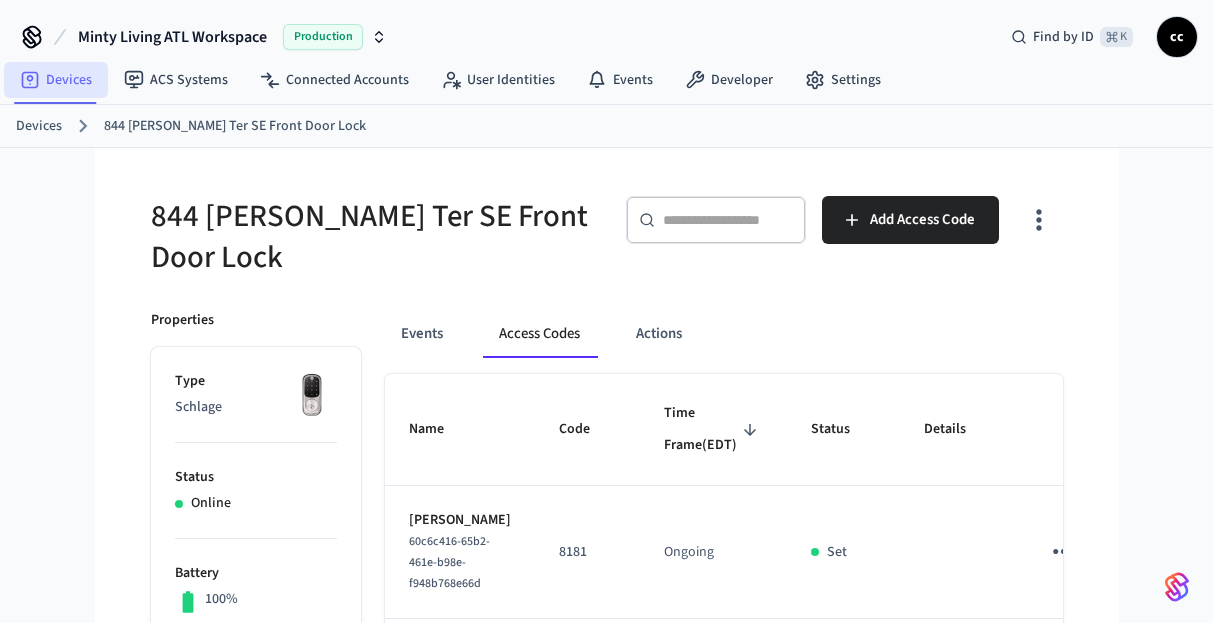 click on "Devices" at bounding box center (56, 80) 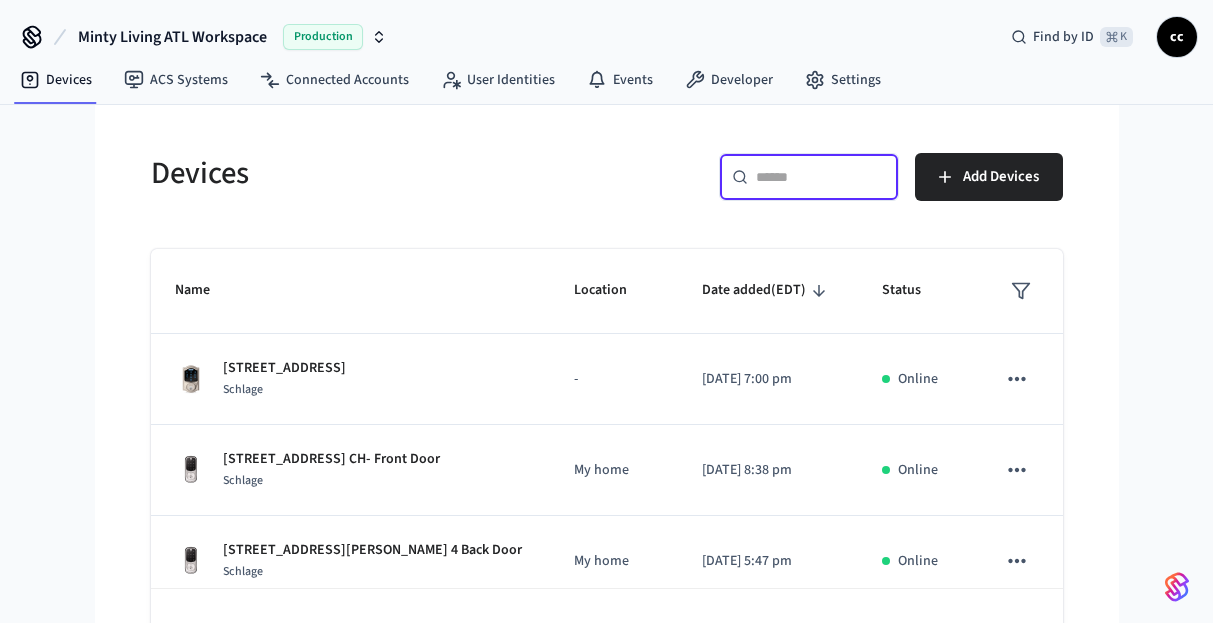 click at bounding box center [821, 177] 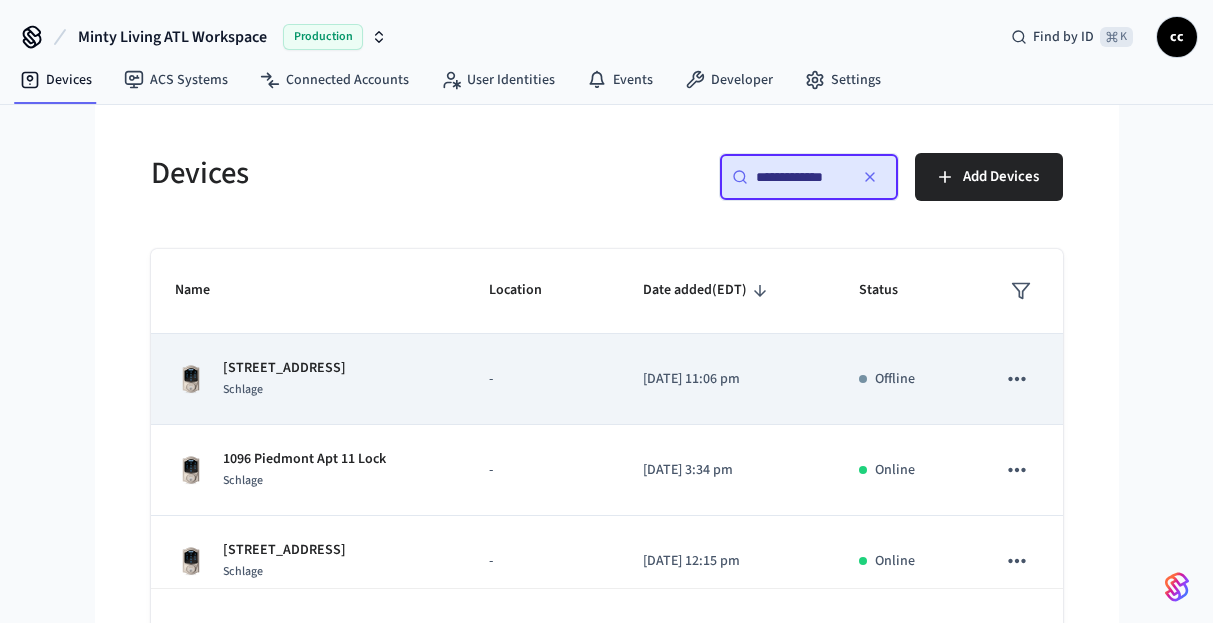 scroll, scrollTop: 0, scrollLeft: 0, axis: both 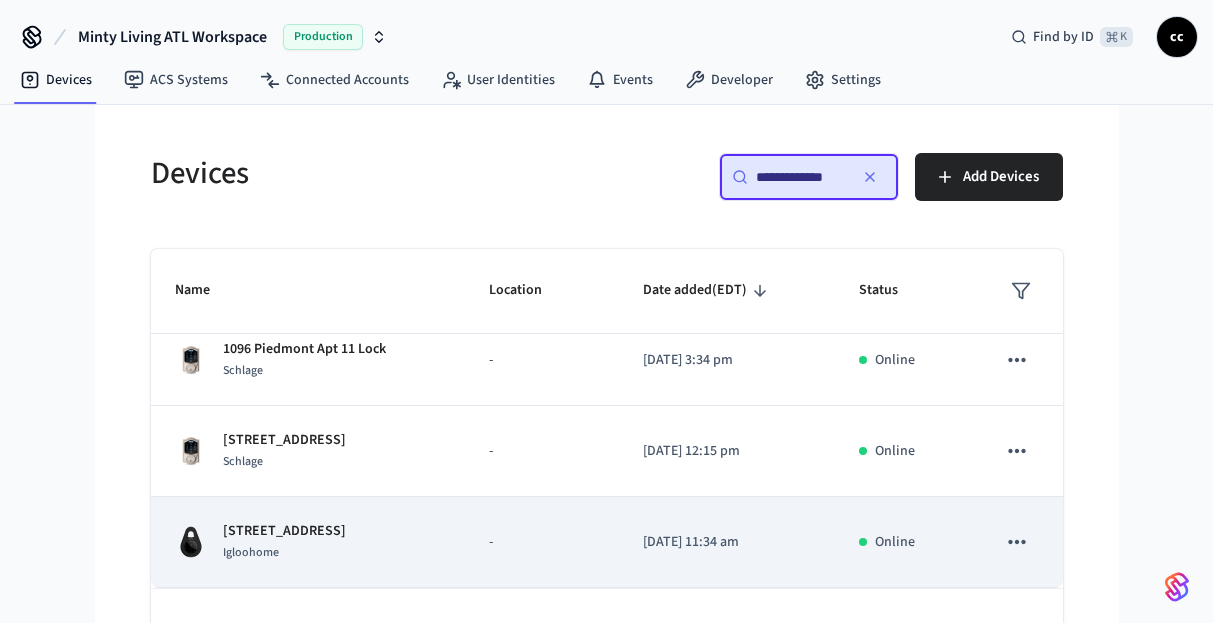 type on "**********" 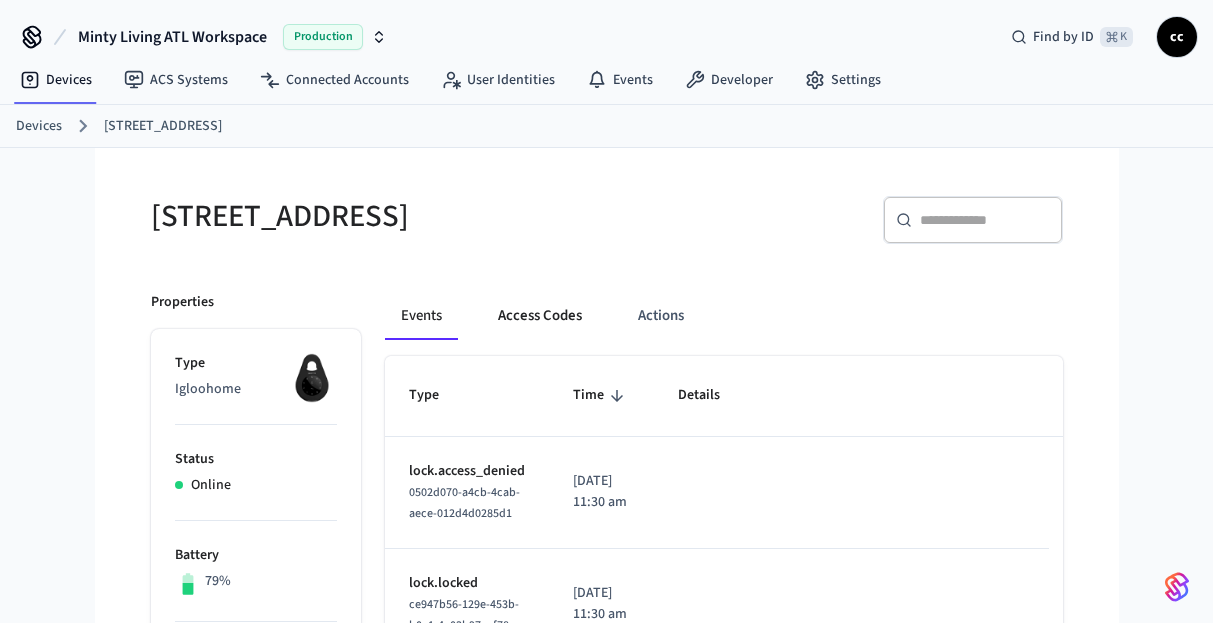 click on "Access Codes" at bounding box center (540, 316) 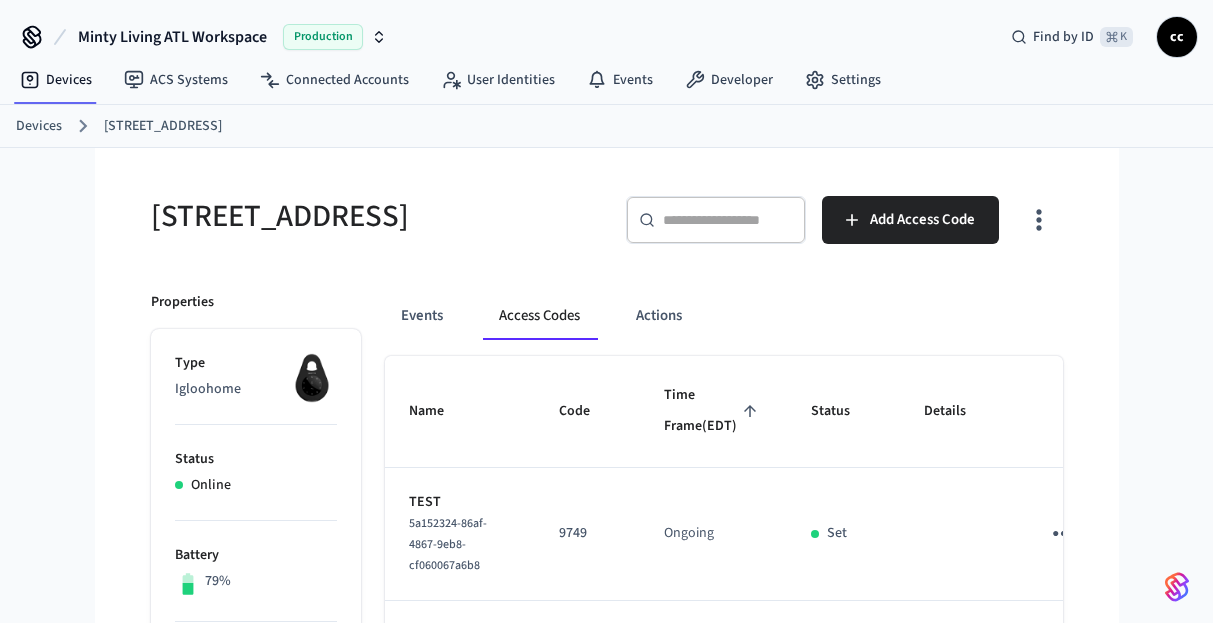 click on "1096 Piedmont Lock Box 1 ​ ​ Add Access Code Properties Type Igloohome Status Online Battery 79% Lock Status Locked Location — Capabilities access_code battery lock can remotely lock can remotely unlock can unlock with code can program online access codes can program offline access codes ID 045dd33f-b65a-4b61-9313-2e6c95ab5a0d Paired on ( EDT ) [DATE] 11:34 am Connected account c60c47c6-ab6f-4595-ac93-1590dd227795 Custom Metadata Events Access Codes Actions Name Code Time Frame  (EDT) Status Details TEST 5a152324-86af-4867-9eb8-cf060067a6b8 9749 Ongoing Set Minty Living 2d8125b8-a468-4a3d-9c1e-8fd510a3c7ea 1984 Ongoing Set [US_STATE][PERSON_NAME] e59846c6-c2bb-48e1-8ef7-98cf315d4c0f 3596 Ongoing Set Deronte Giggster 2b4c0eee-aaf9-49bf-8a3e-5269ed907e45 4853 Ongoing Set [PERSON_NAME] c4d6966a-445a-4409-b336-adc552f3cffe 1707 Ongoing Set Rows per page: 10 ** 1–5 of 5" at bounding box center [607, 869] 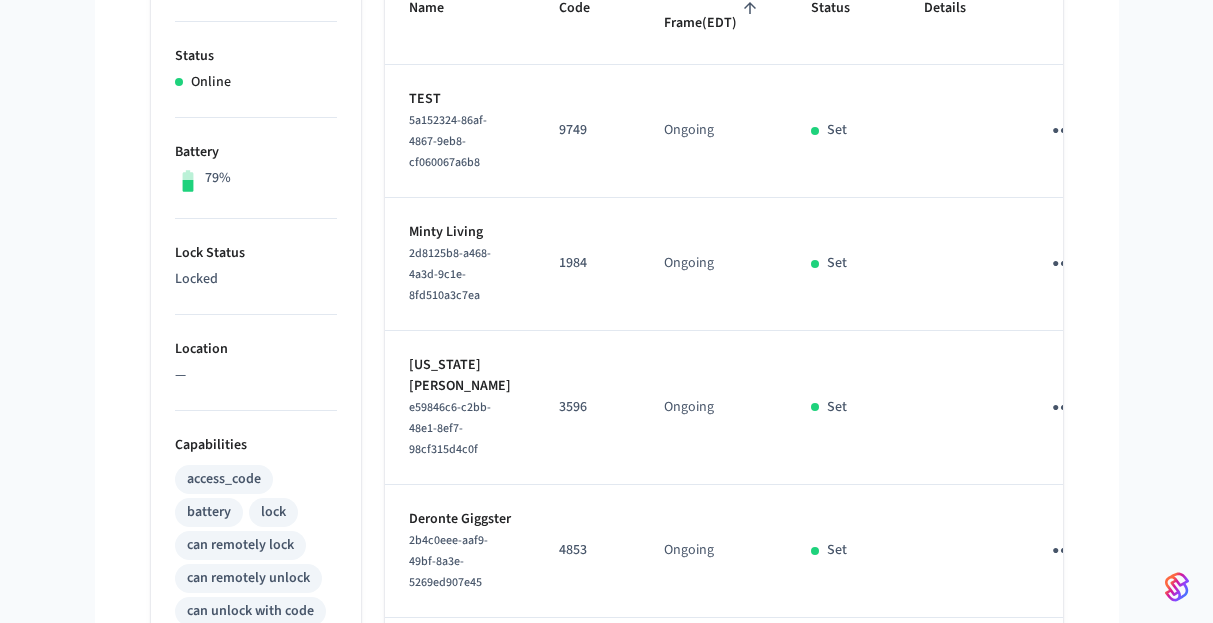 scroll, scrollTop: 0, scrollLeft: 0, axis: both 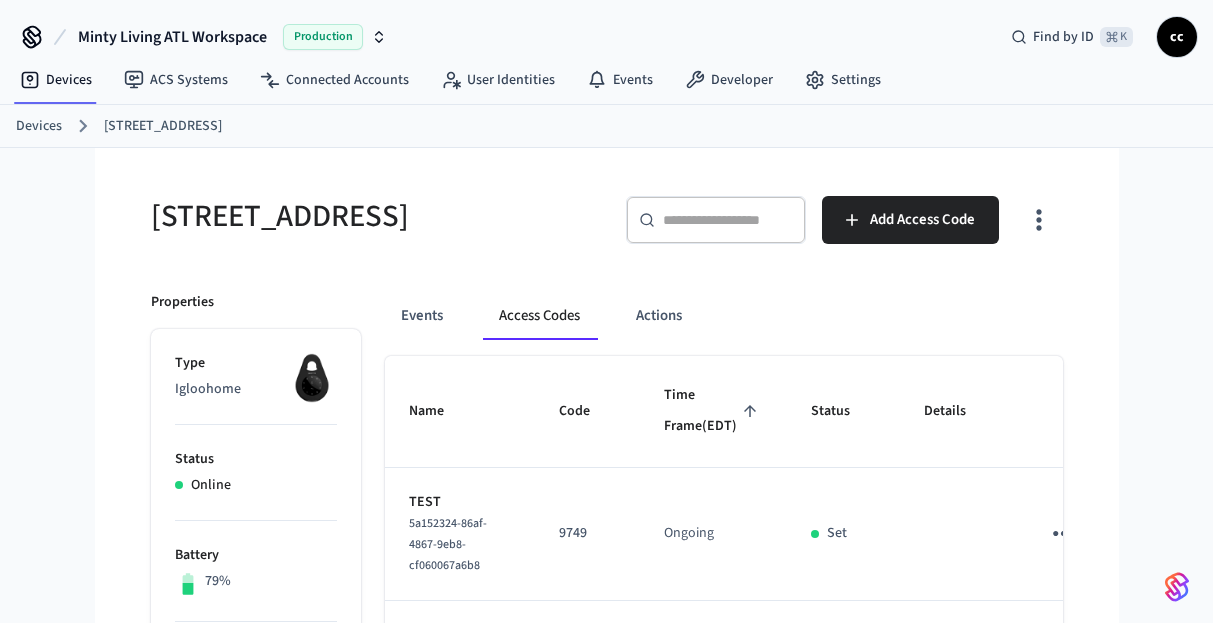 click on "Time Frame  (EDT)" at bounding box center (713, 411) 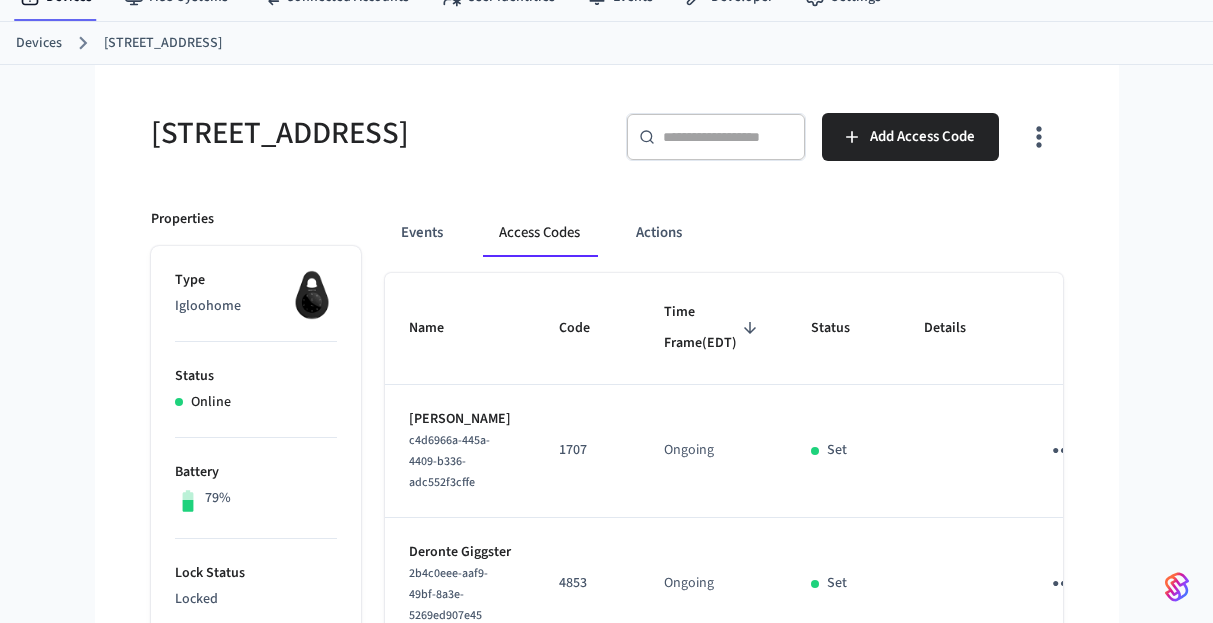 scroll, scrollTop: 0, scrollLeft: 0, axis: both 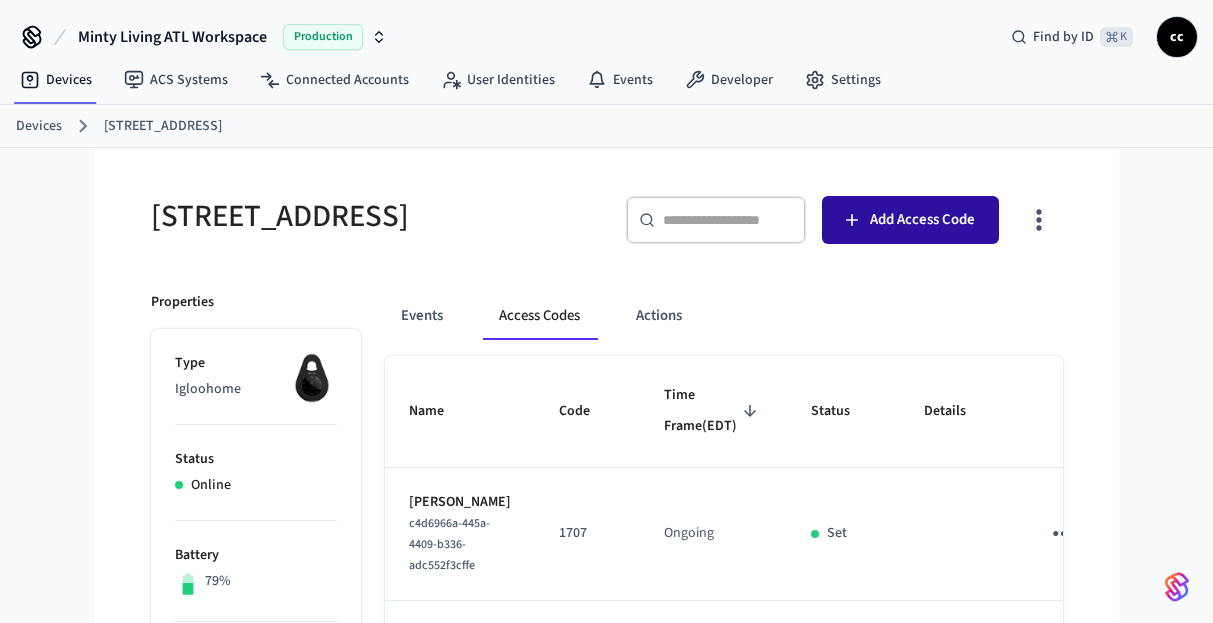 click 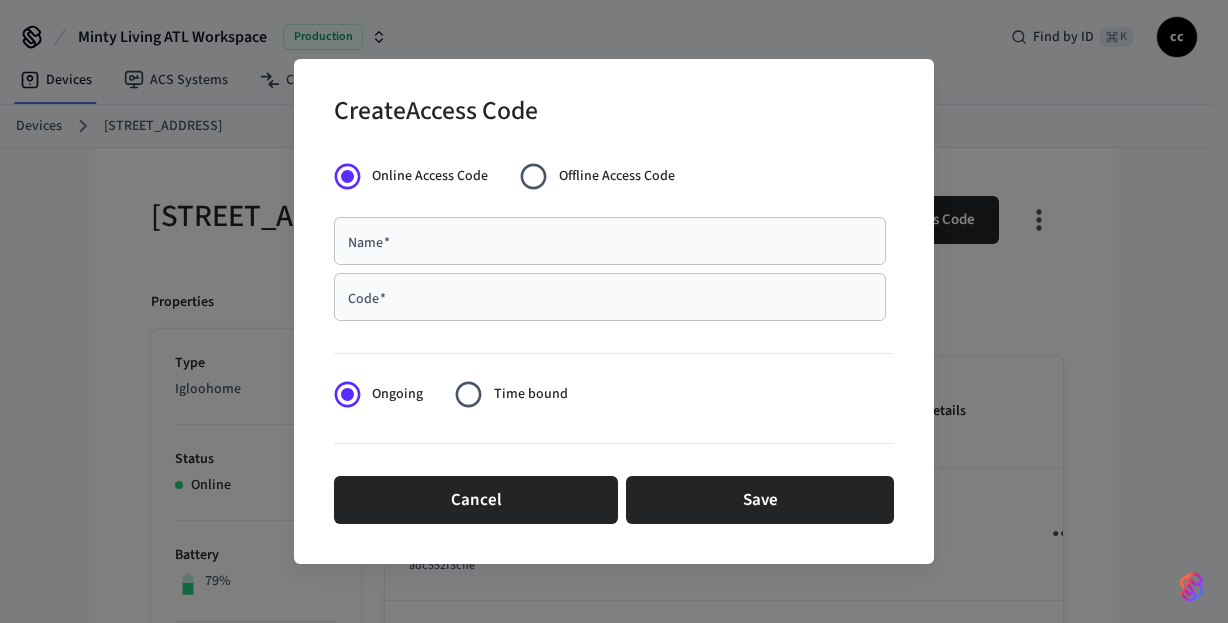 click on "Name   *" at bounding box center [610, 241] 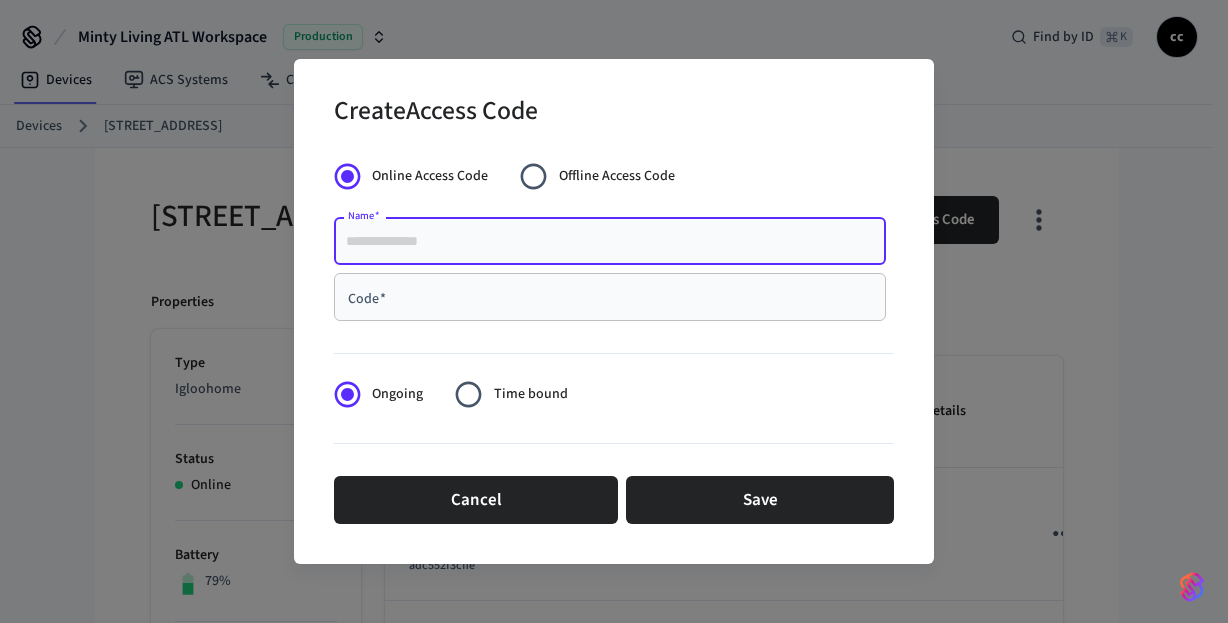paste on "**********" 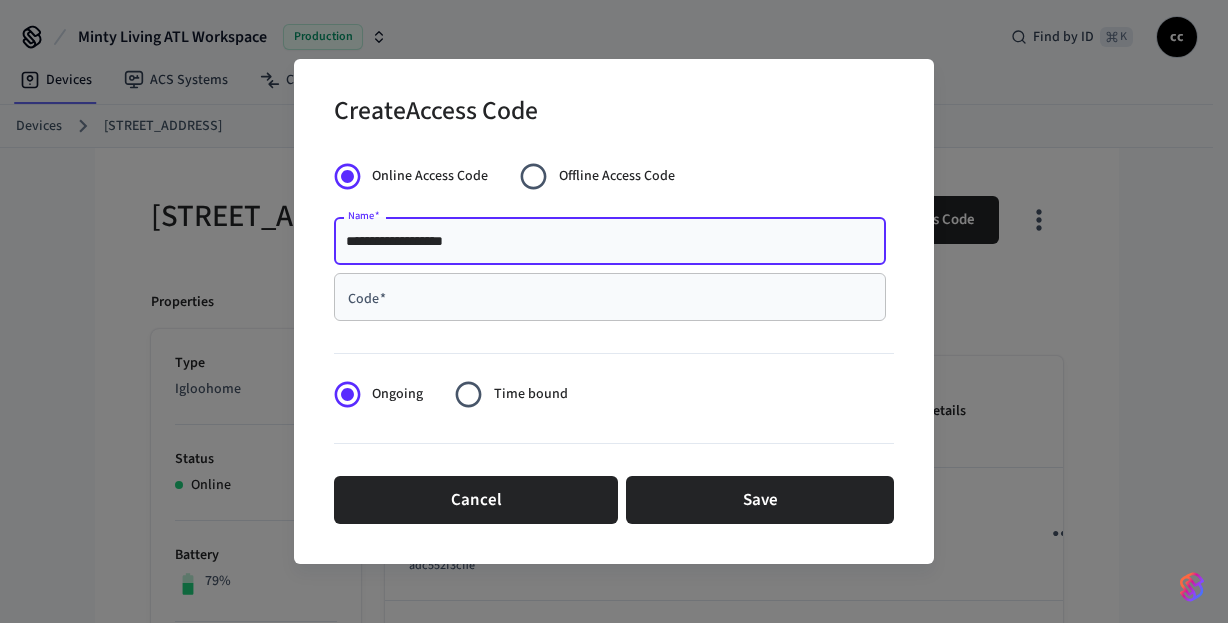click on "**********" at bounding box center (610, 241) 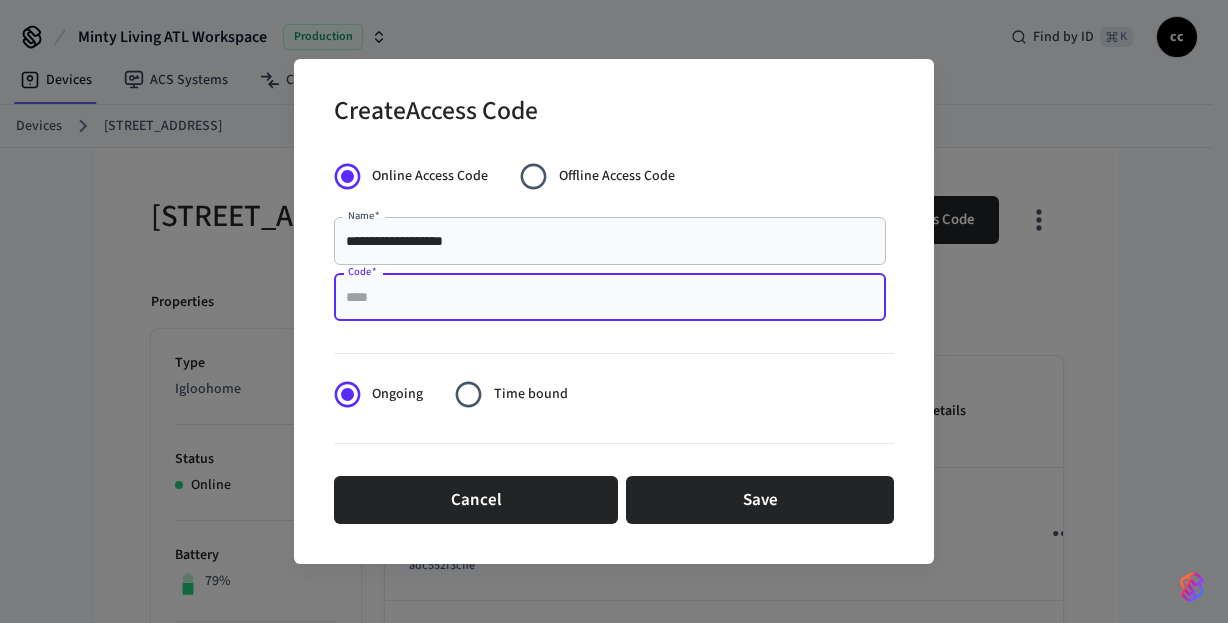 click on "Code   *" at bounding box center [610, 297] 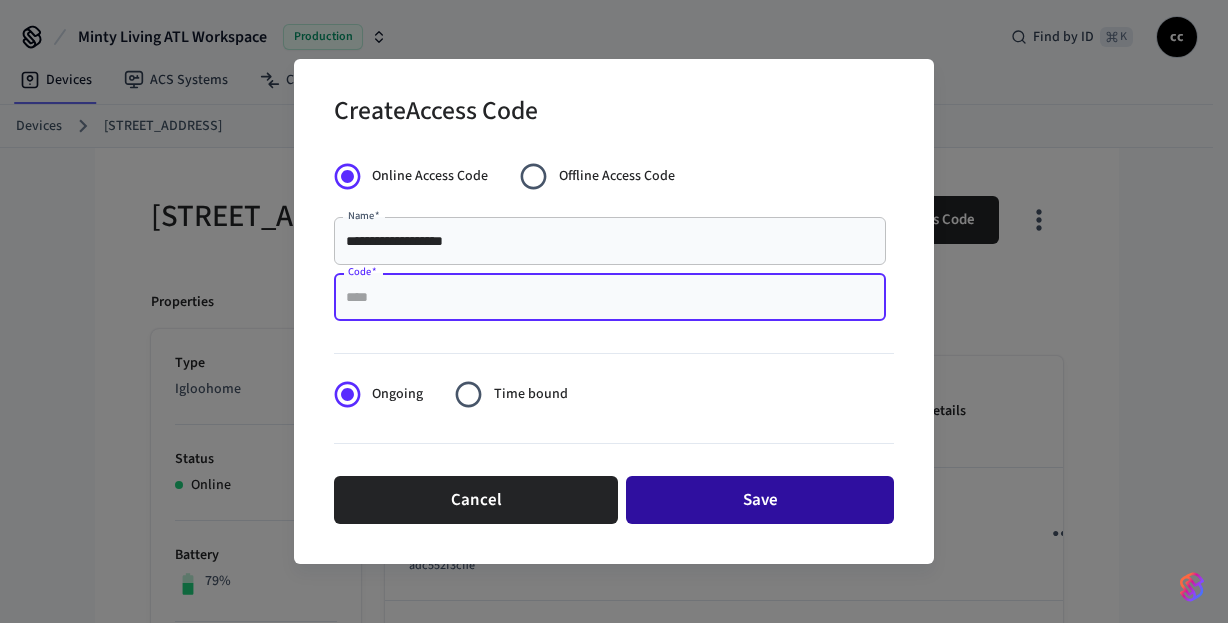 paste on "****" 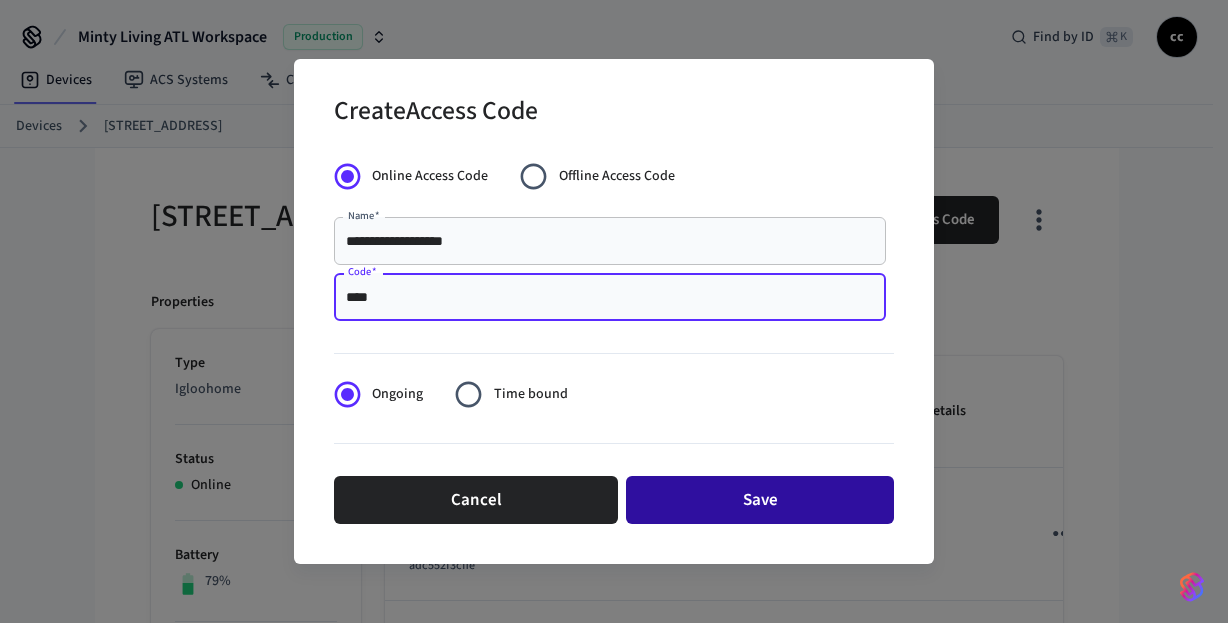 type on "****" 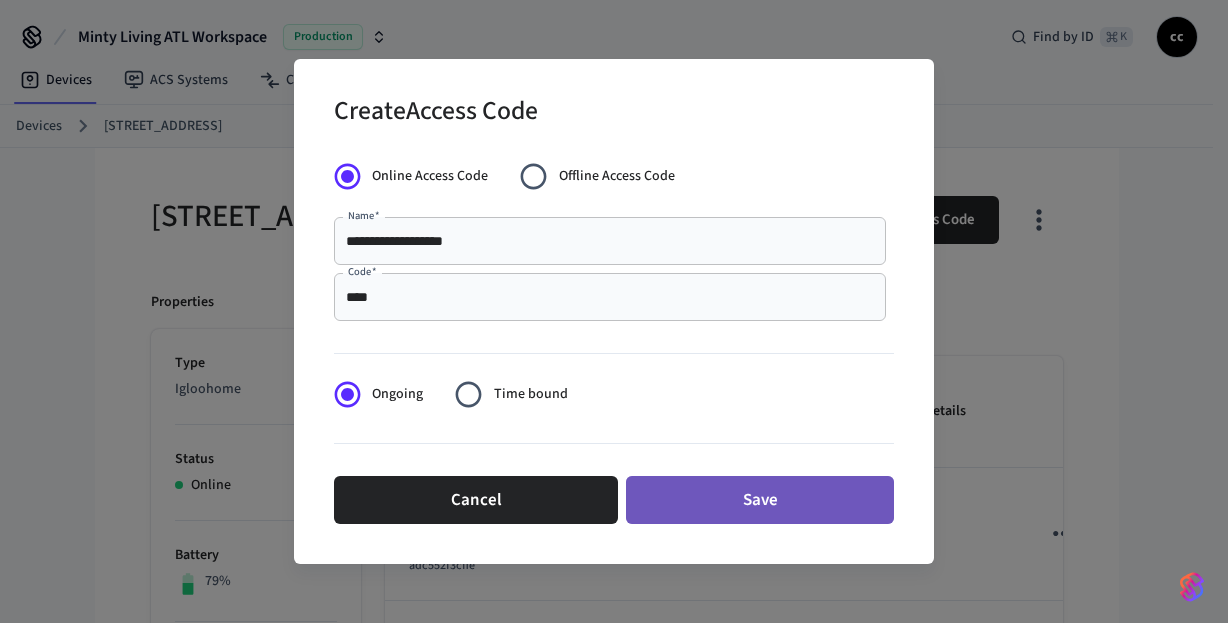 click on "Save" at bounding box center (760, 500) 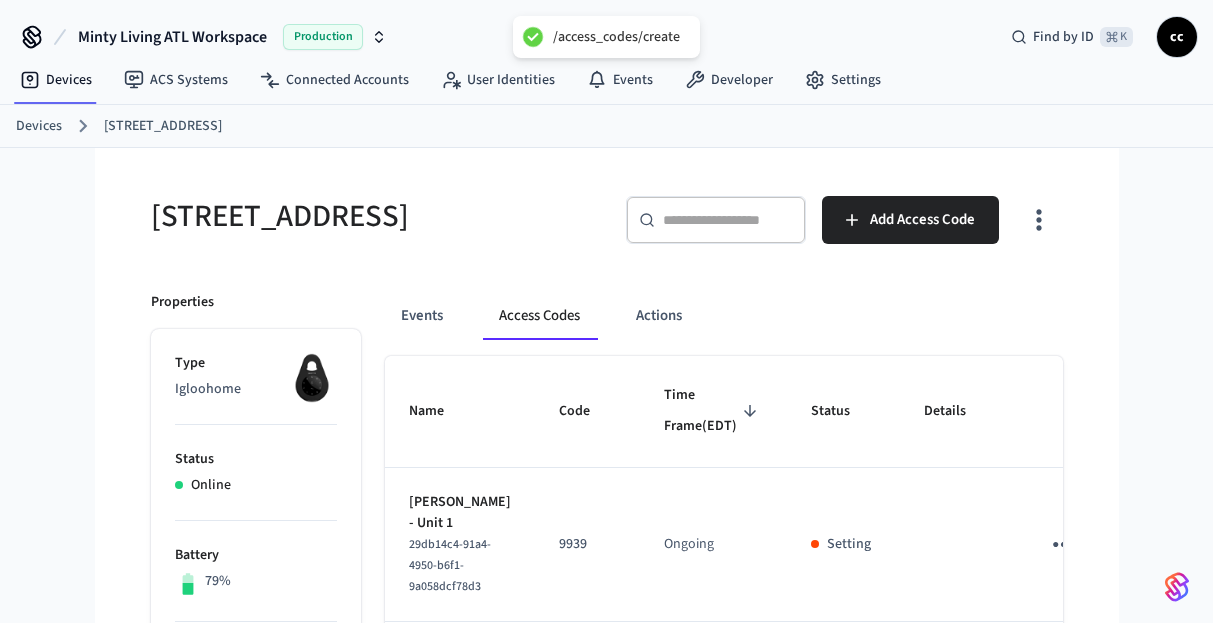 click on "[STREET_ADDRESS]" at bounding box center (361, 216) 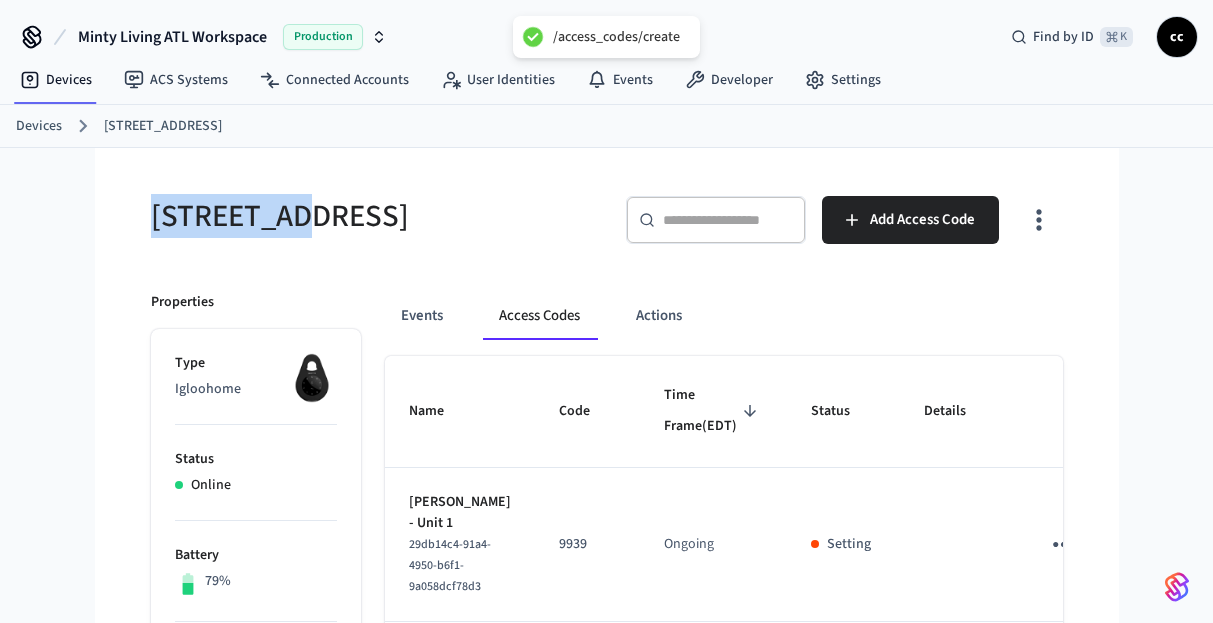 drag, startPoint x: 267, startPoint y: 212, endPoint x: 149, endPoint y: 207, distance: 118.10589 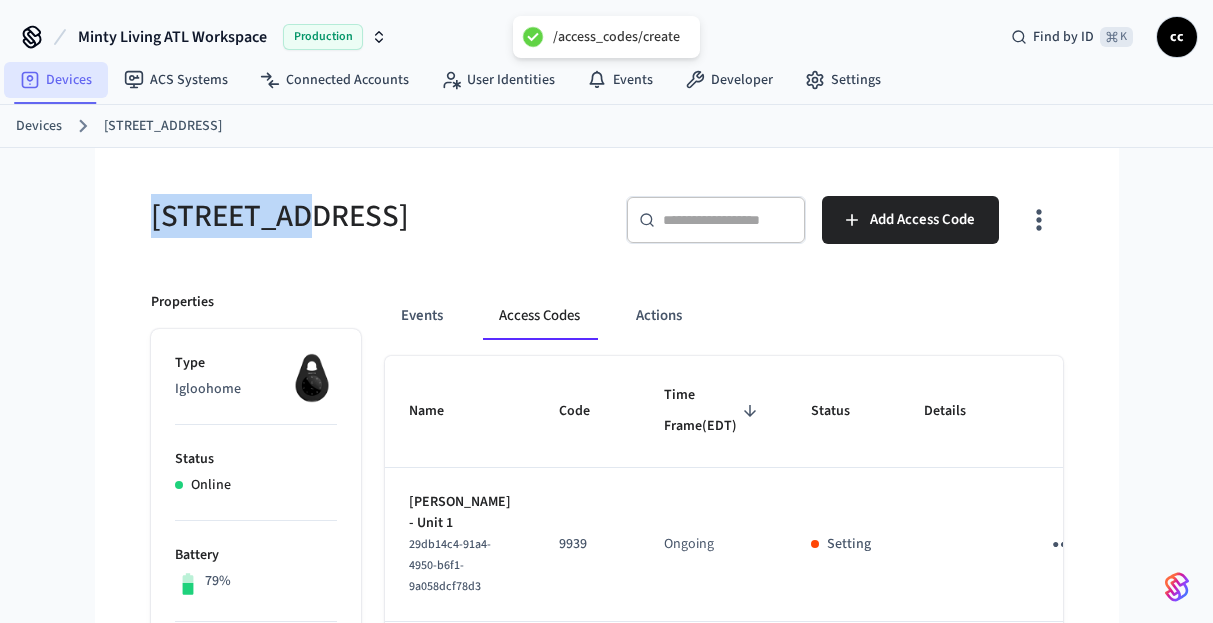 copy on "1096 Piedm" 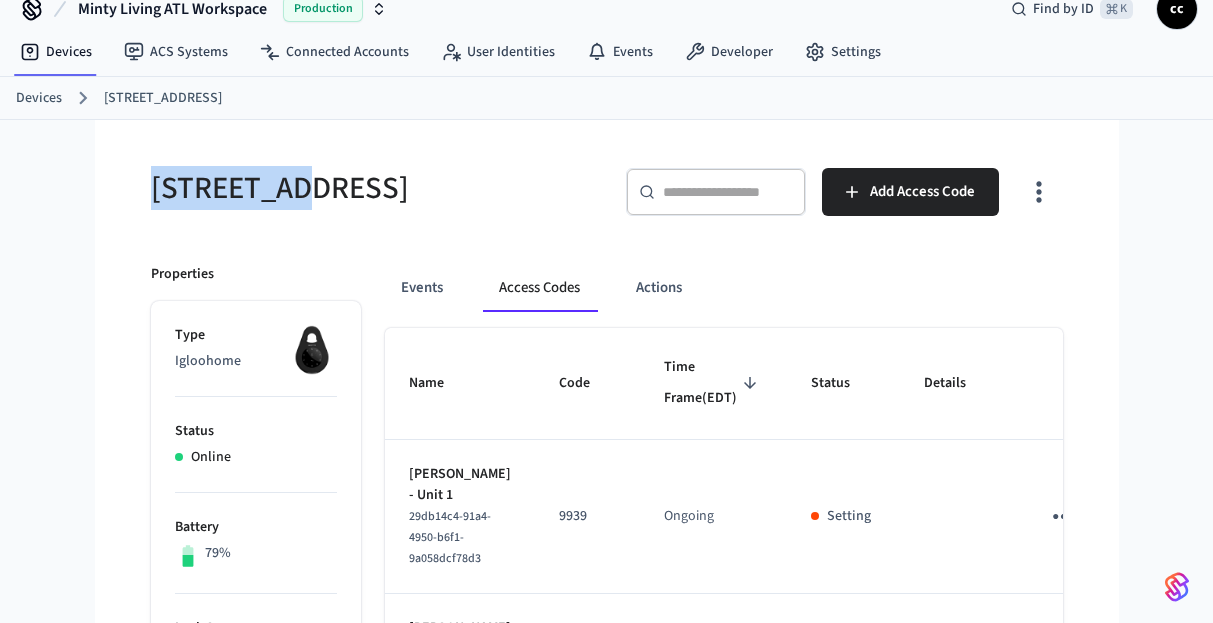 scroll, scrollTop: 41, scrollLeft: 0, axis: vertical 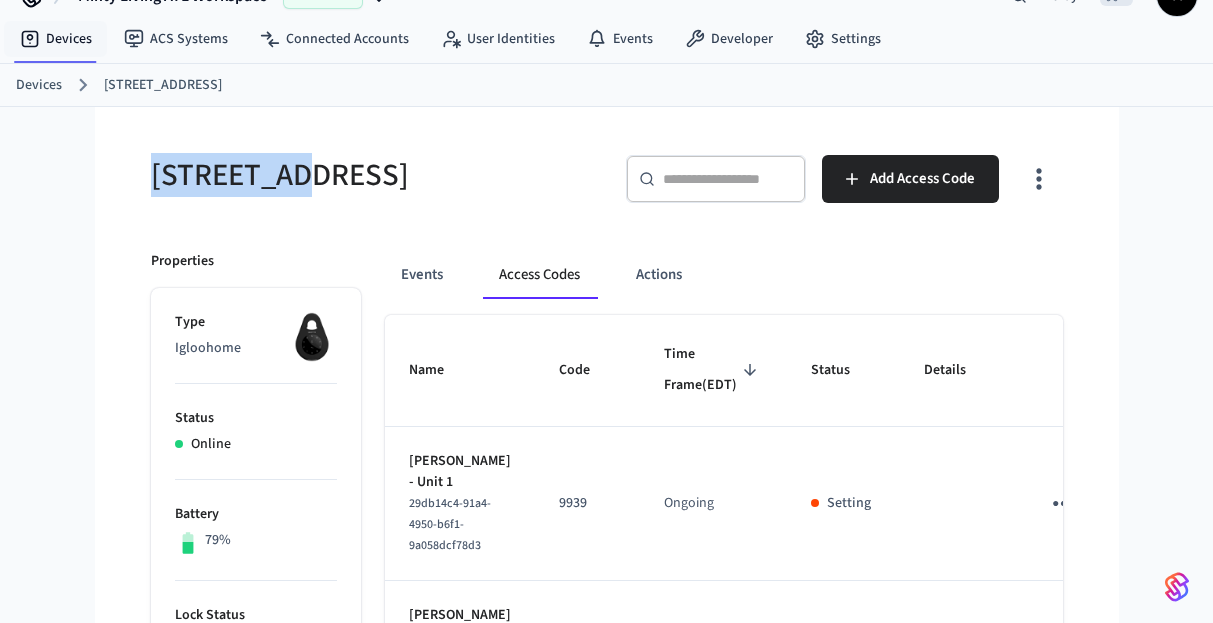 drag, startPoint x: 55, startPoint y: 33, endPoint x: 112, endPoint y: 44, distance: 58.0517 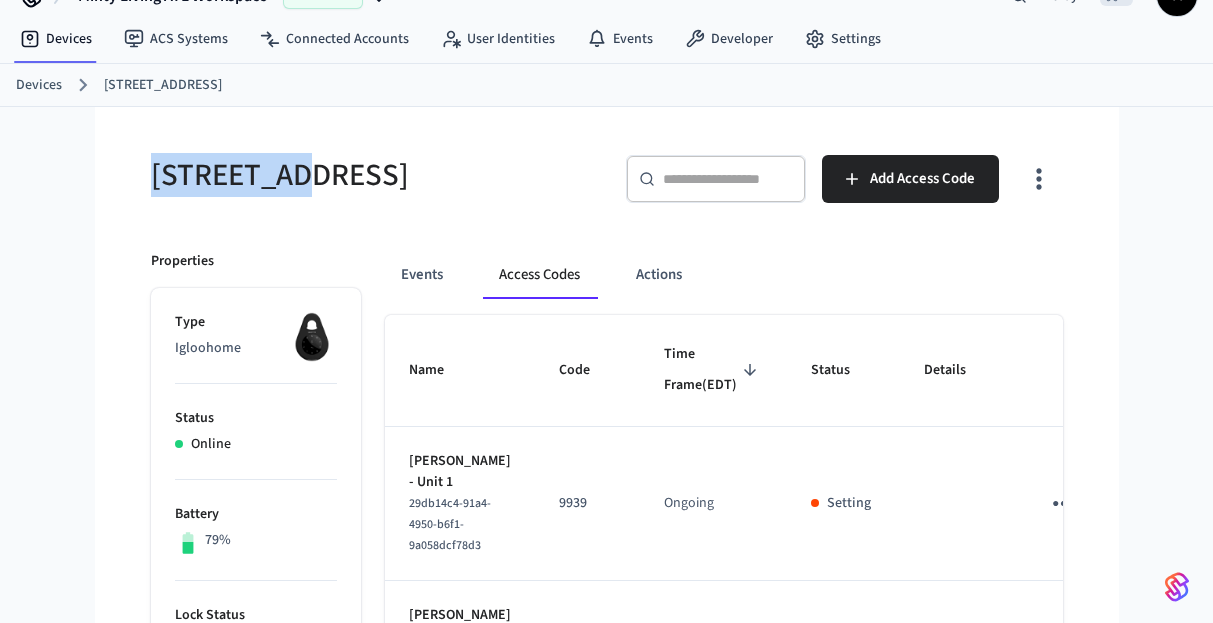 scroll, scrollTop: 0, scrollLeft: 0, axis: both 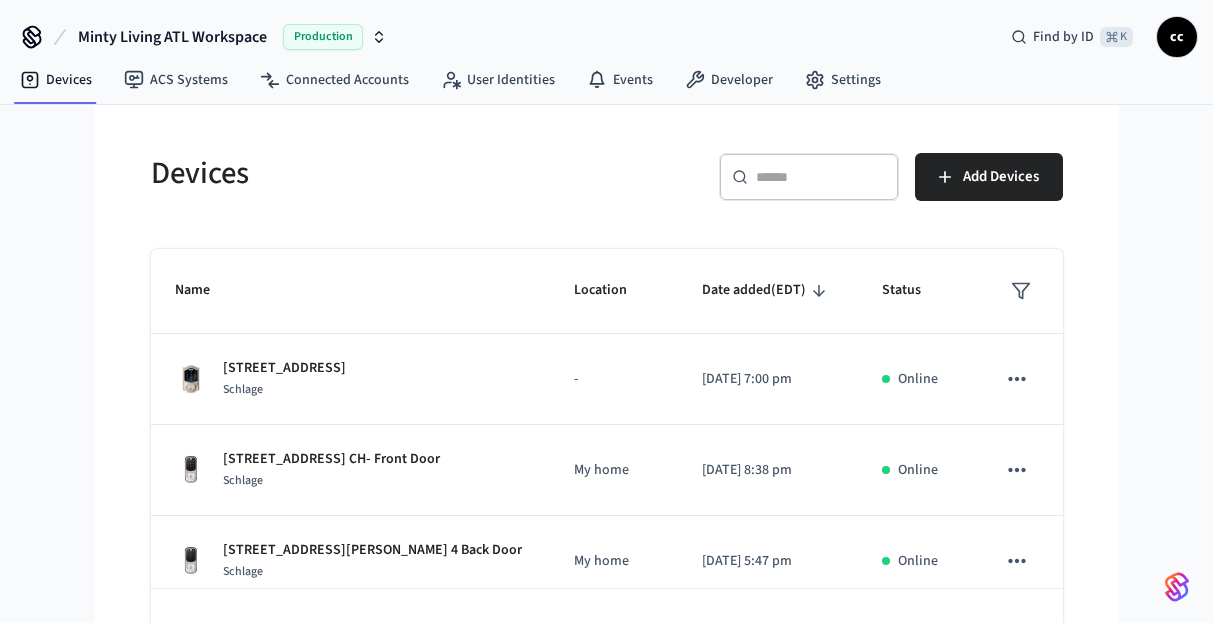 click on "​ ​" at bounding box center (809, 177) 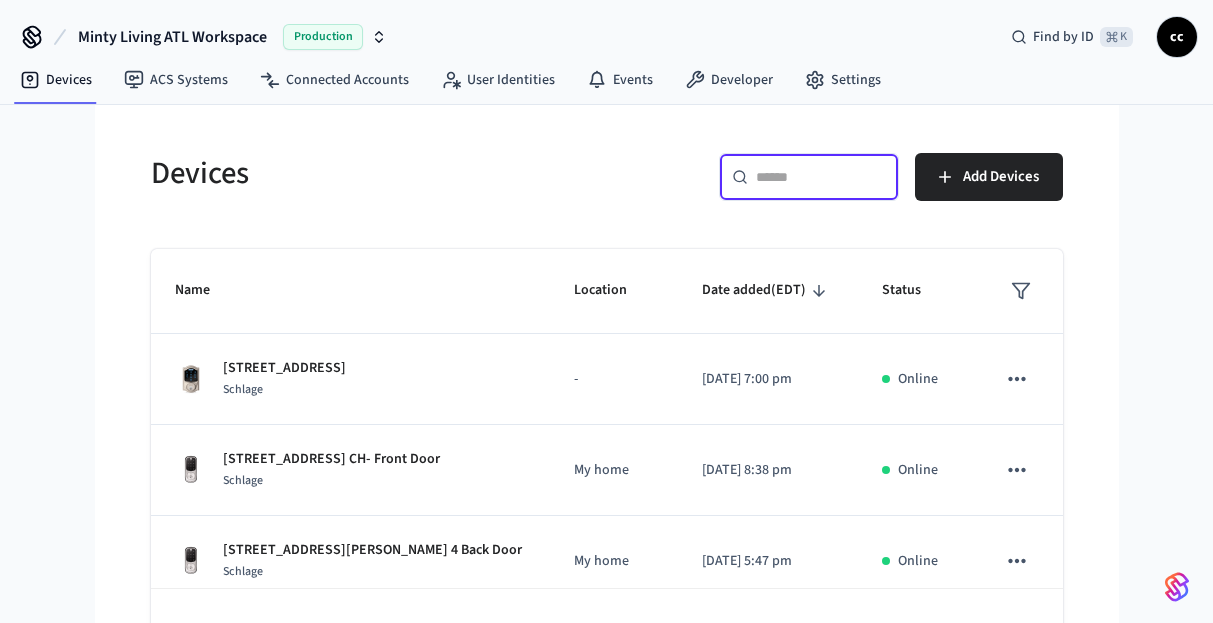 paste on "**********" 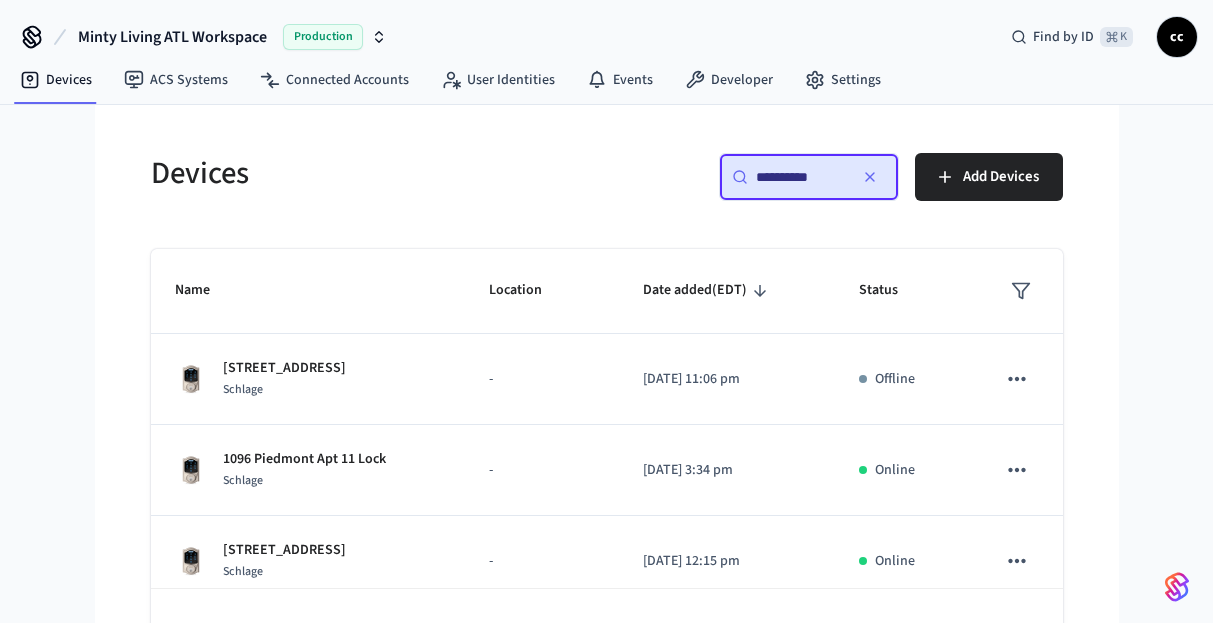 scroll, scrollTop: 110, scrollLeft: 0, axis: vertical 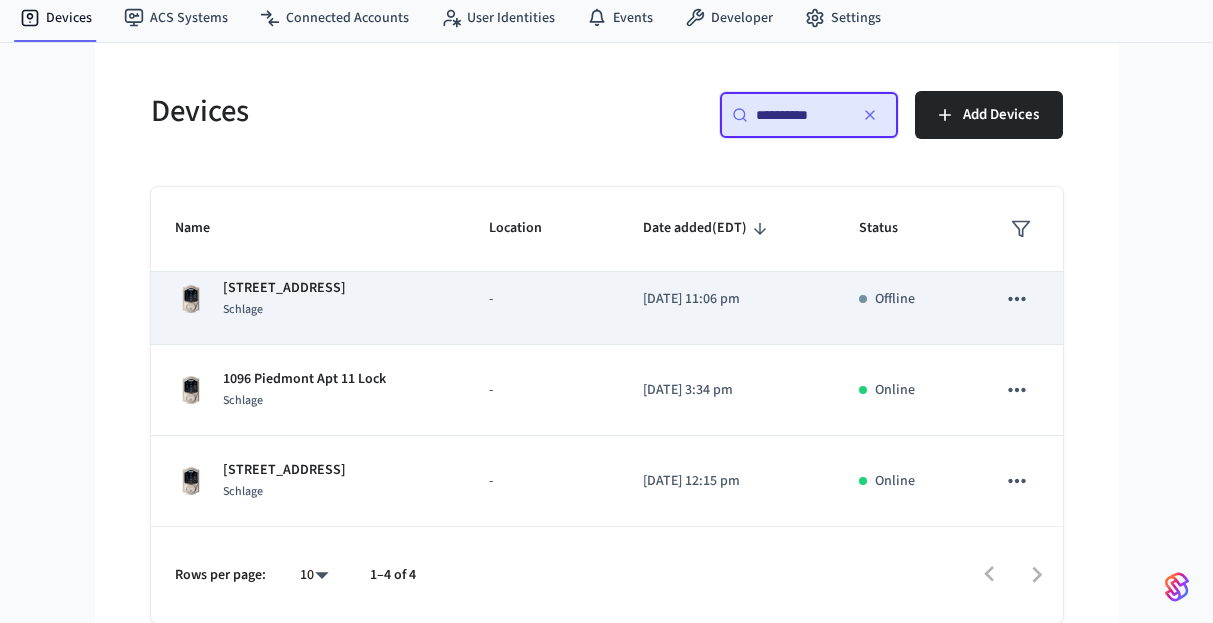 type on "**********" 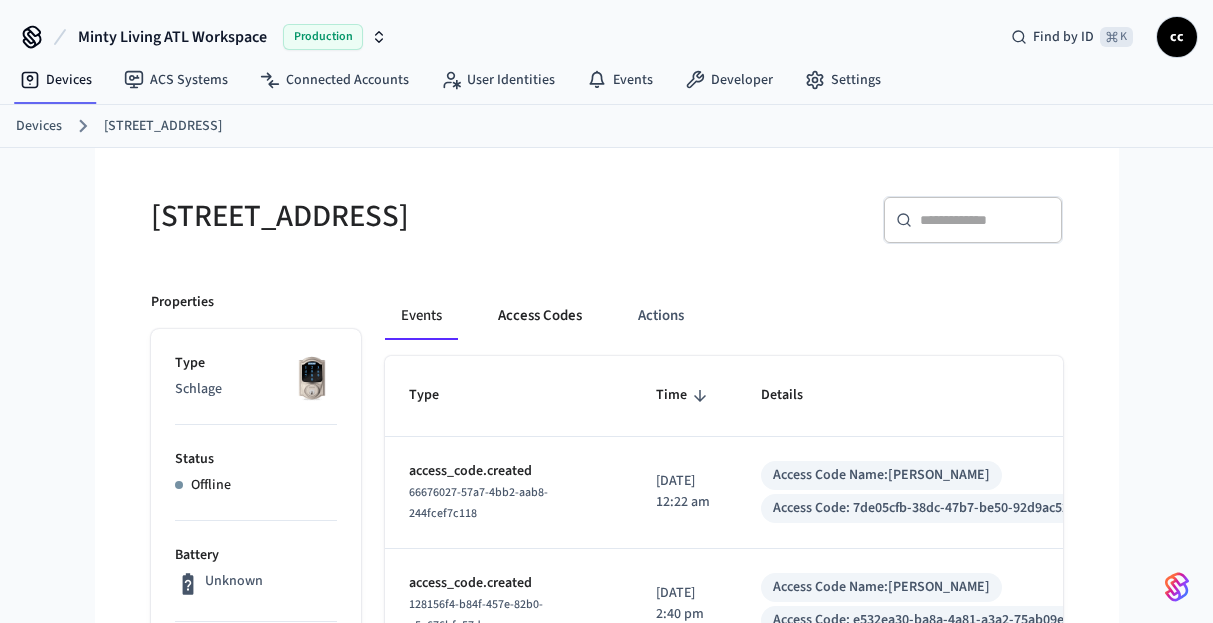 click on "Access Codes" at bounding box center [540, 316] 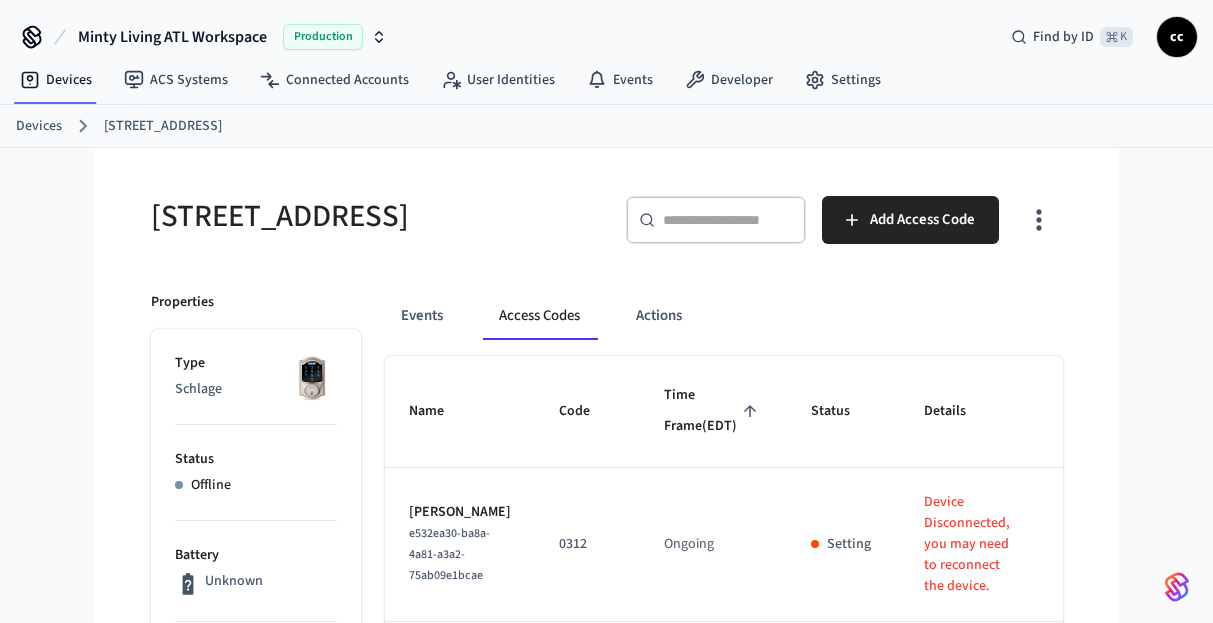 click on "Time Frame  (EDT)" at bounding box center (713, 411) 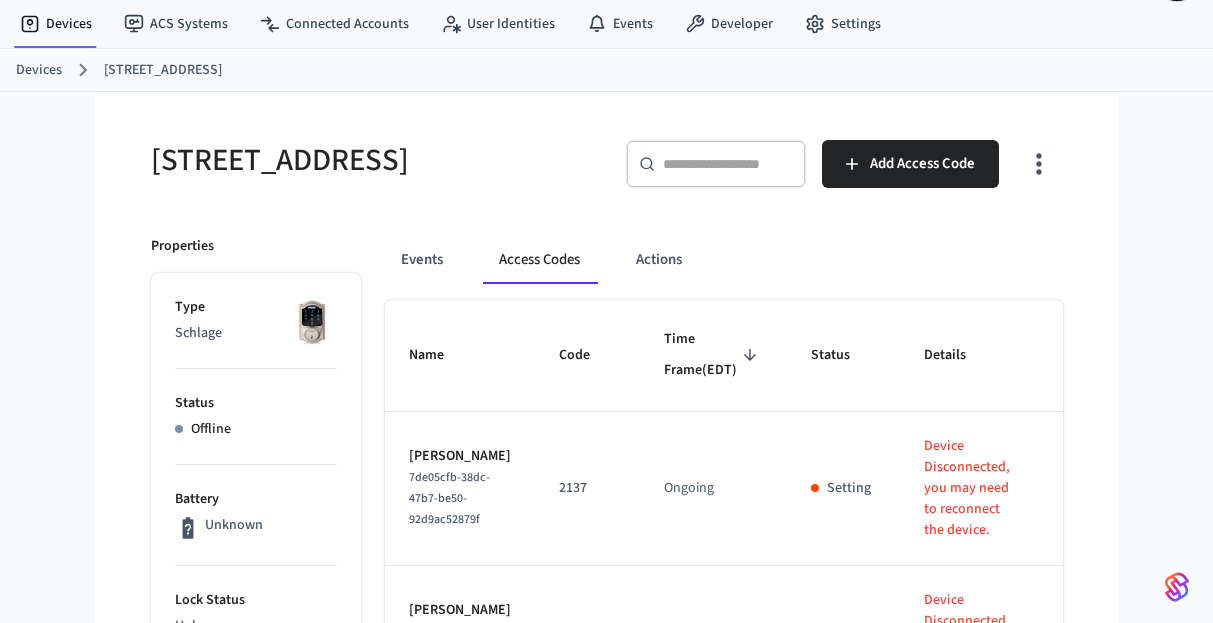 scroll, scrollTop: 50, scrollLeft: 0, axis: vertical 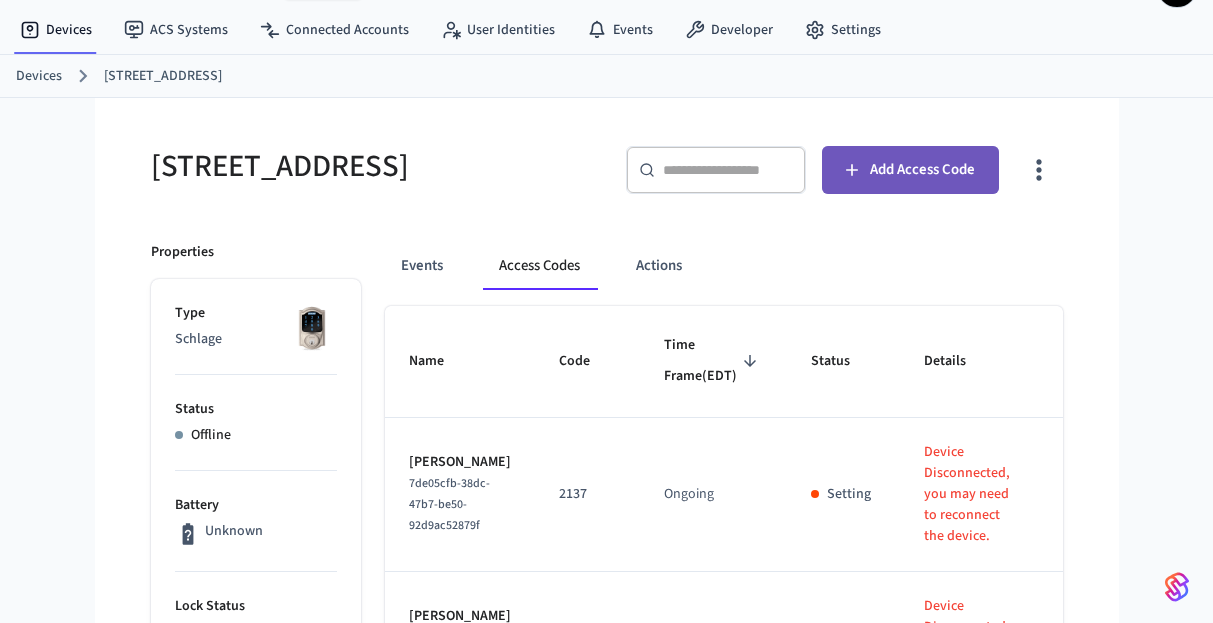 click on "Add Access Code" at bounding box center [922, 170] 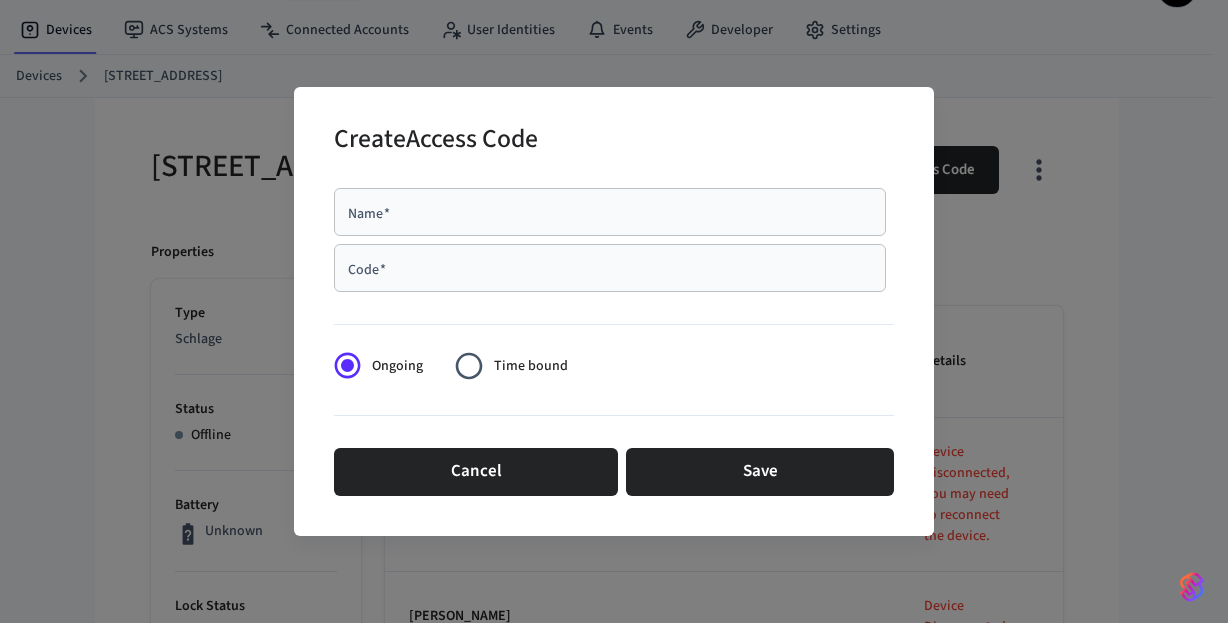 click on "Name   *" at bounding box center (610, 212) 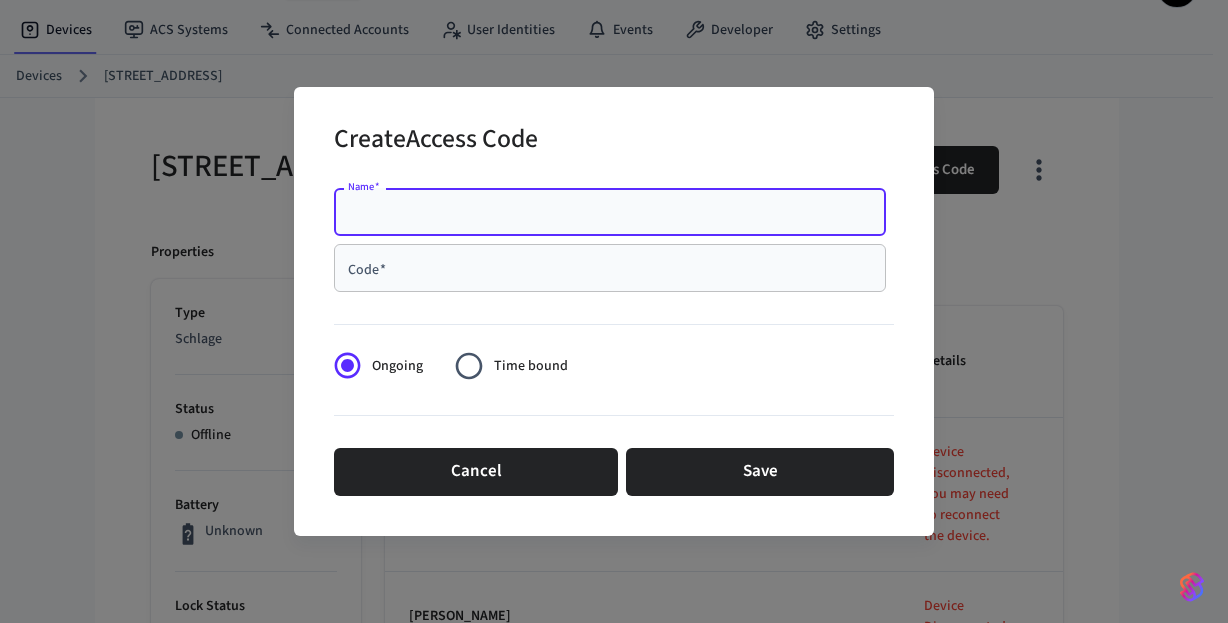 paste on "**********" 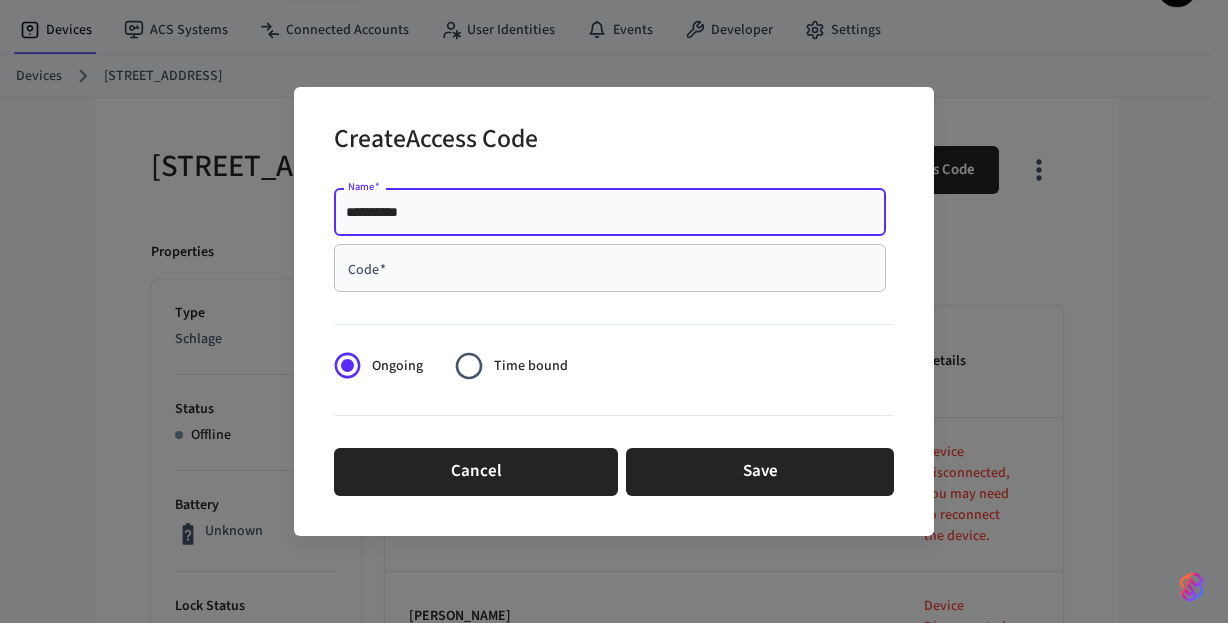 type on "**********" 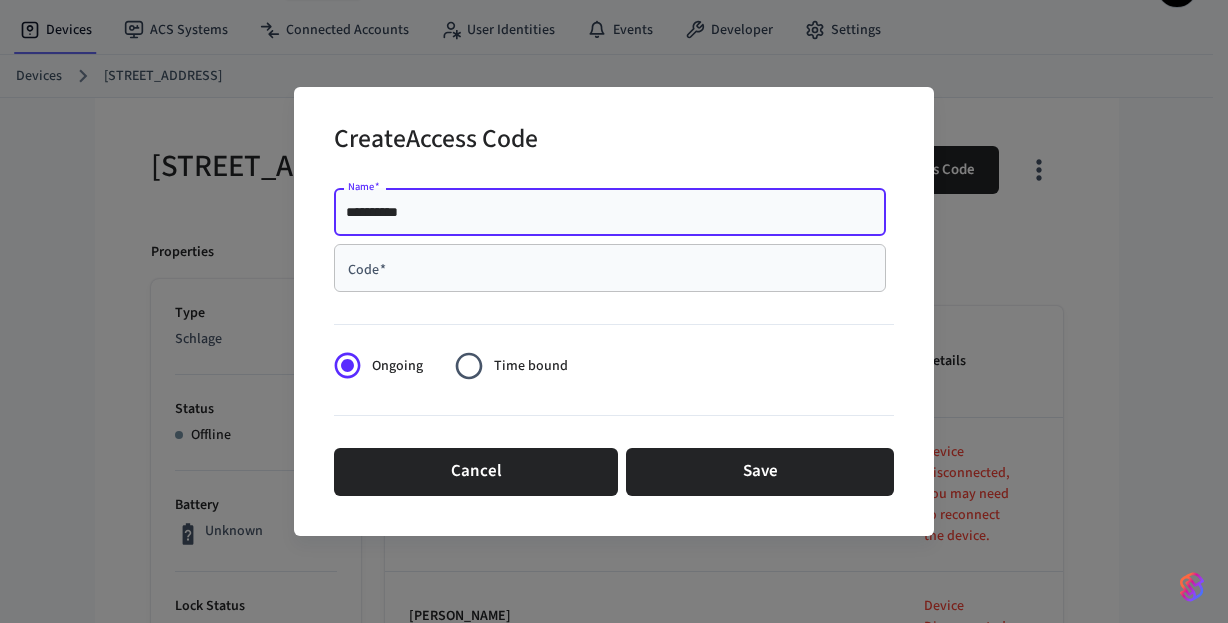 click on "Code   *" at bounding box center (610, 268) 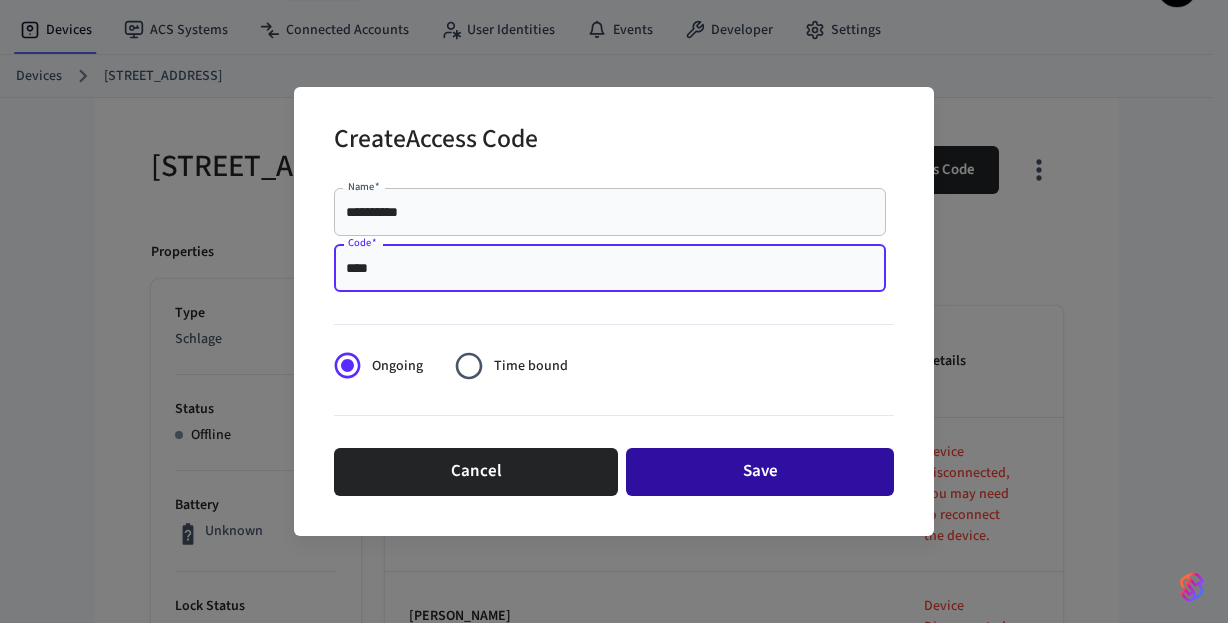 type on "****" 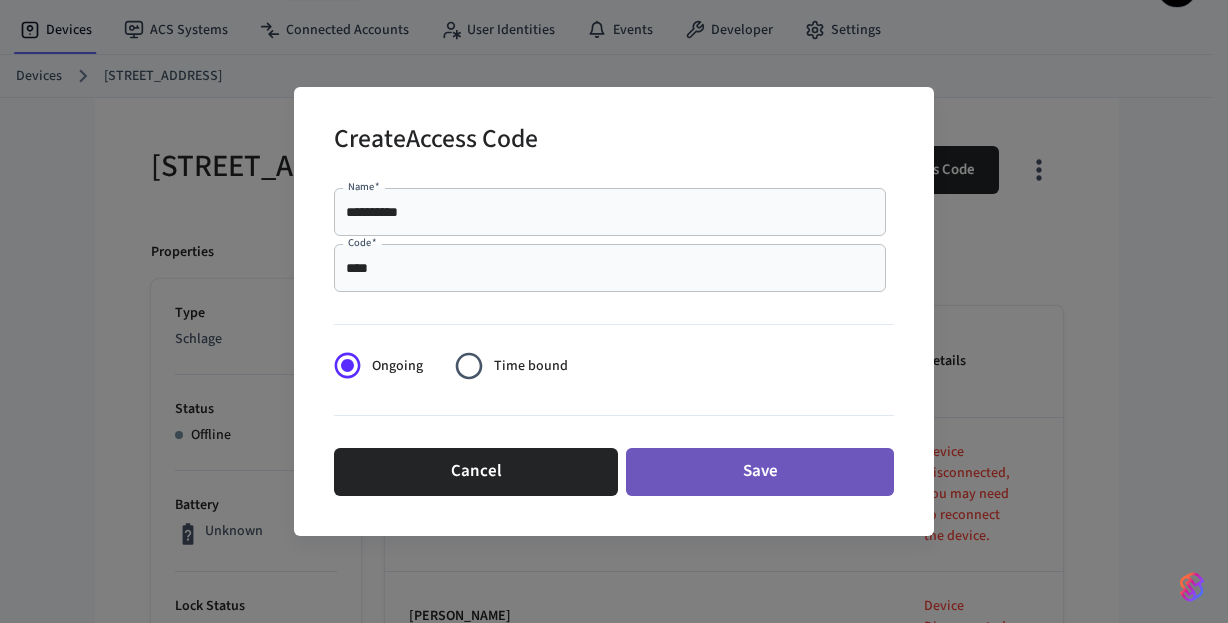 click on "Save" at bounding box center (760, 472) 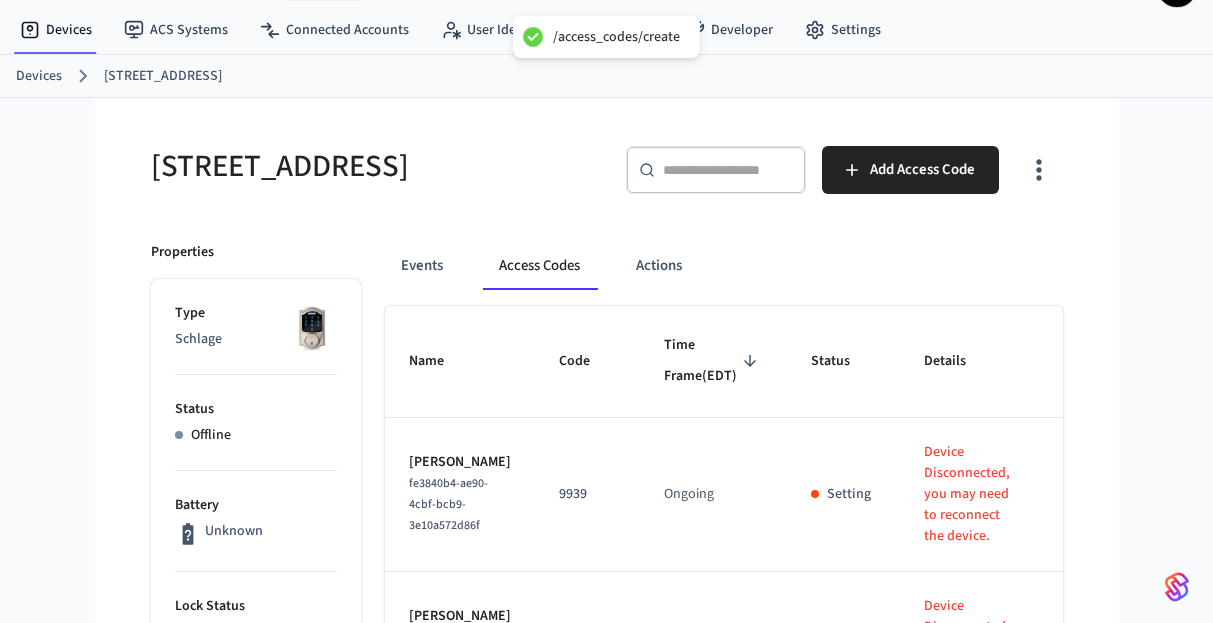 type 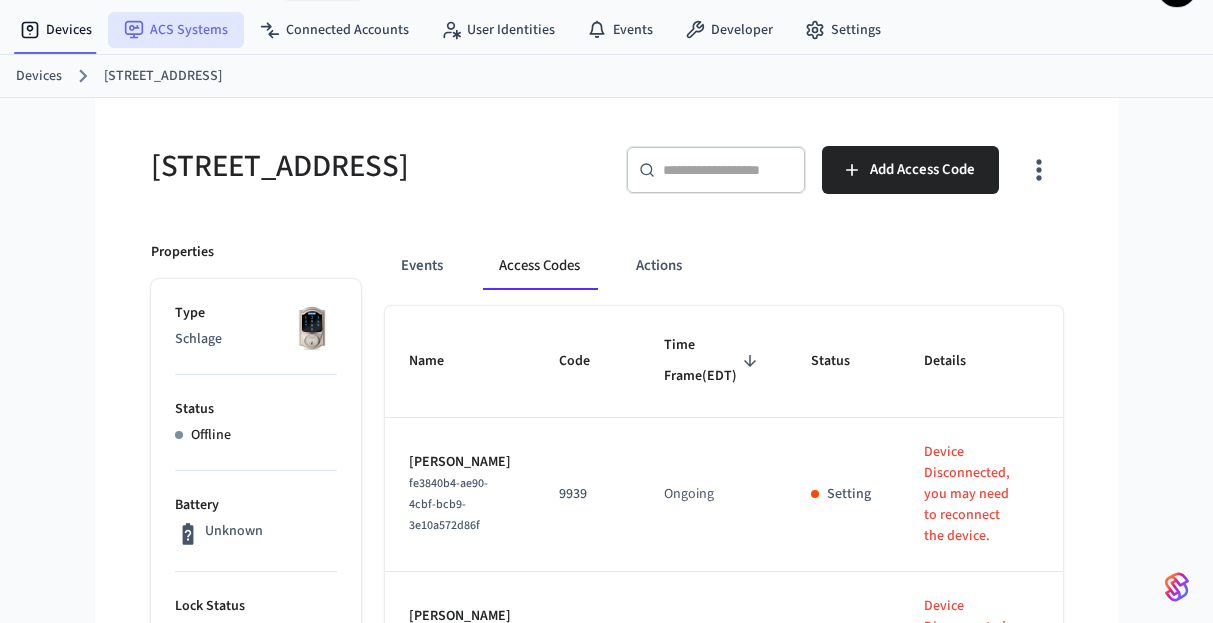 drag, startPoint x: 42, startPoint y: 77, endPoint x: 118, endPoint y: 82, distance: 76.1643 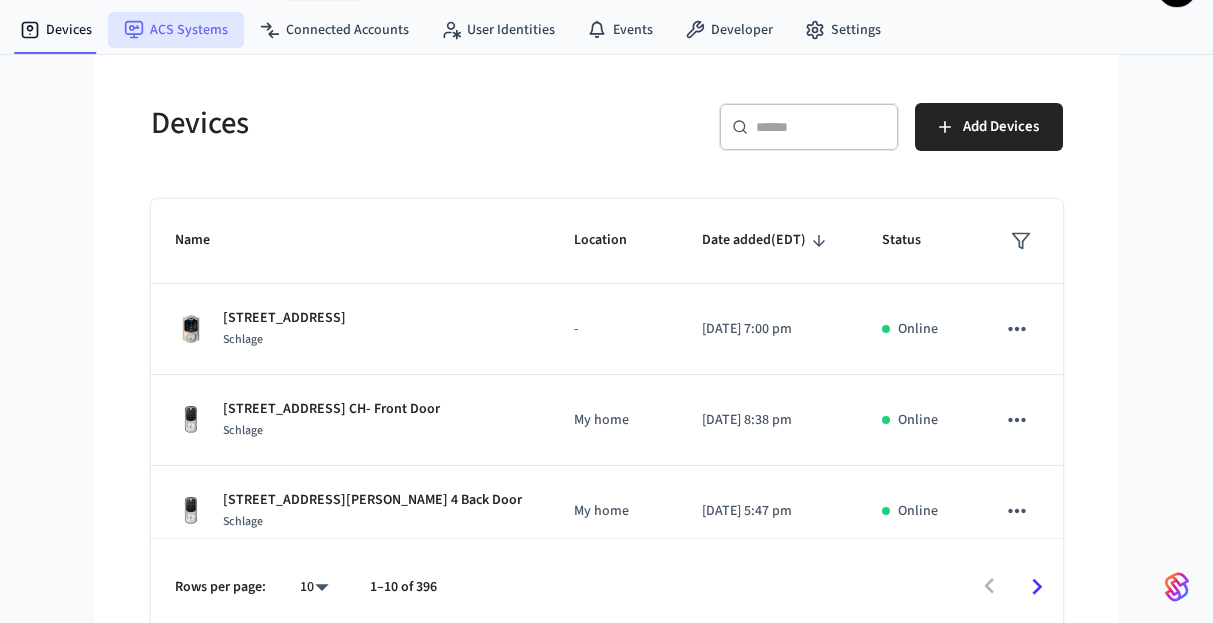 scroll, scrollTop: 0, scrollLeft: 0, axis: both 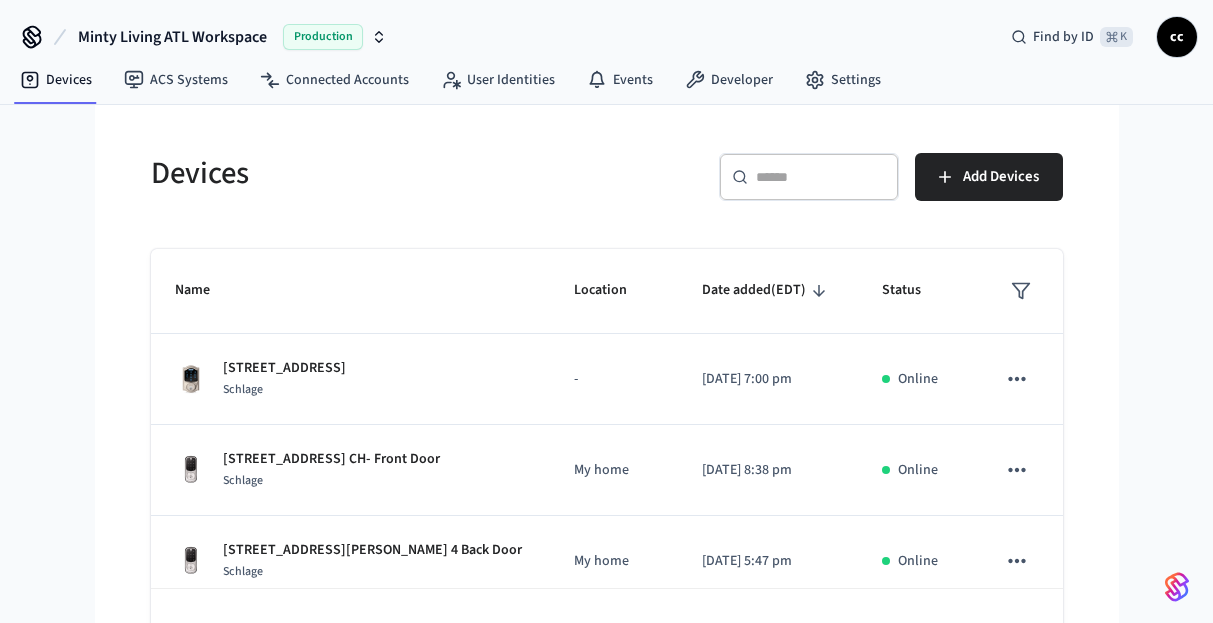 click at bounding box center [821, 177] 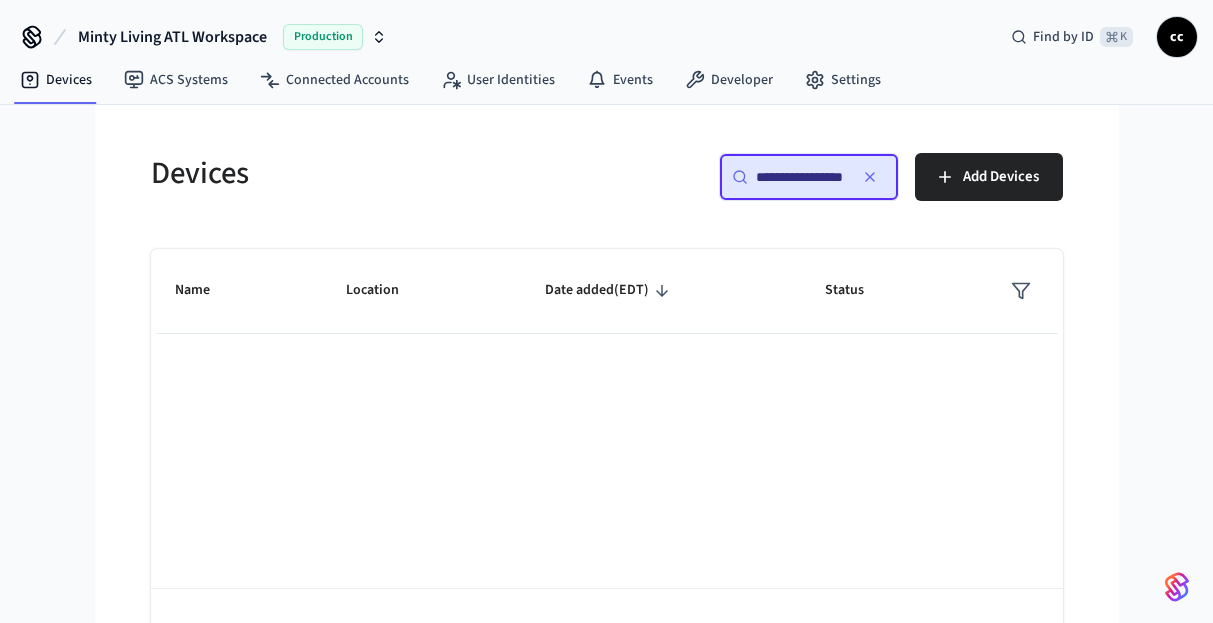 scroll, scrollTop: 0, scrollLeft: 0, axis: both 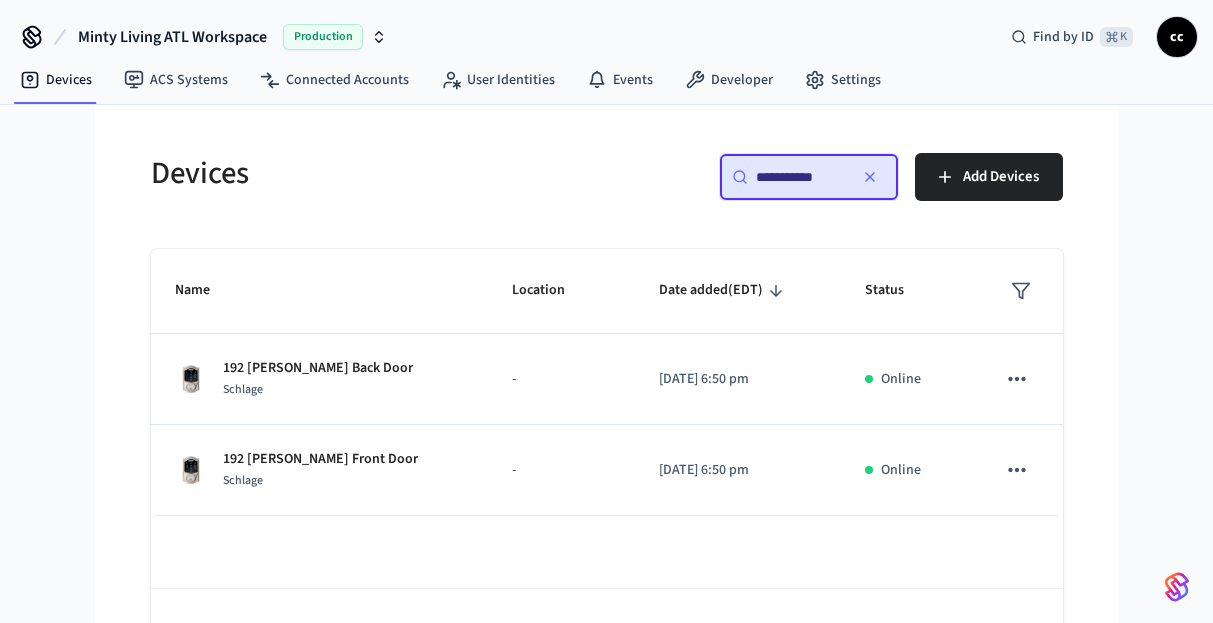 type on "**********" 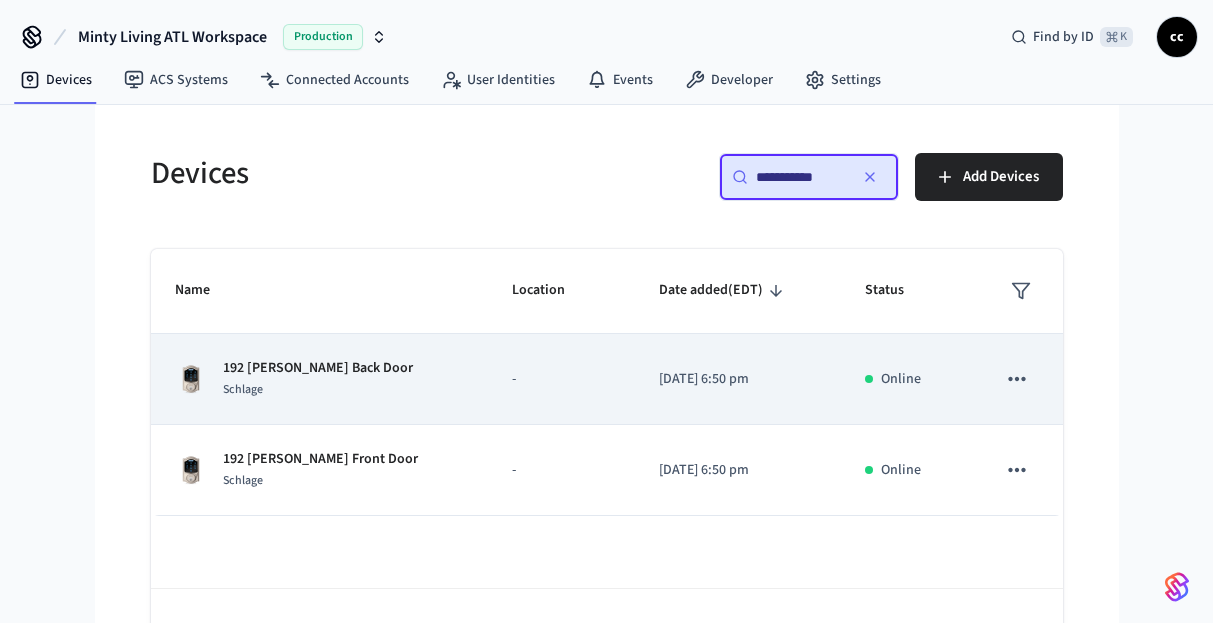 click on "192 [PERSON_NAME] Back Door Schlage" at bounding box center [319, 379] 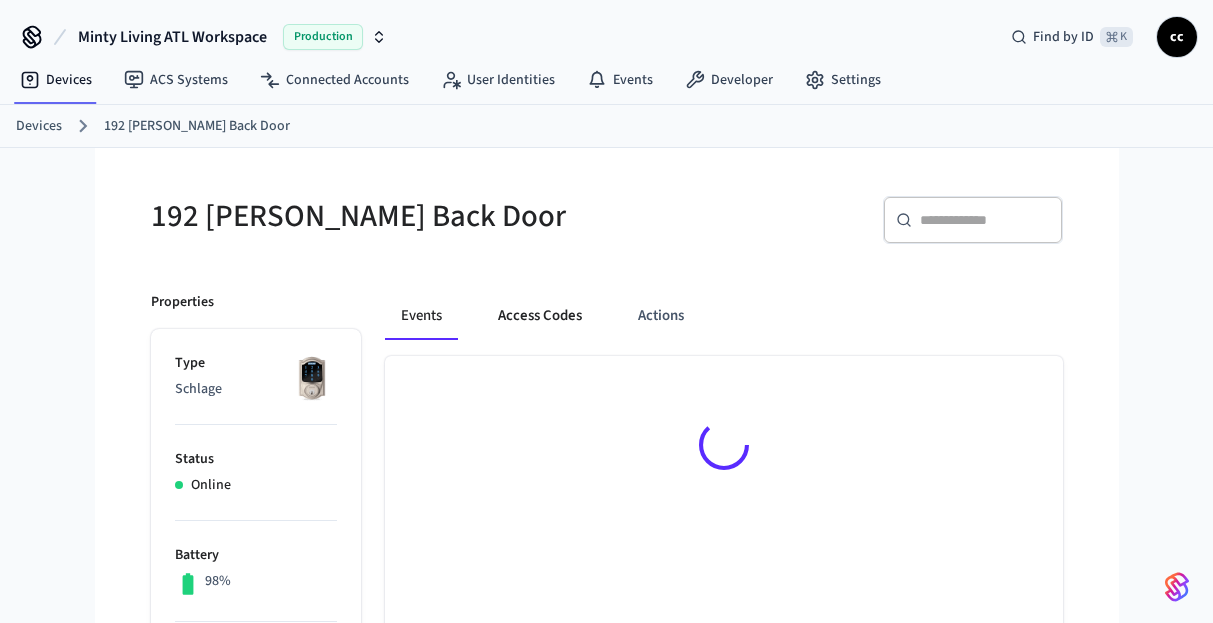 click on "Access Codes" at bounding box center [540, 316] 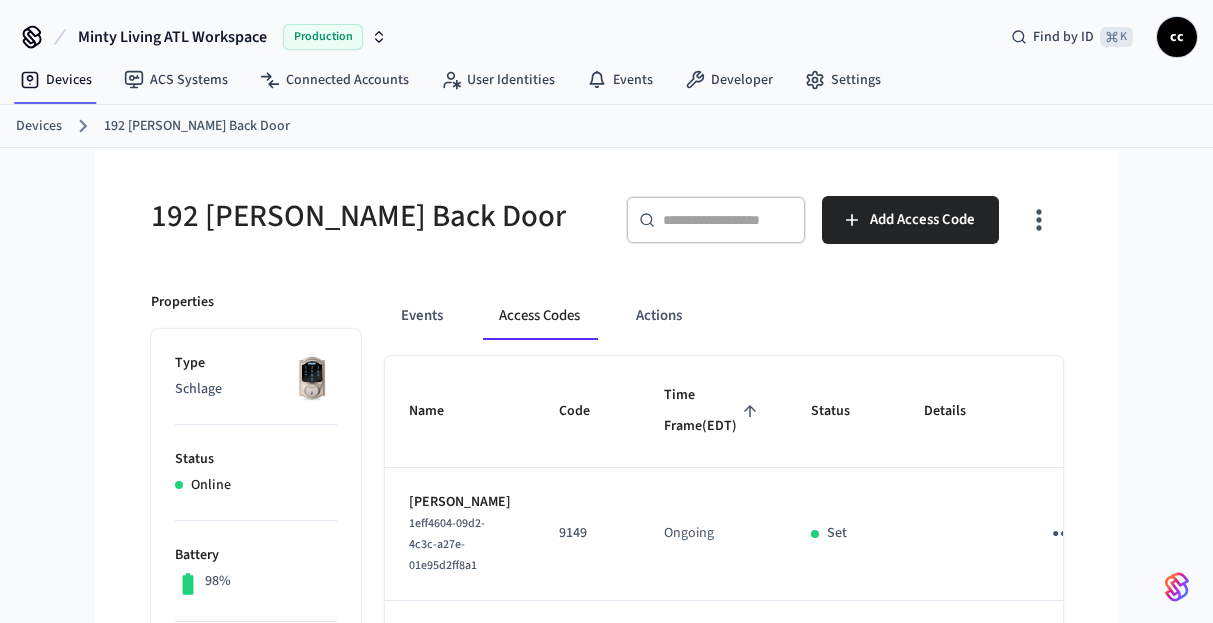 click on "Time Frame  (EDT)" at bounding box center (713, 411) 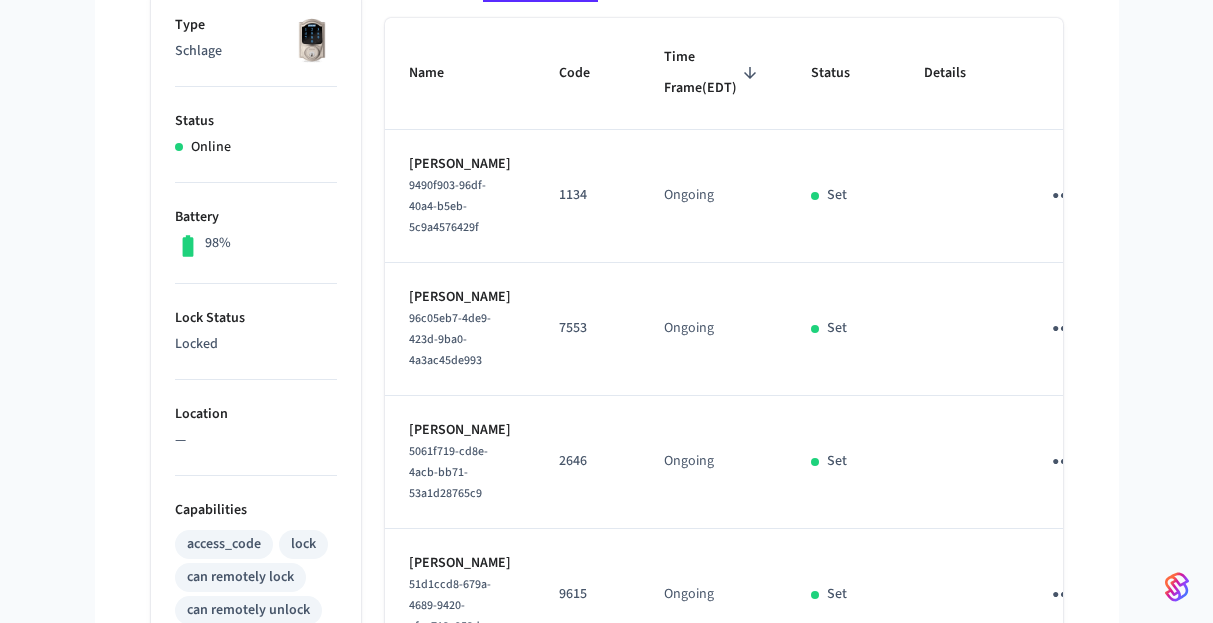scroll, scrollTop: 394, scrollLeft: 0, axis: vertical 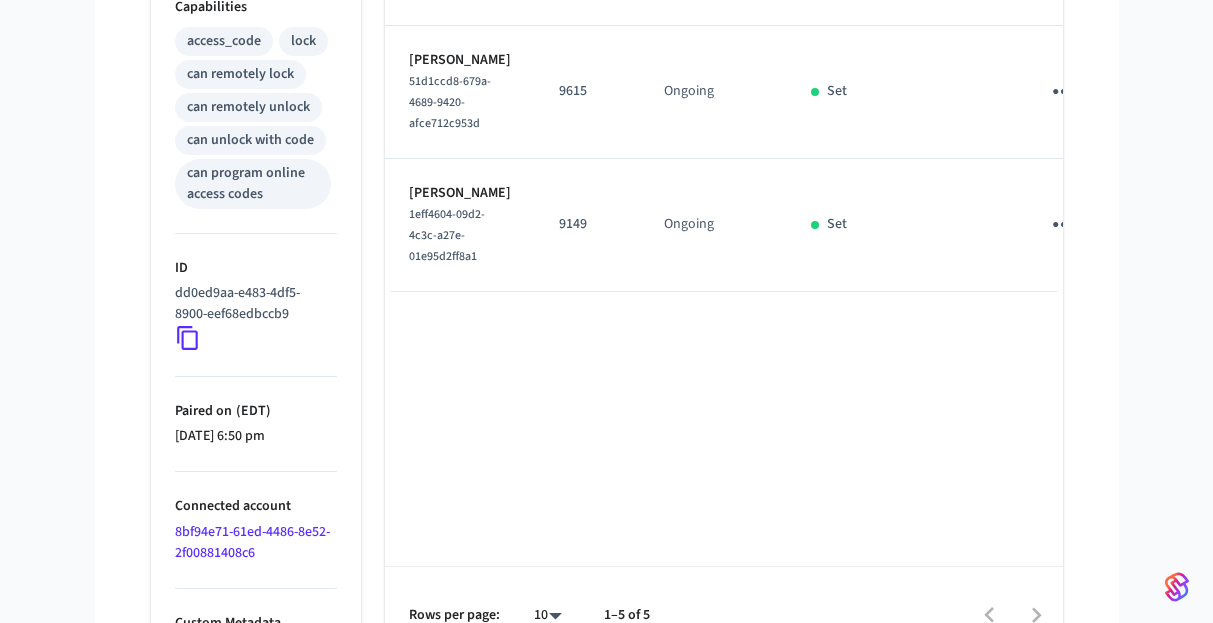 click 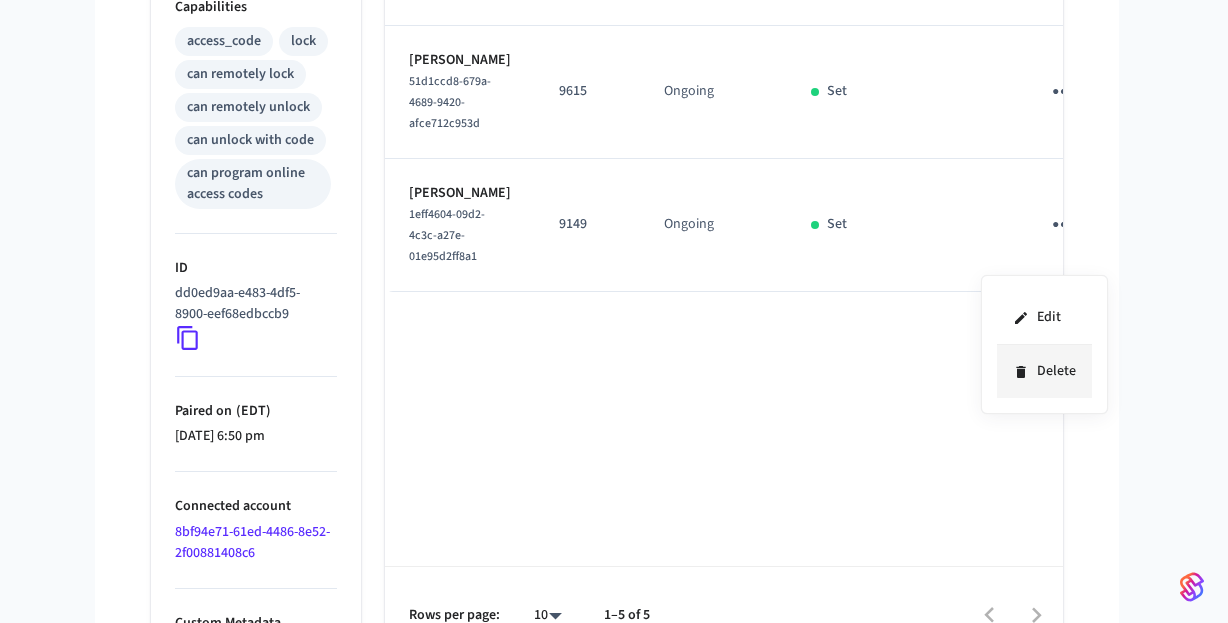 click on "Delete" at bounding box center (1044, 371) 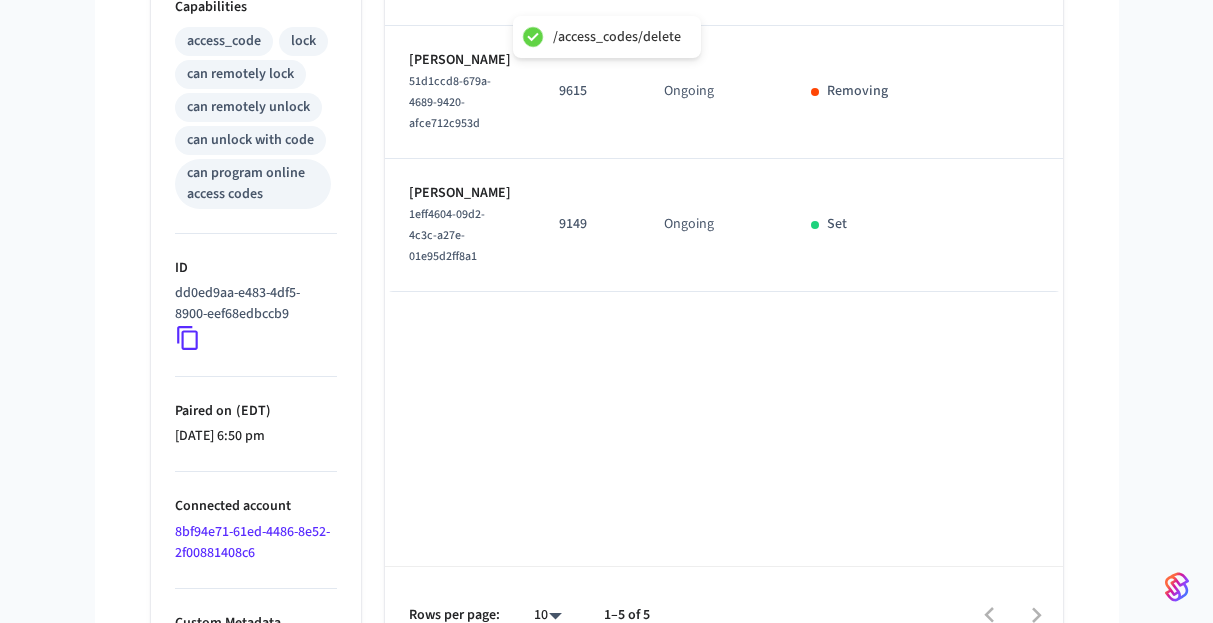 click 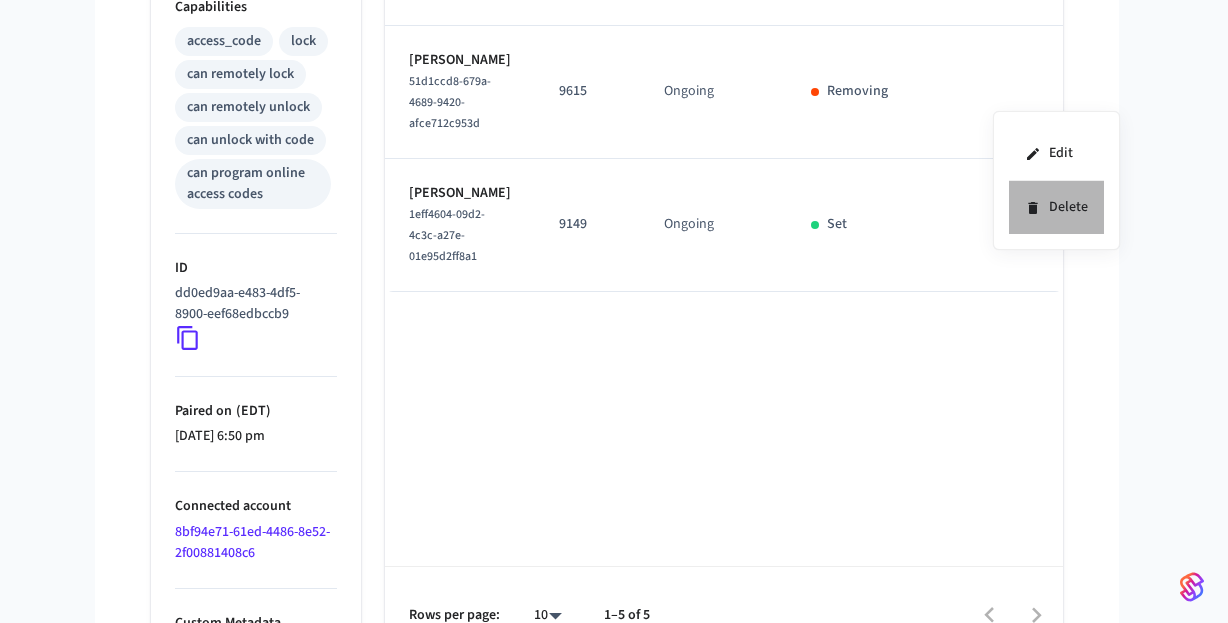 click on "Delete" at bounding box center (1056, 207) 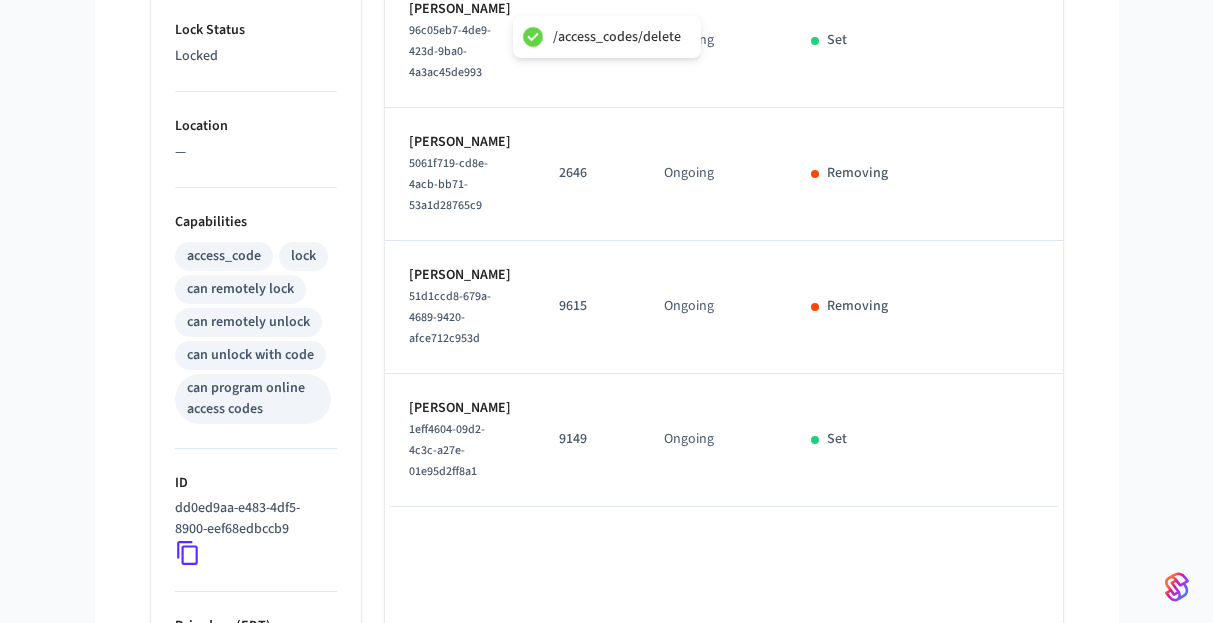 scroll, scrollTop: 607, scrollLeft: 0, axis: vertical 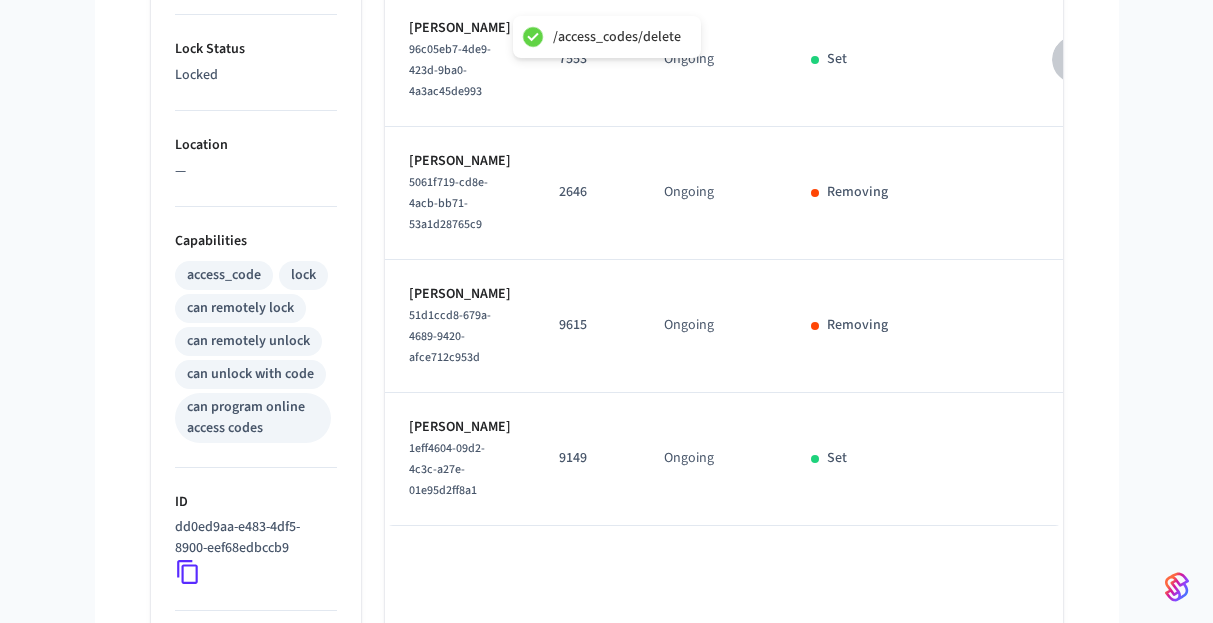 click 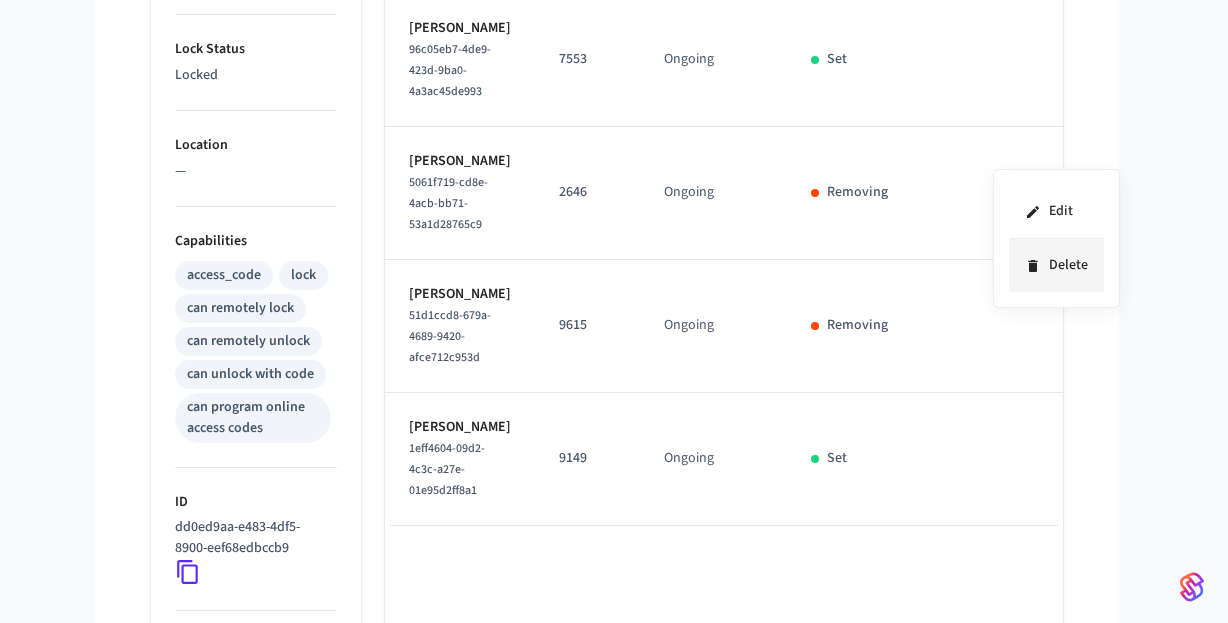 click 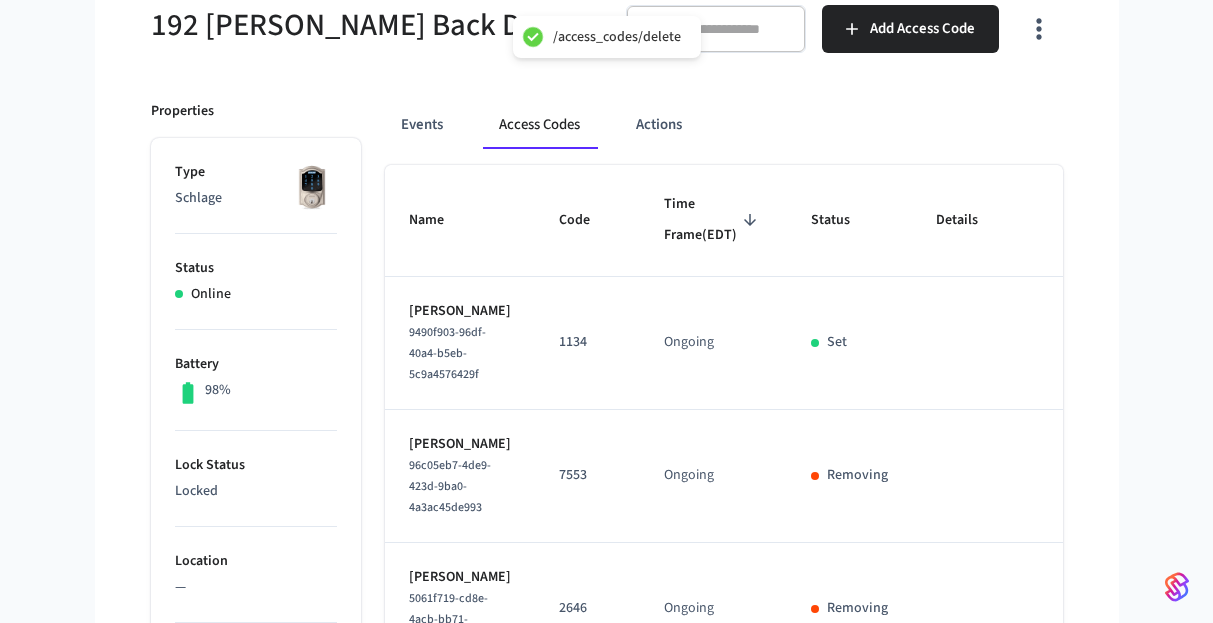 scroll, scrollTop: 109, scrollLeft: 0, axis: vertical 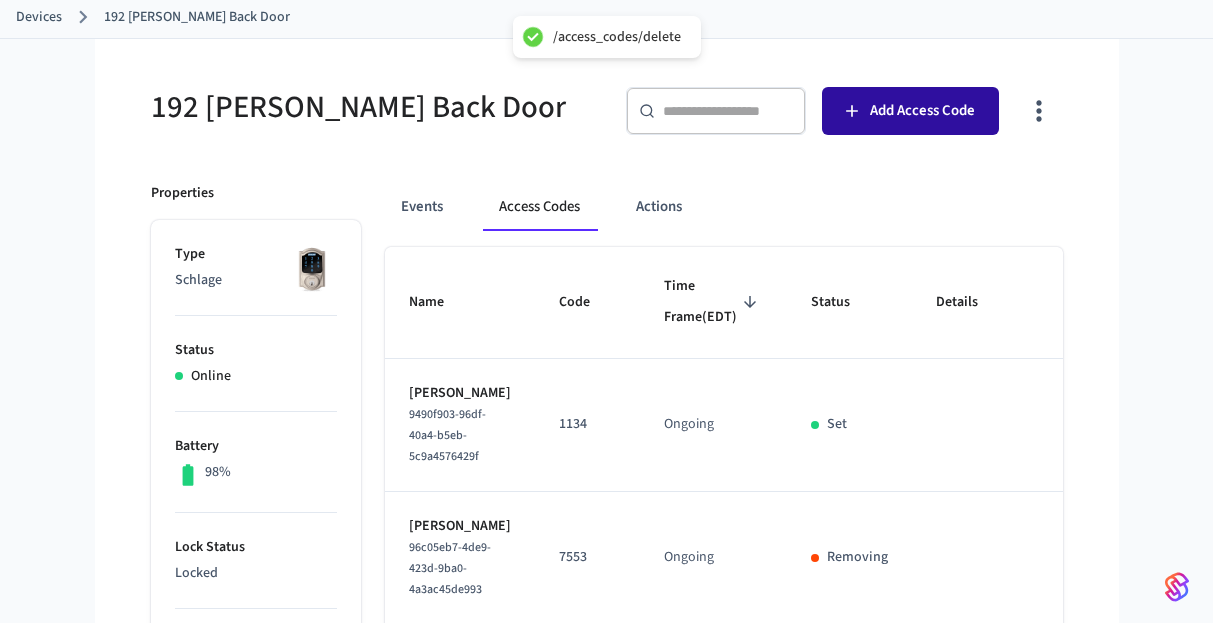 click on "Add Access Code" at bounding box center [922, 111] 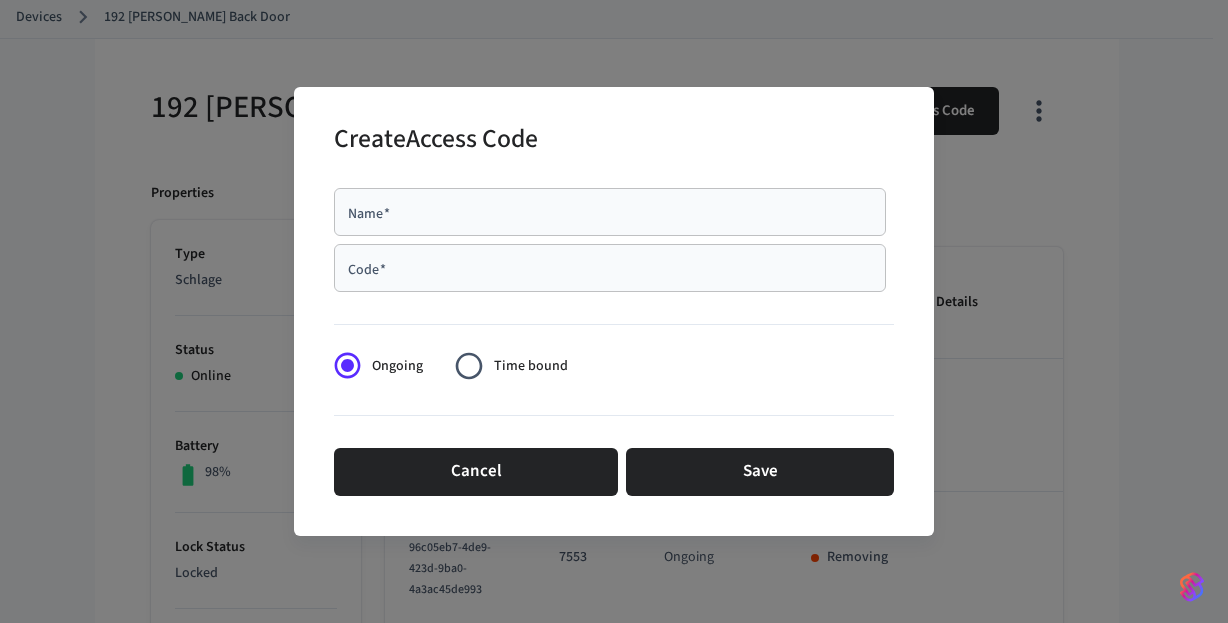 click on "Name   *" at bounding box center [610, 212] 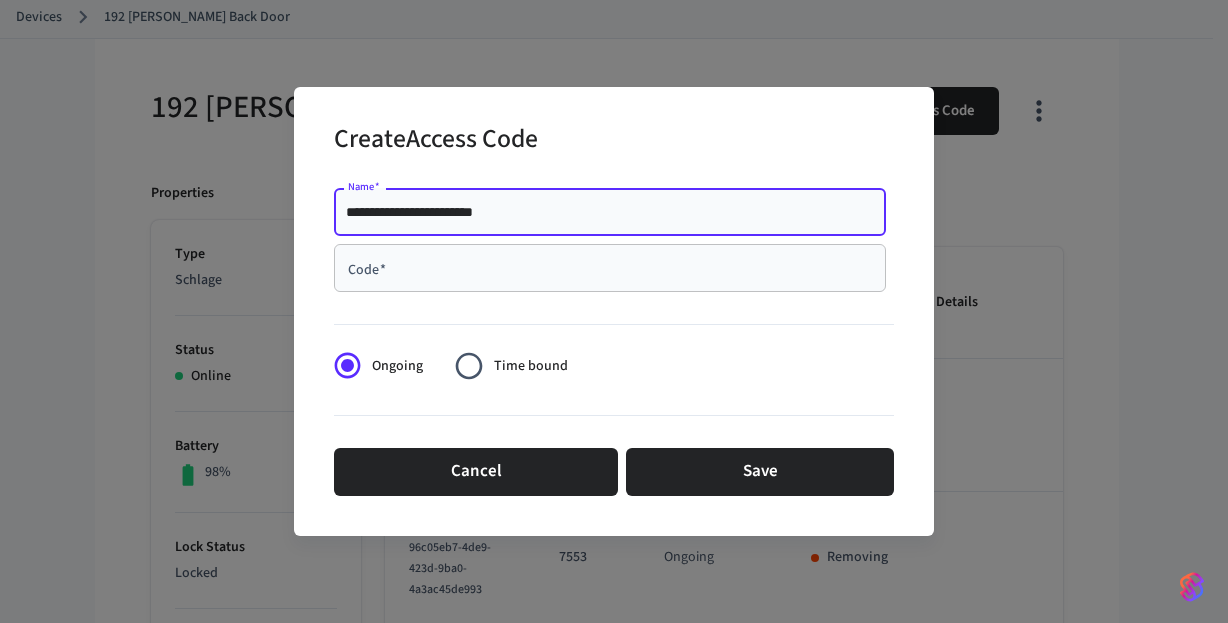 type on "**********" 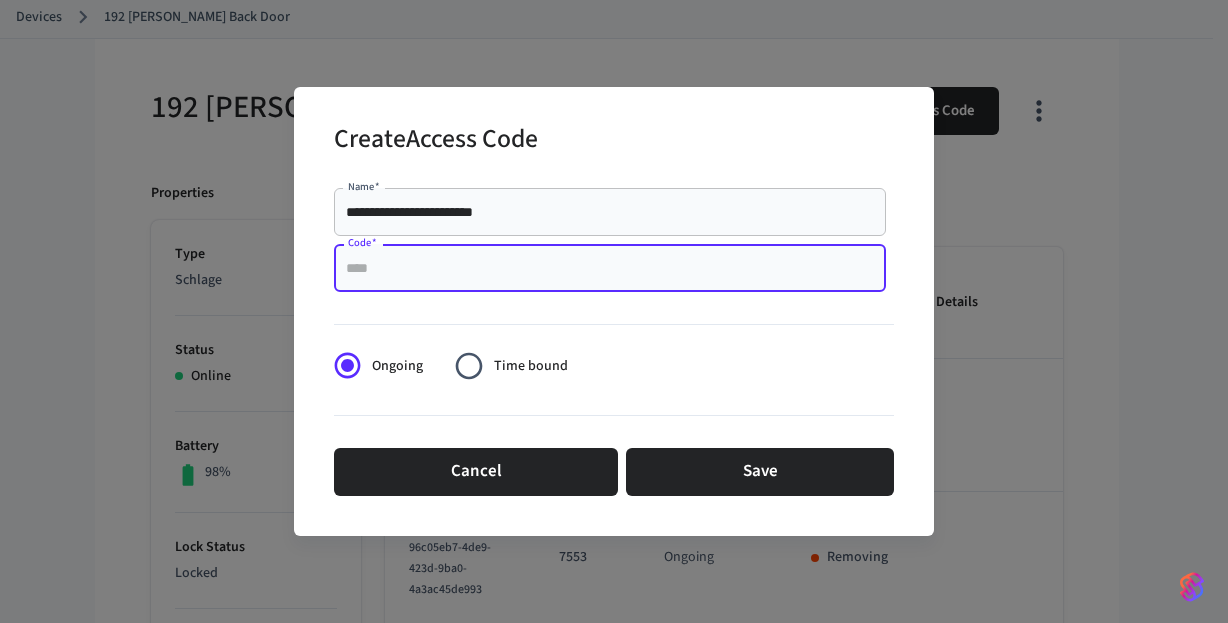 paste on "****" 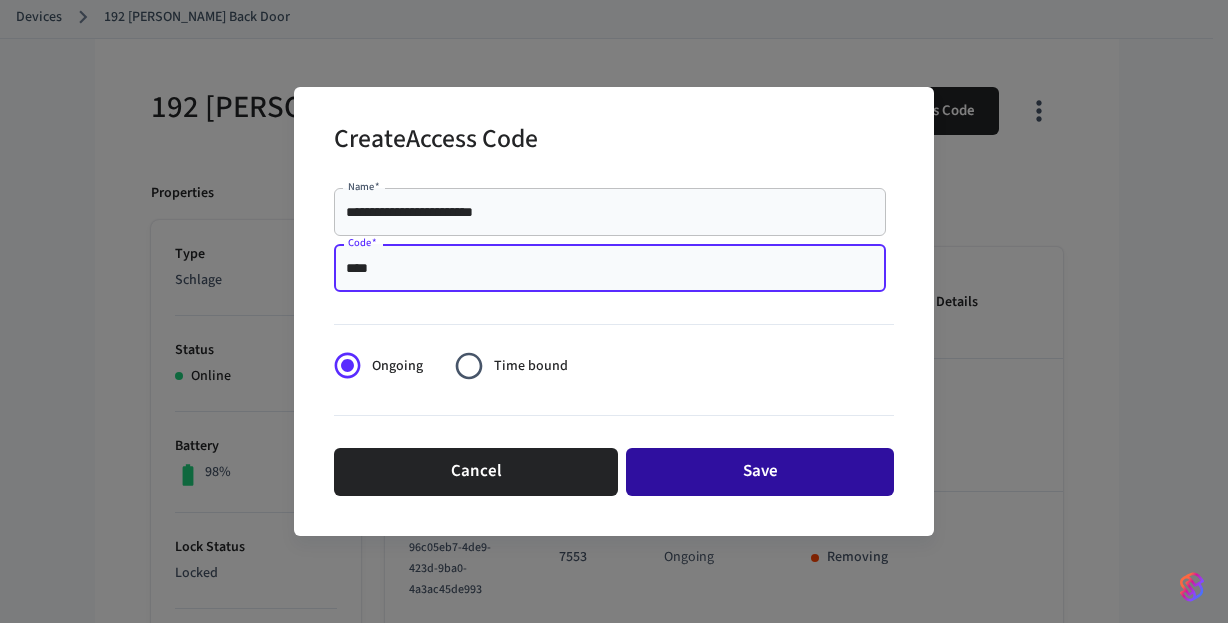 type on "****" 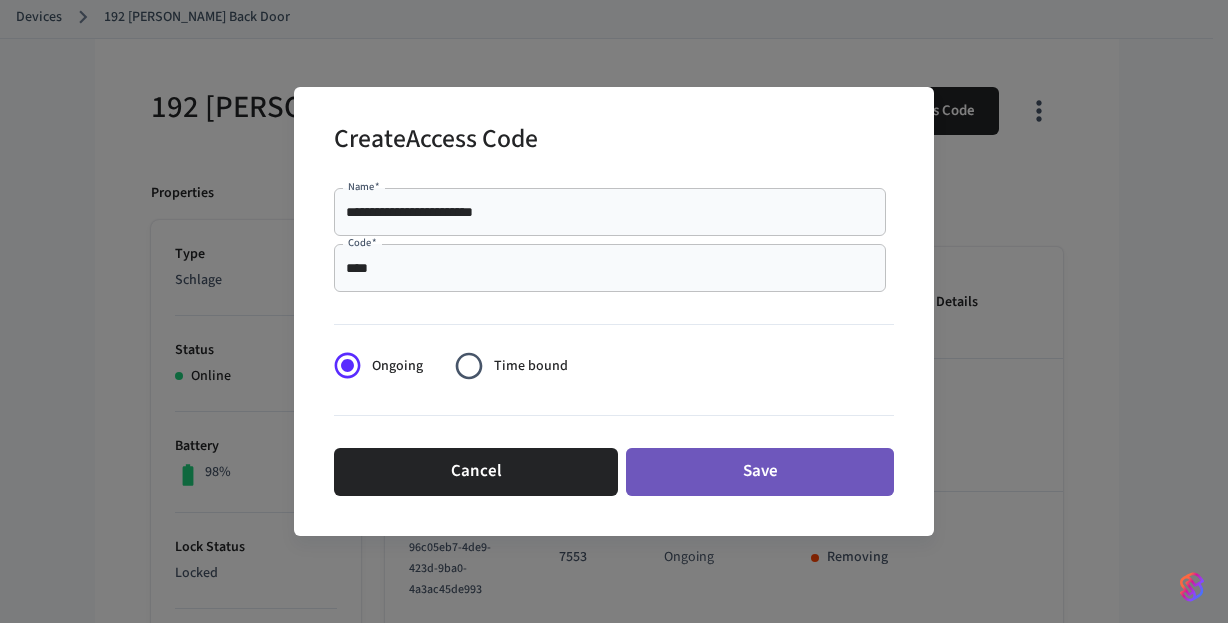 click on "Save" at bounding box center (760, 472) 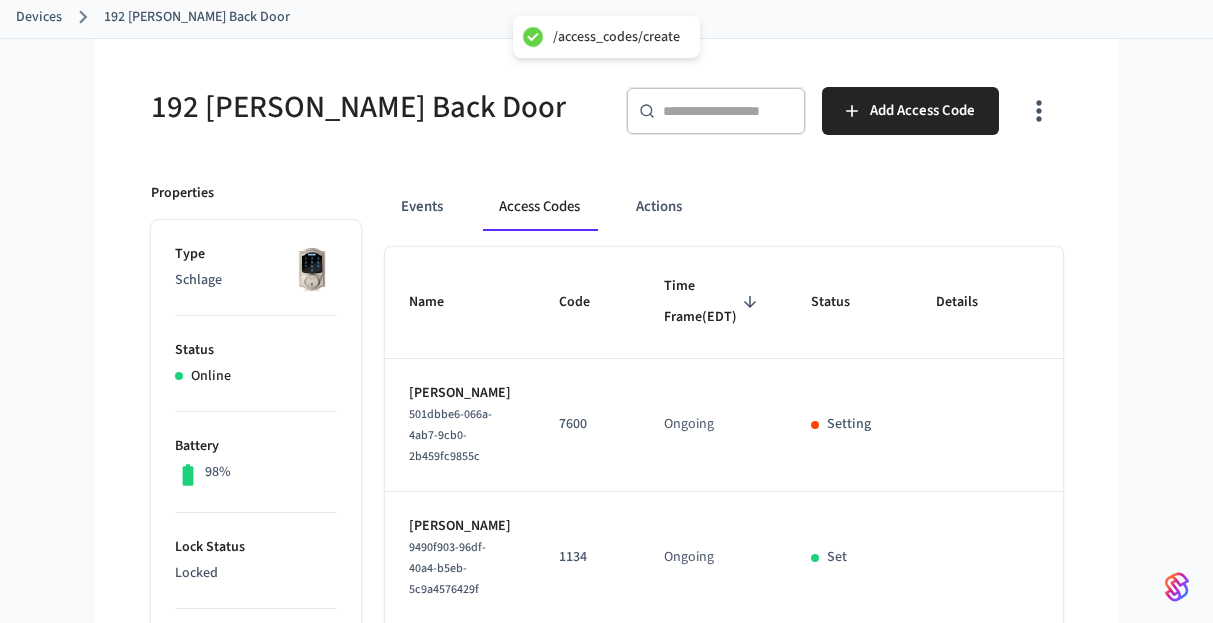 click on "192 [PERSON_NAME] Back Door" at bounding box center [373, 107] 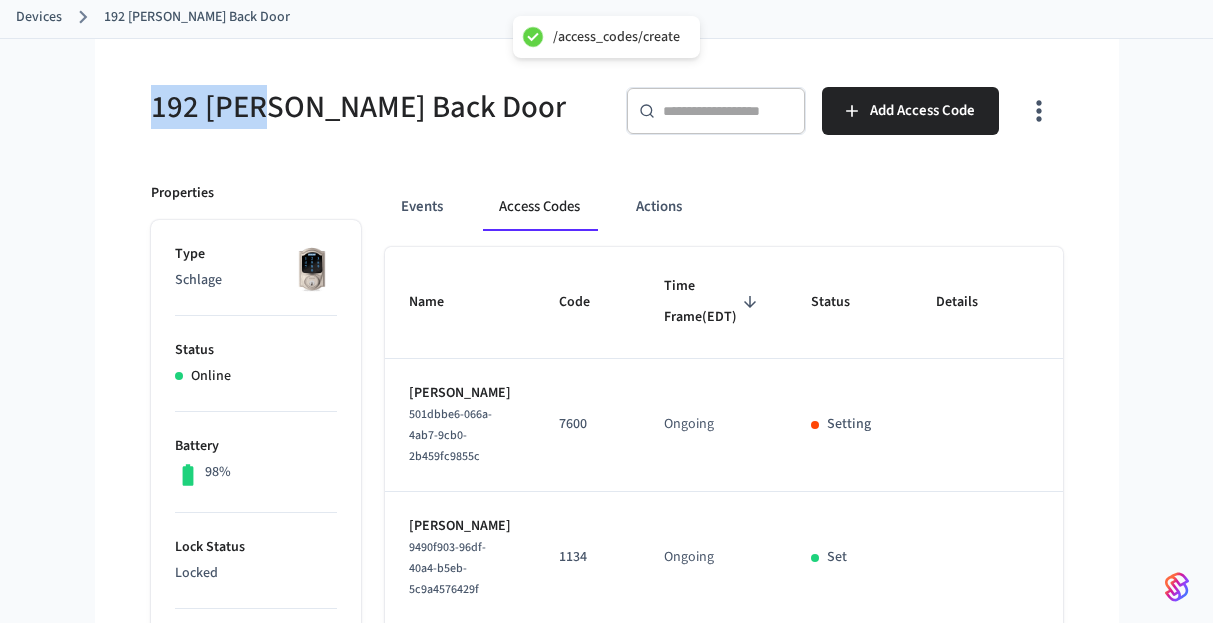 drag, startPoint x: 176, startPoint y: 98, endPoint x: 125, endPoint y: 96, distance: 51.0392 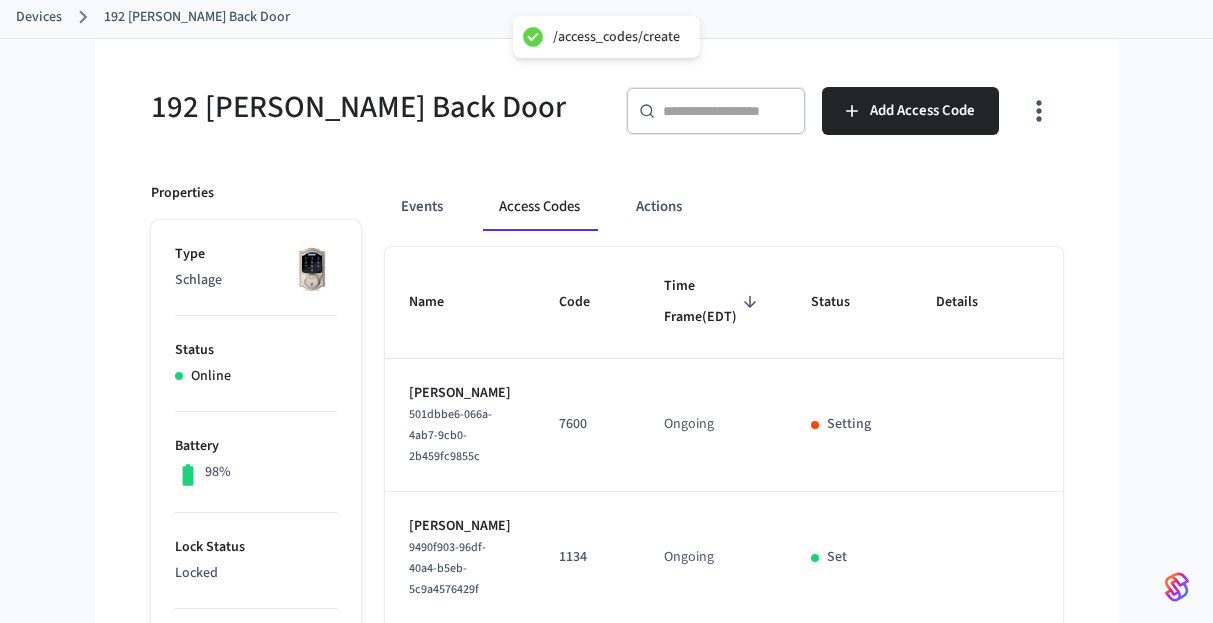 click on "Devices" at bounding box center (39, 17) 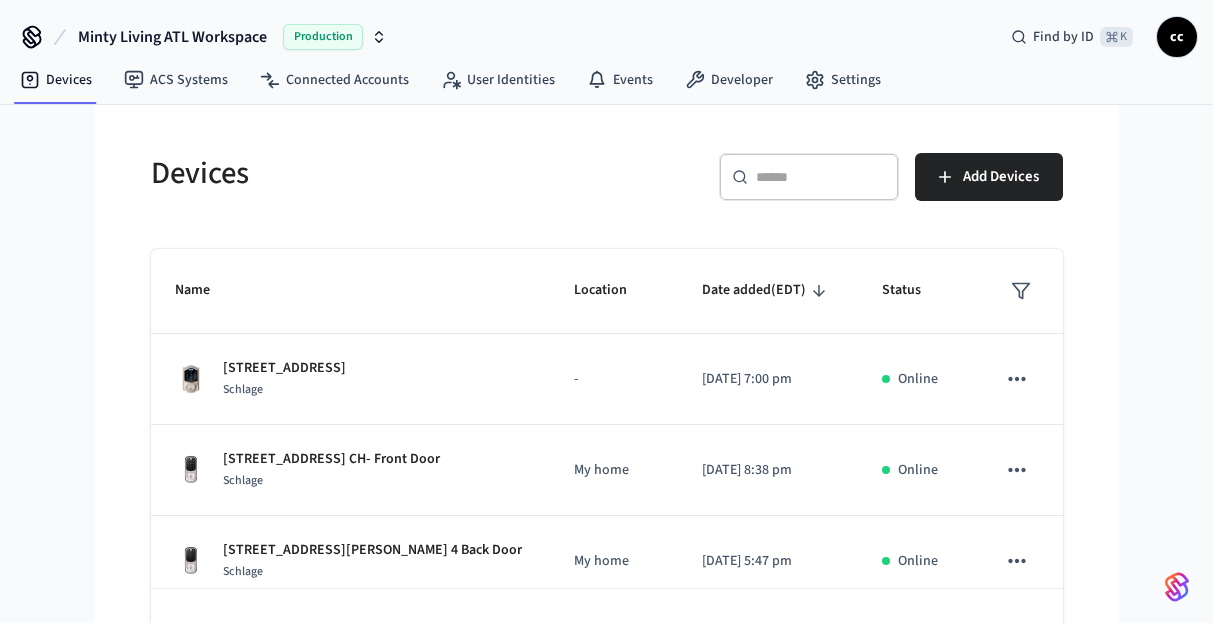 click on "​ ​" at bounding box center [809, 177] 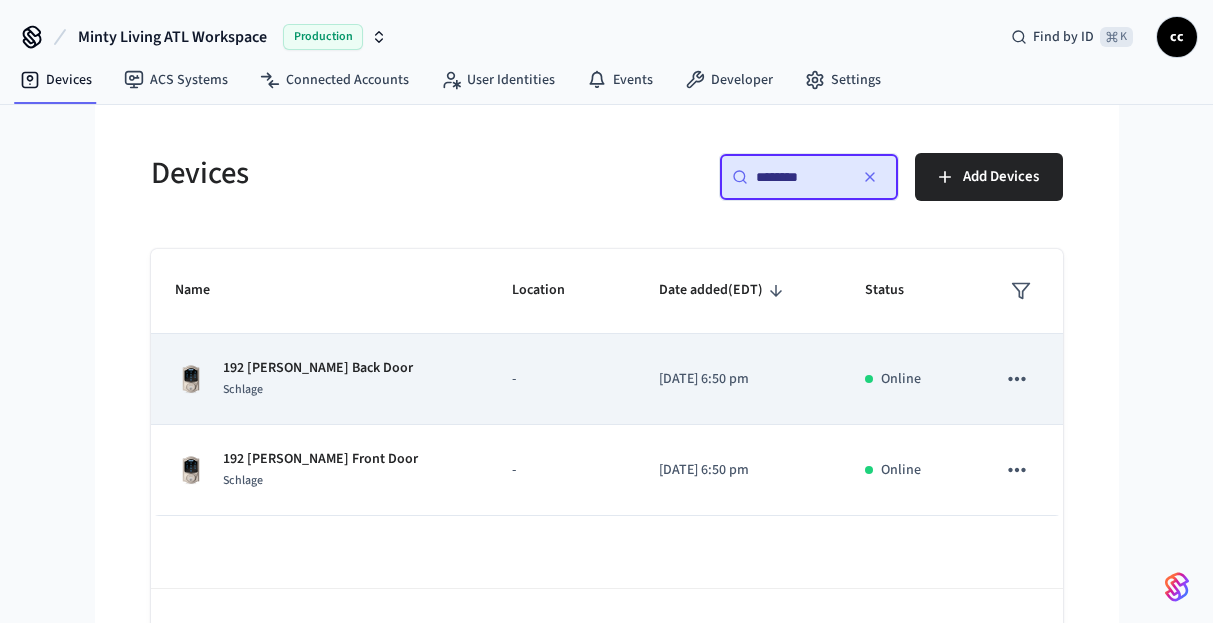 type on "********" 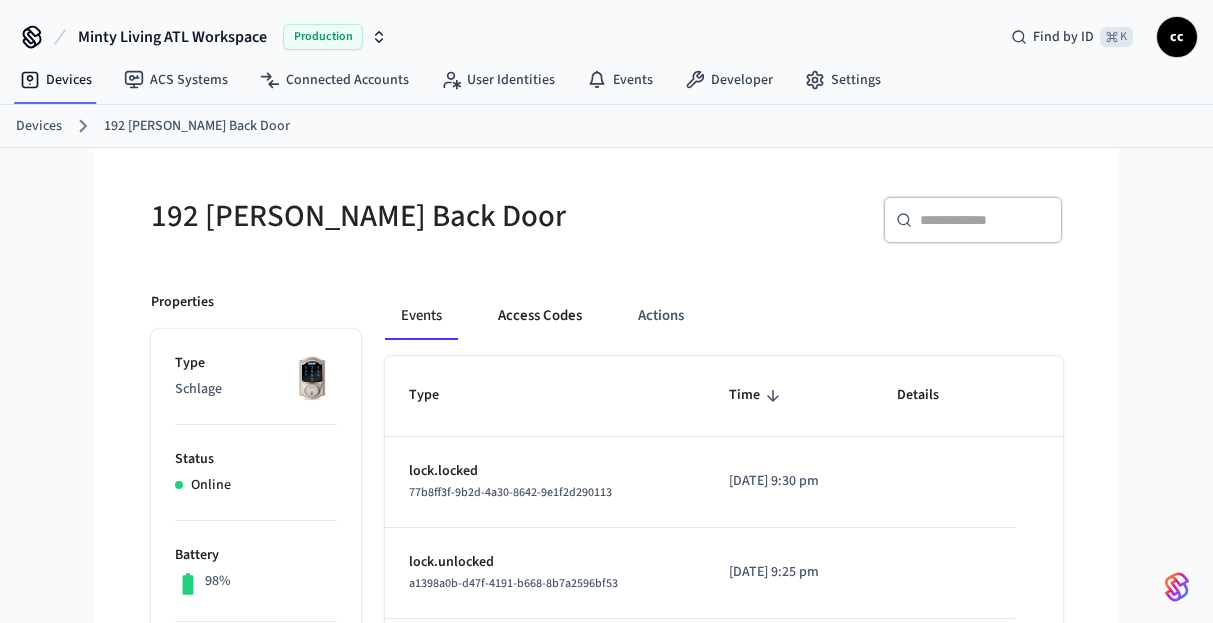 click on "Access Codes" at bounding box center (540, 316) 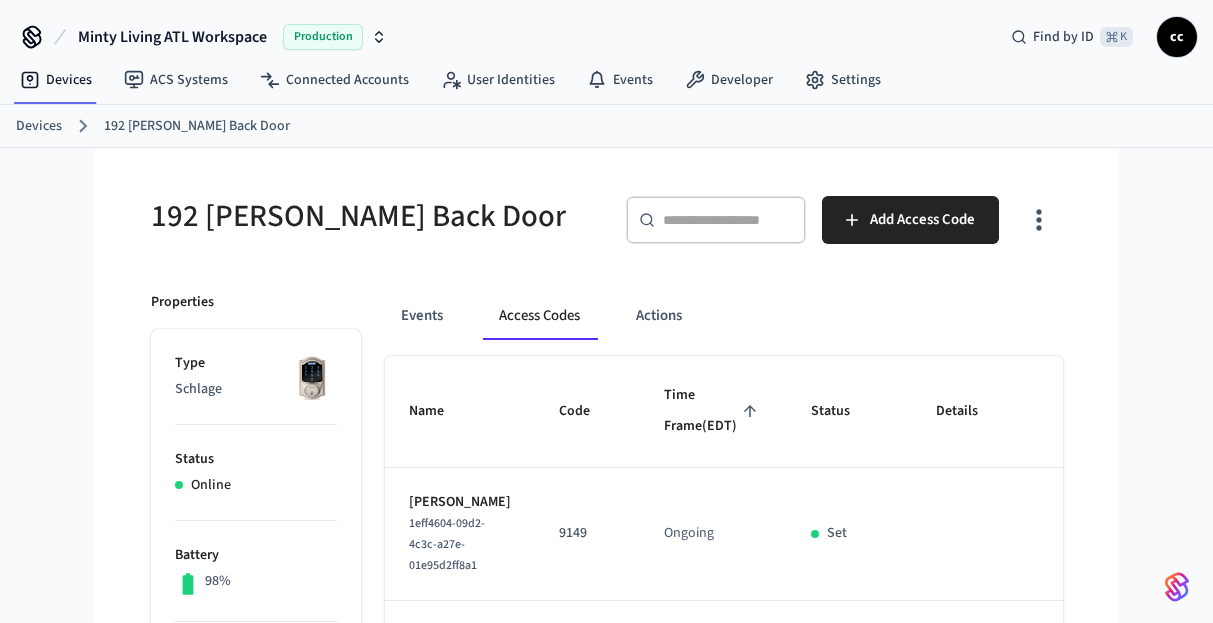 click on "Time Frame  (EDT)" at bounding box center (713, 411) 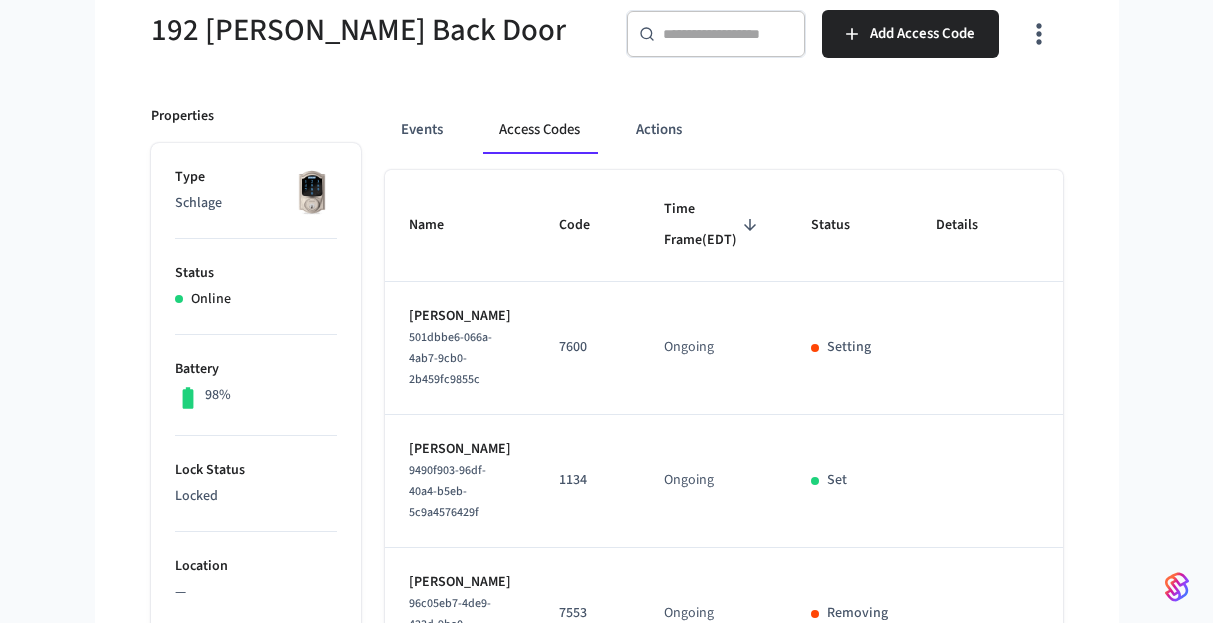 scroll, scrollTop: 170, scrollLeft: 0, axis: vertical 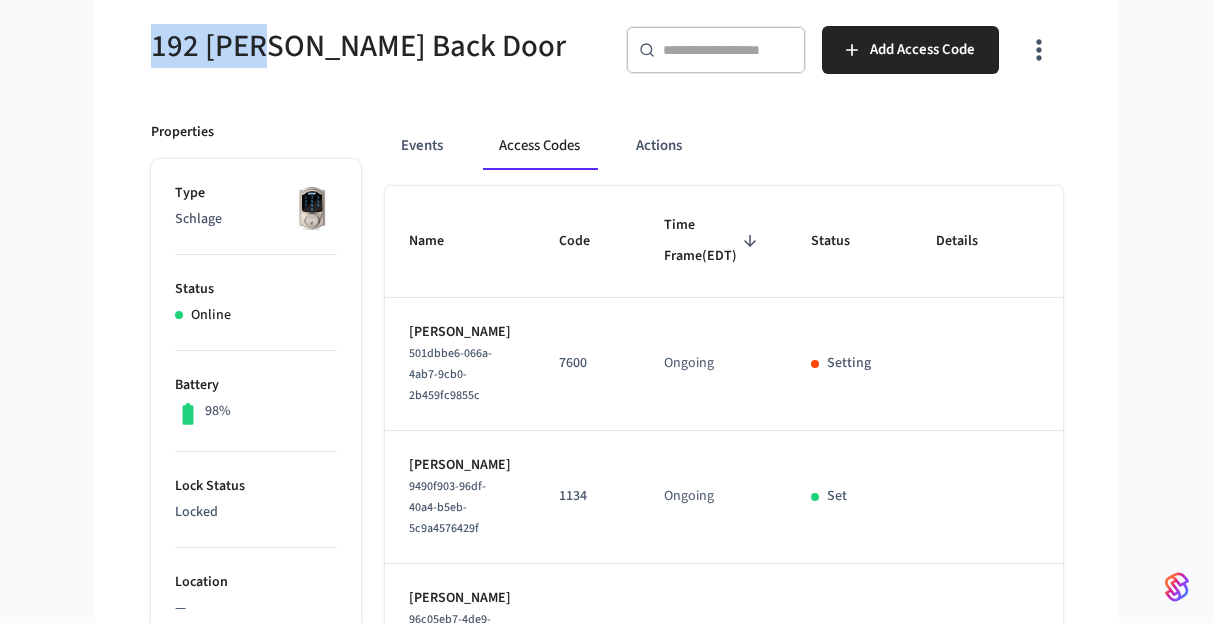 drag, startPoint x: 195, startPoint y: 49, endPoint x: 129, endPoint y: 37, distance: 67.08204 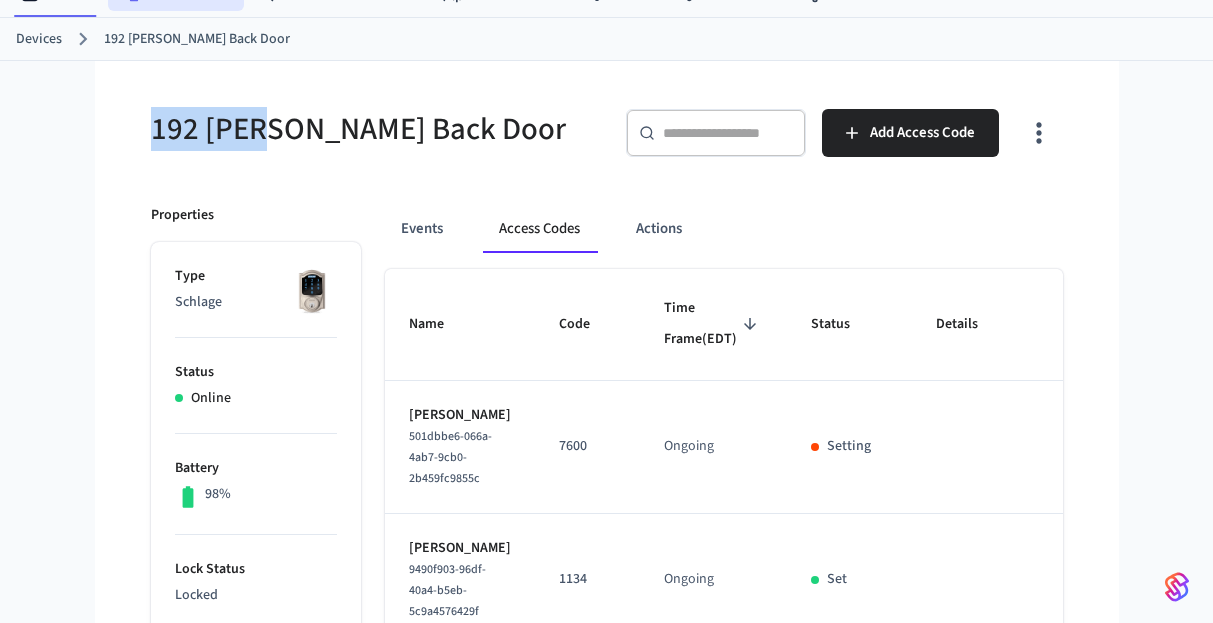 scroll, scrollTop: 0, scrollLeft: 0, axis: both 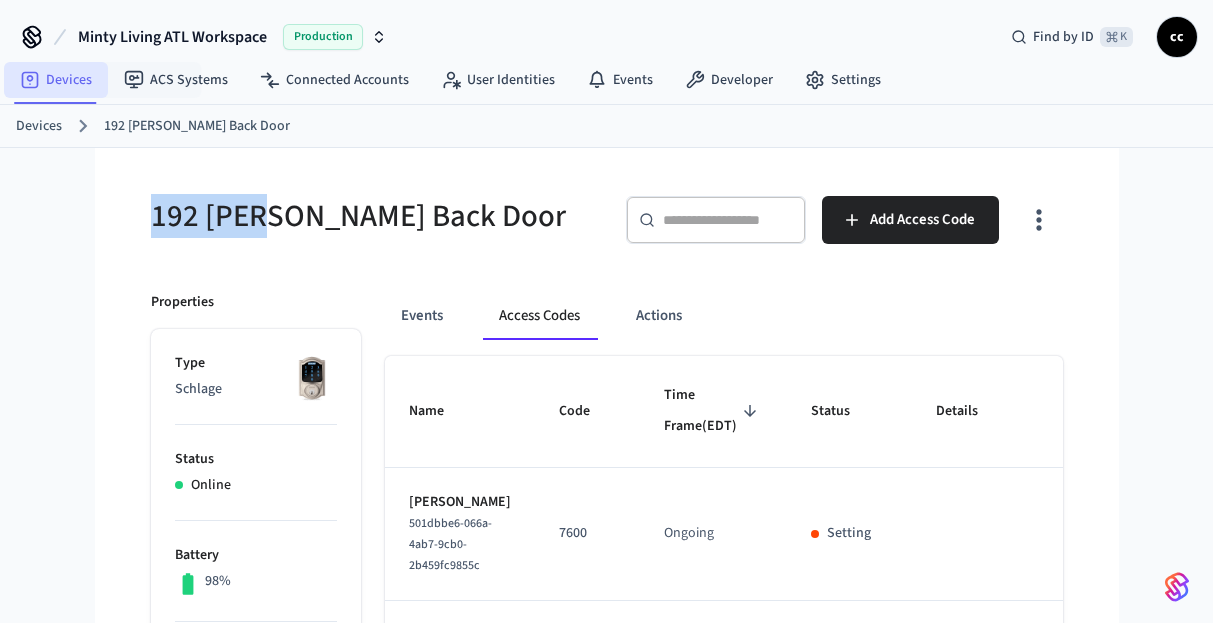 click on "Devices" at bounding box center [56, 80] 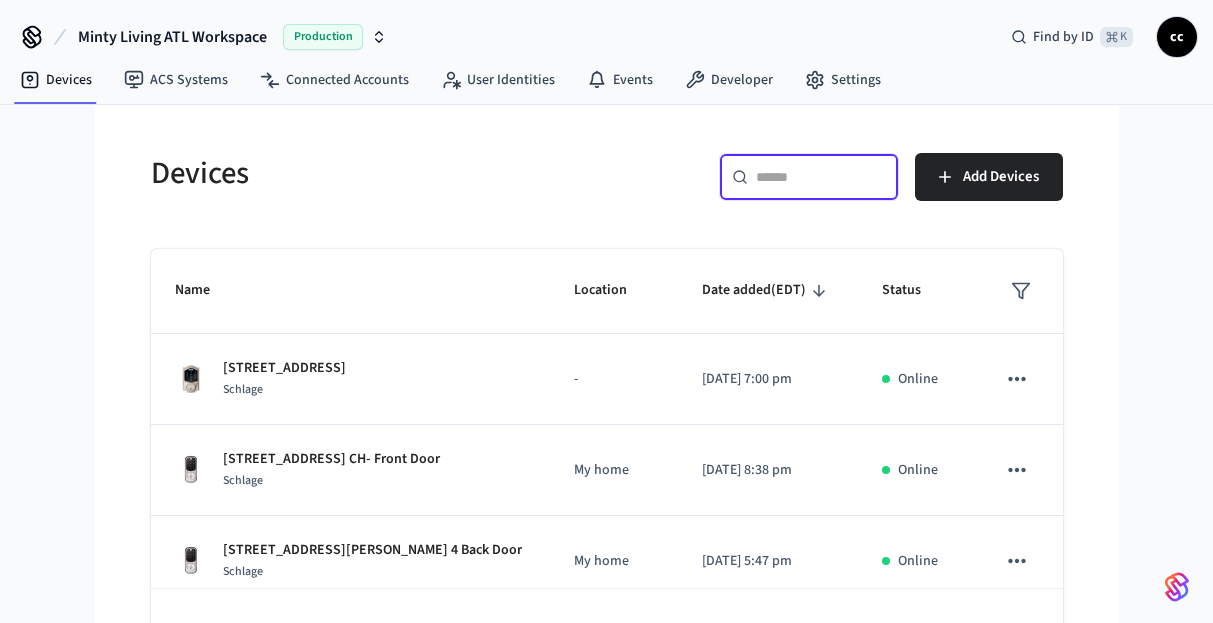 click at bounding box center (821, 177) 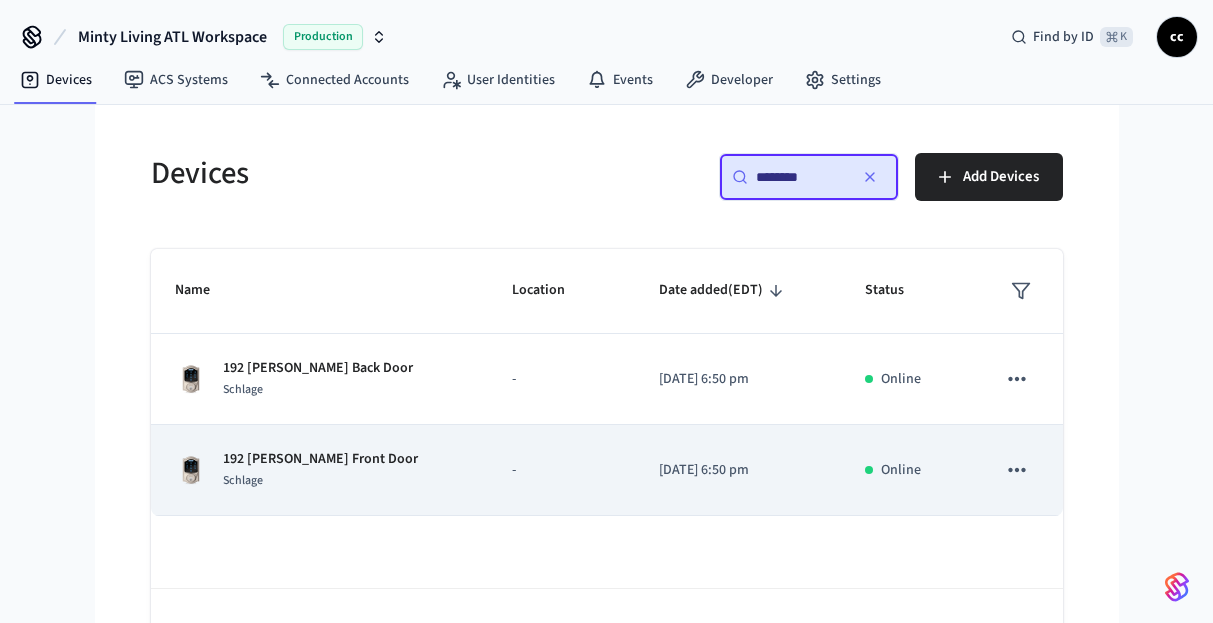 type on "********" 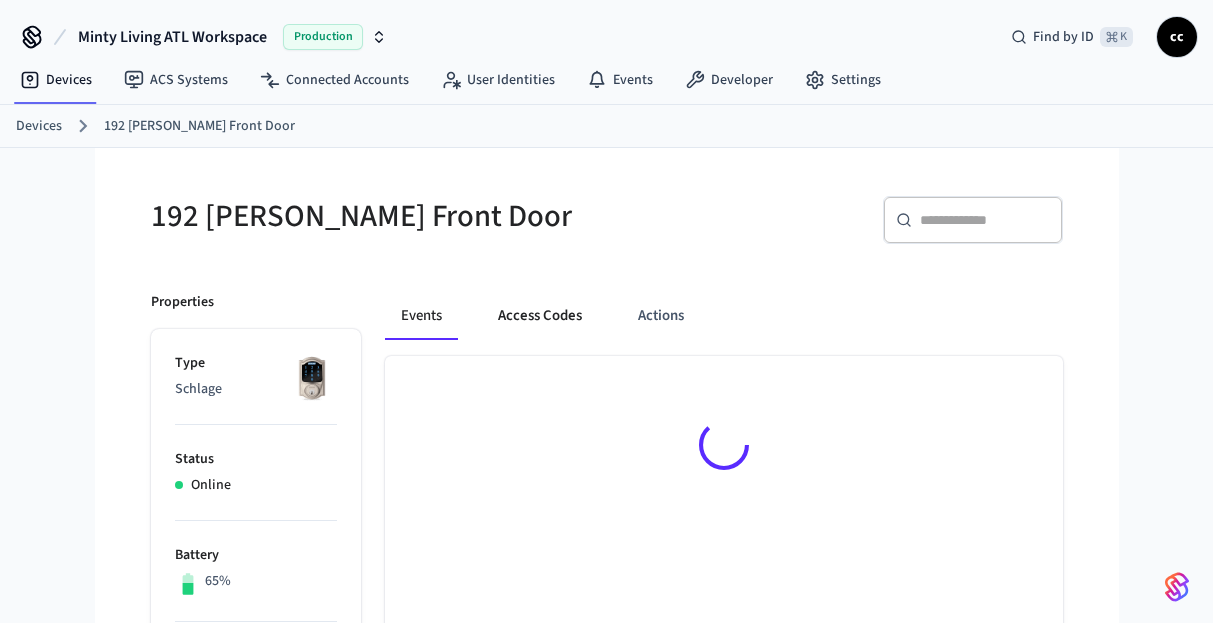 click on "Access Codes" at bounding box center [540, 316] 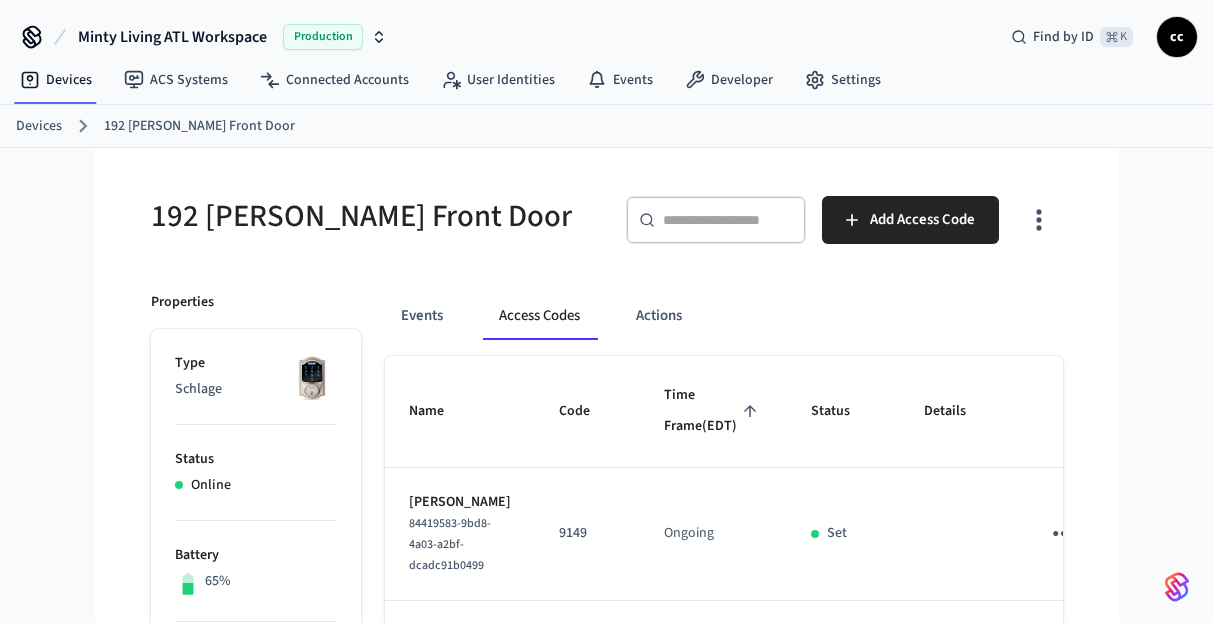 click on "Time Frame  (EDT)" at bounding box center (713, 411) 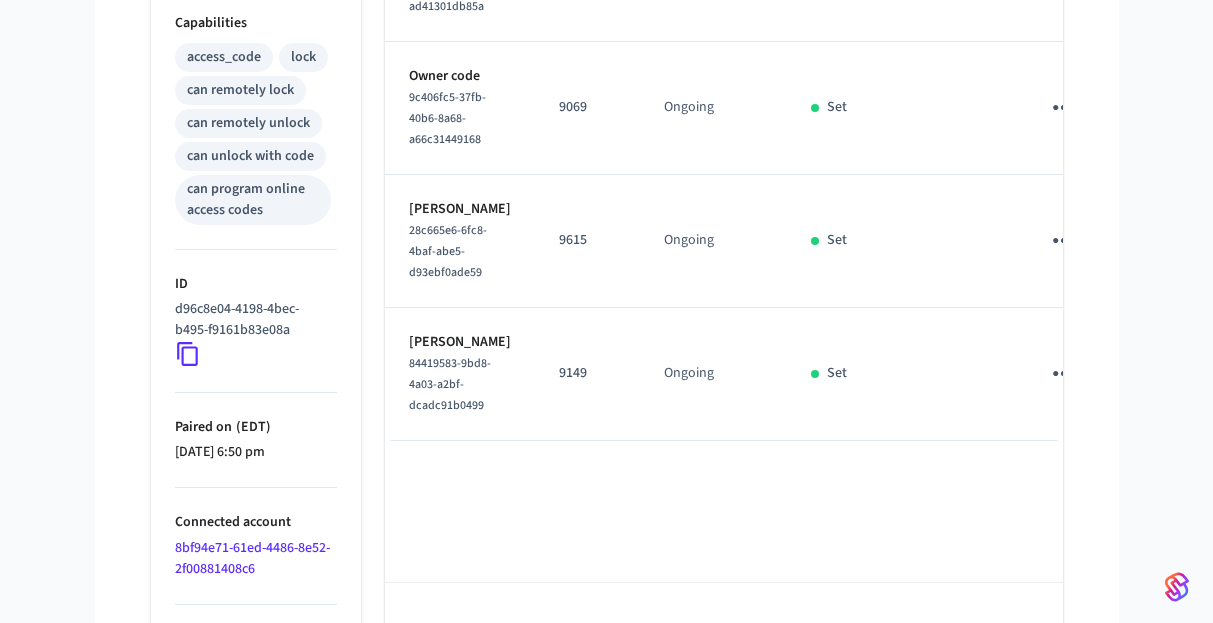 scroll, scrollTop: 853, scrollLeft: 0, axis: vertical 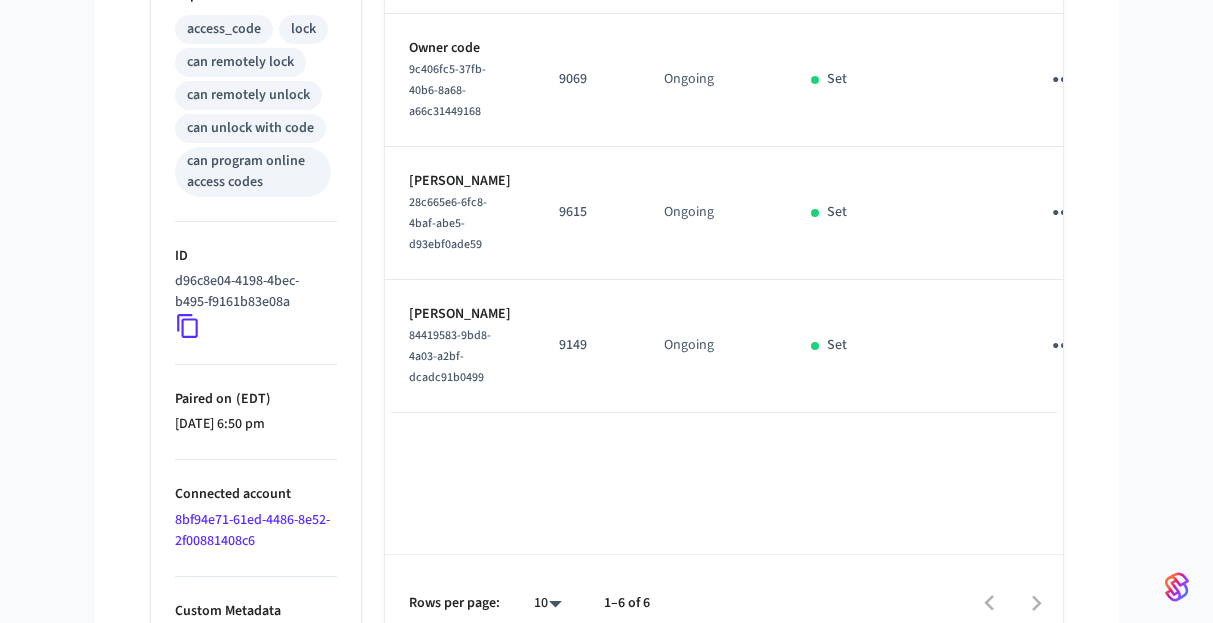 click 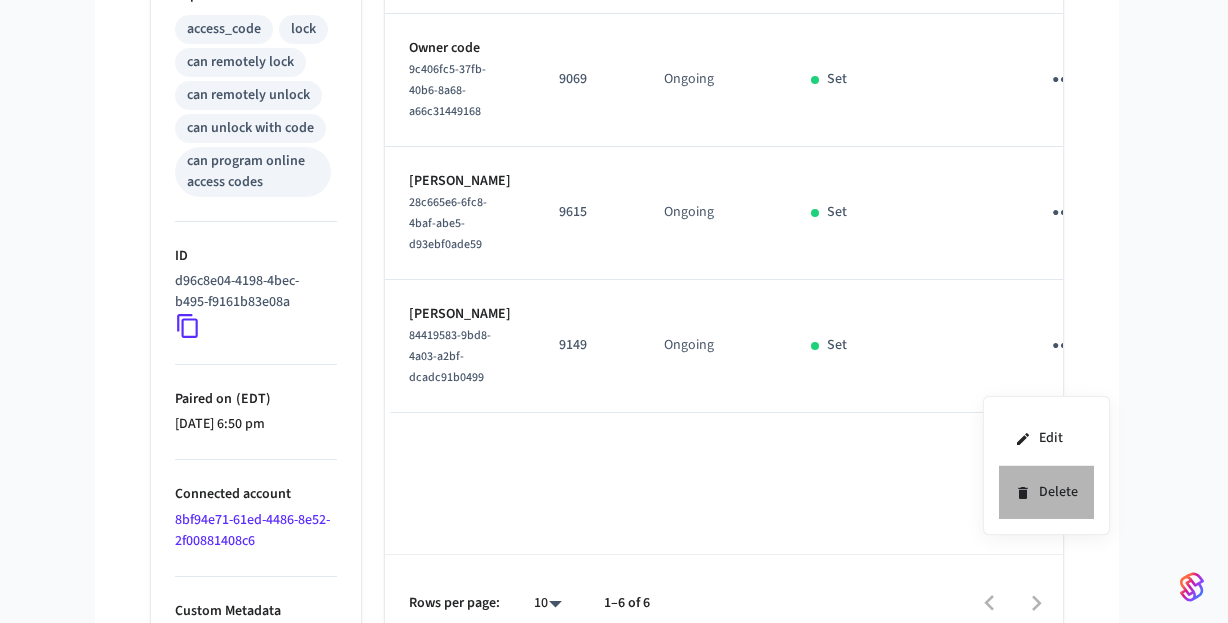 click on "Delete" at bounding box center [1046, 492] 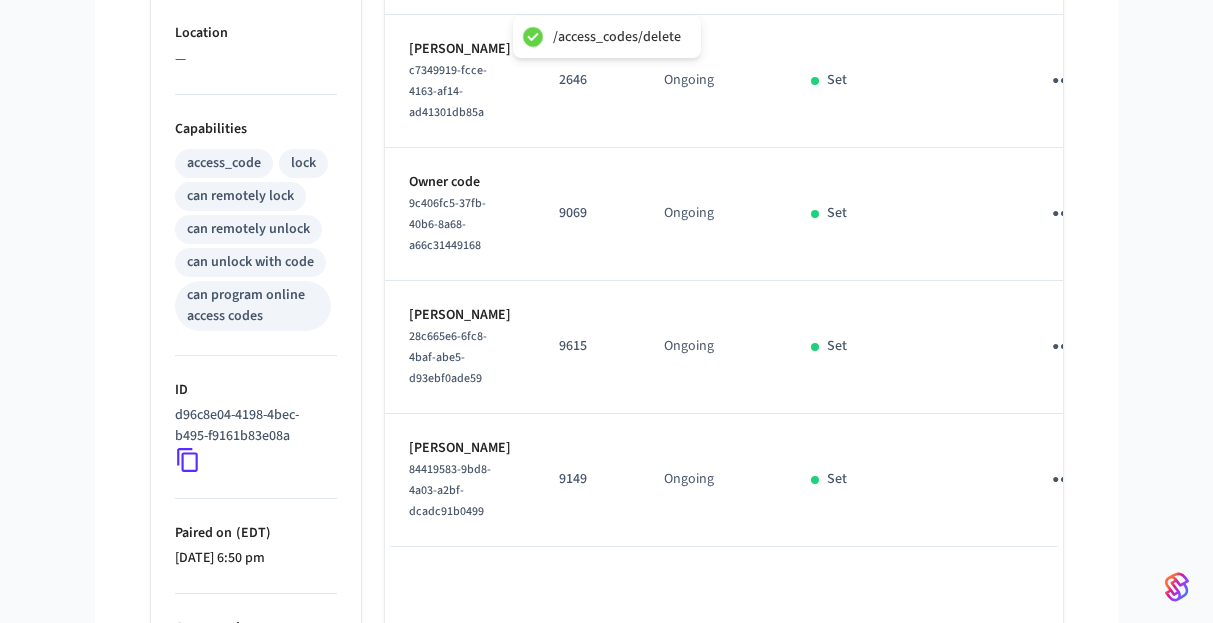 scroll, scrollTop: 719, scrollLeft: 0, axis: vertical 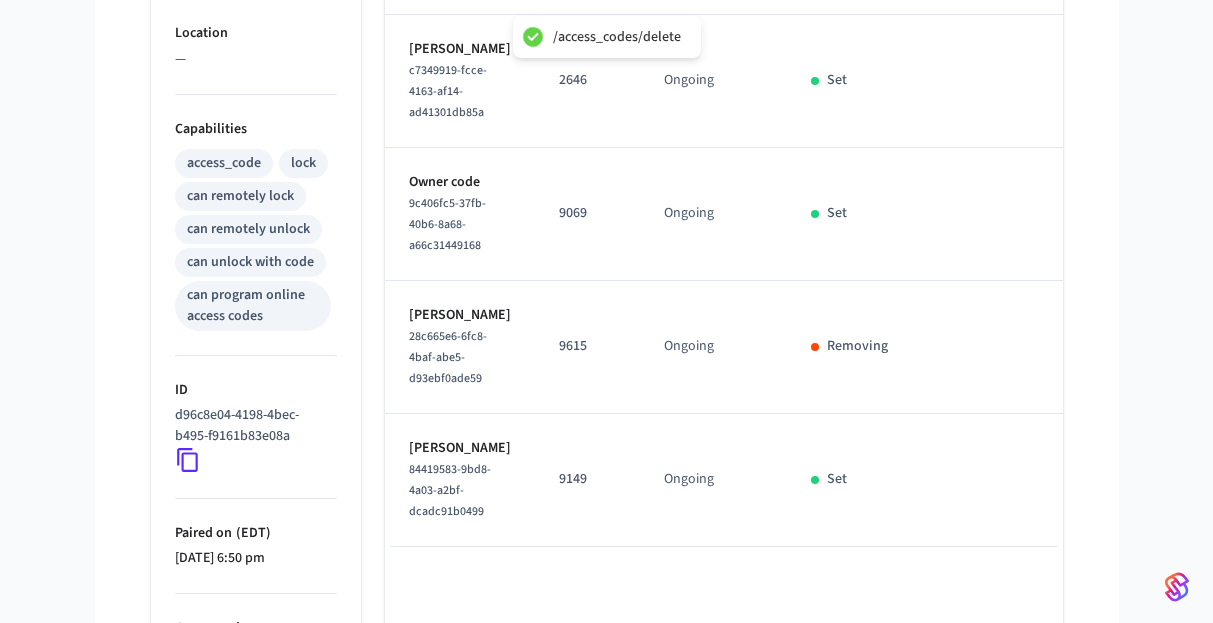 click 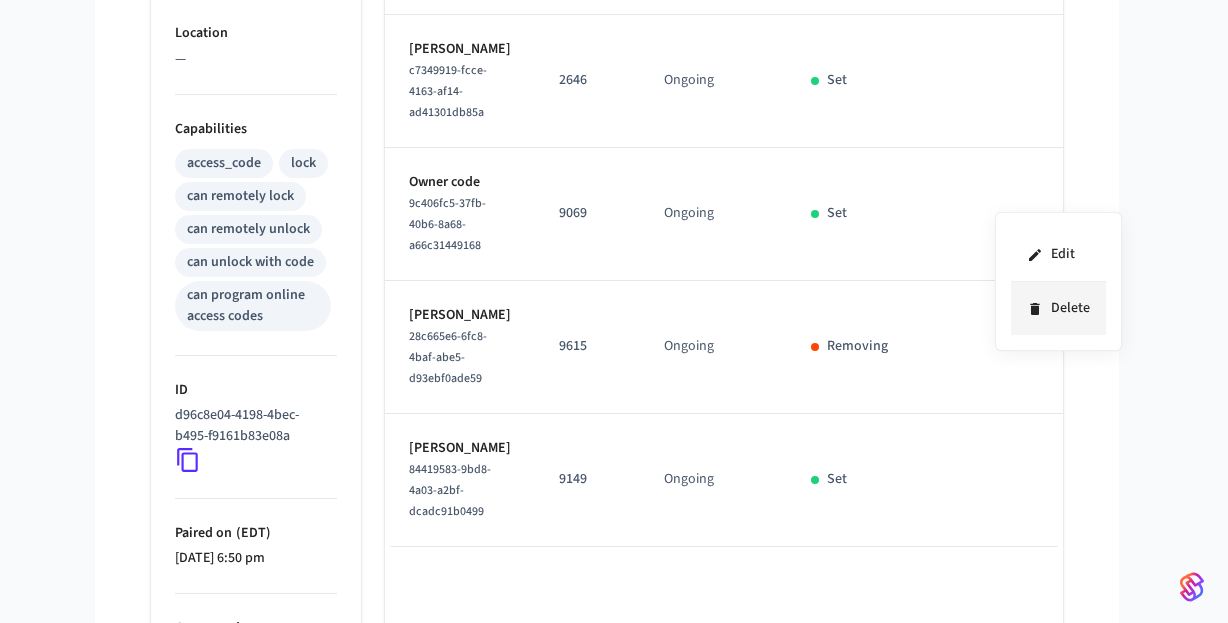 click on "Delete" at bounding box center [1058, 308] 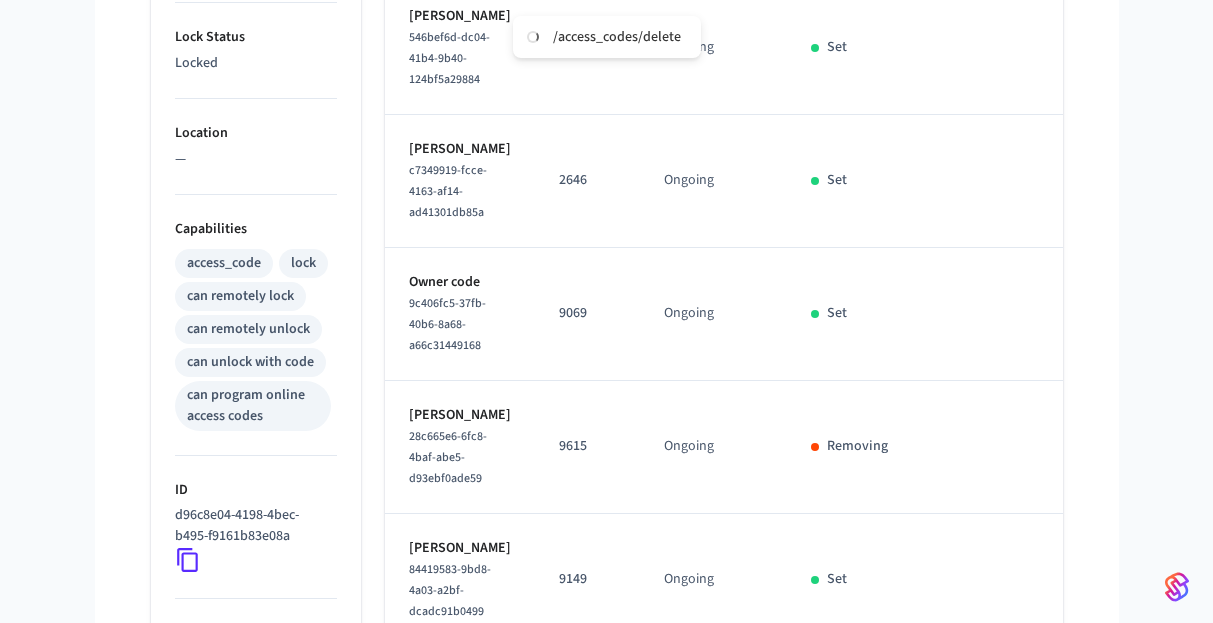 scroll, scrollTop: 538, scrollLeft: 0, axis: vertical 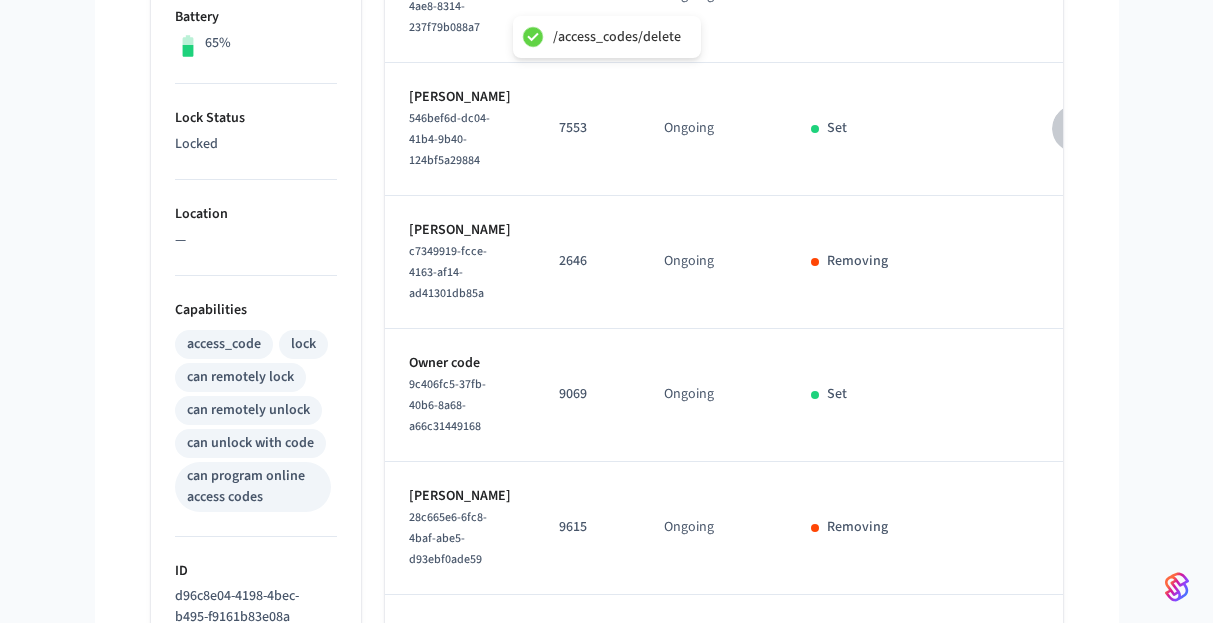 click 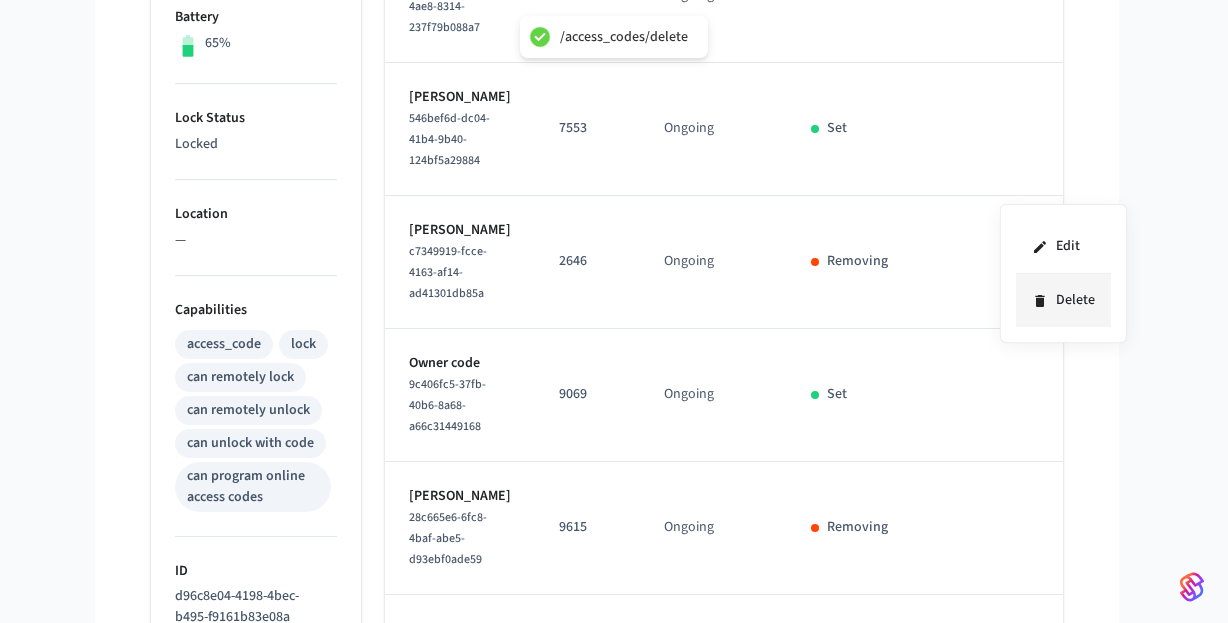 click on "Delete" at bounding box center (1063, 300) 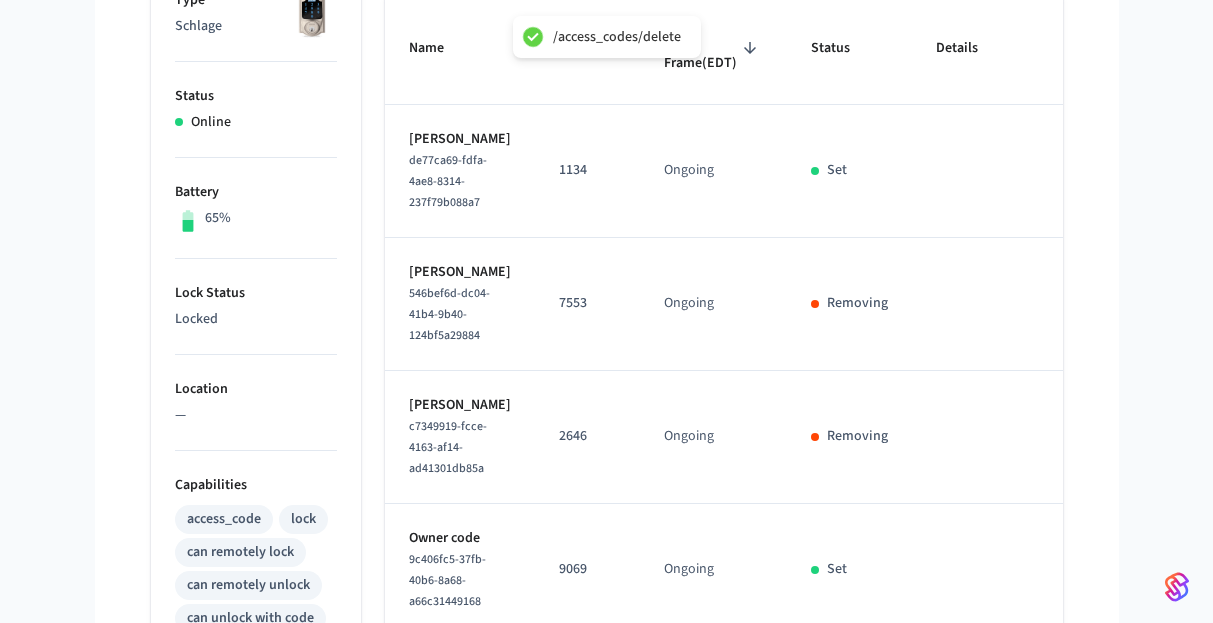 scroll, scrollTop: 0, scrollLeft: 0, axis: both 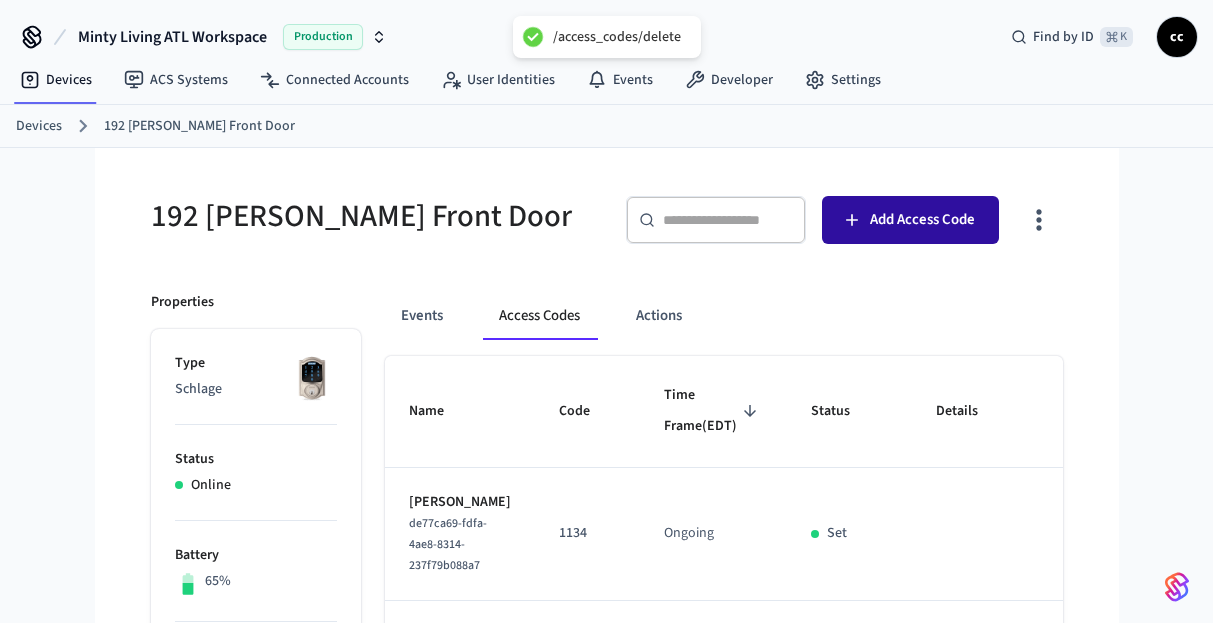 click on "​ ​ Add Access Code" at bounding box center (829, 216) 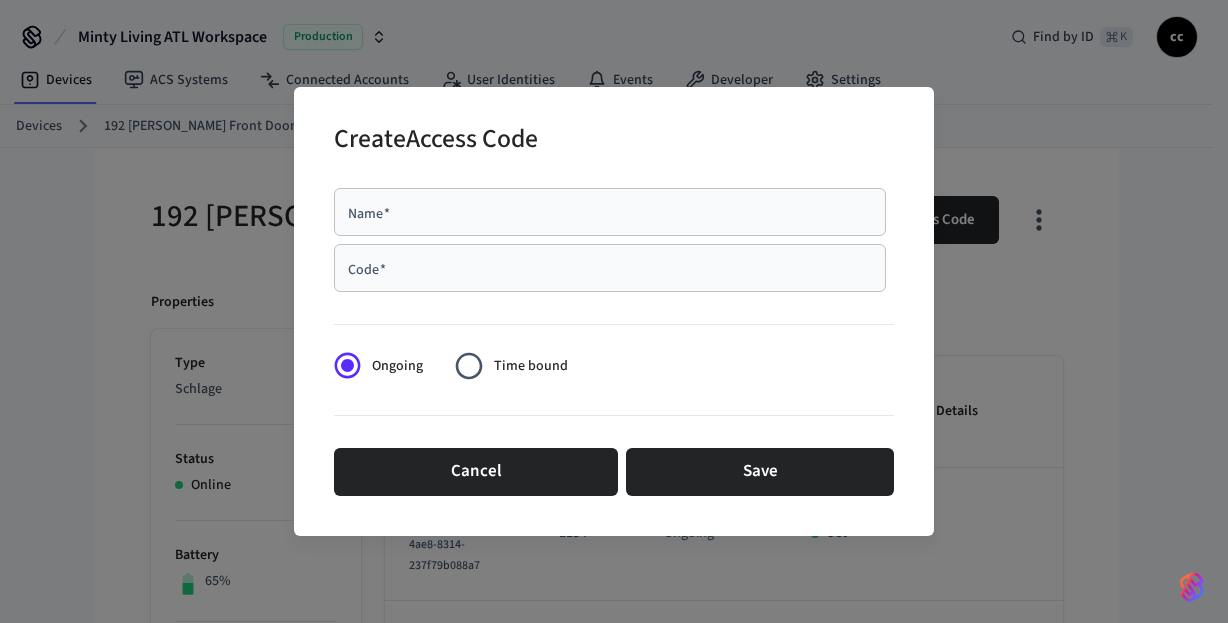 click on "Name   *" at bounding box center (610, 212) 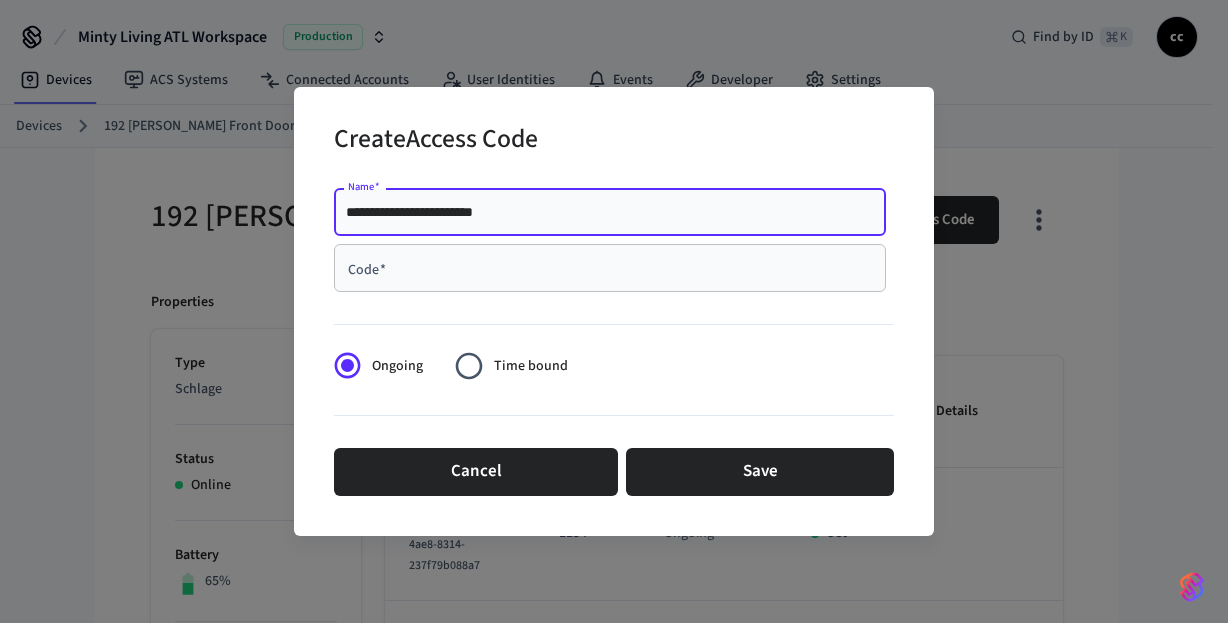 type on "**********" 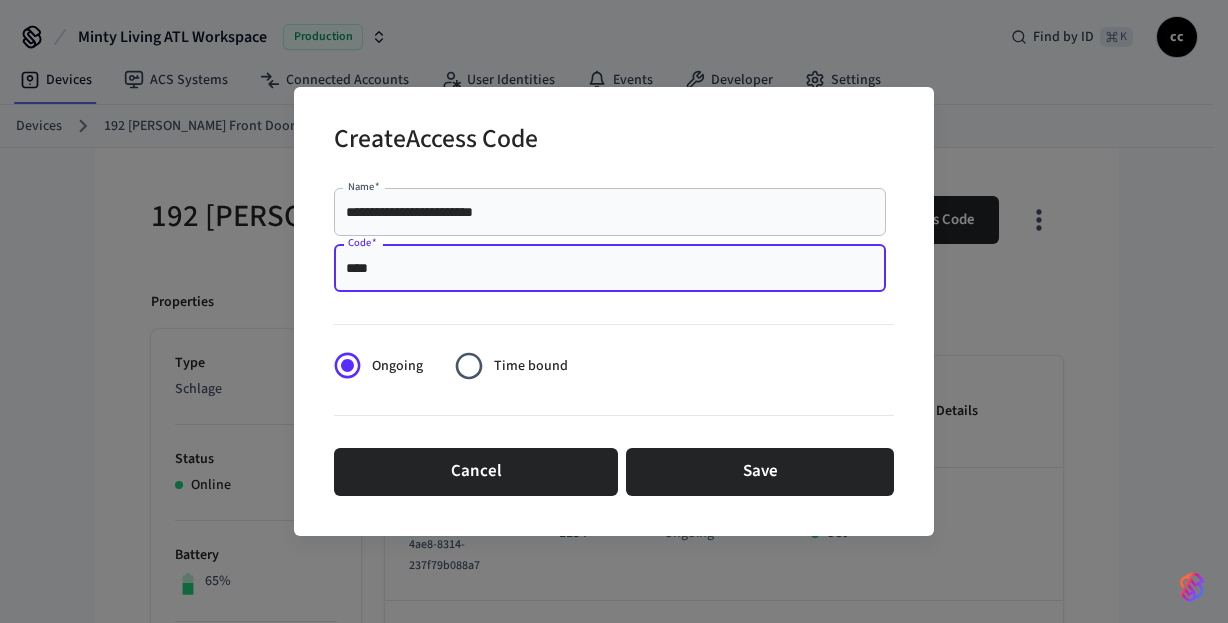 type on "****" 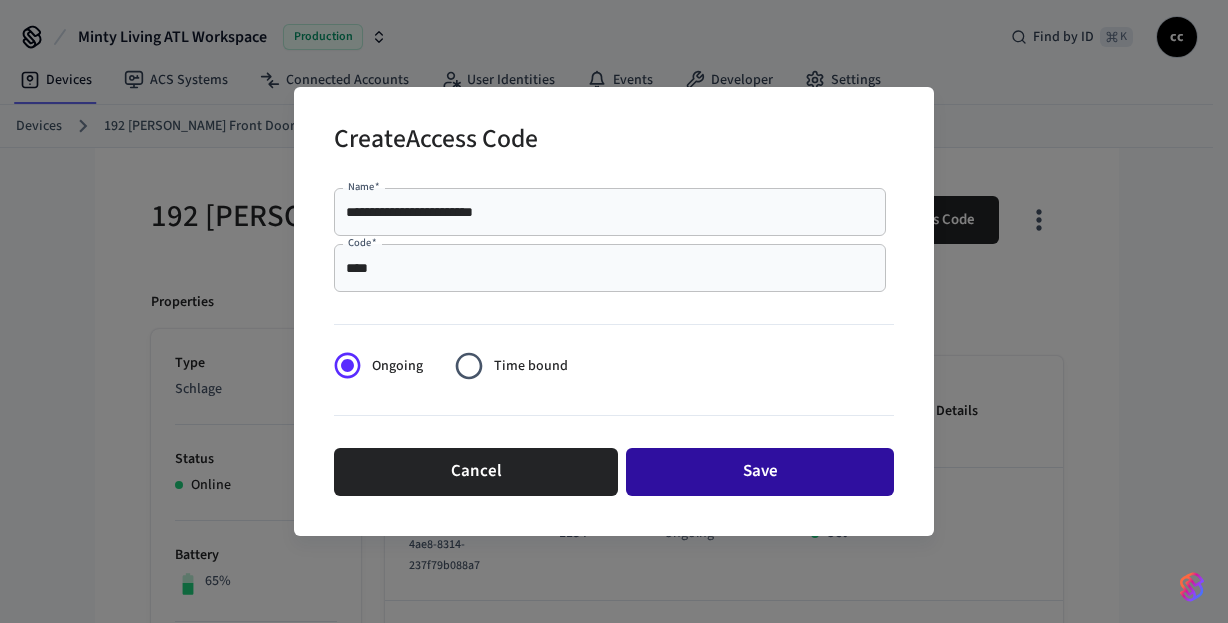 click on "Save" at bounding box center [760, 472] 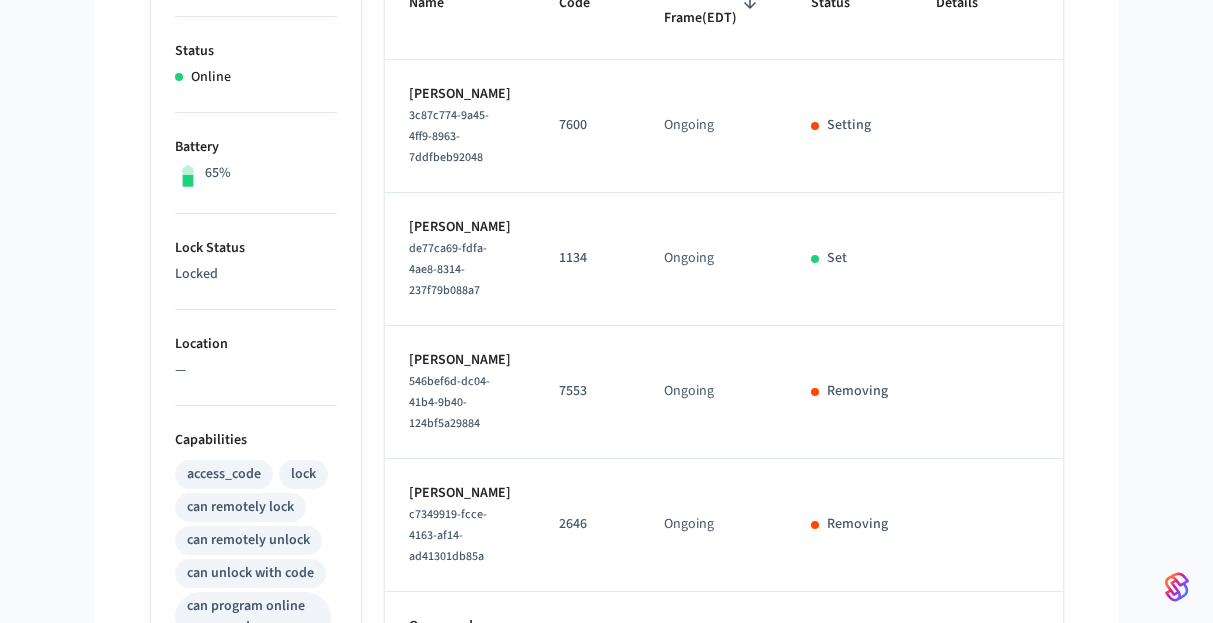 scroll, scrollTop: 0, scrollLeft: 0, axis: both 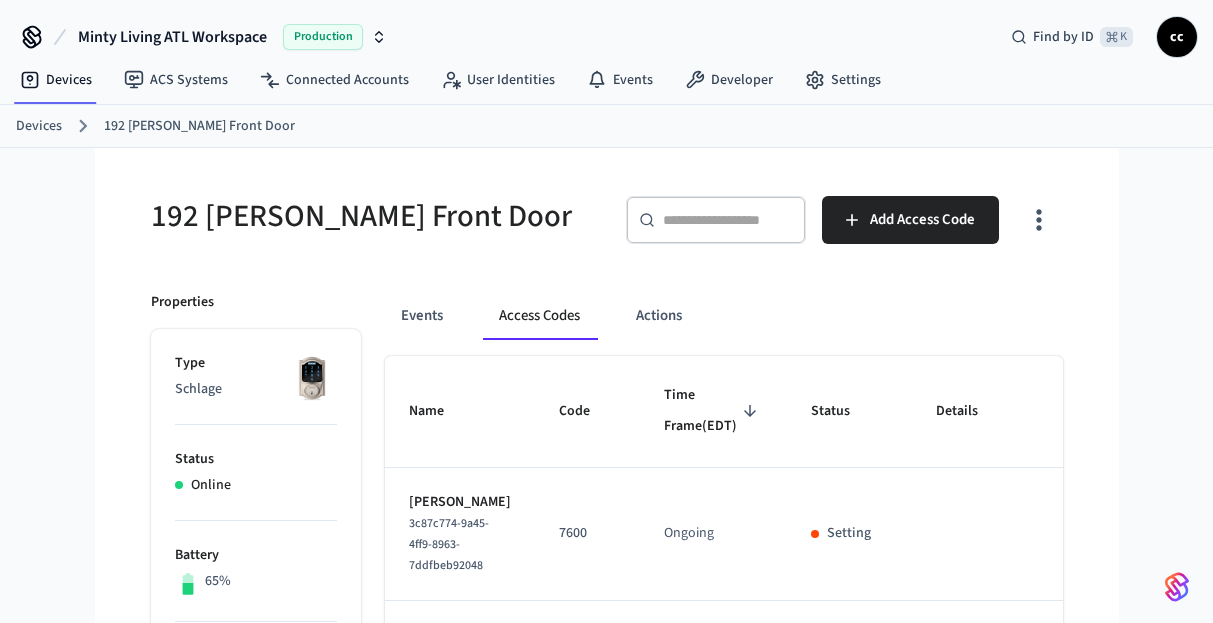type 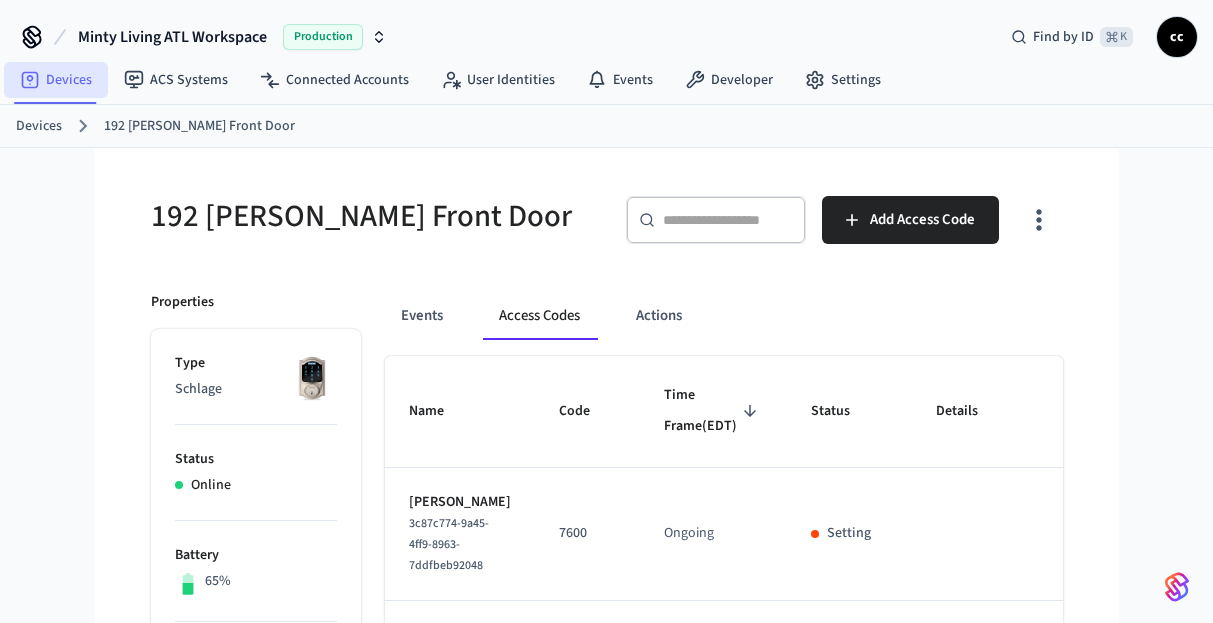 click on "Devices" at bounding box center (56, 80) 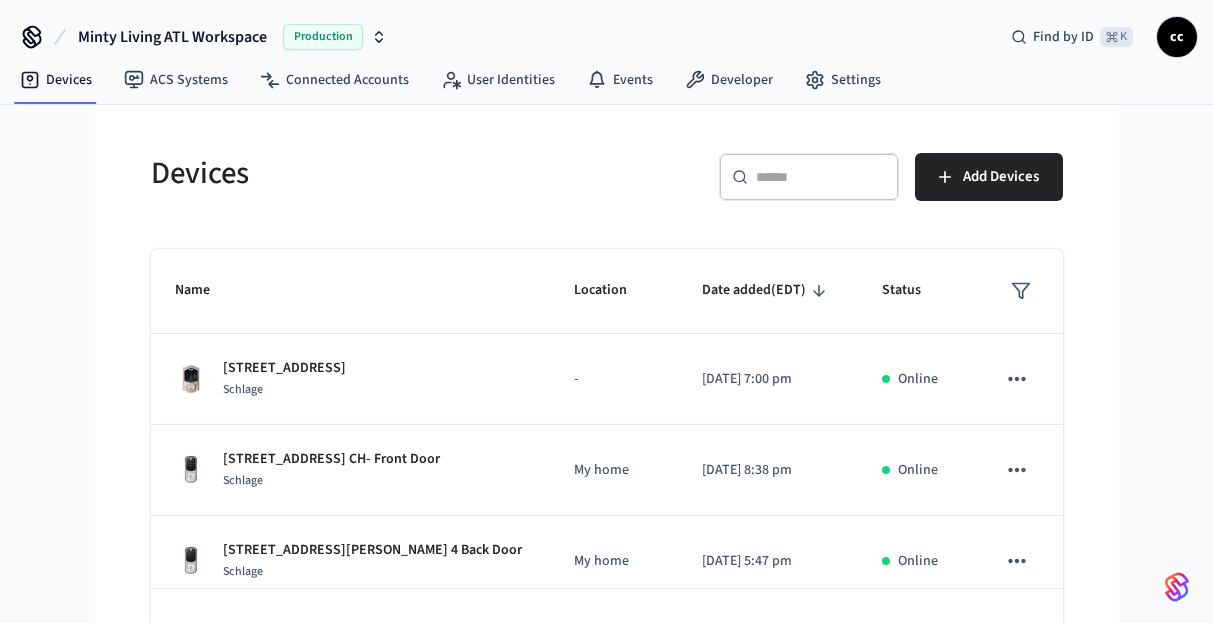 click at bounding box center [821, 177] 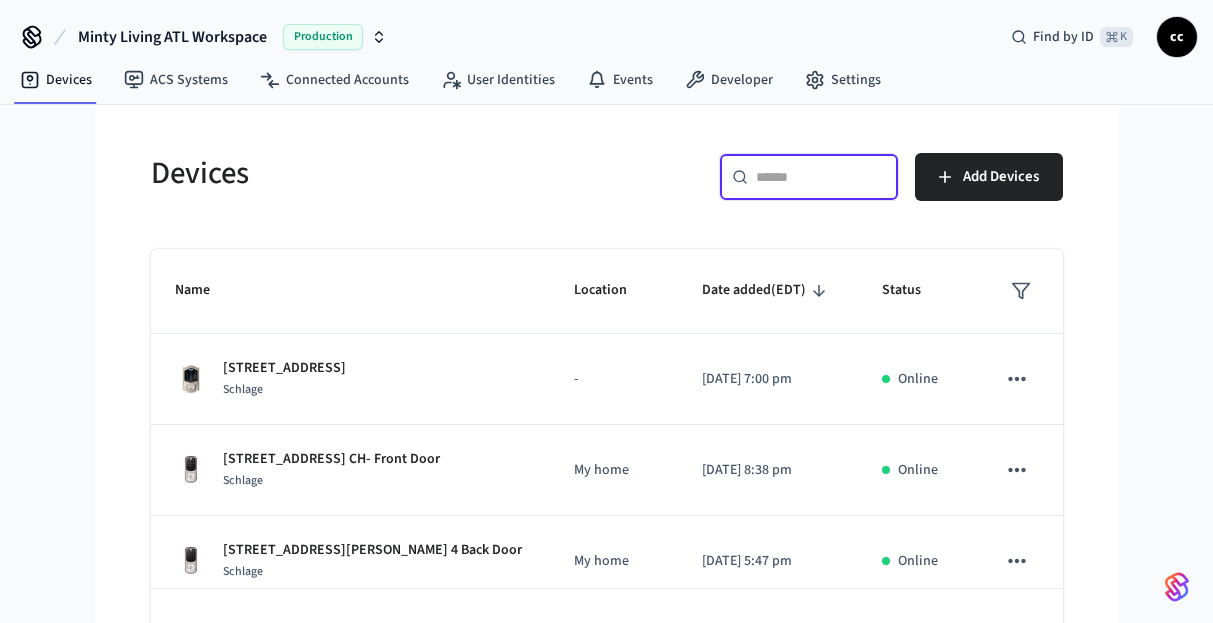 paste on "**********" 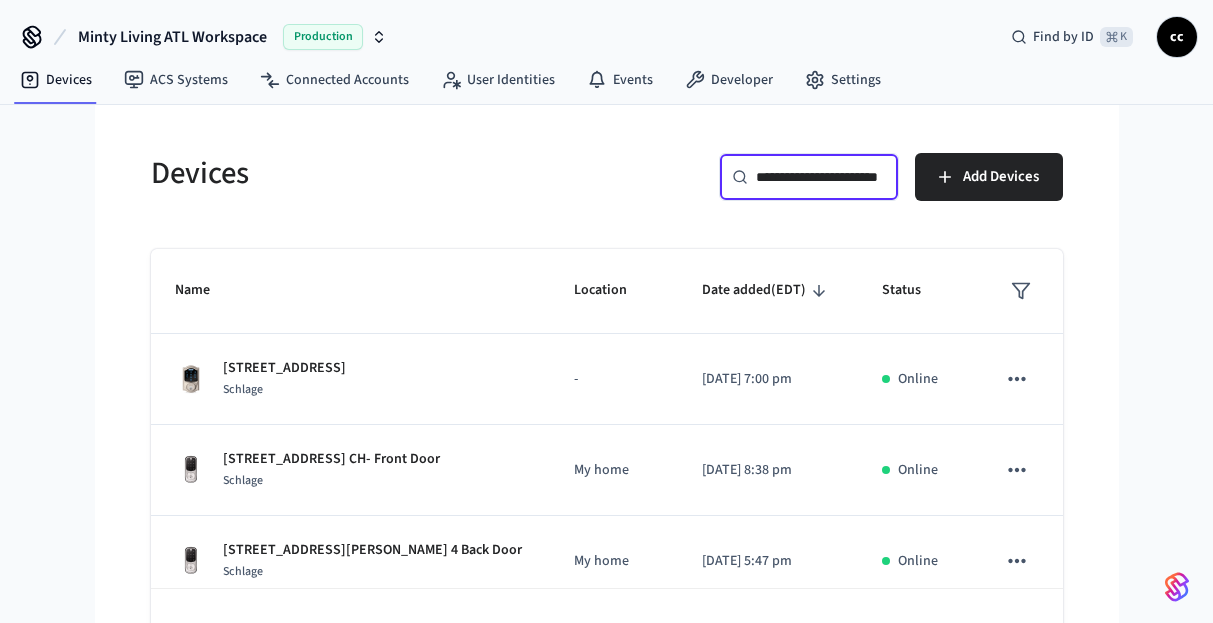 scroll, scrollTop: 0, scrollLeft: 55, axis: horizontal 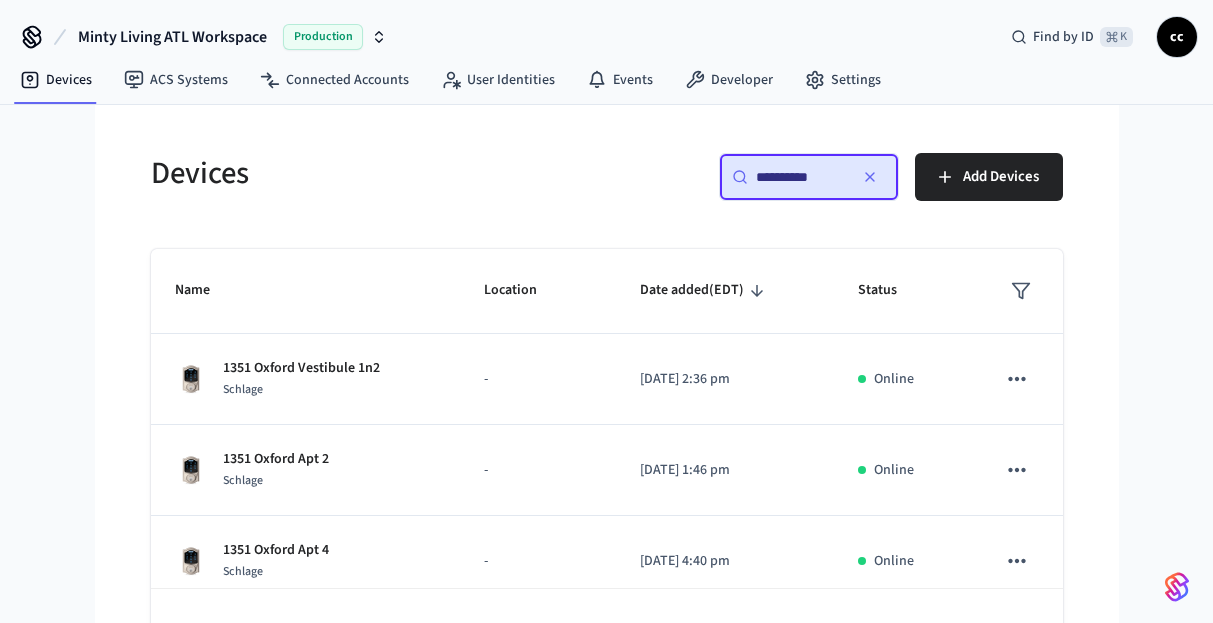 type on "**********" 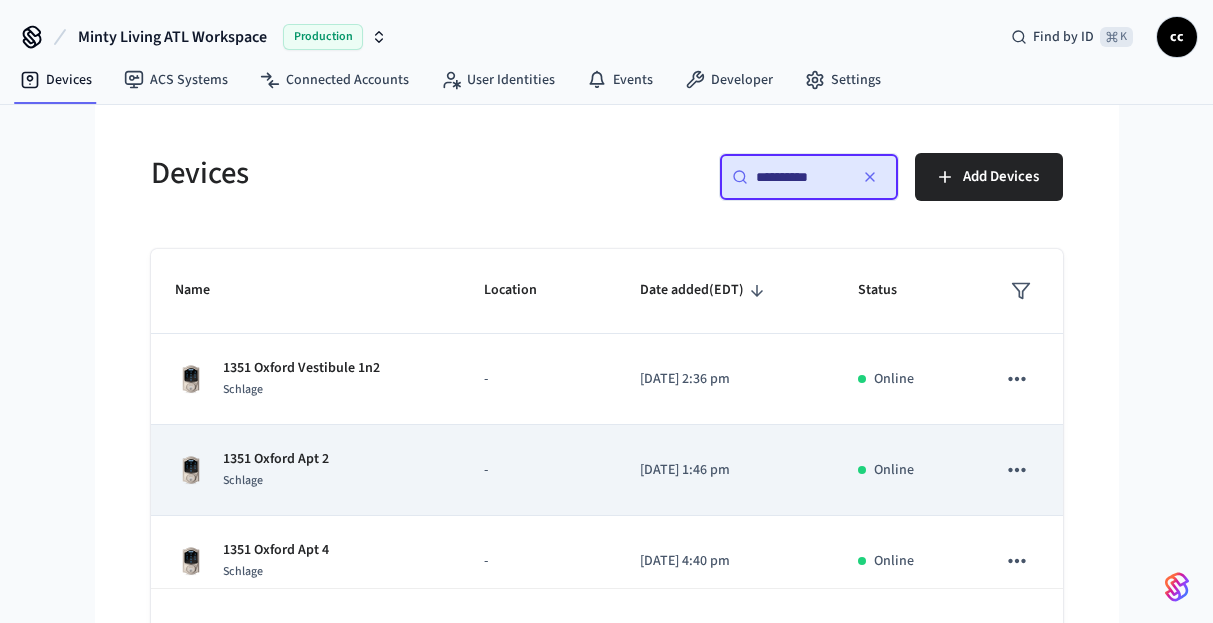 scroll, scrollTop: 41, scrollLeft: 0, axis: vertical 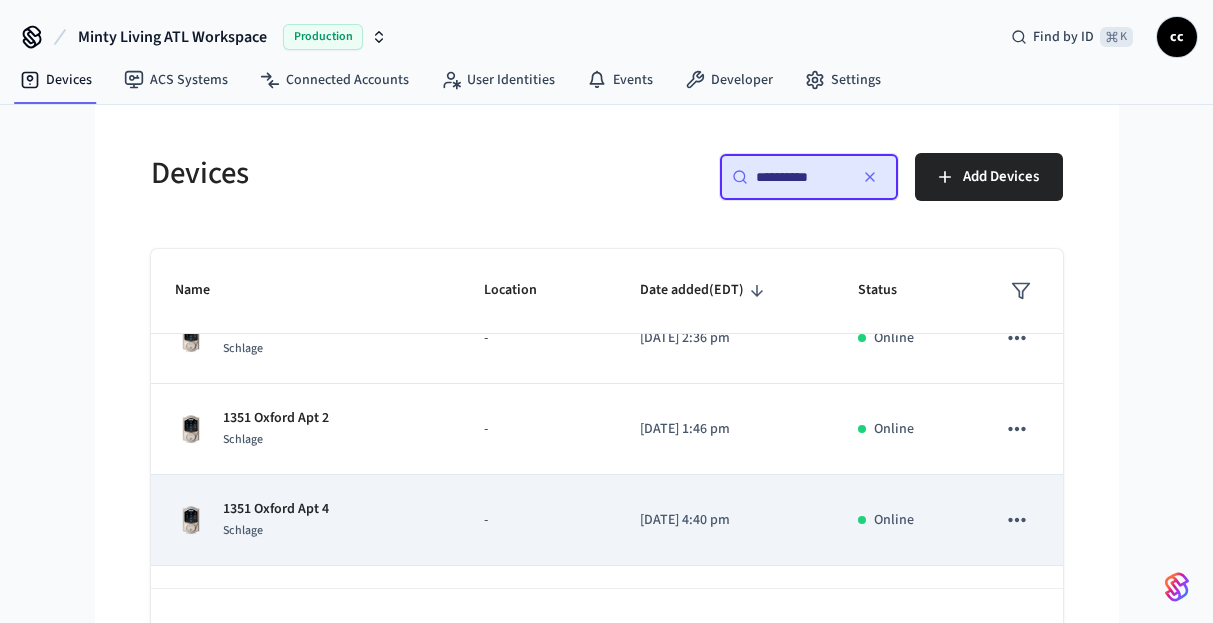 click on "1351 Oxford Apt 4 Schlage" at bounding box center (306, 520) 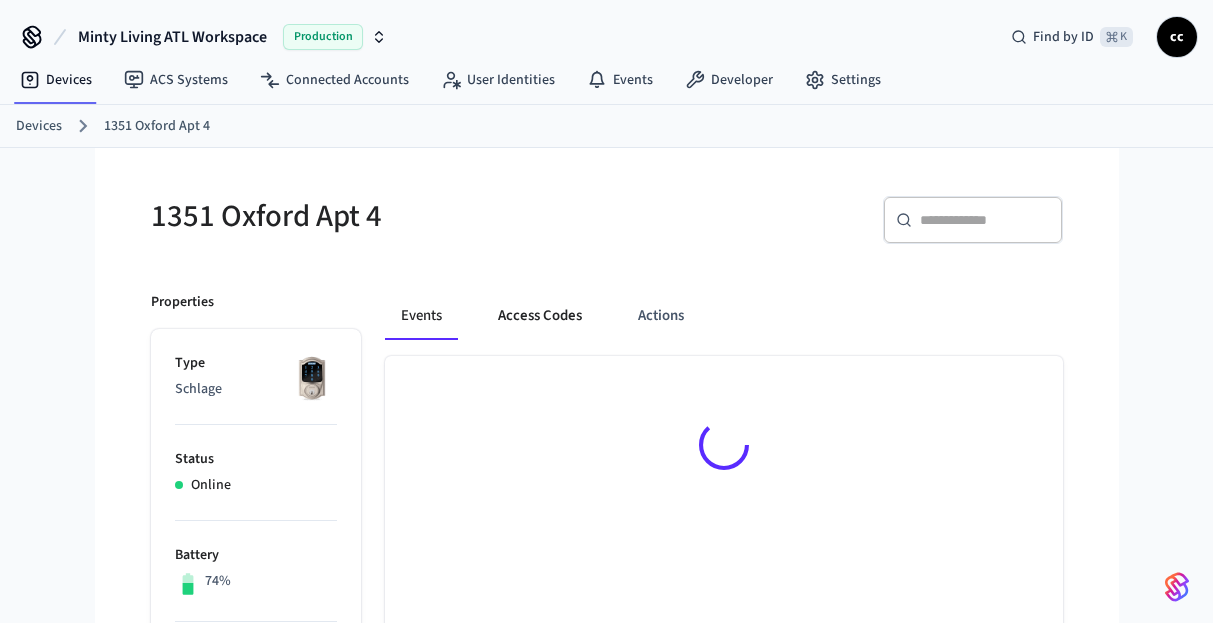 drag, startPoint x: 537, startPoint y: 322, endPoint x: 550, endPoint y: 336, distance: 19.104973 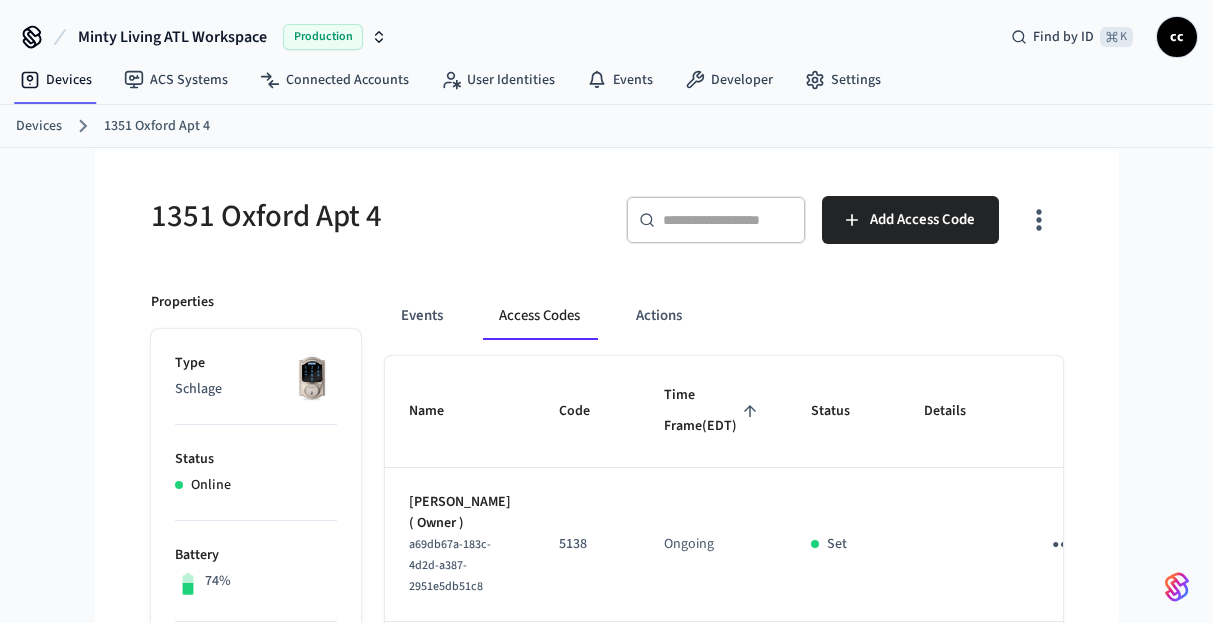 click on "Time Frame  (EDT)" at bounding box center (713, 411) 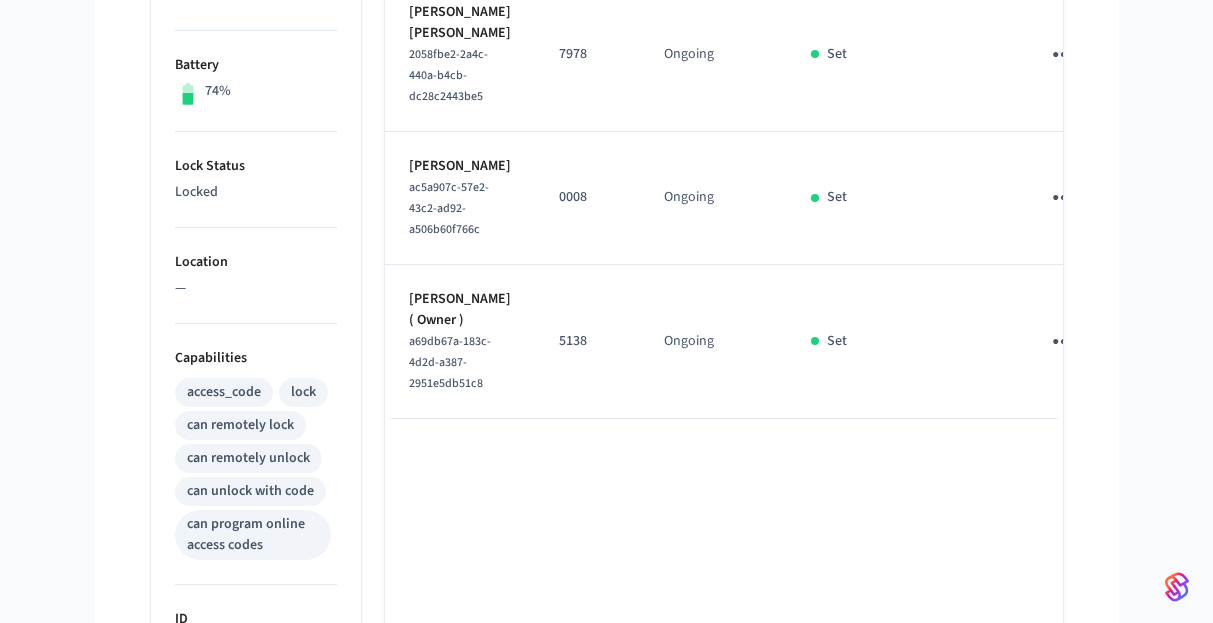 scroll, scrollTop: 415, scrollLeft: 0, axis: vertical 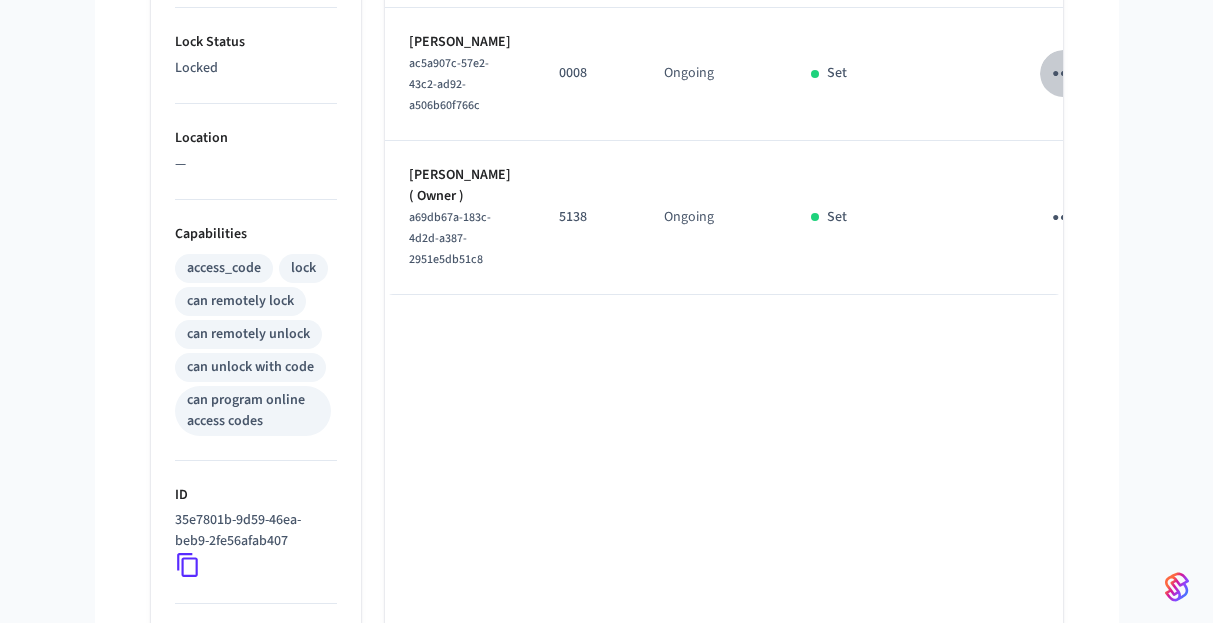click 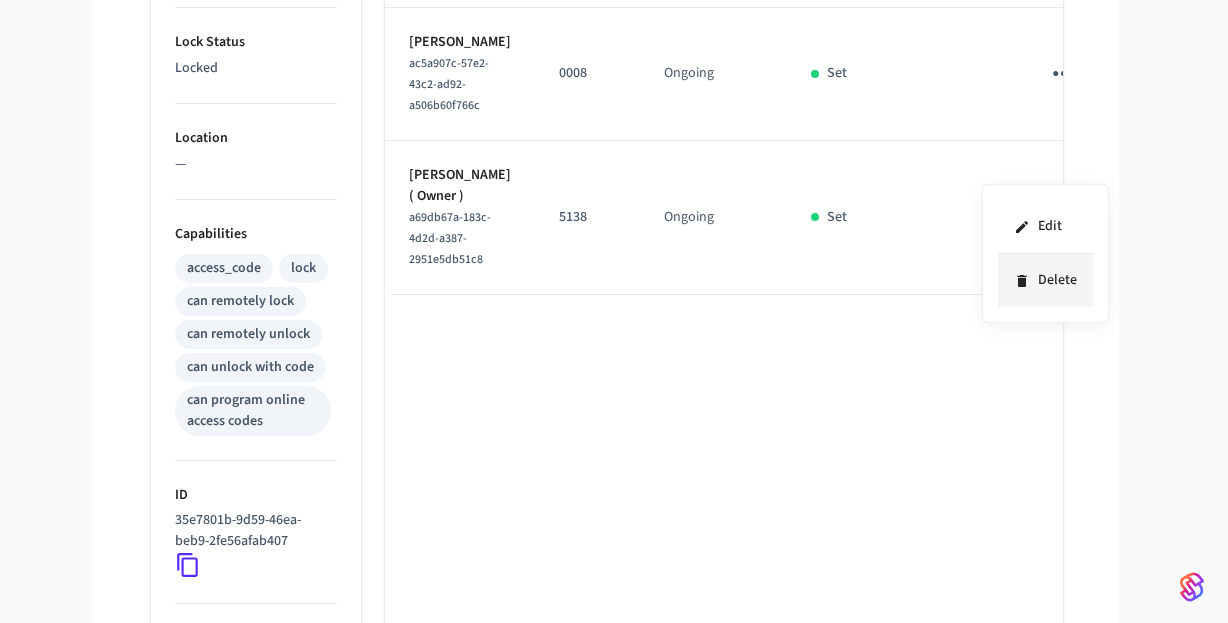 click 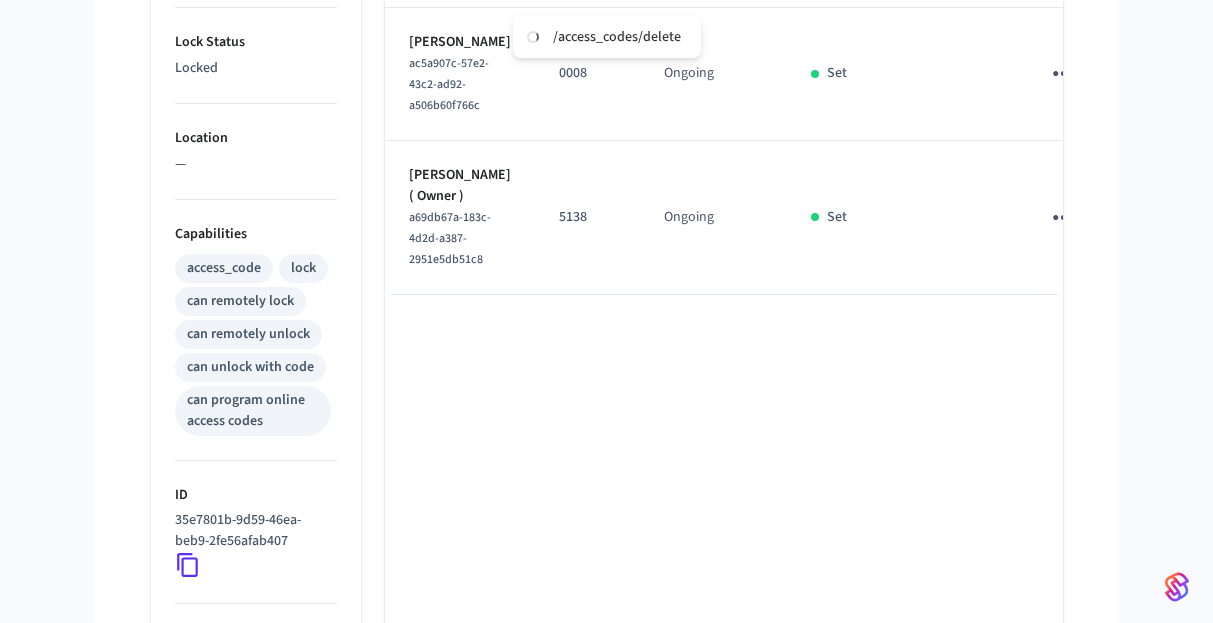 type 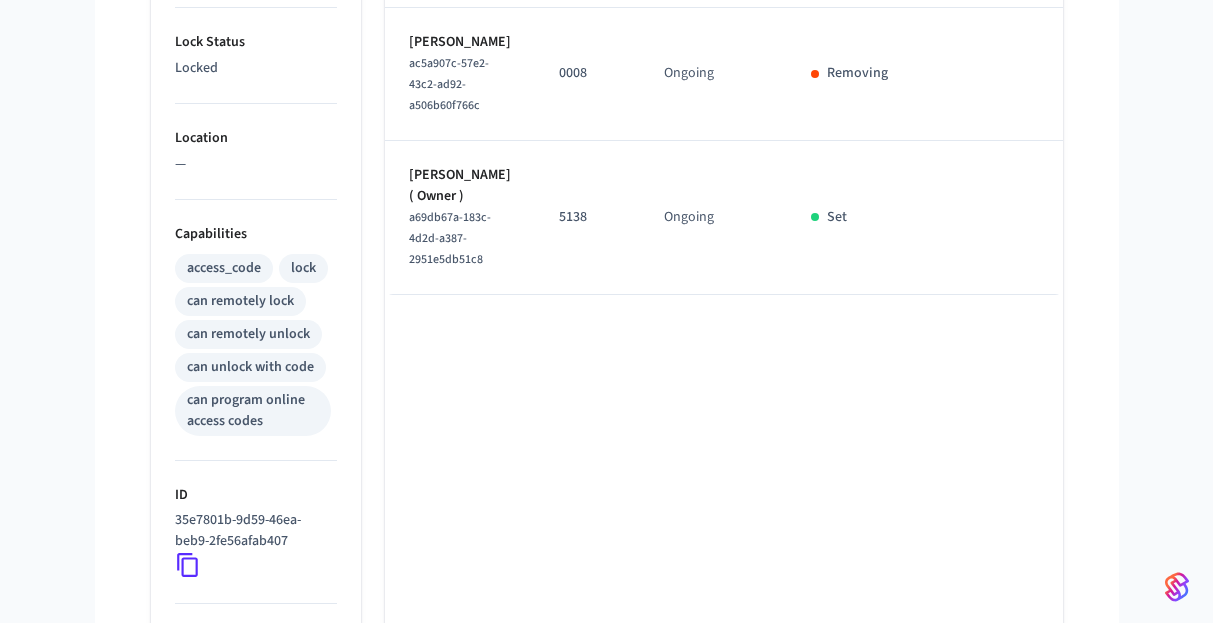 scroll, scrollTop: 168, scrollLeft: 0, axis: vertical 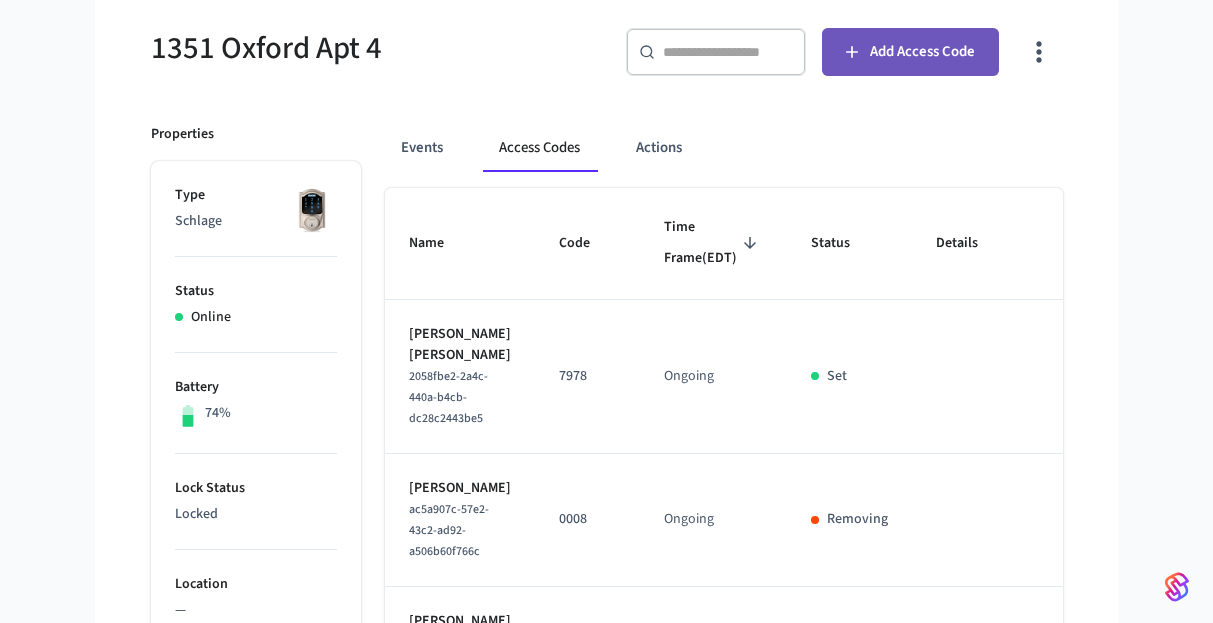 click 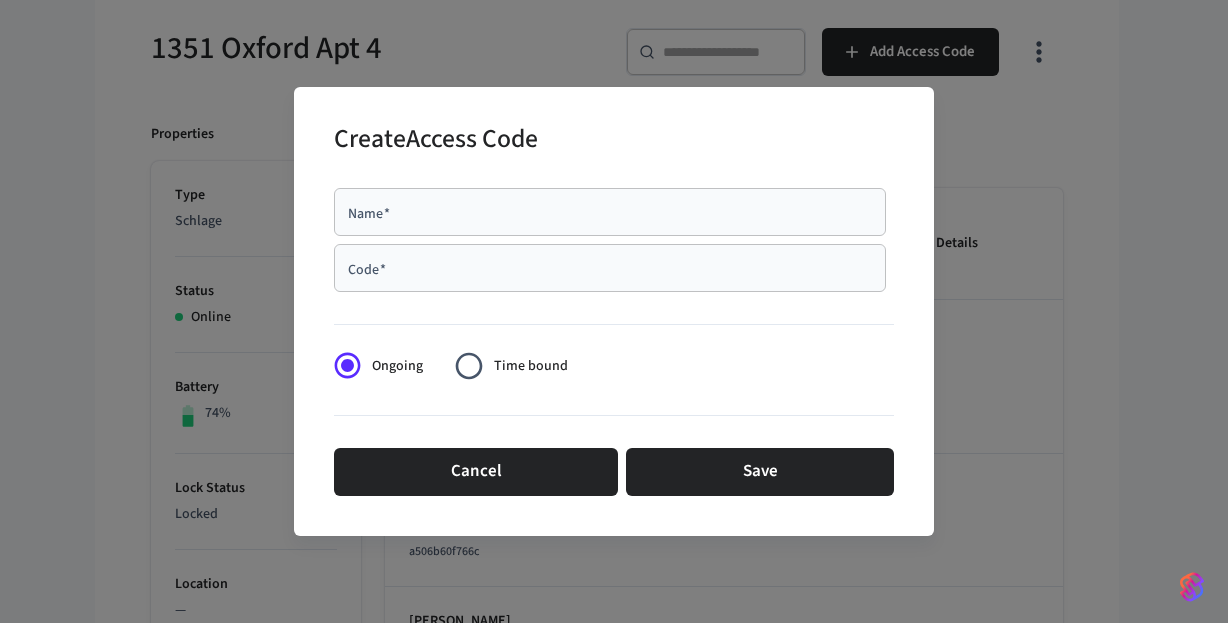 click on "Name   *" at bounding box center (610, 212) 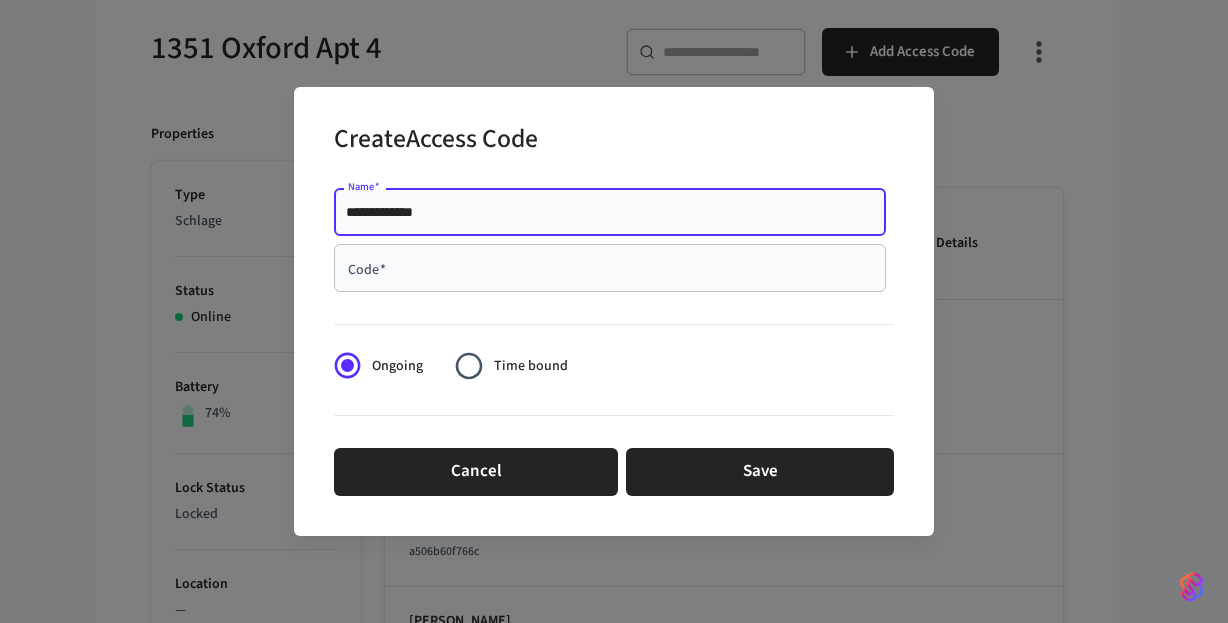type on "**********" 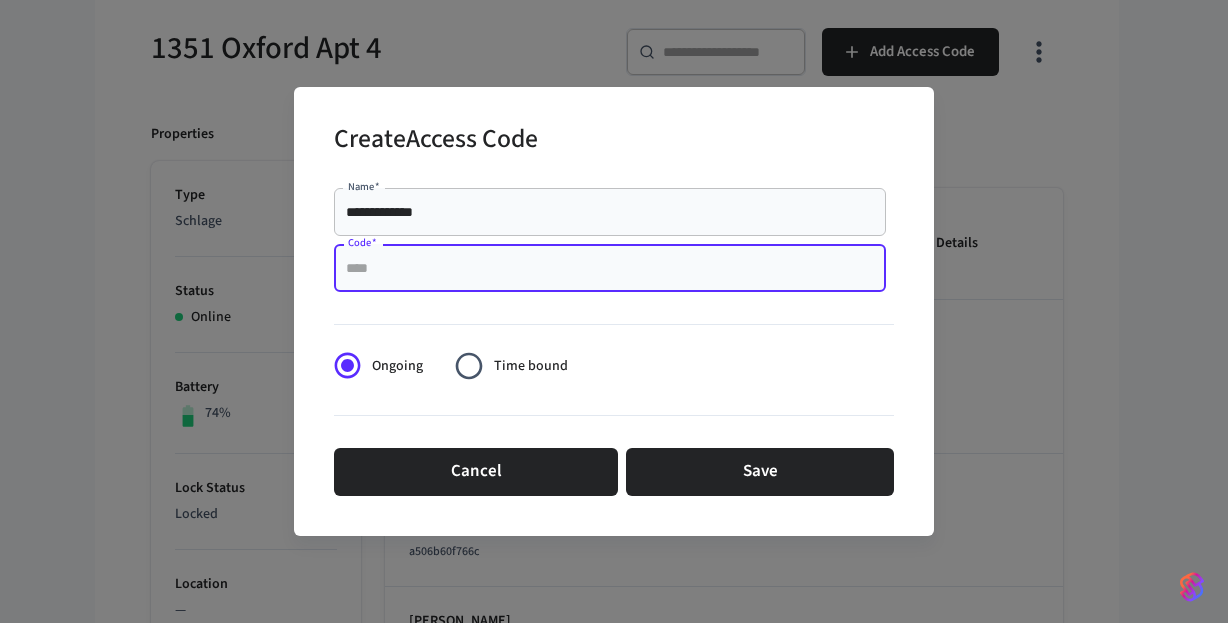 paste on "******" 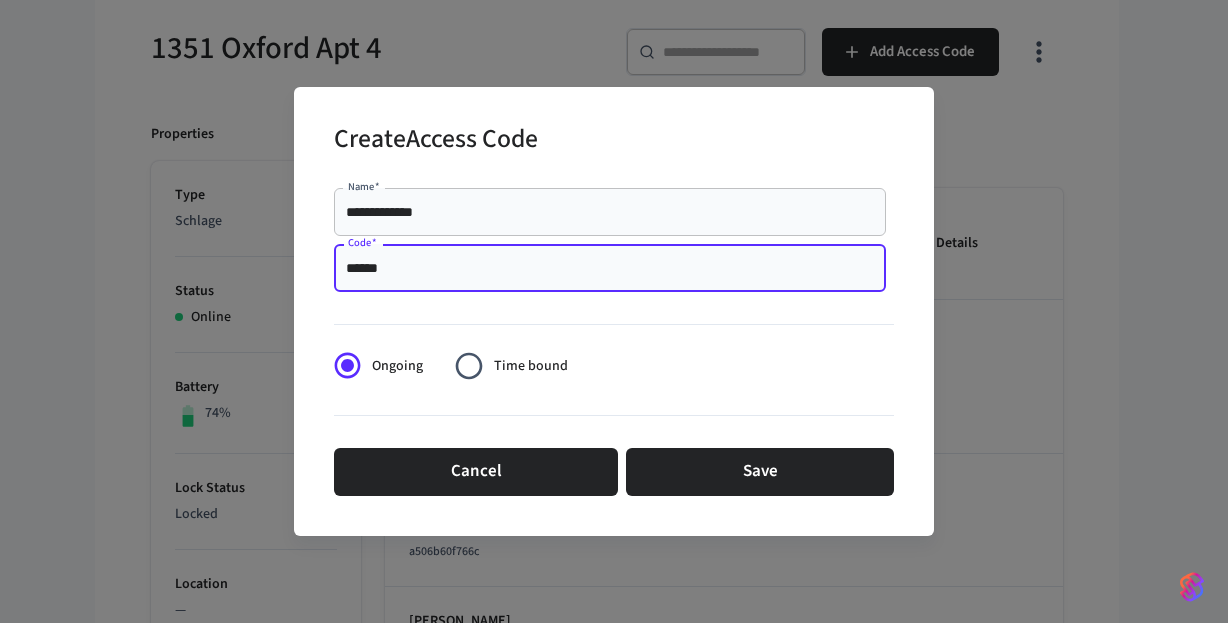 click on "******" at bounding box center [610, 268] 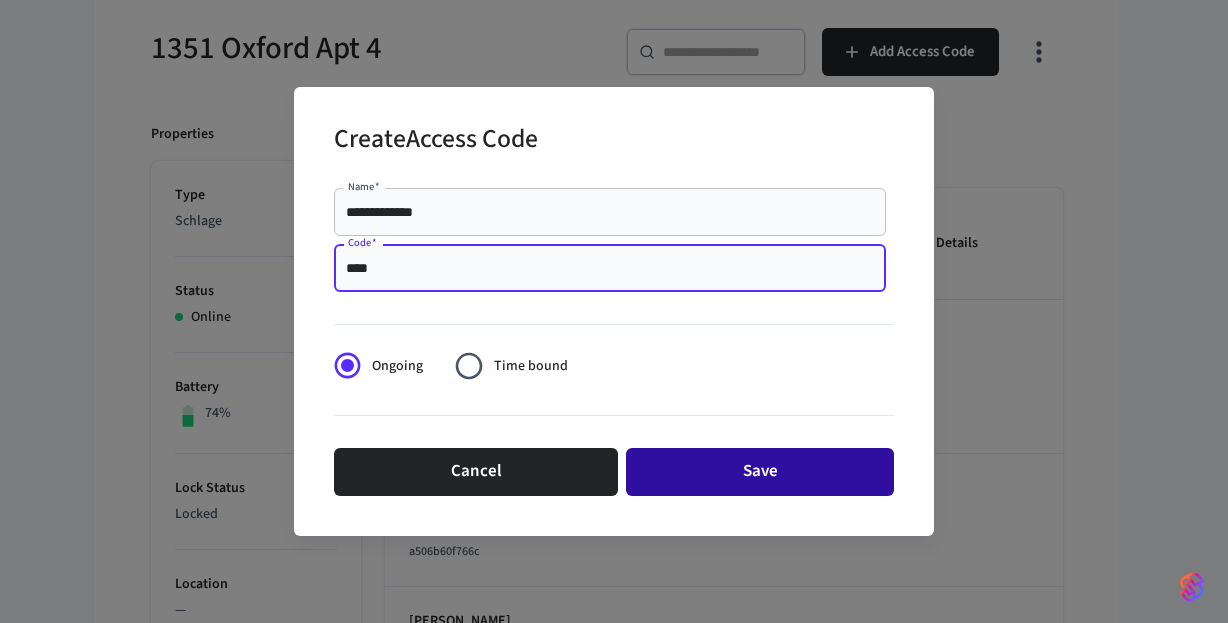 type on "****" 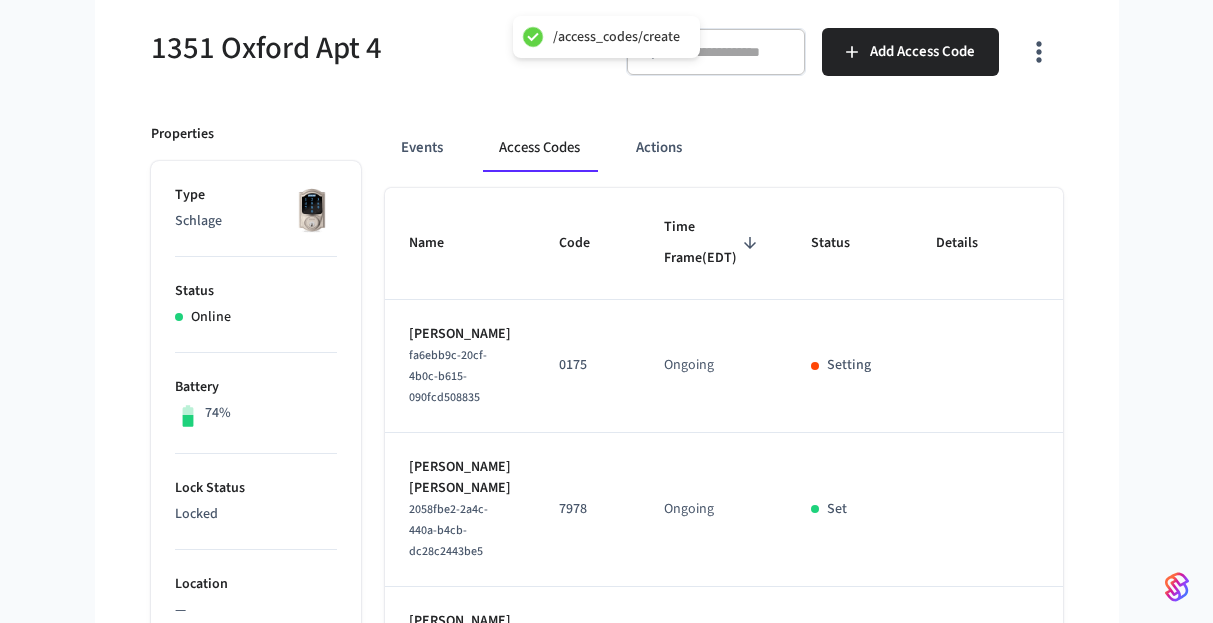 type 